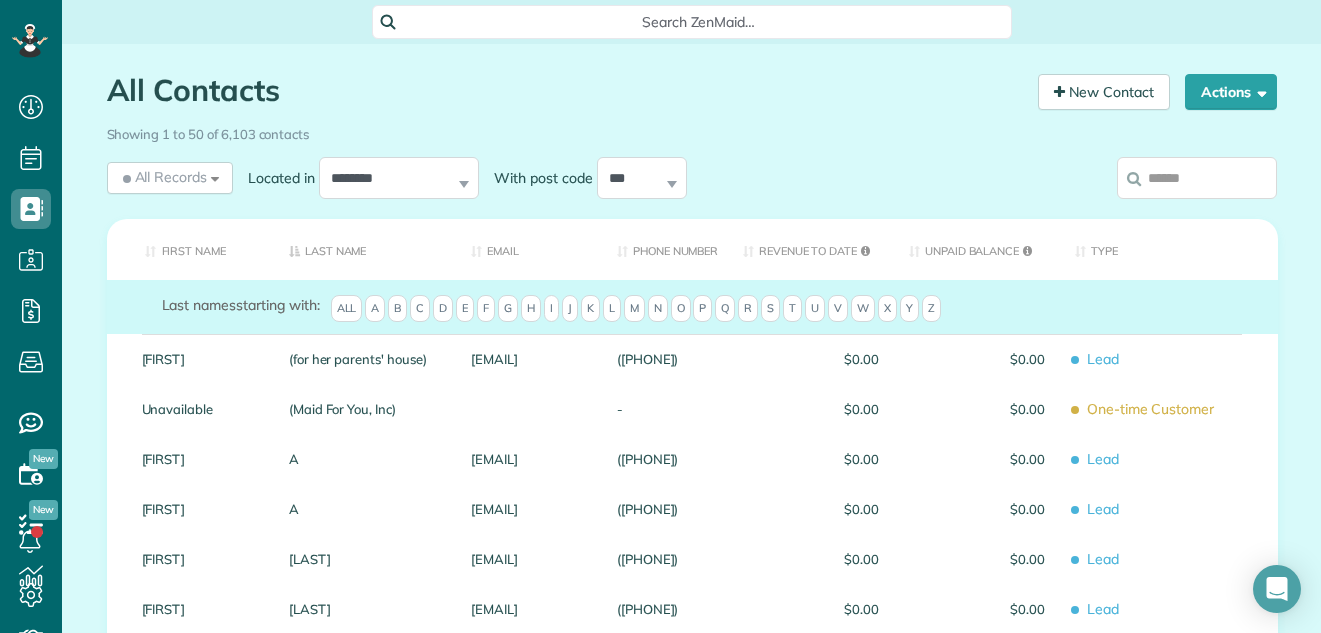 scroll, scrollTop: 0, scrollLeft: 0, axis: both 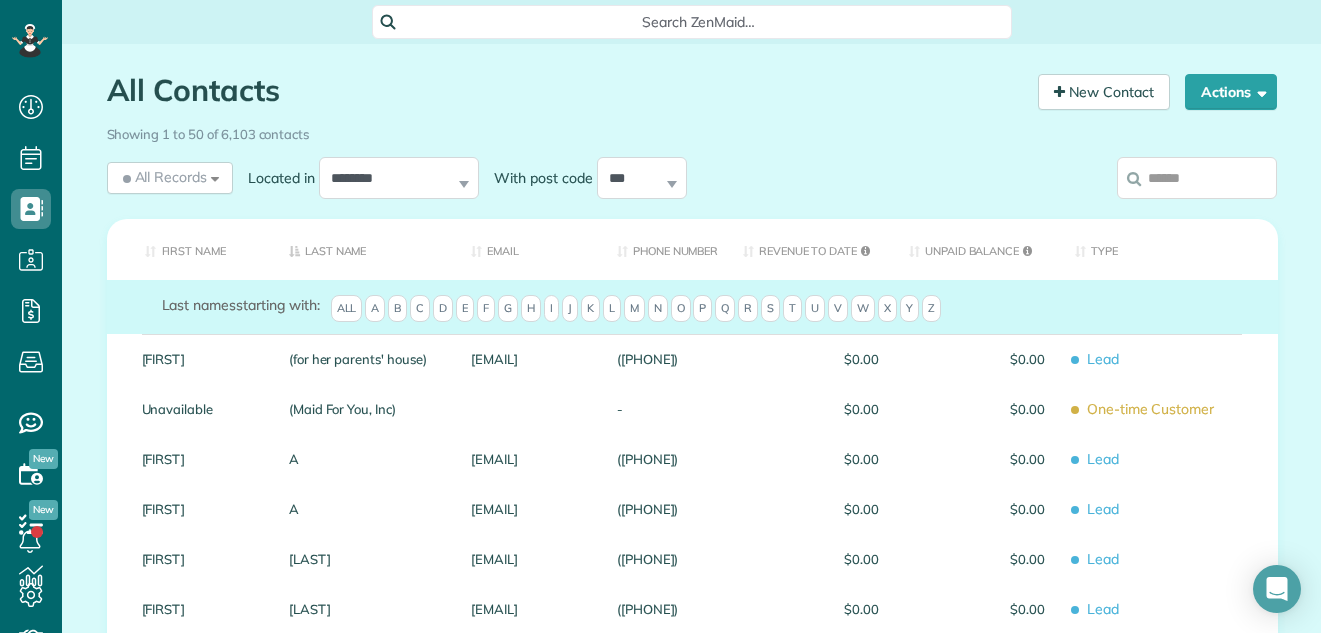 click at bounding box center (1197, 178) 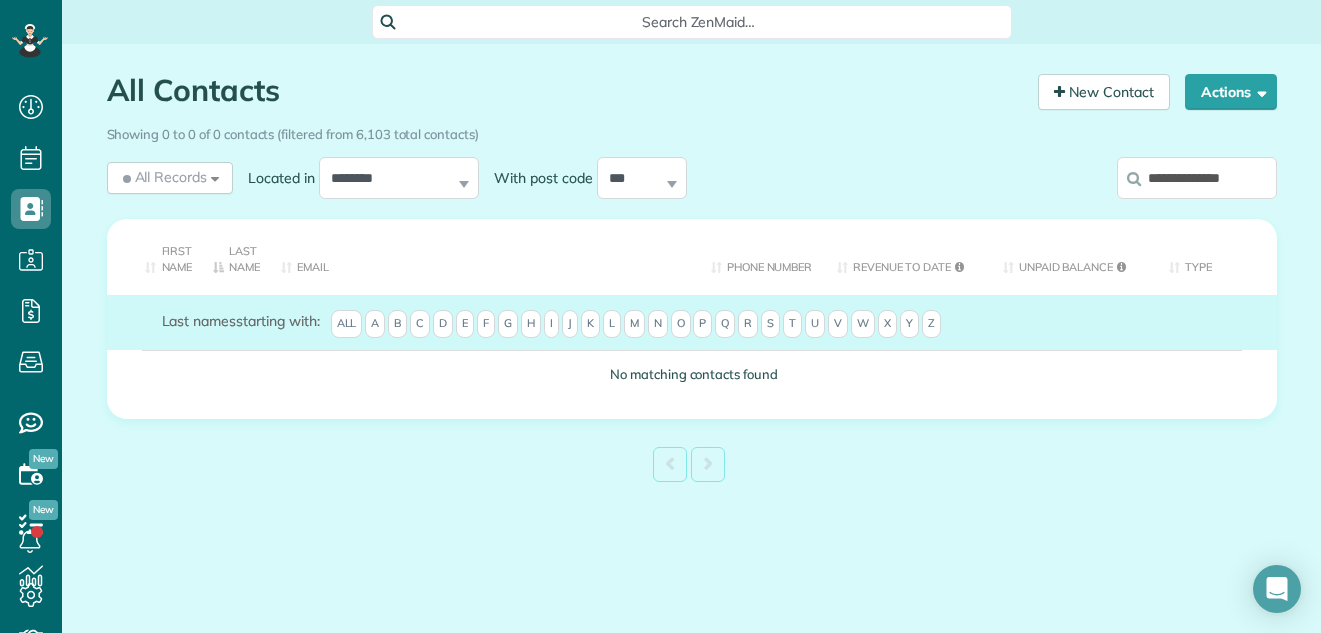 click on "**********" at bounding box center (1197, 178) 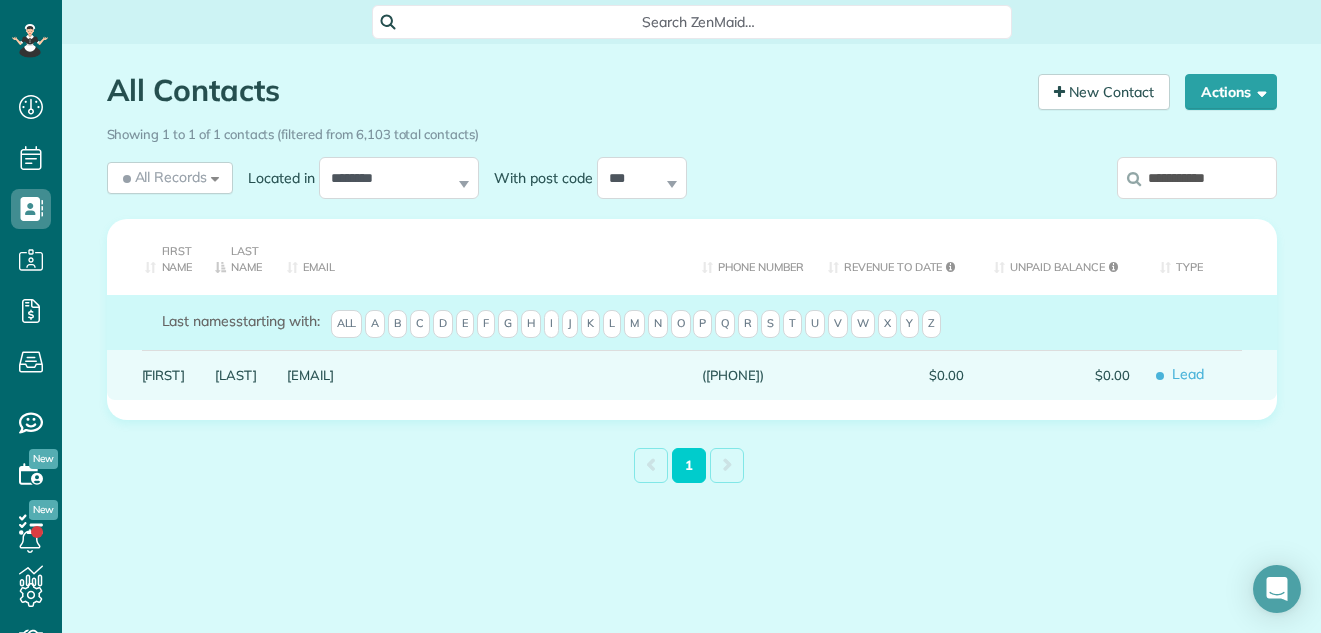 type on "**********" 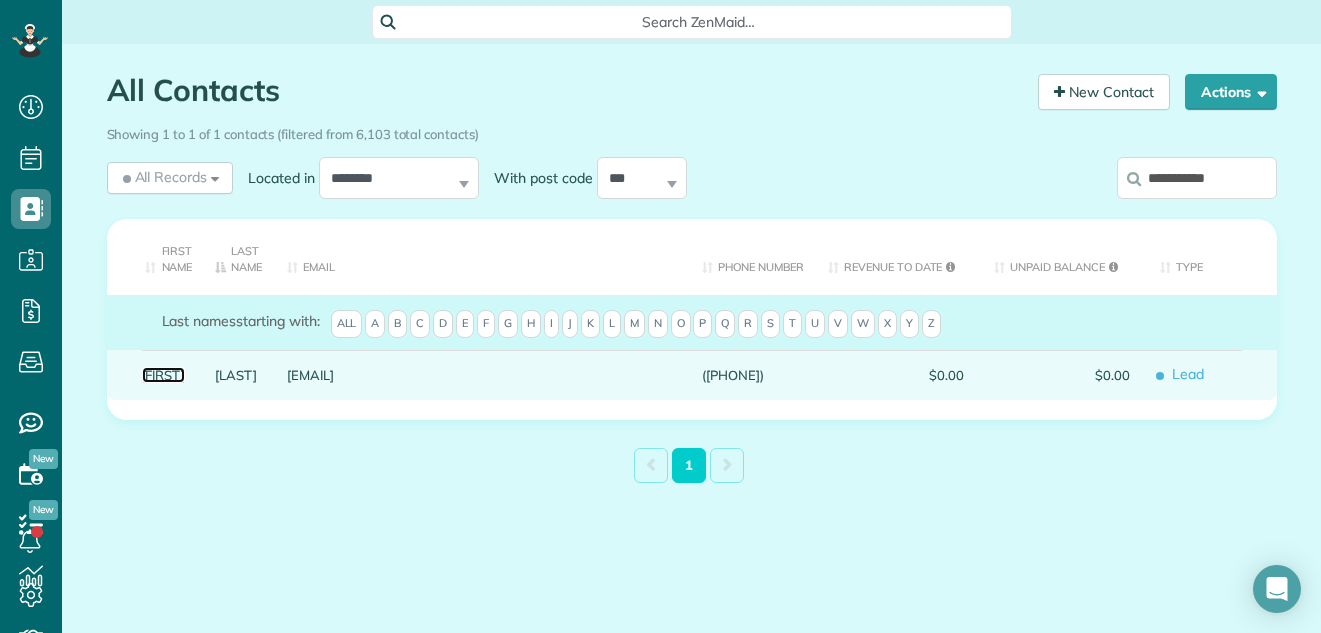 click on "Doug" at bounding box center [164, 375] 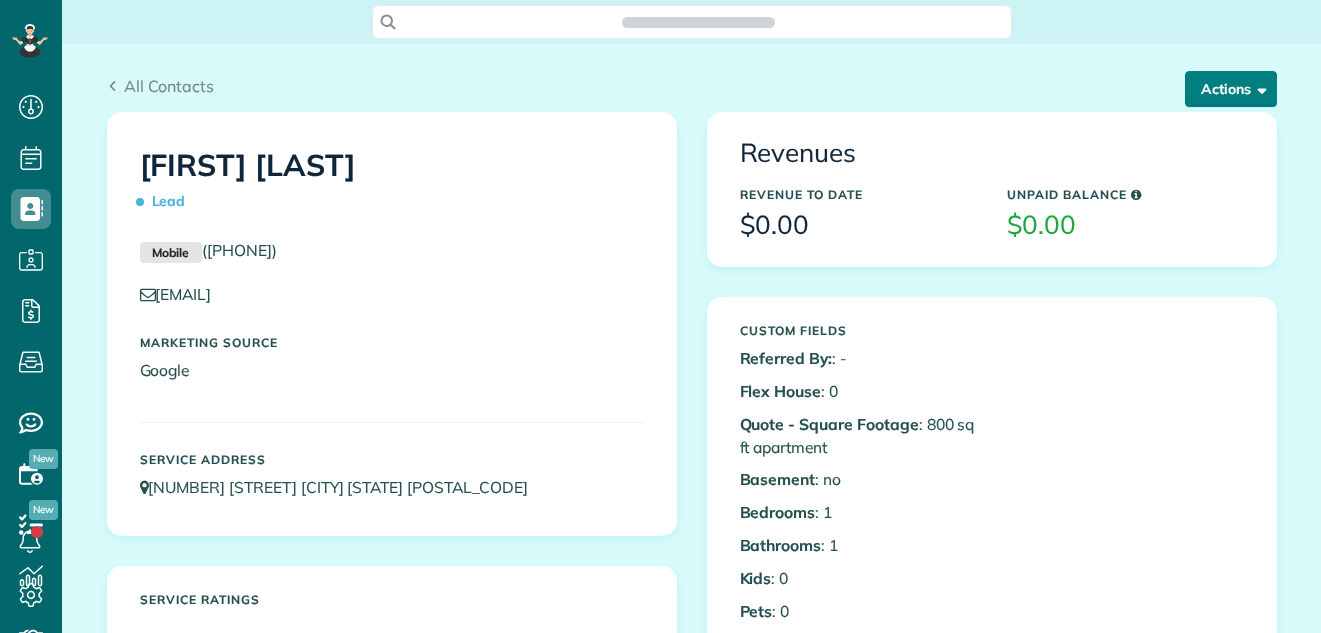 scroll, scrollTop: 0, scrollLeft: 0, axis: both 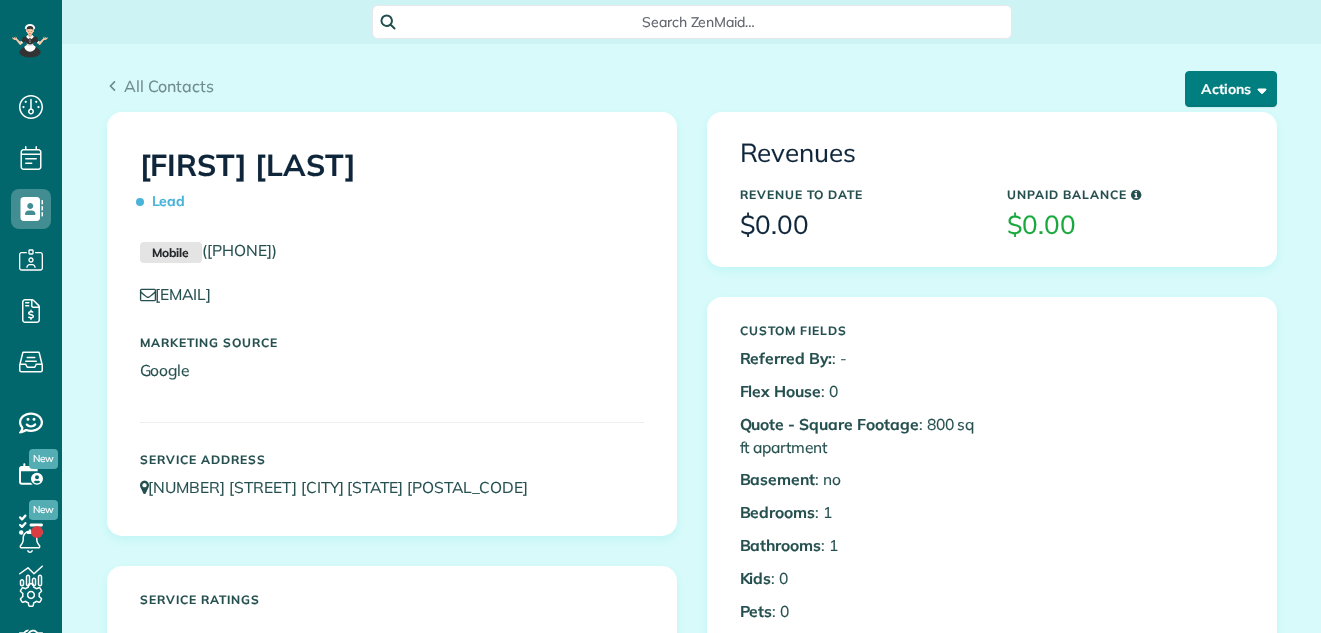 click on "Actions" at bounding box center [1231, 89] 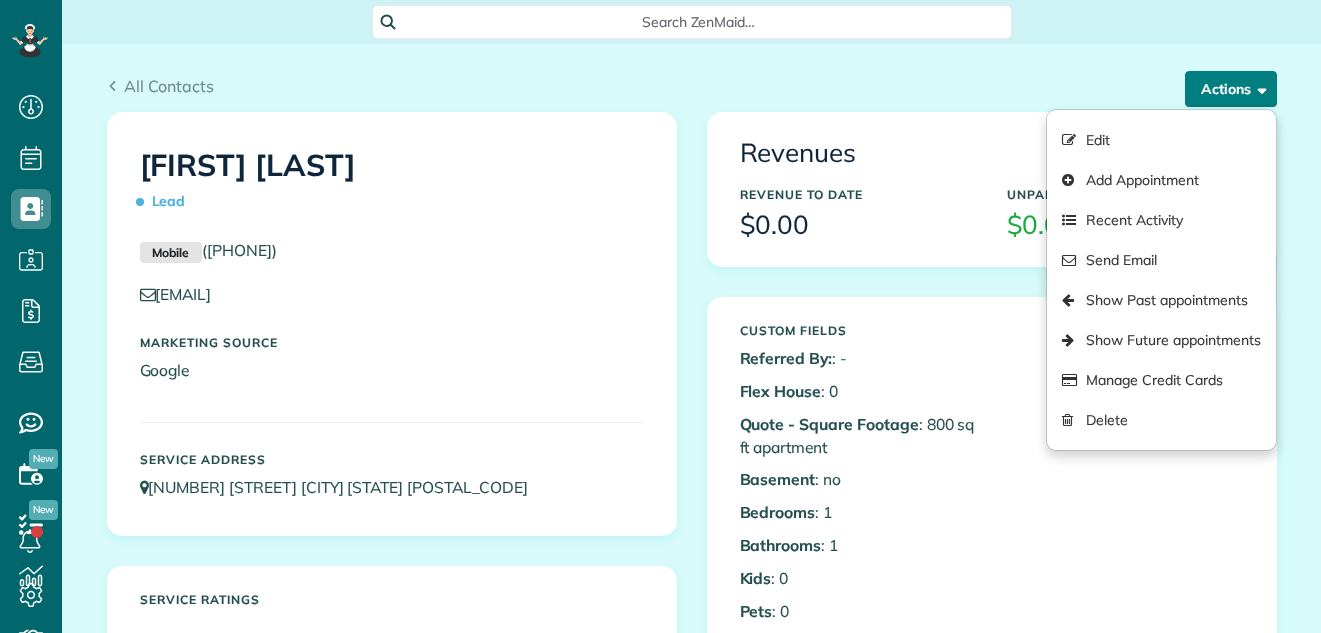 scroll, scrollTop: 633, scrollLeft: 62, axis: both 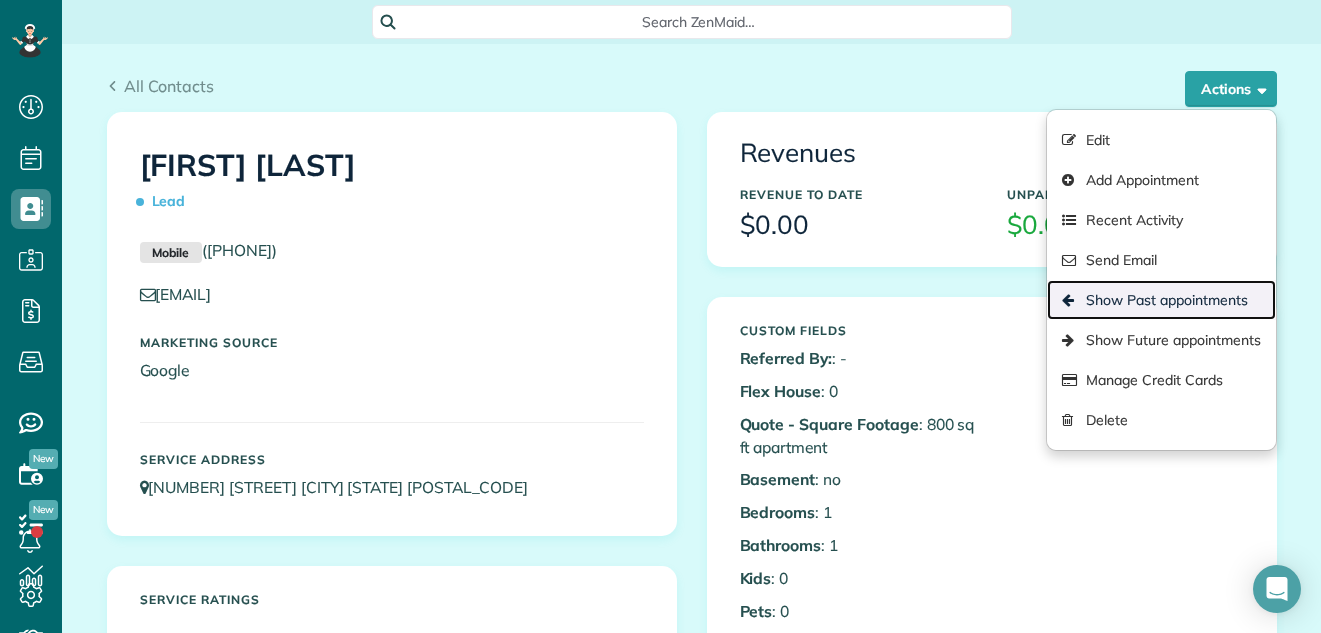 click on "Show Past appointments" at bounding box center [1161, 300] 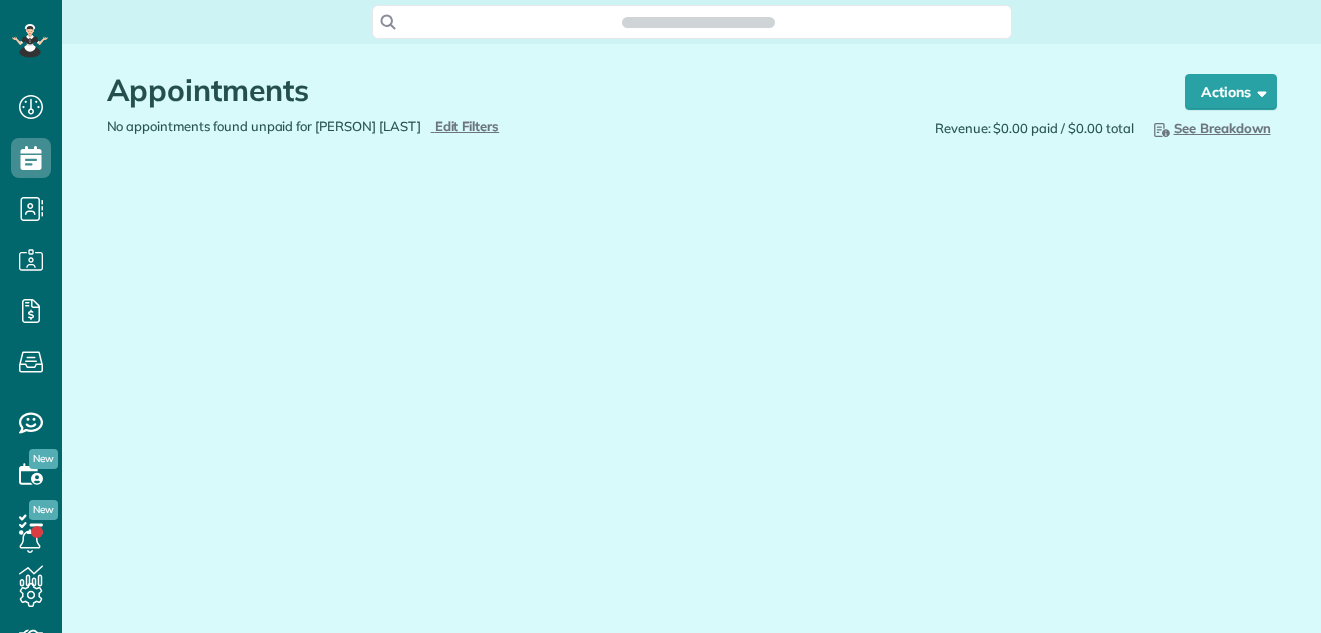 scroll, scrollTop: 0, scrollLeft: 0, axis: both 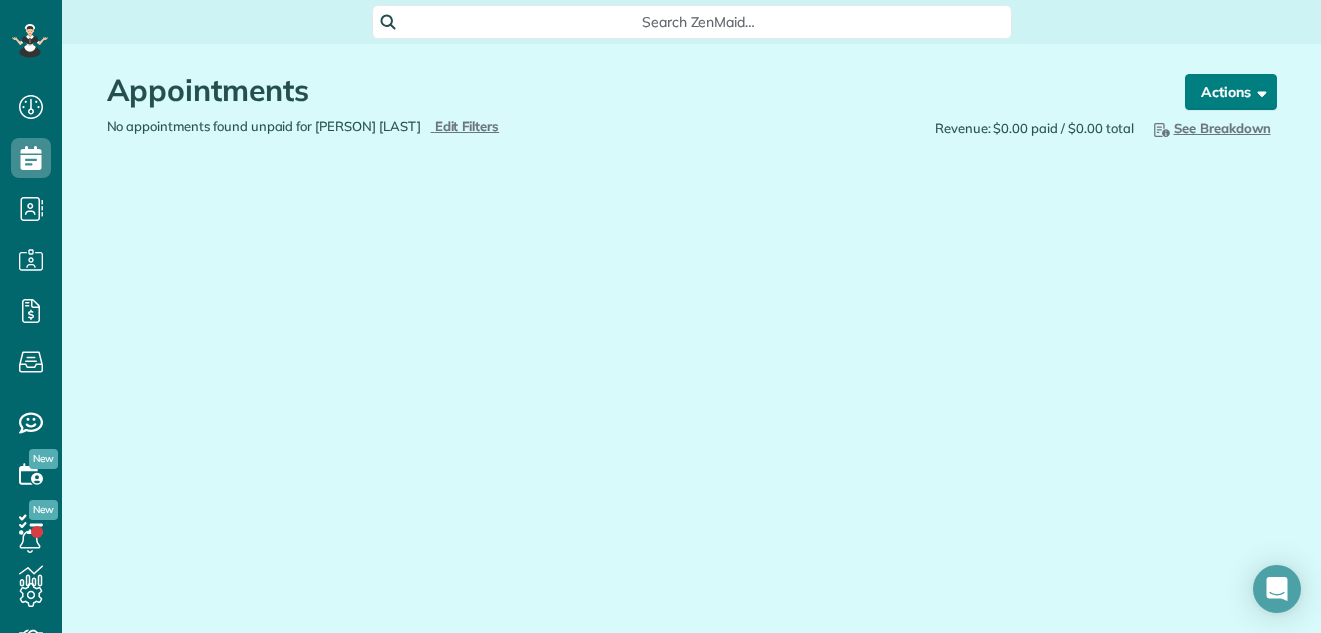 click on "Actions" at bounding box center [1231, 92] 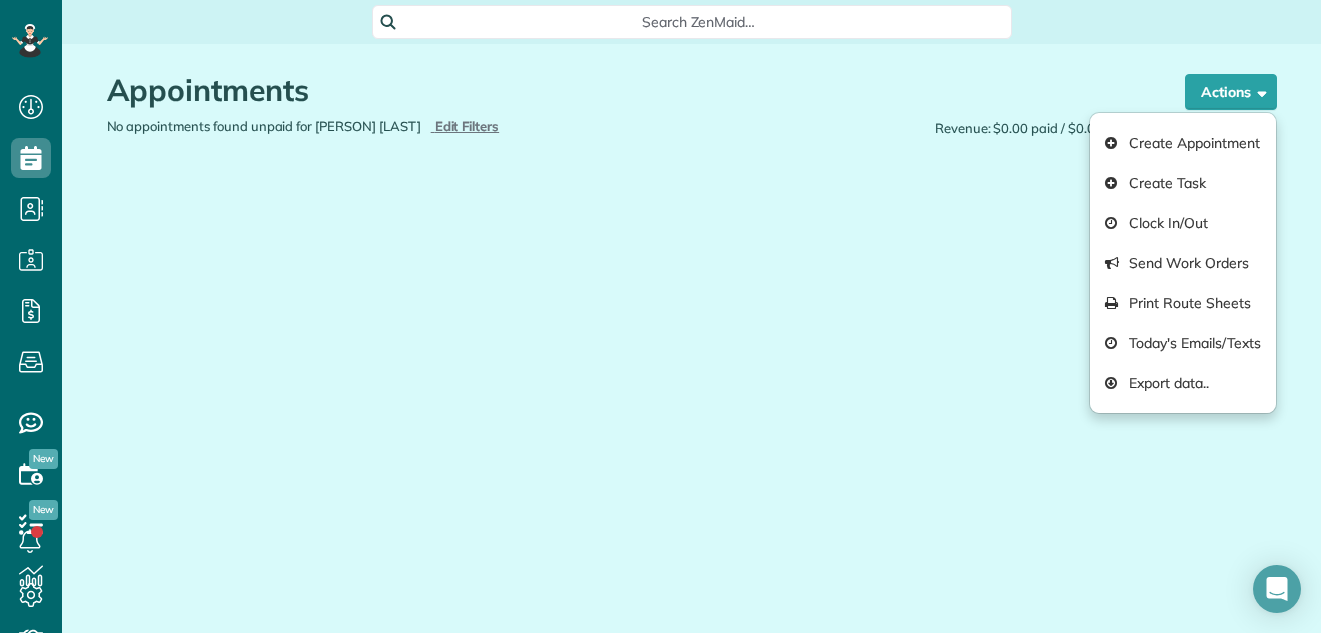 click on "Appointments
the List View [2 min]
Schedule Changes
Actions
Create Appointment
Create Task
Clock In/Out
Send Work Orders
Print Route Sheets
Today's Emails/Texts
Export data..
Bulk Actions
Set status to: Active
Set status to: request off" at bounding box center (692, 80) 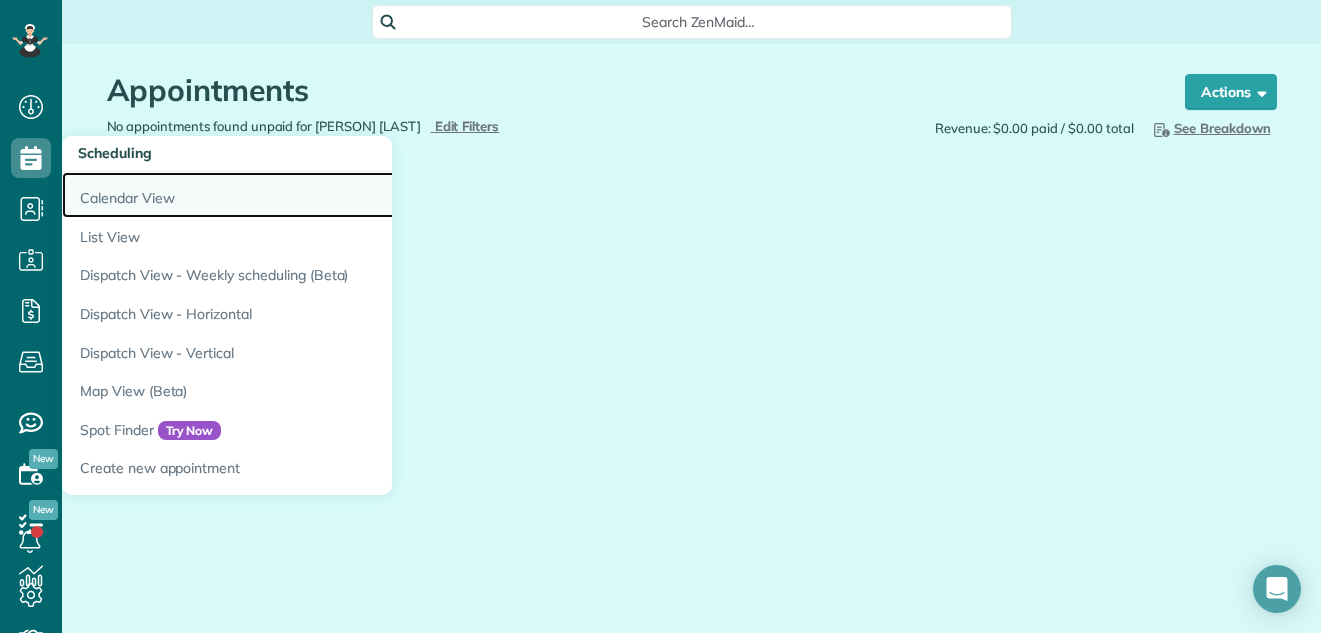 click on "Calendar View" at bounding box center [312, 195] 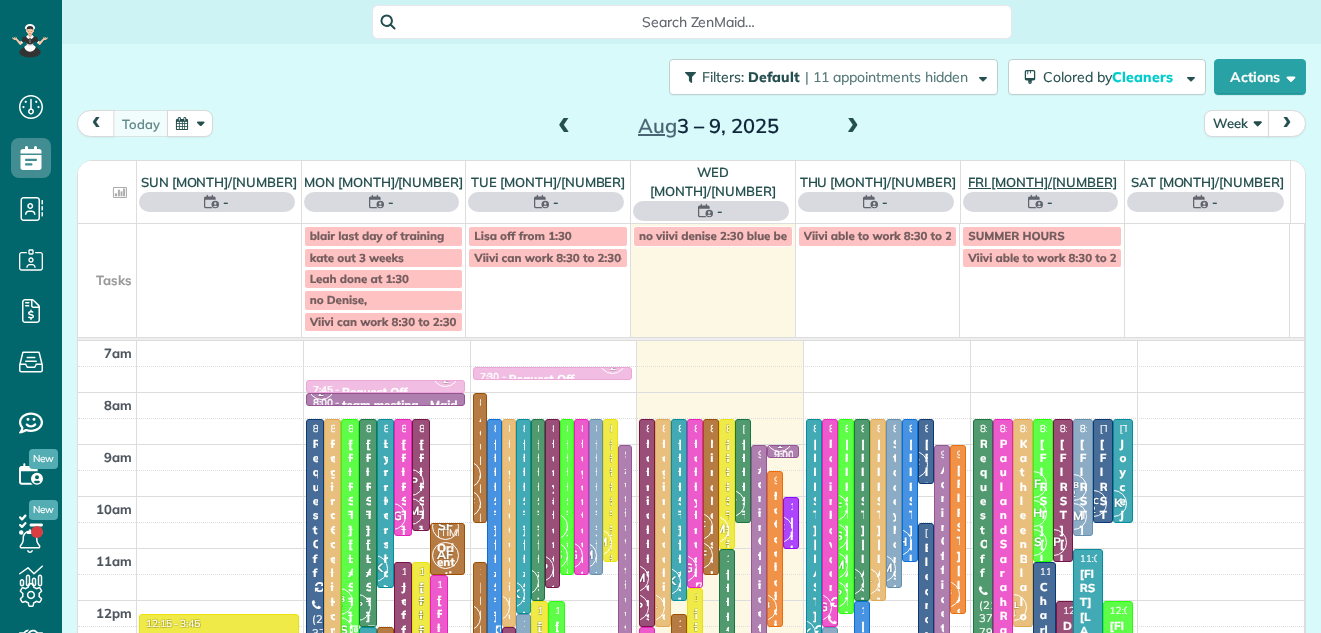scroll, scrollTop: 0, scrollLeft: 0, axis: both 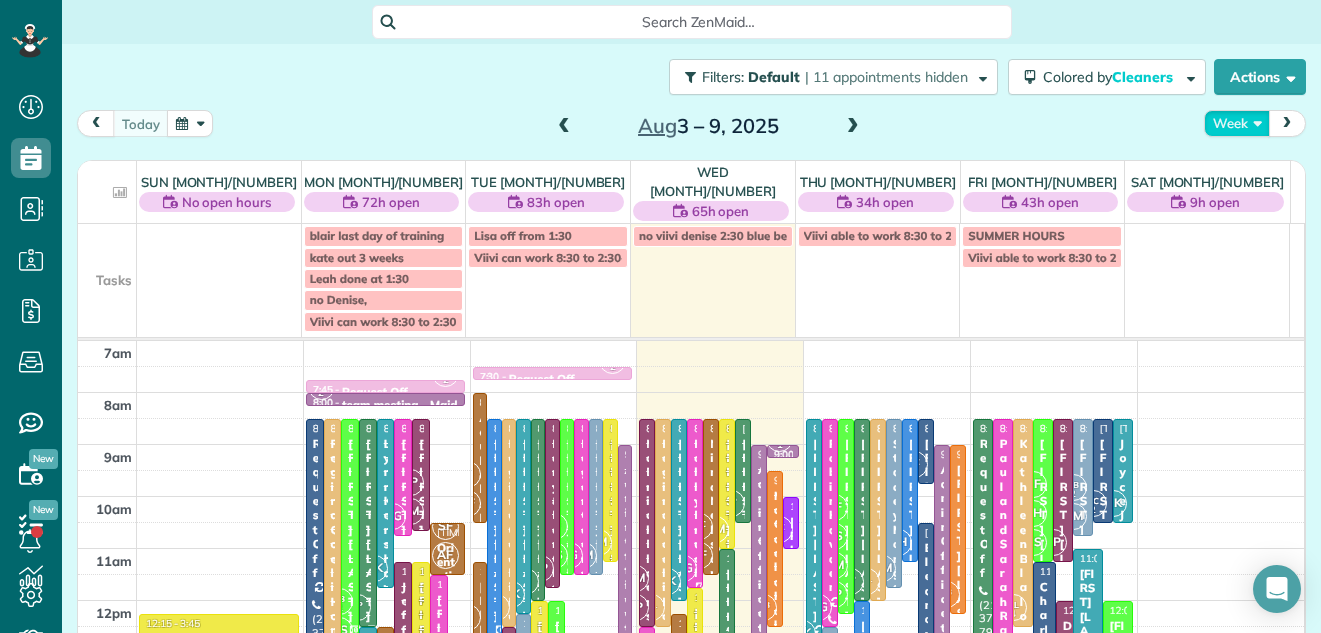 click on "Week" at bounding box center (1237, 123) 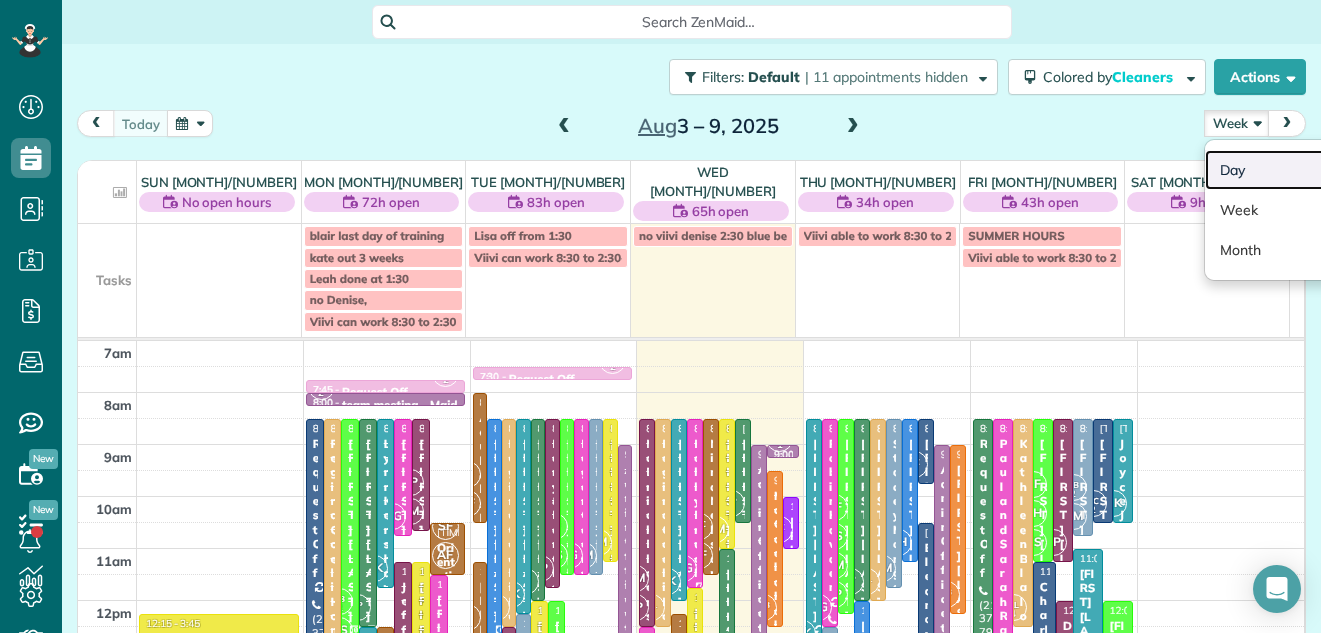 click on "Day" at bounding box center [1284, 170] 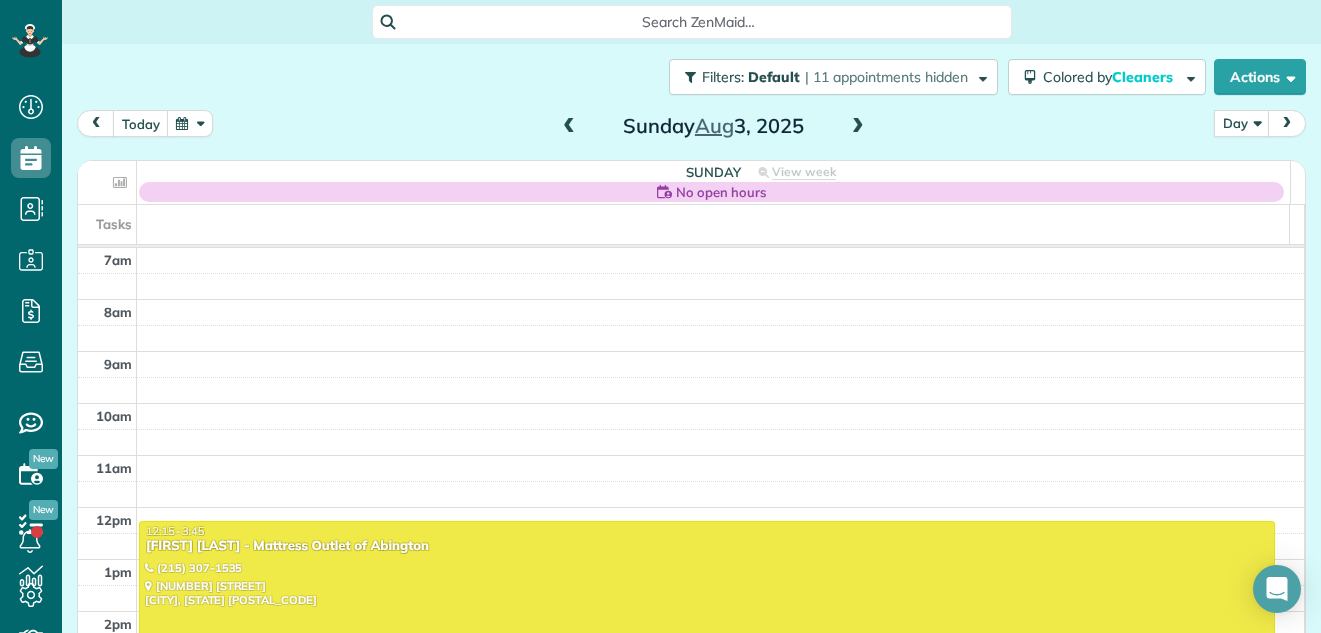 click at bounding box center (858, 127) 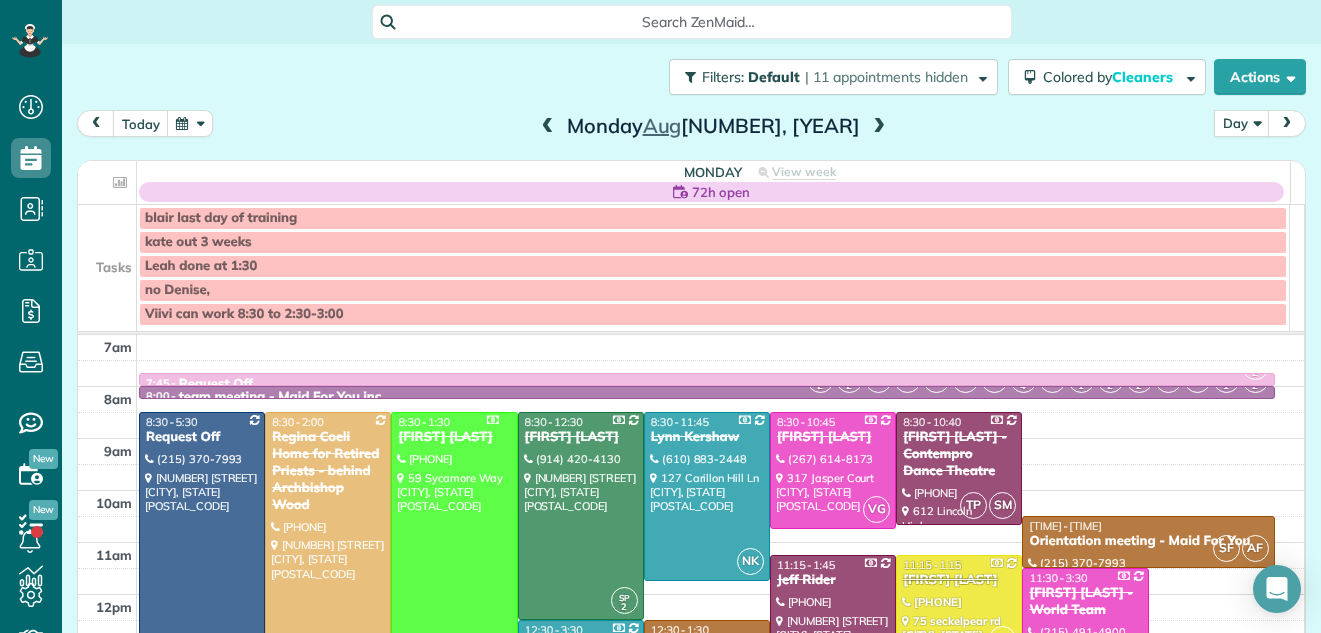 scroll, scrollTop: 73, scrollLeft: 0, axis: vertical 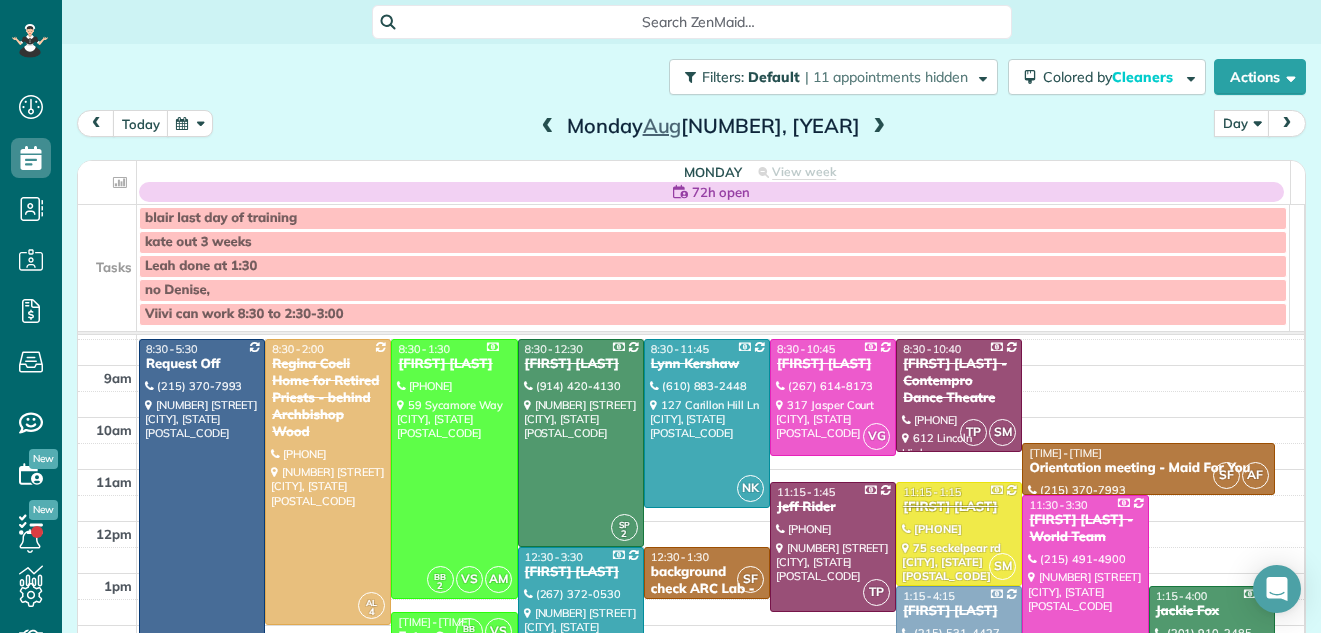 click at bounding box center (879, 127) 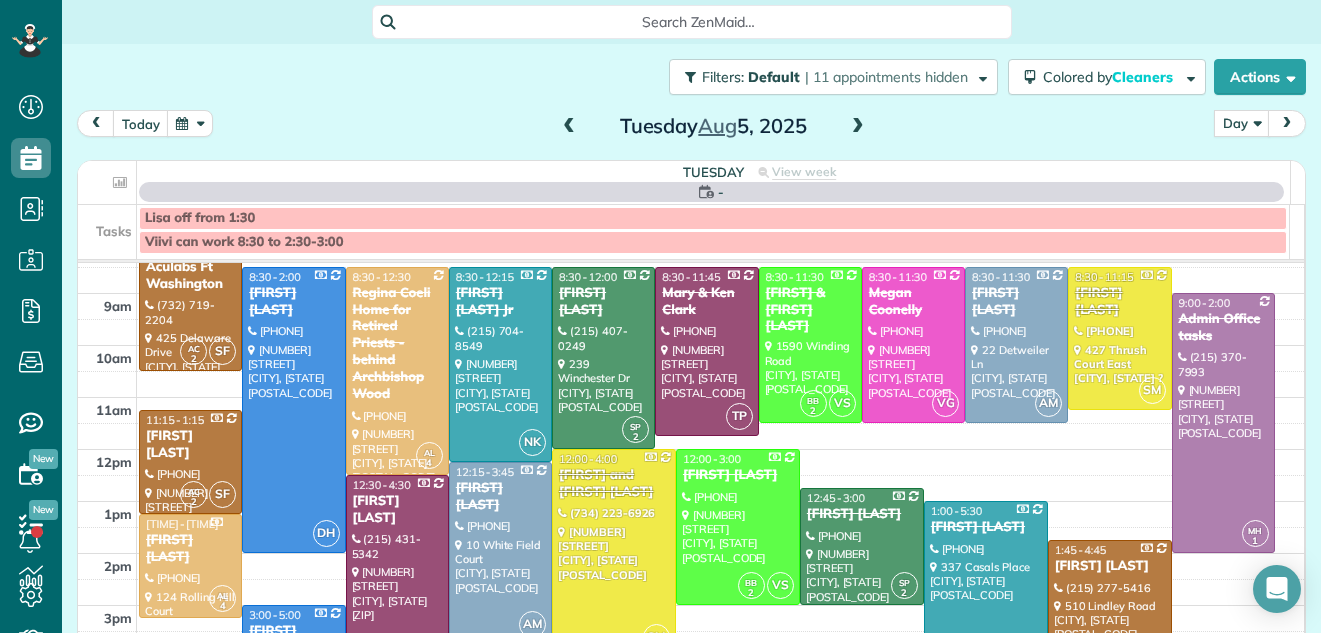 scroll, scrollTop: 0, scrollLeft: 0, axis: both 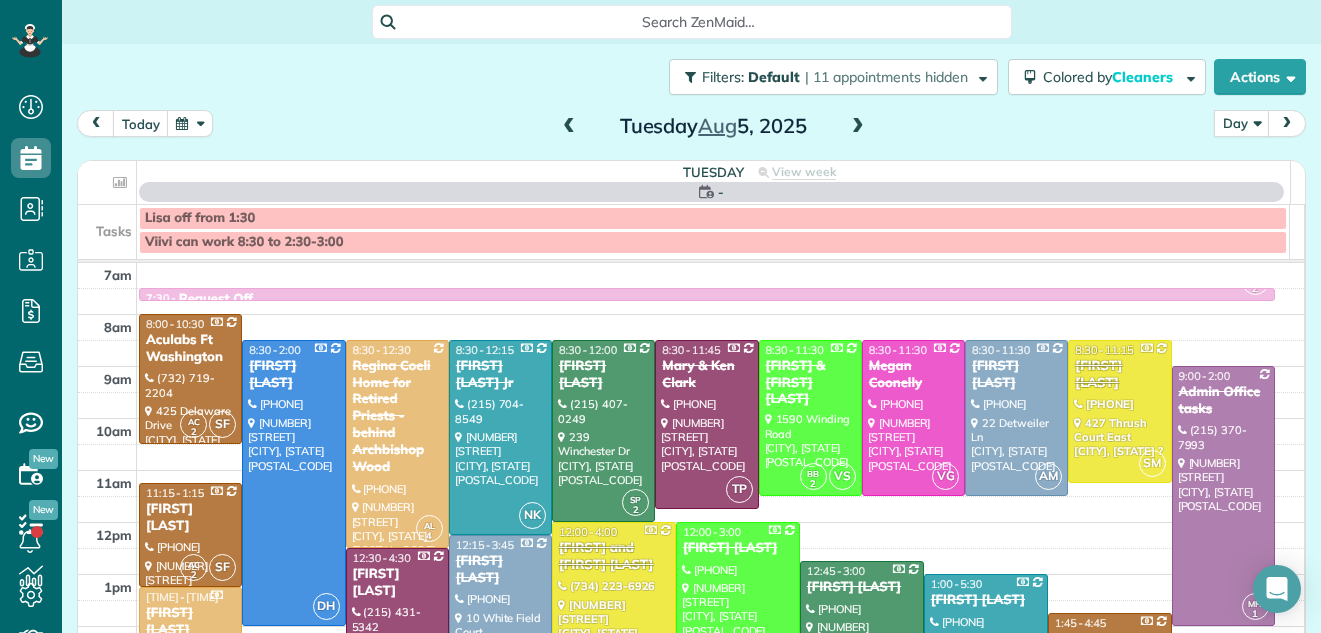 click at bounding box center [858, 127] 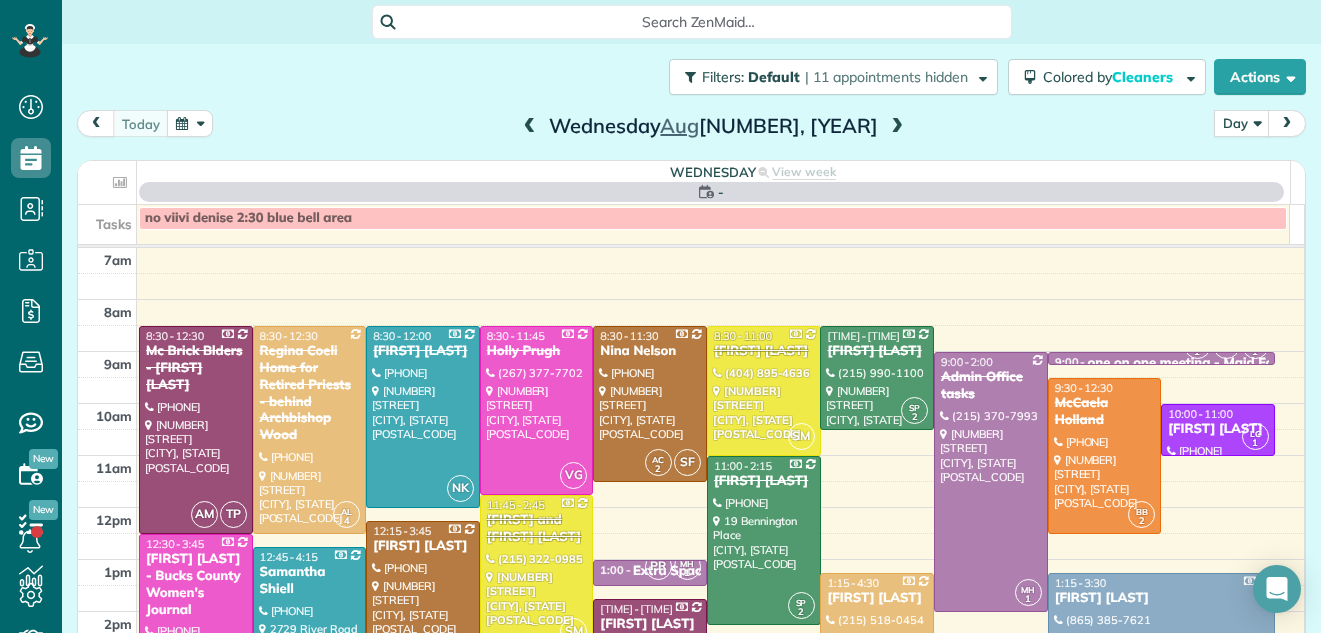 click at bounding box center [897, 127] 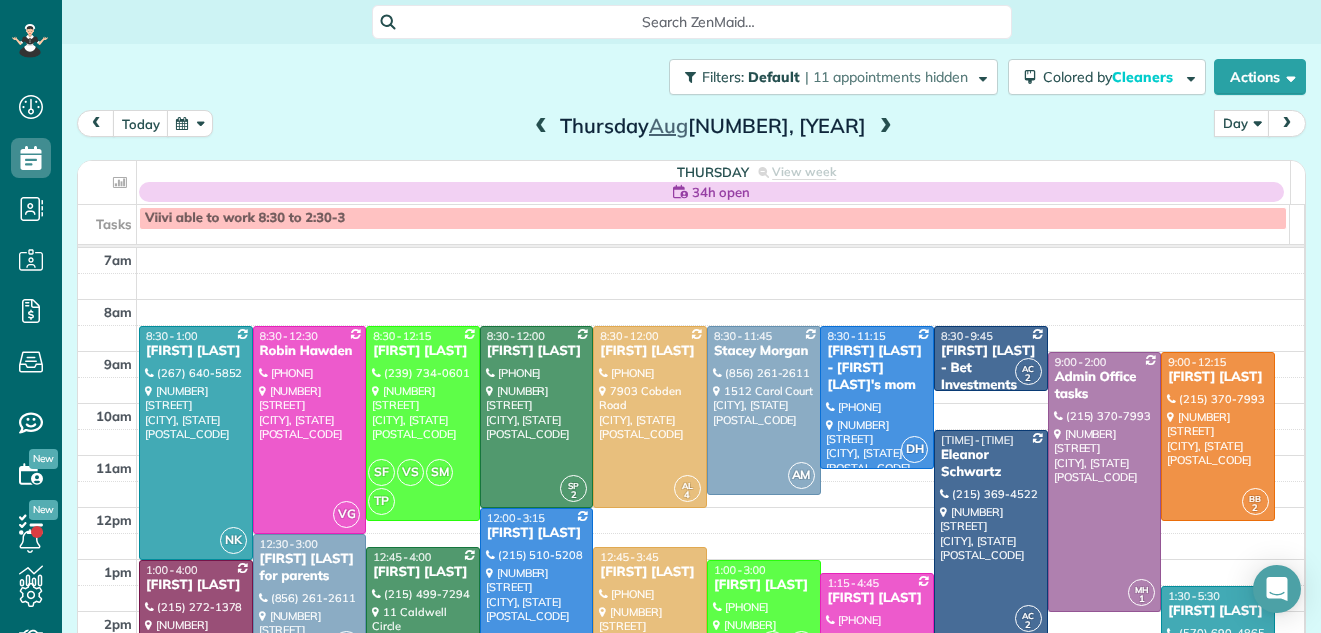 click at bounding box center [886, 127] 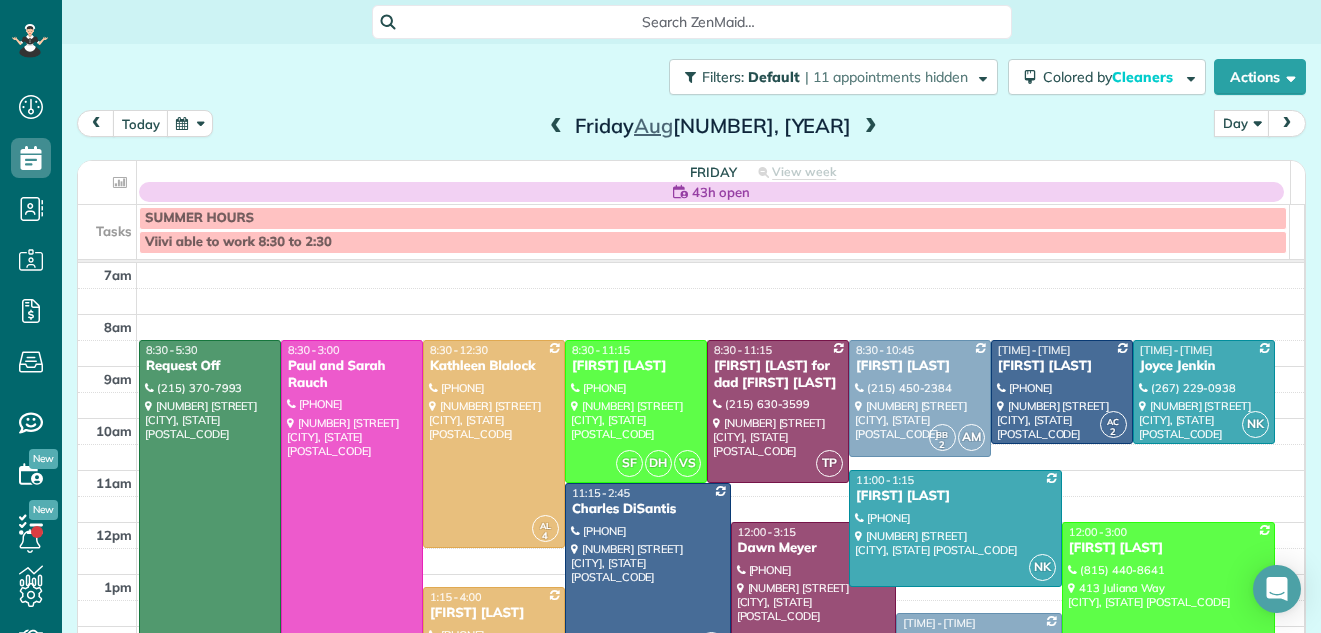 click at bounding box center (871, 127) 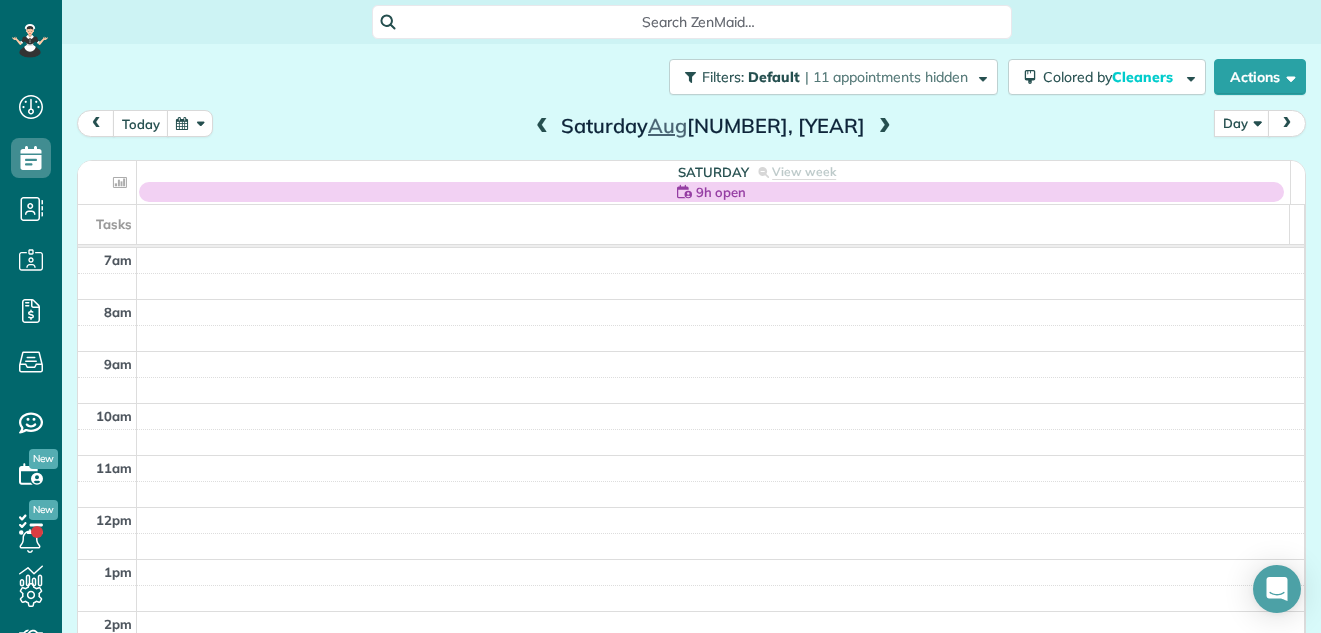 click at bounding box center (885, 127) 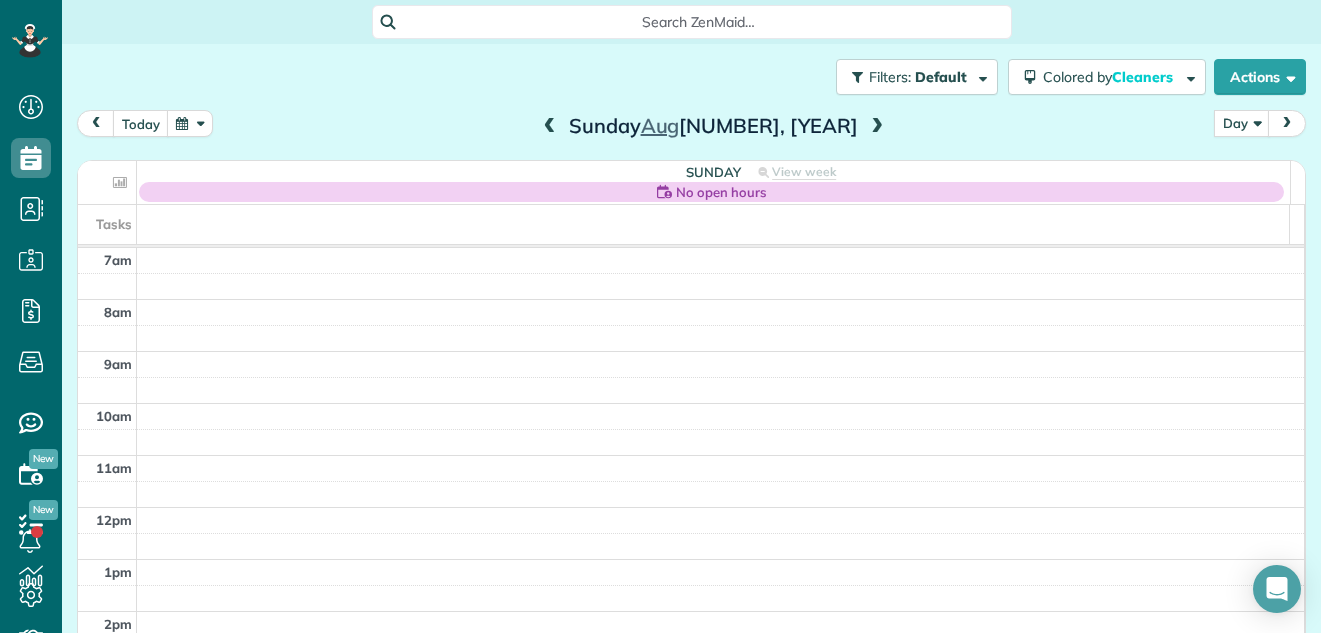 click at bounding box center [877, 127] 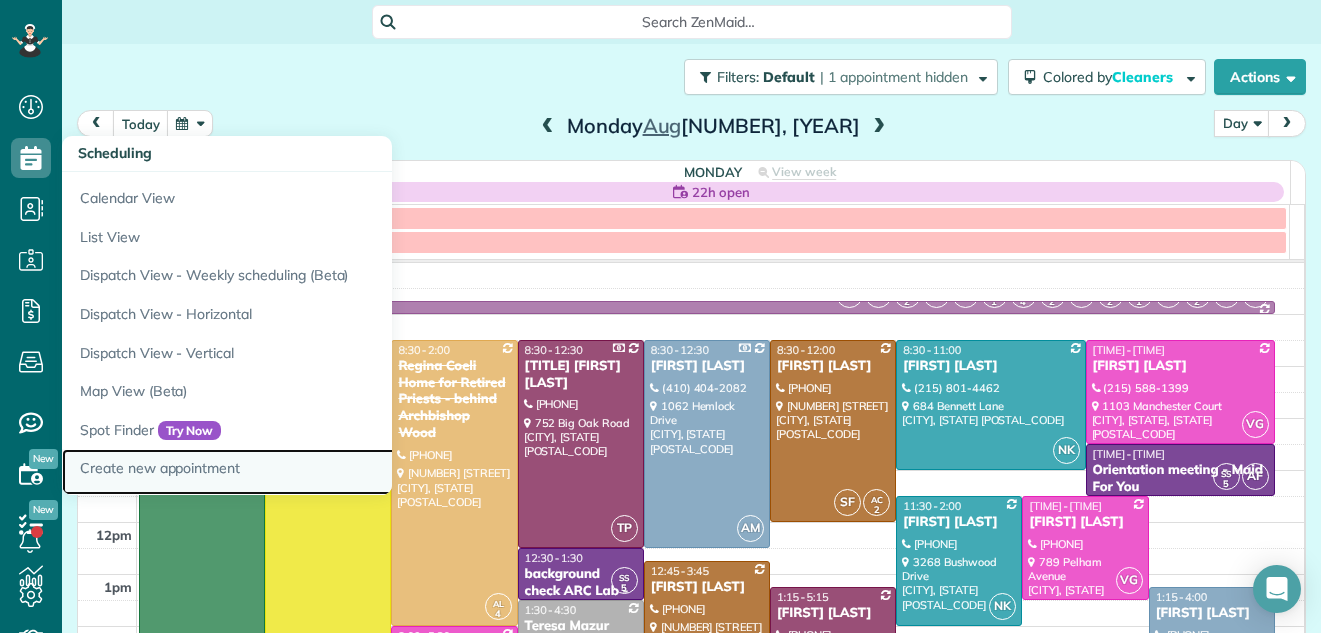 click on "Create new appointment" at bounding box center (312, 472) 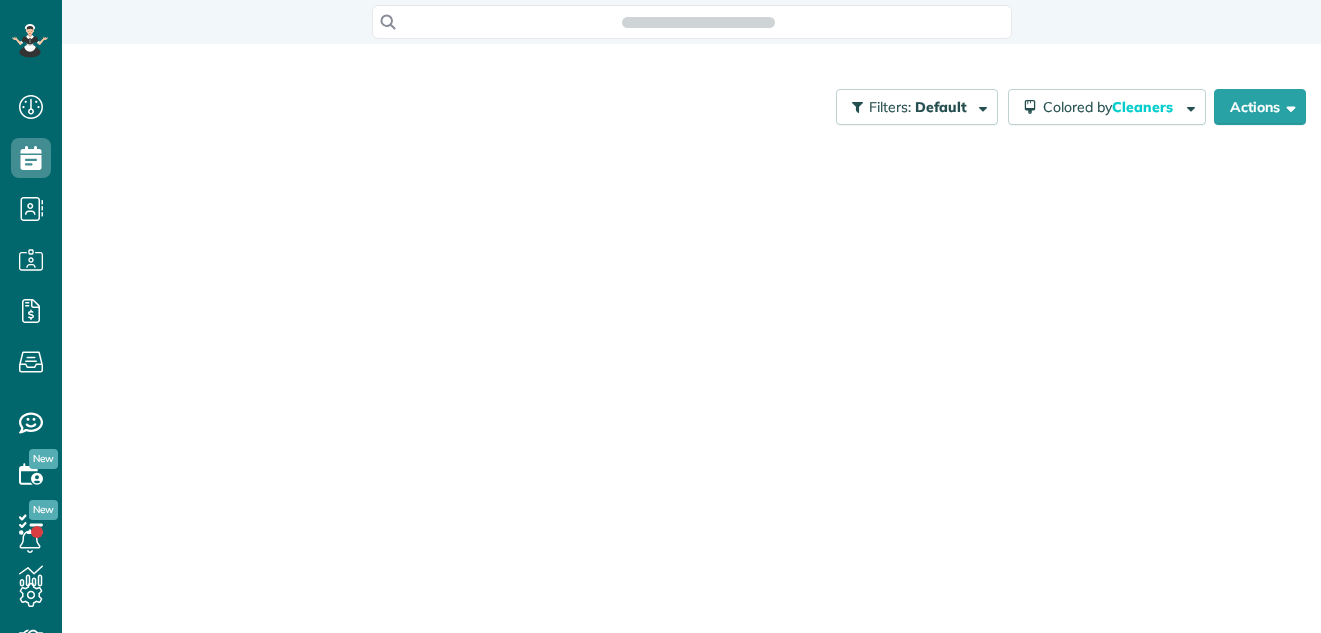 scroll, scrollTop: 0, scrollLeft: 0, axis: both 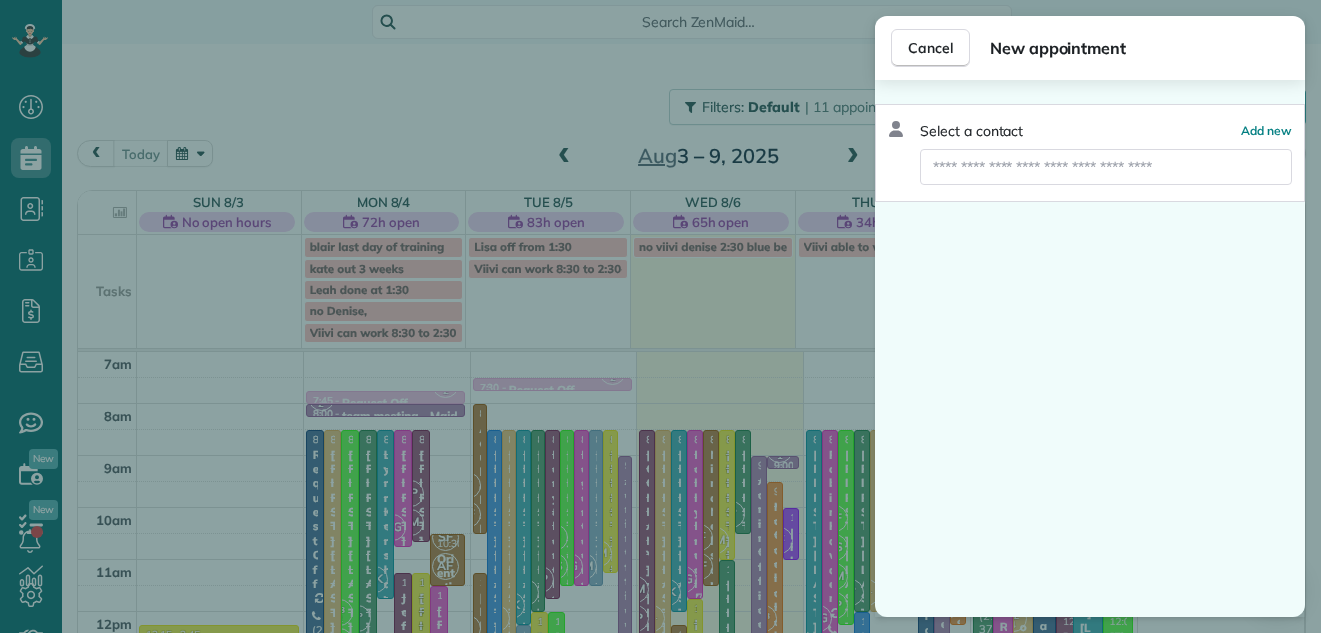 click at bounding box center [1106, 167] 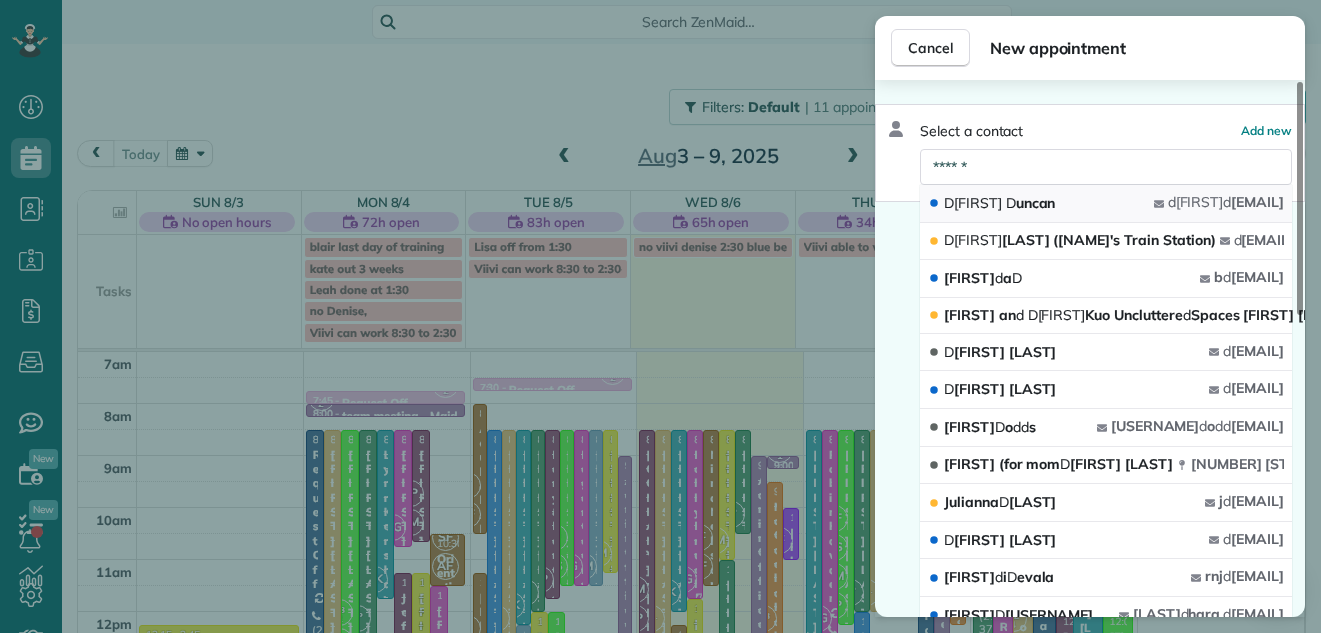 type on "******" 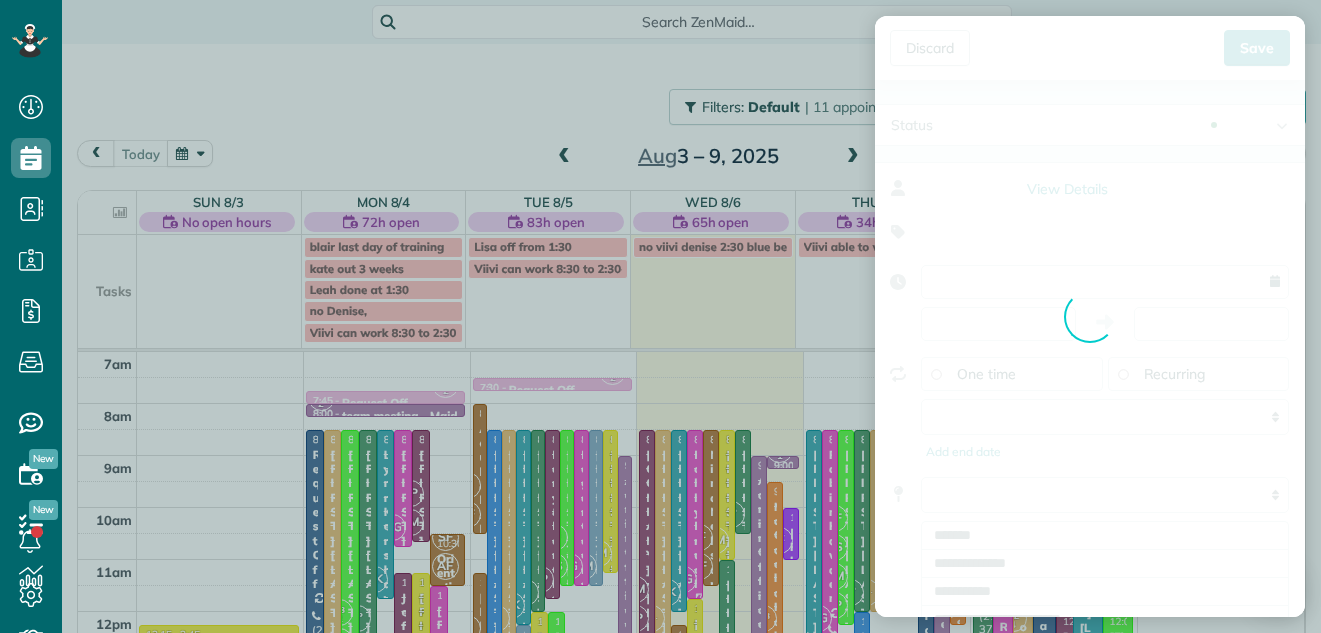 type on "**********" 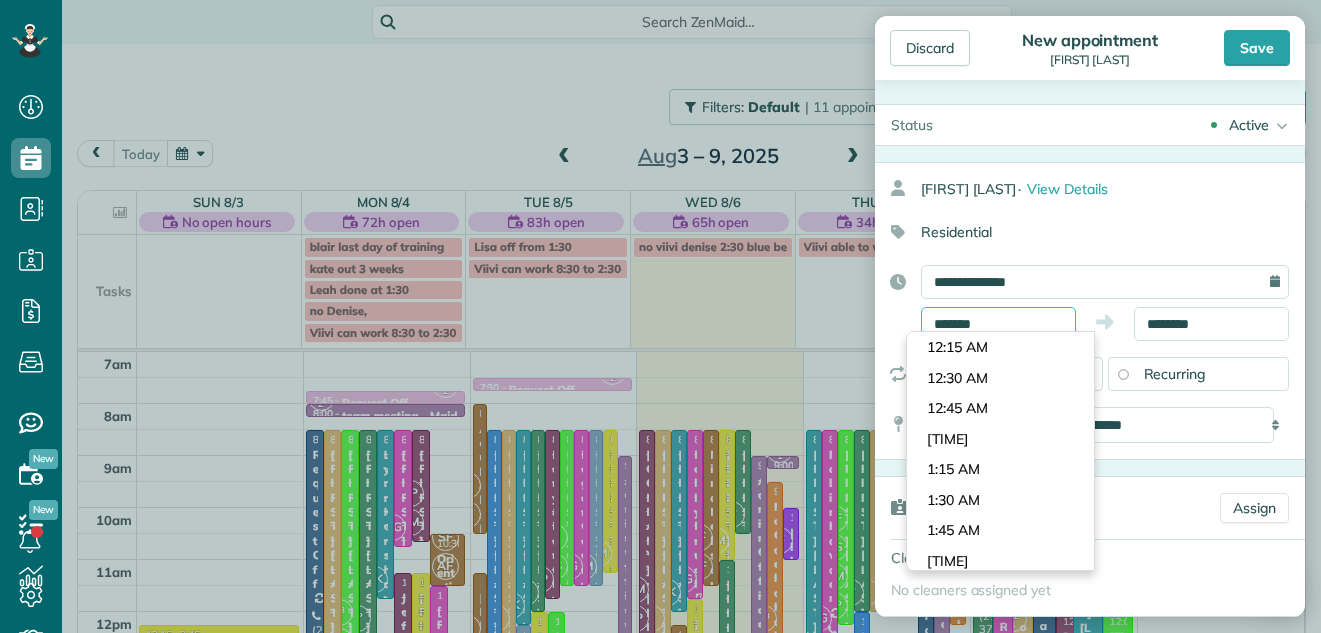 click on "*******" at bounding box center [998, 324] 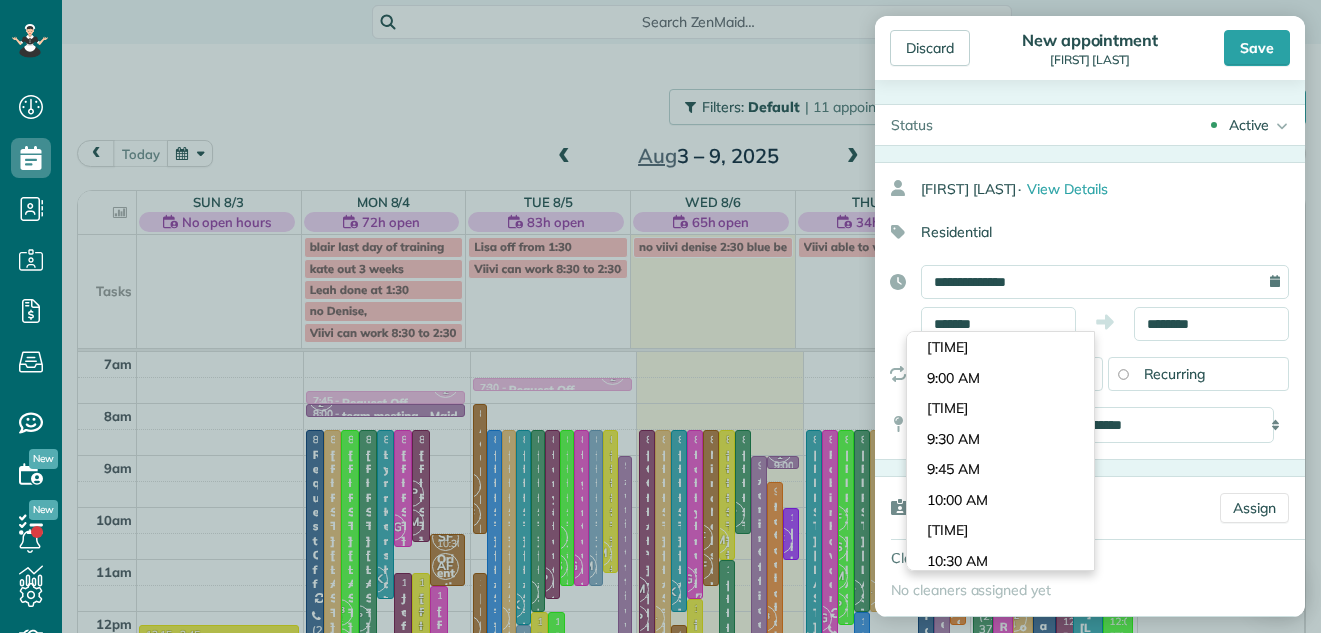 scroll, scrollTop: 998, scrollLeft: 0, axis: vertical 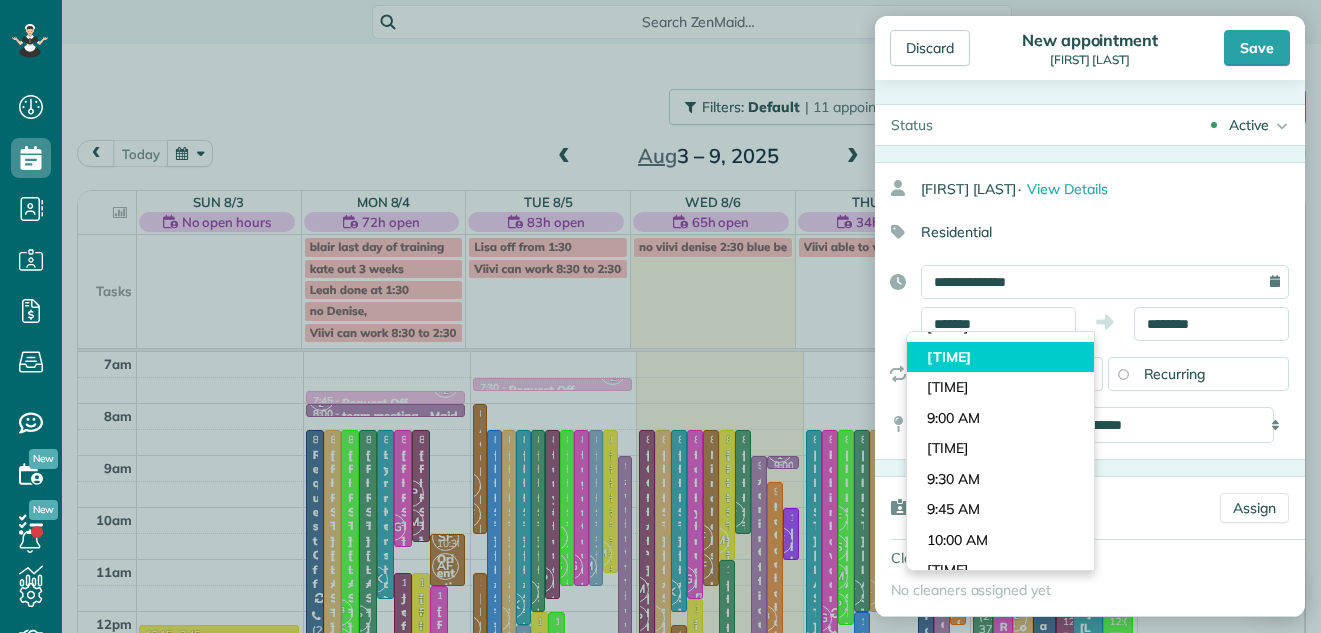 type on "*******" 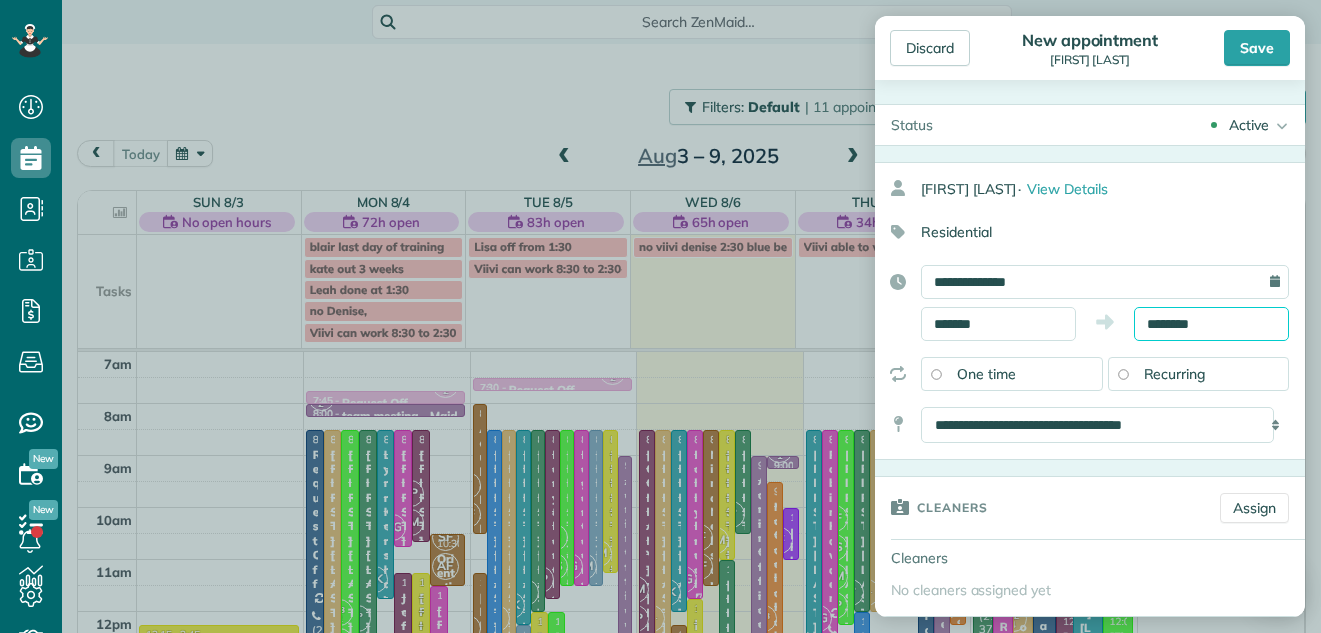 click on "********" at bounding box center [1211, 324] 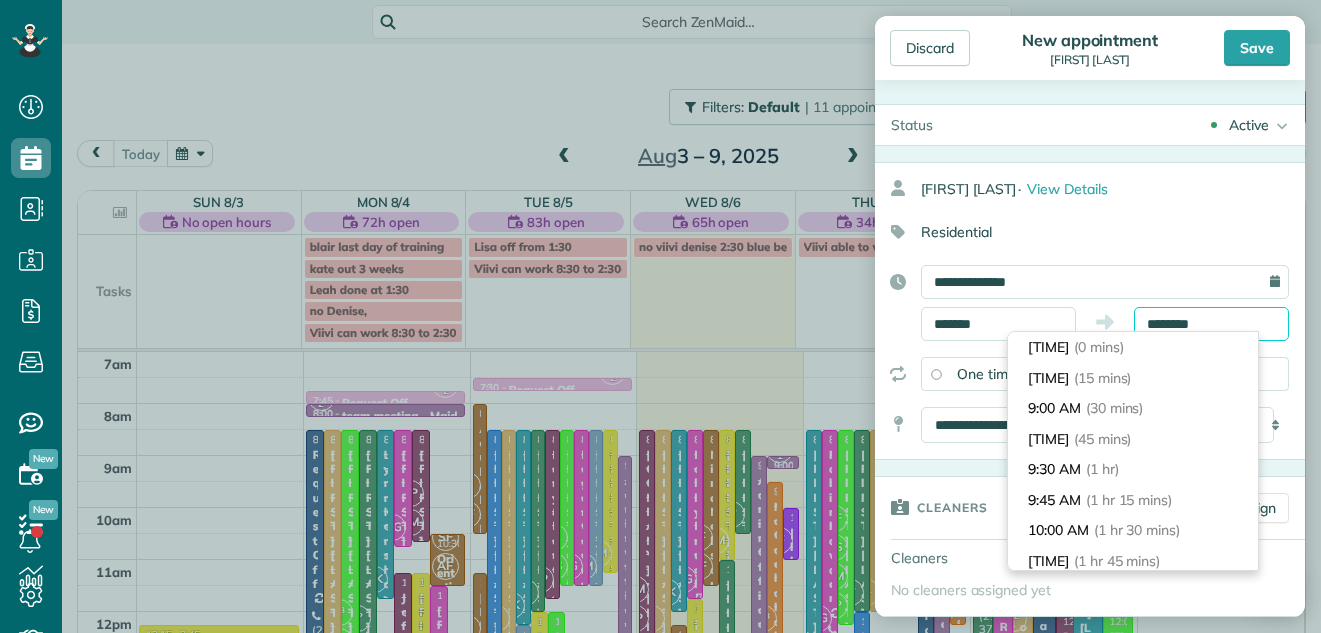 scroll, scrollTop: 275, scrollLeft: 0, axis: vertical 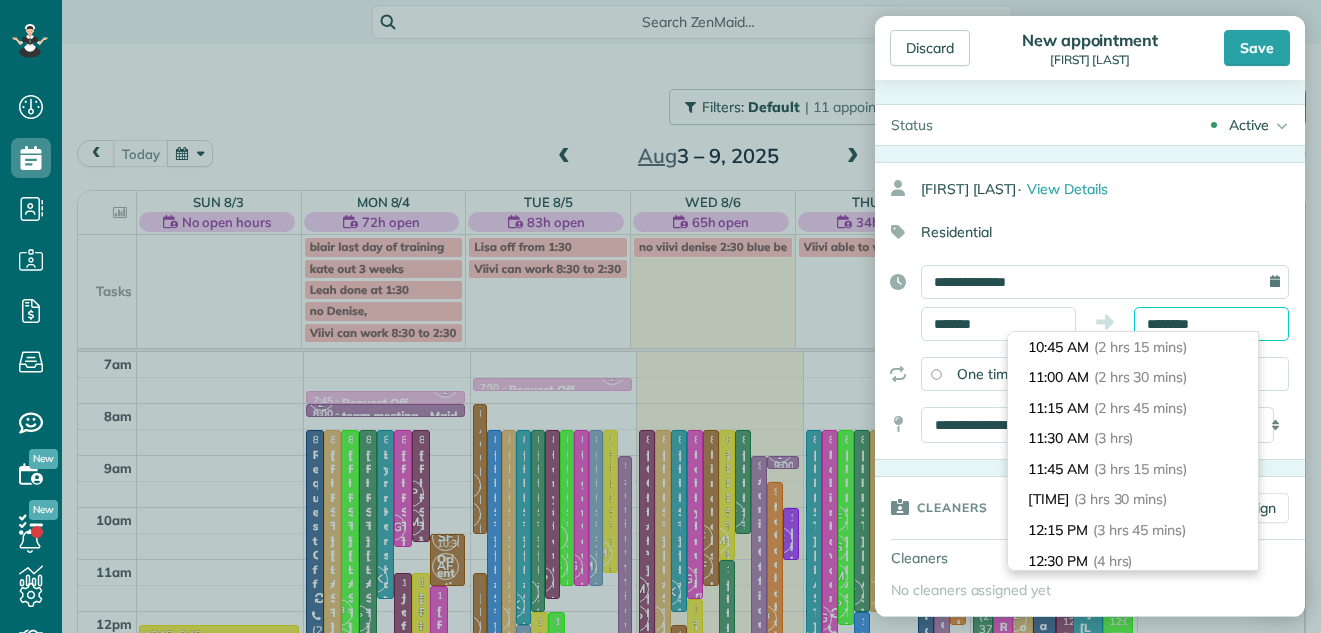 click on "********" at bounding box center [1211, 324] 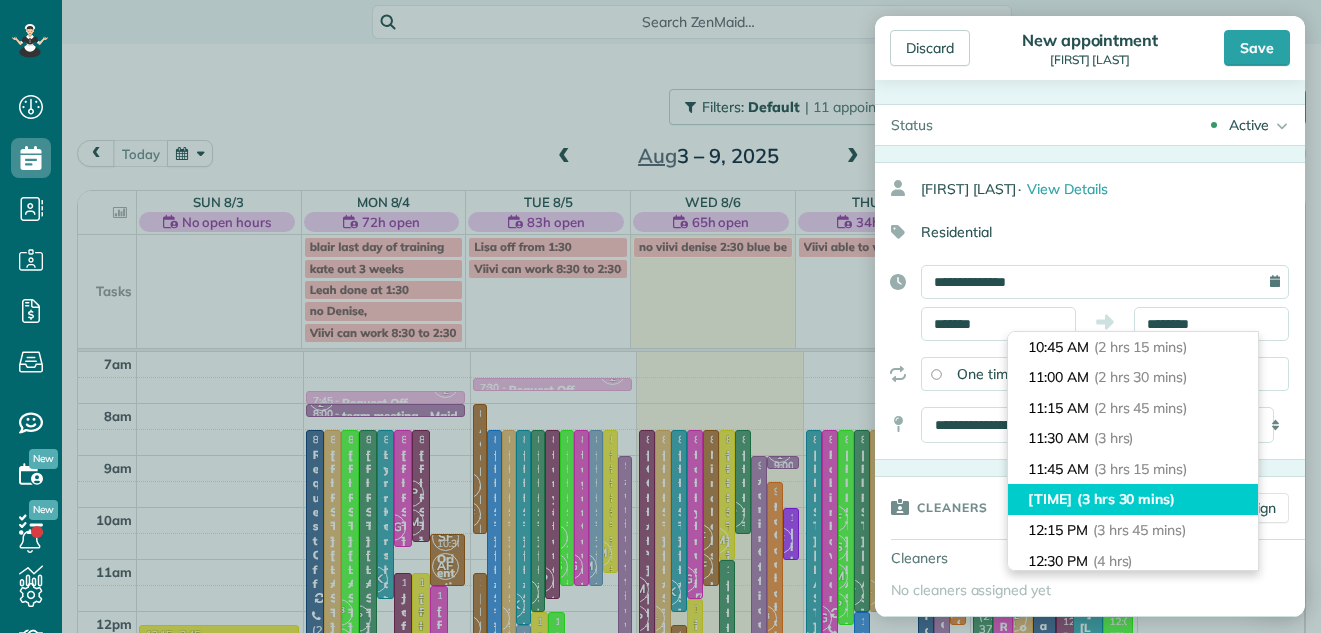 type on "********" 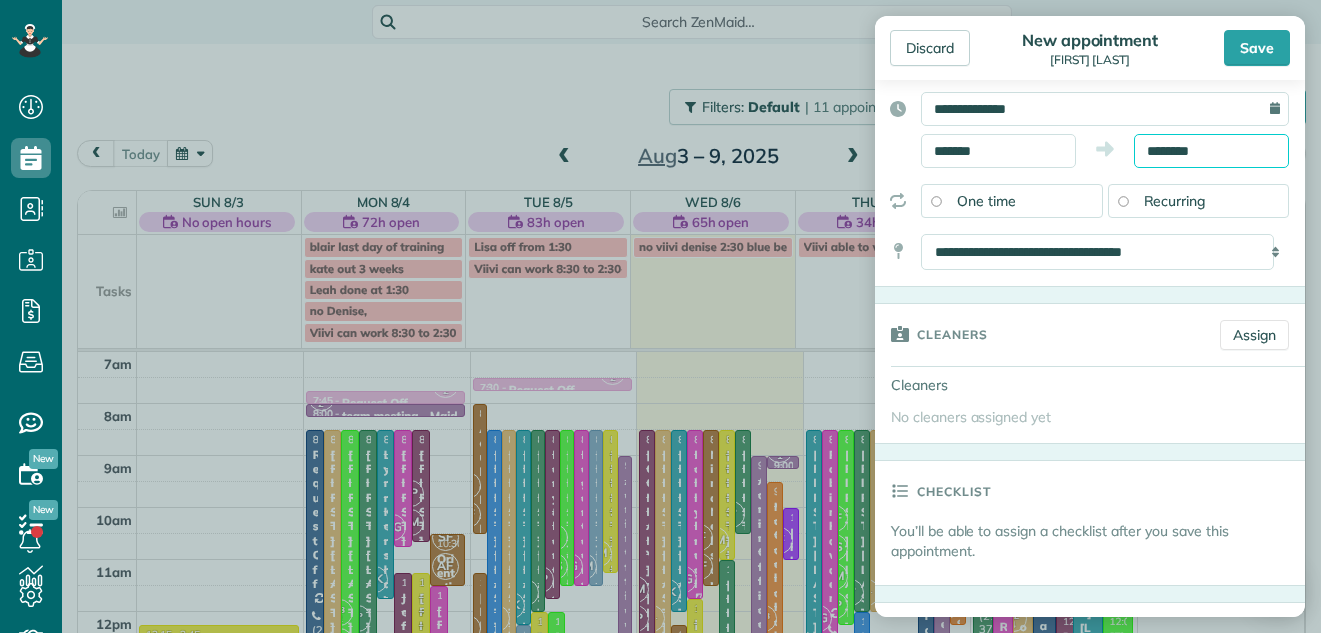 scroll, scrollTop: 190, scrollLeft: 0, axis: vertical 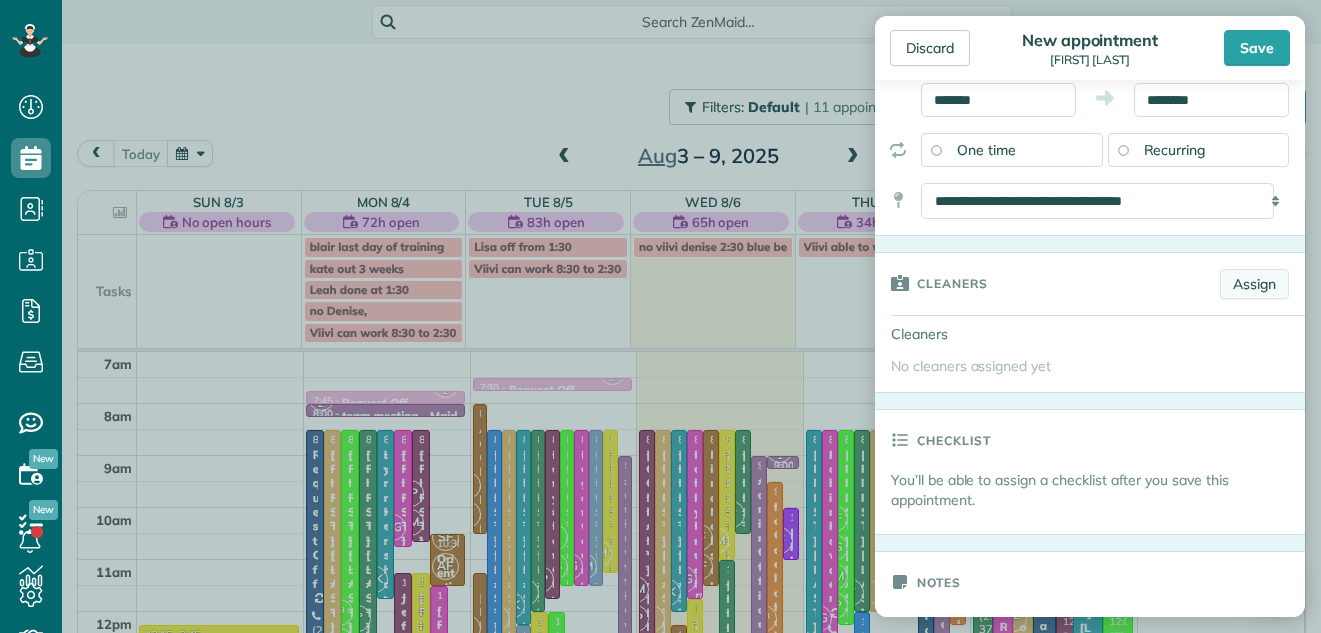click on "Assign" at bounding box center (1254, 284) 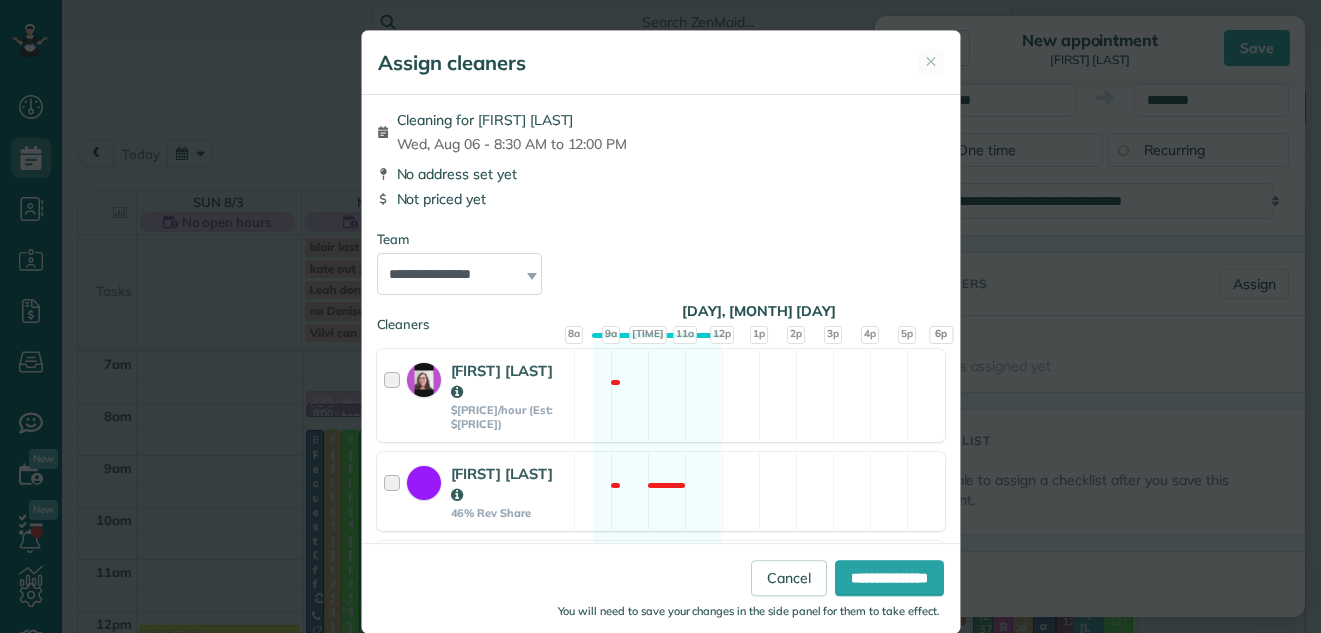 scroll, scrollTop: 118, scrollLeft: 0, axis: vertical 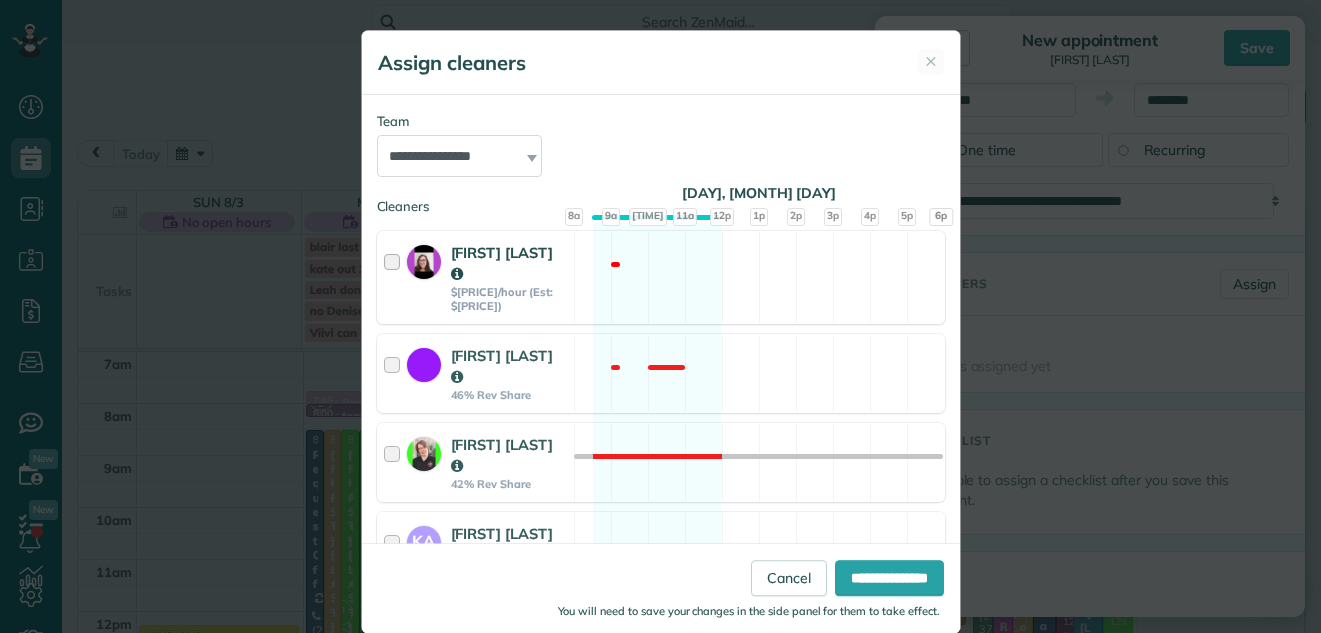 click at bounding box center [395, 277] 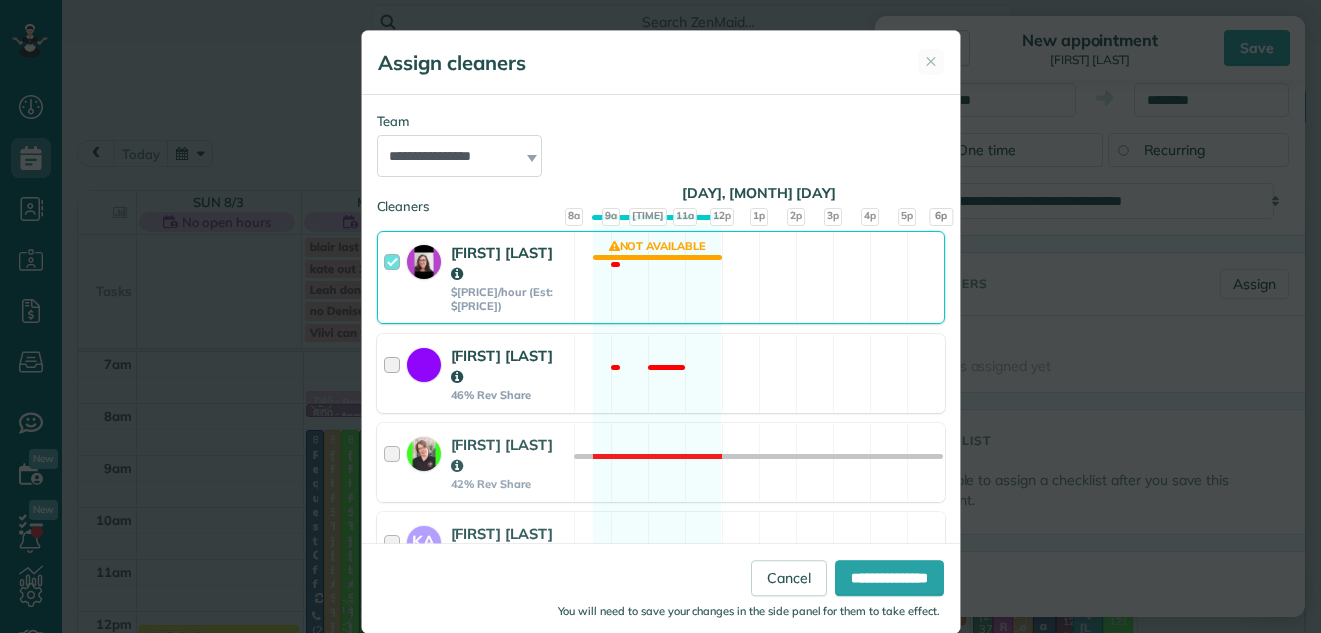 click at bounding box center [395, 373] 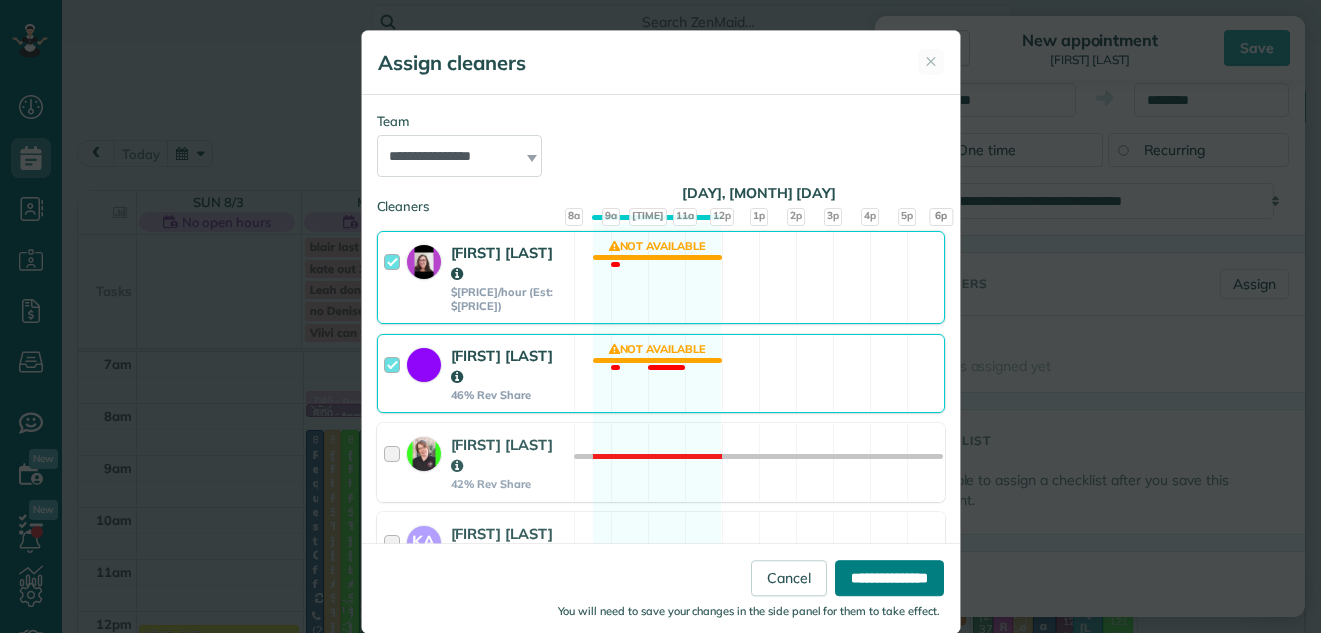 click on "**********" at bounding box center [889, 578] 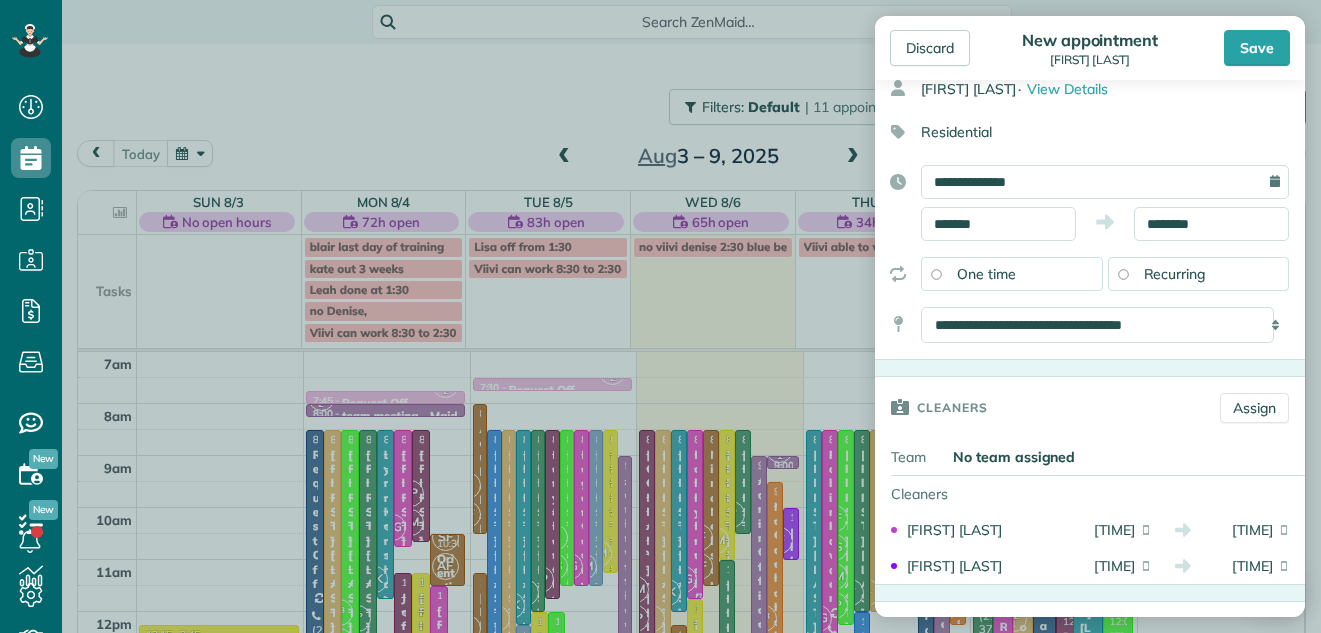 scroll, scrollTop: 39, scrollLeft: 0, axis: vertical 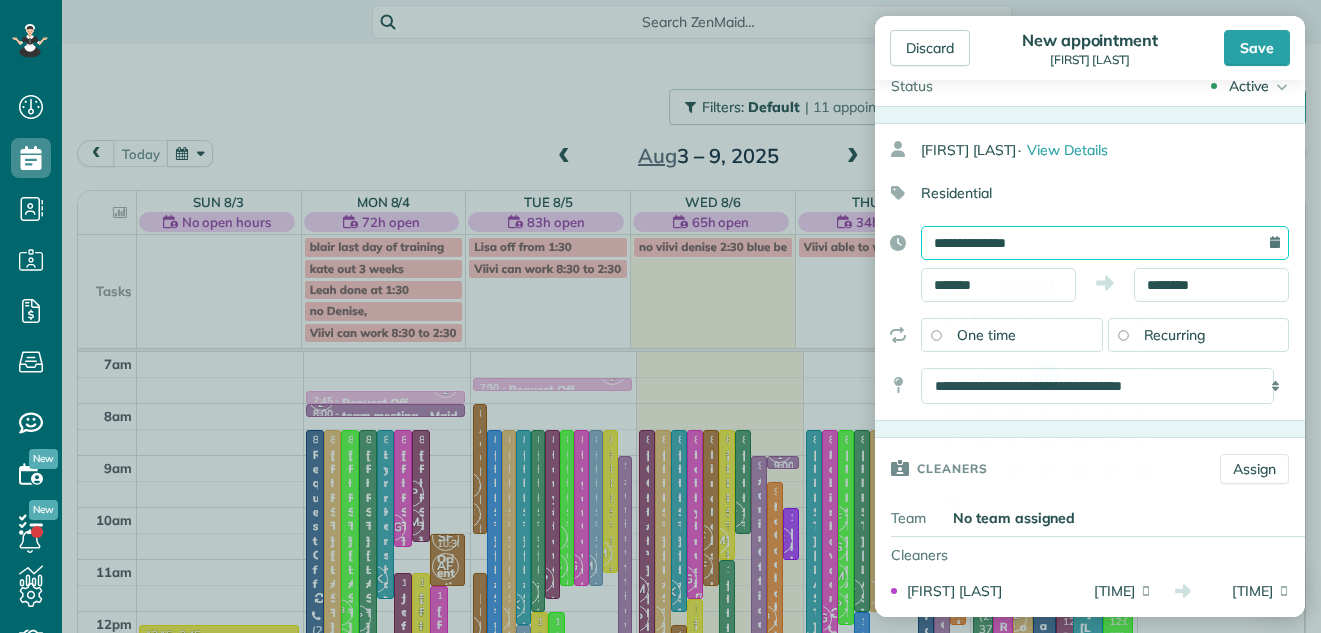 click on "**********" at bounding box center [1105, 243] 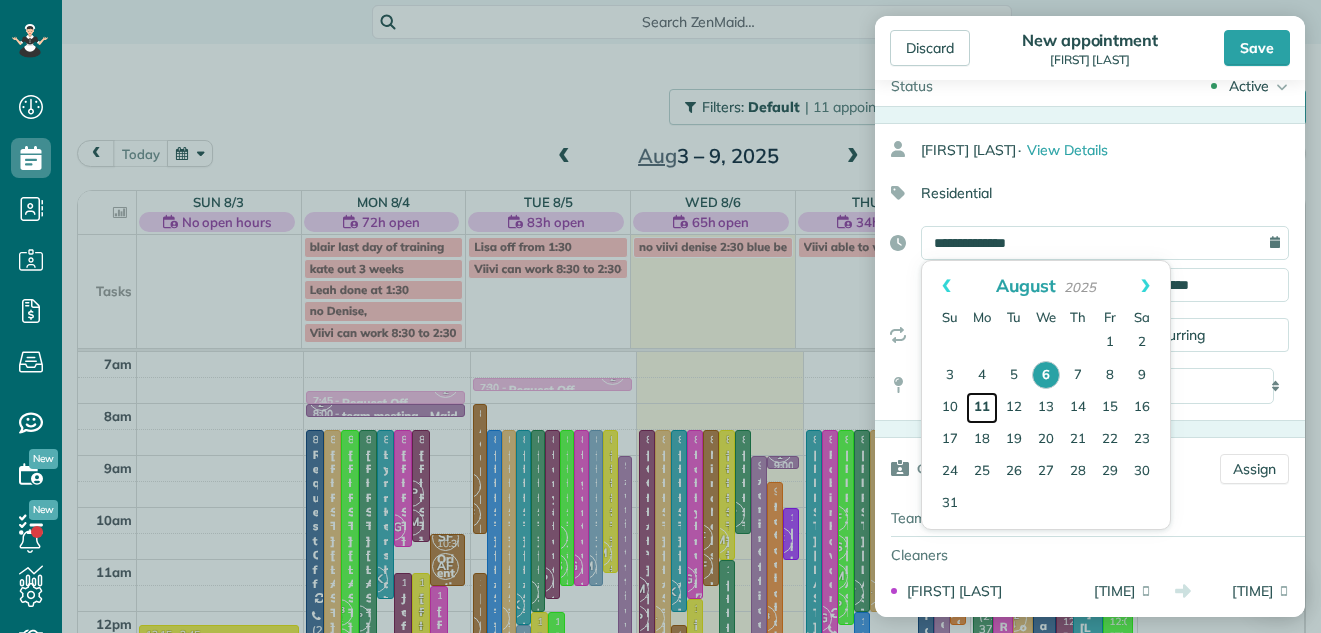 click on "11" at bounding box center [982, 408] 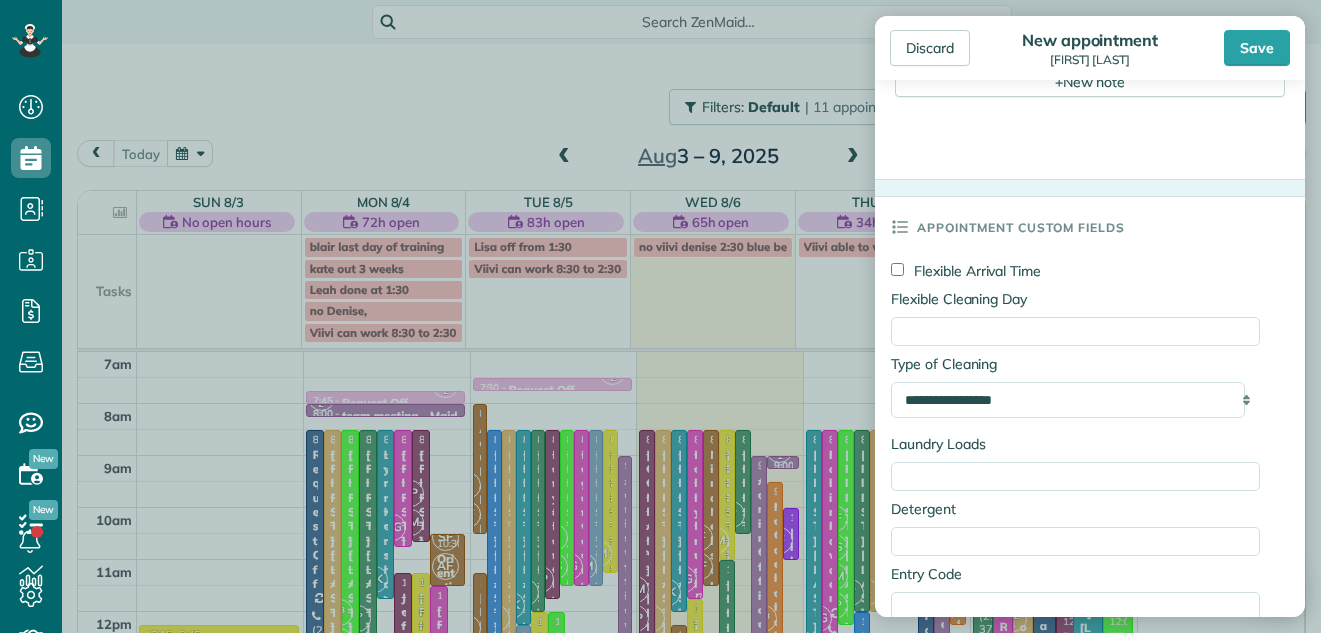 scroll, scrollTop: 977, scrollLeft: 0, axis: vertical 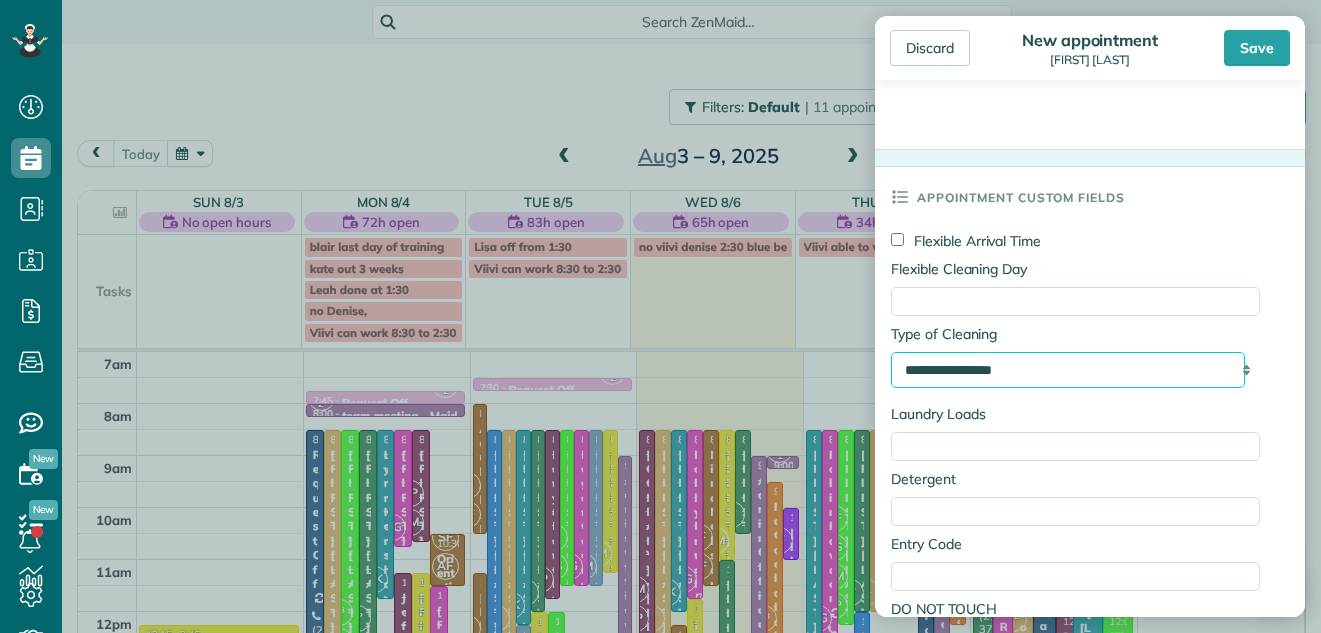 click on "**********" at bounding box center (1068, 370) 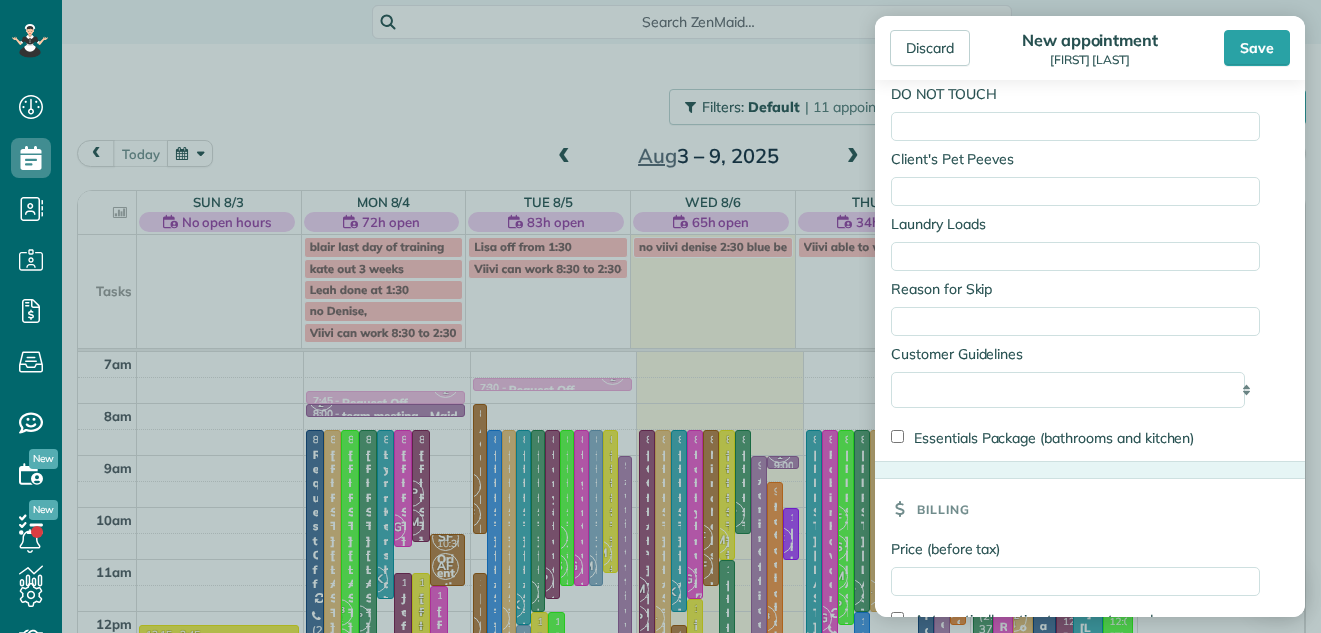 scroll, scrollTop: 1649, scrollLeft: 0, axis: vertical 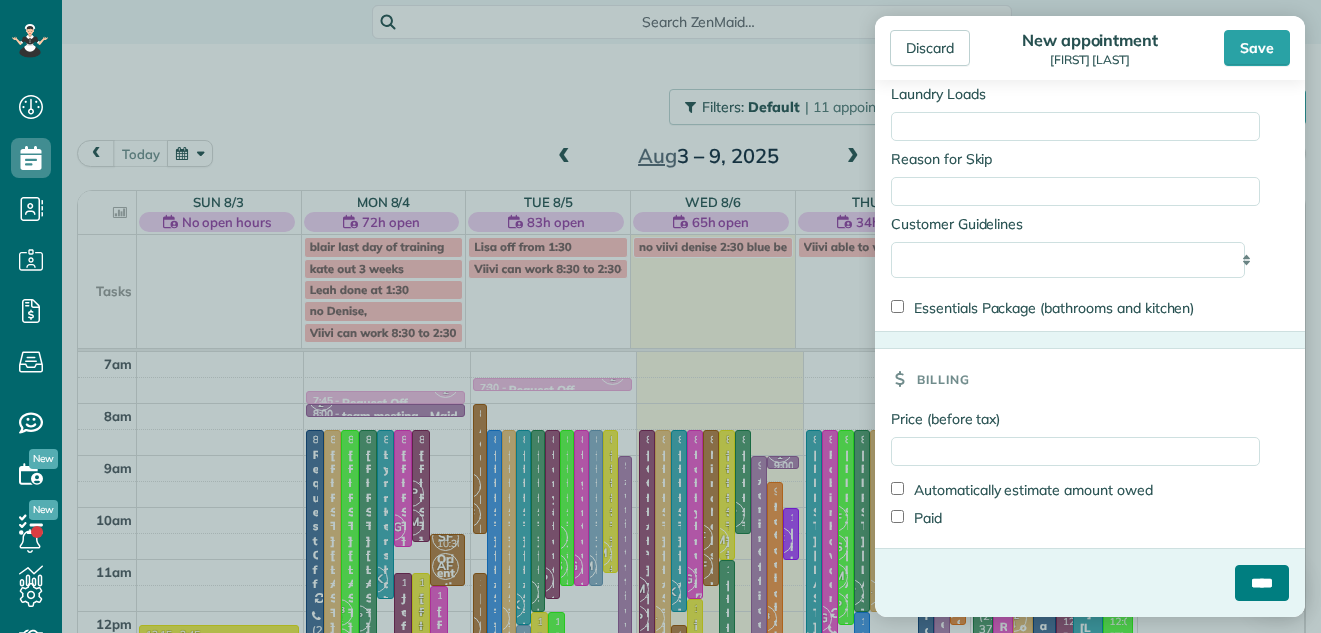 click on "****" at bounding box center (1262, 583) 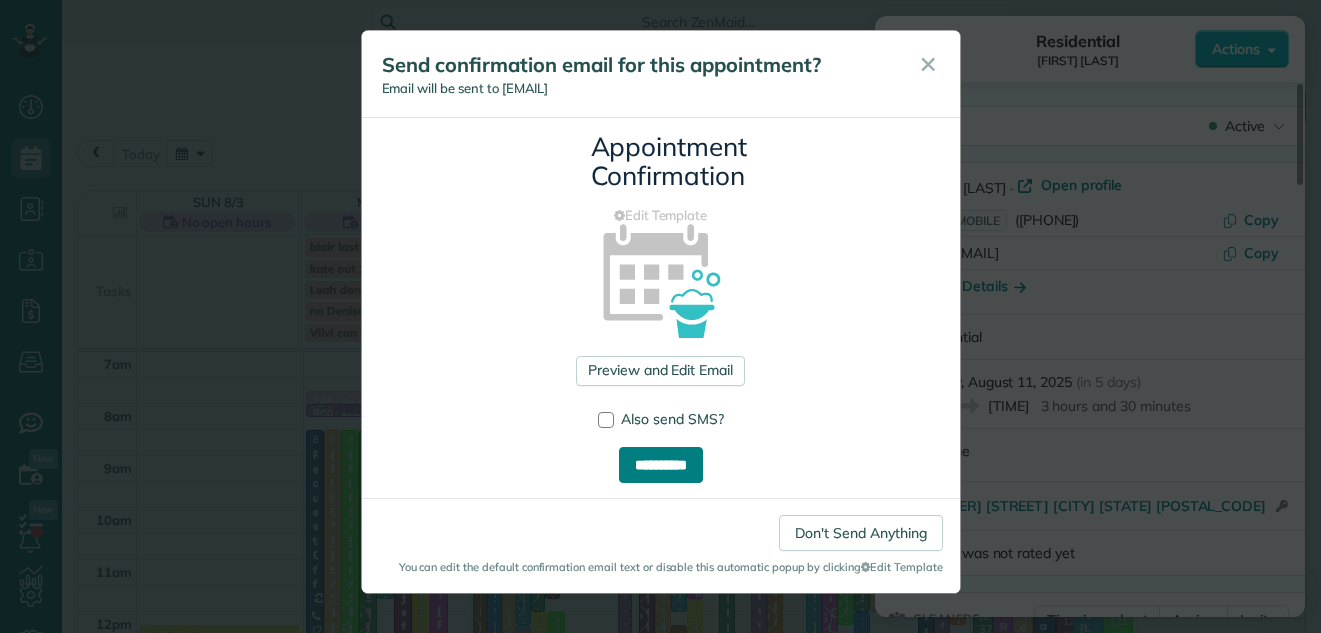 click on "**********" at bounding box center [661, 465] 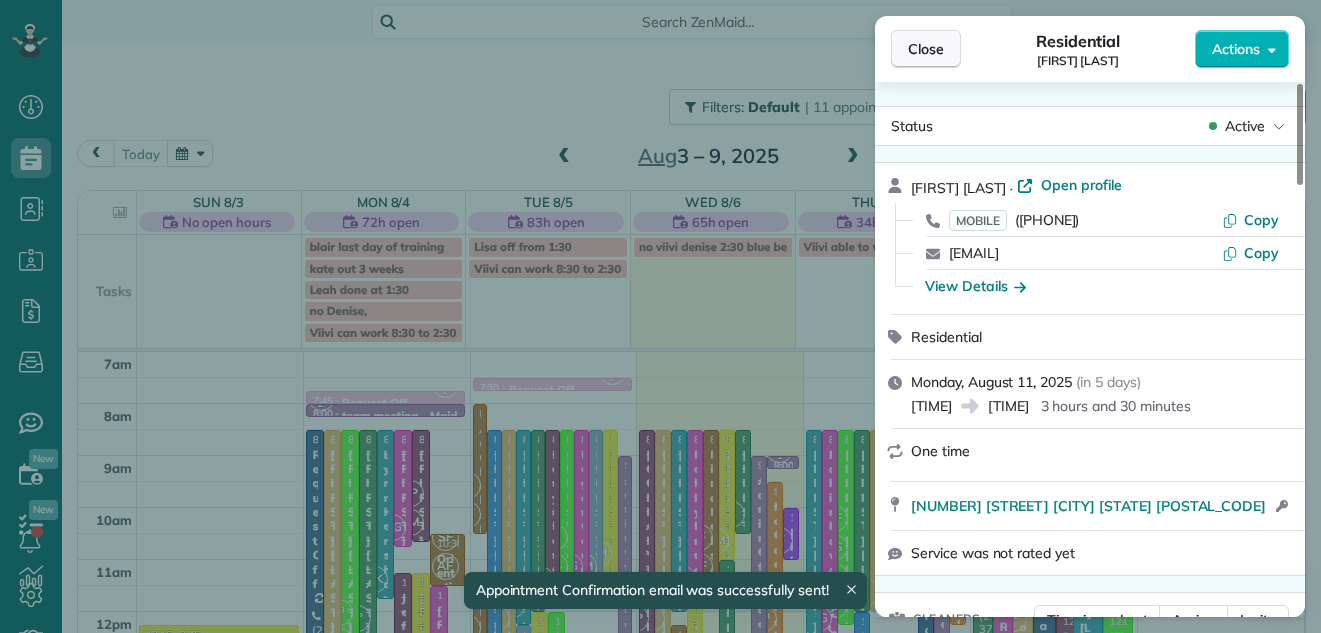 click on "Close" at bounding box center (926, 49) 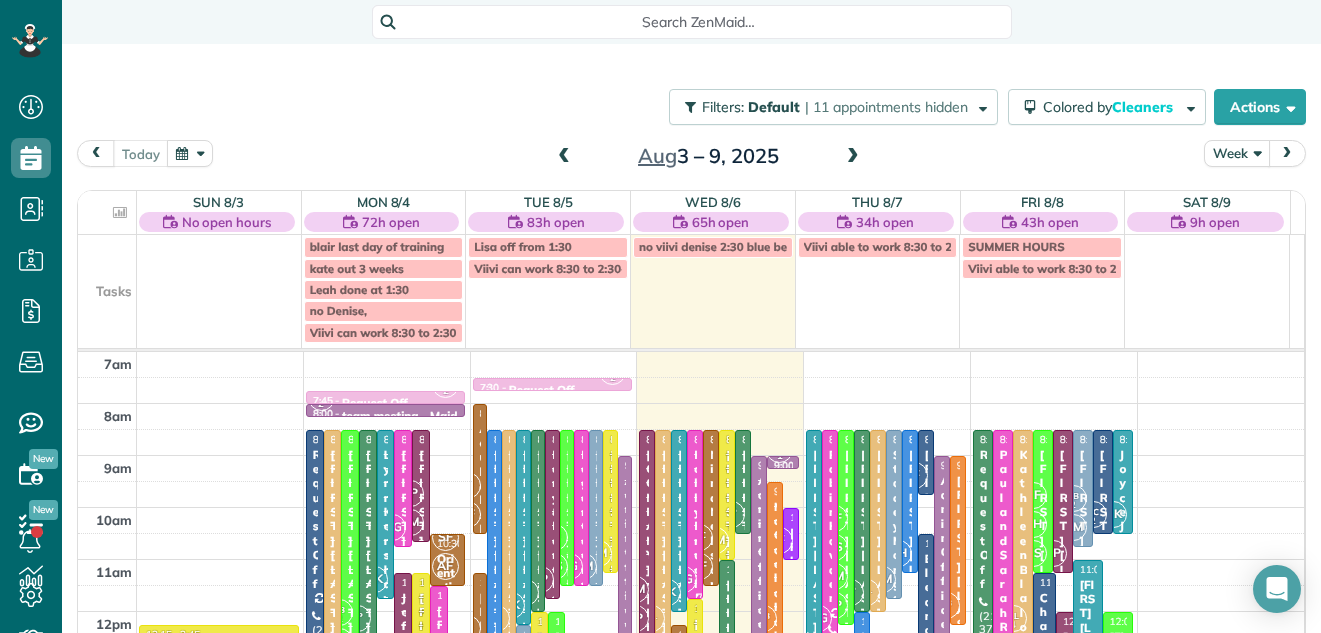 click on "Week" at bounding box center (1237, 153) 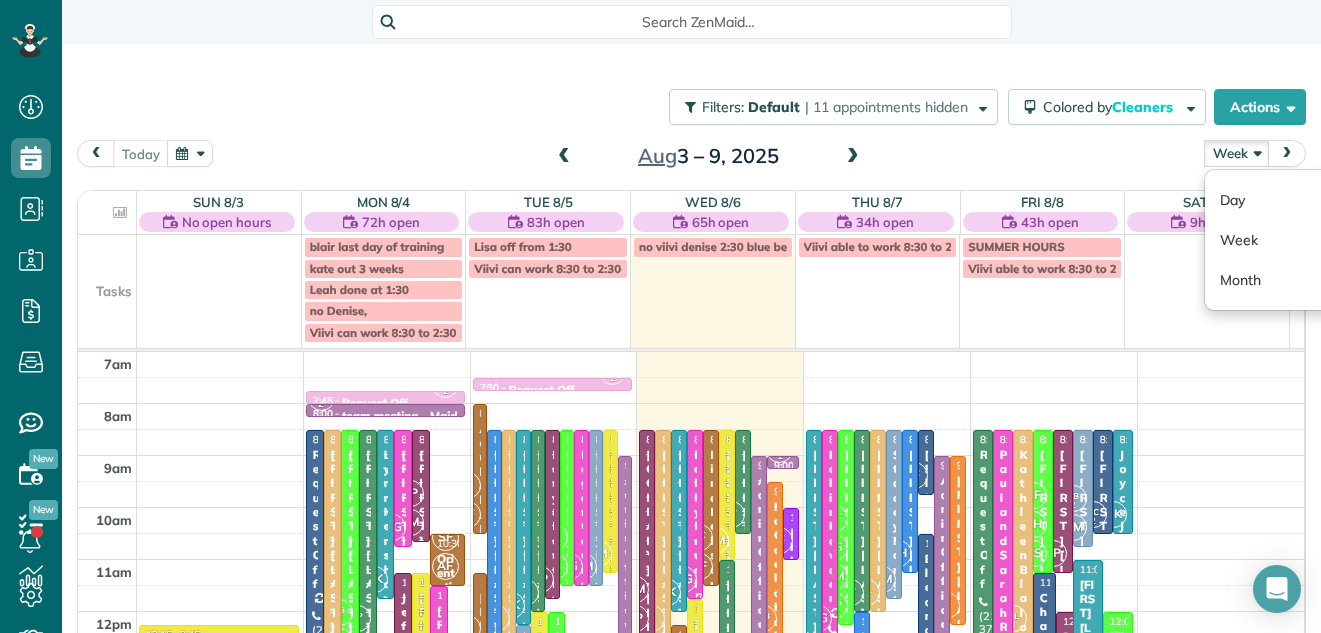 click at bounding box center (853, 157) 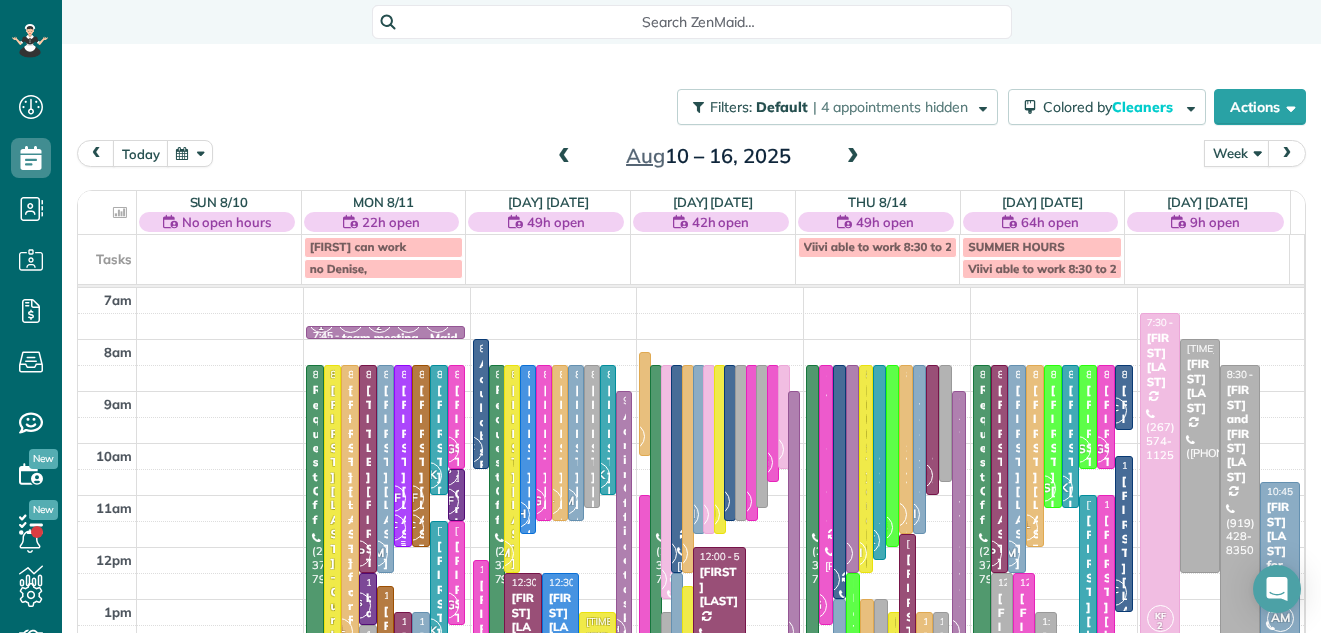 click at bounding box center (403, 456) 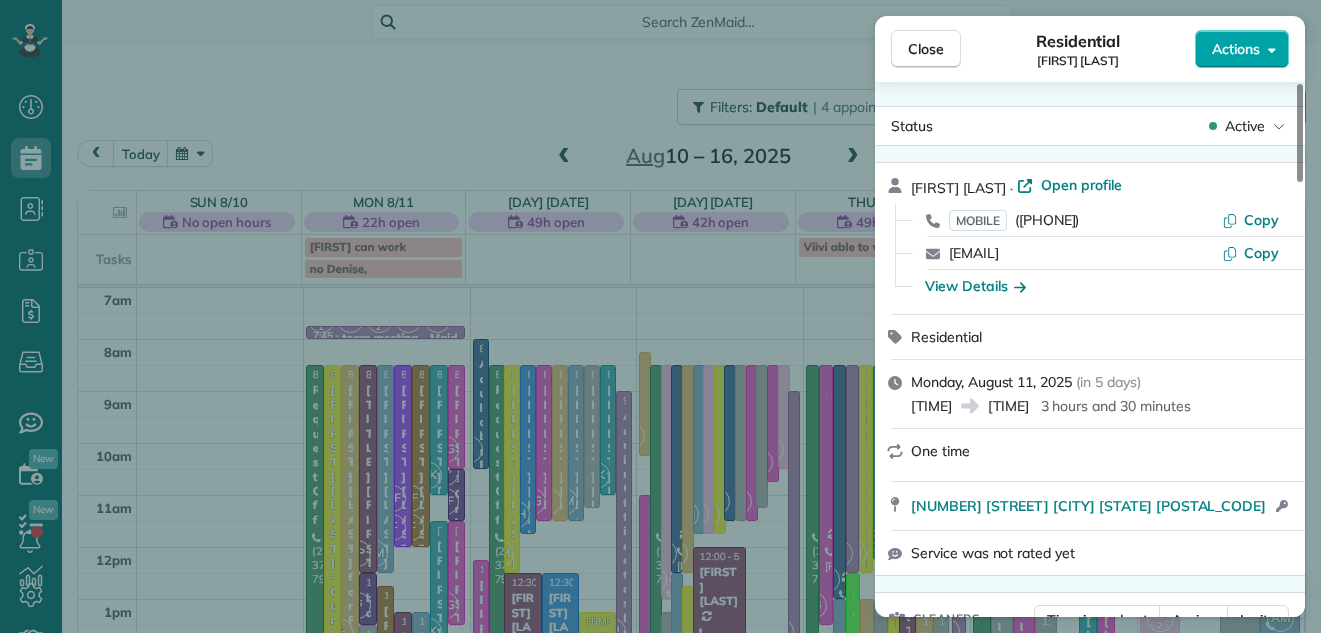 click on "Actions" at bounding box center (1236, 49) 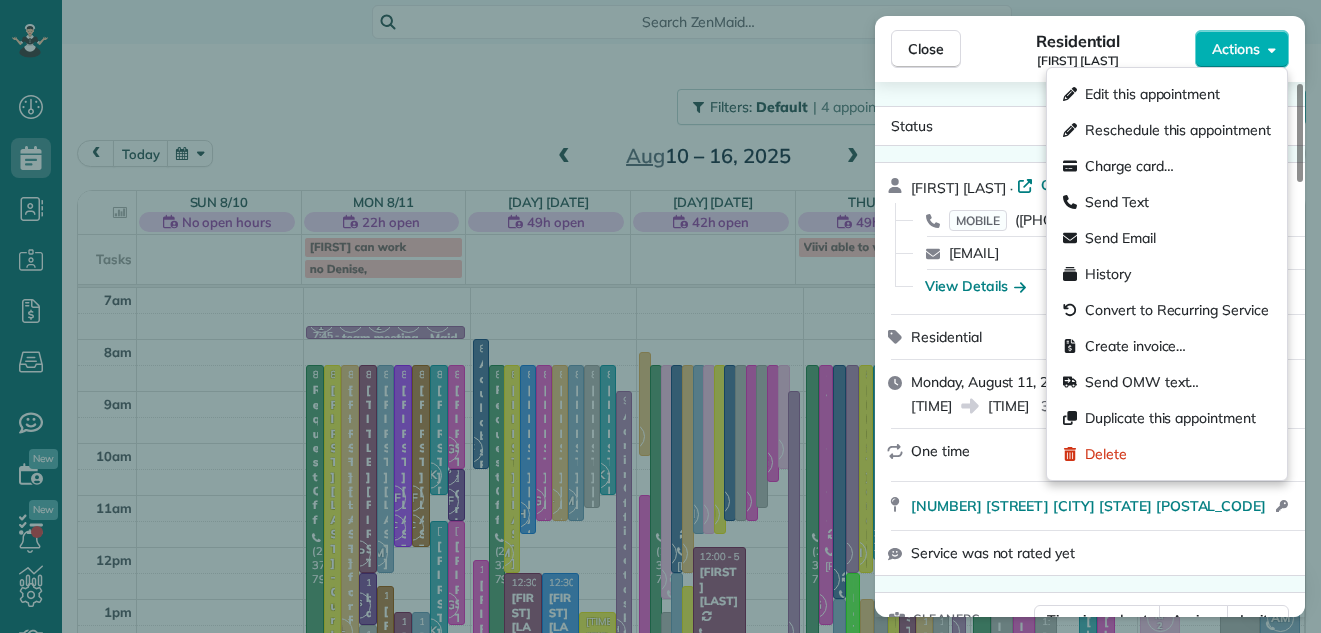 click on "Status Active Doug Duncan · Open profile MOBILE (267) 987-4252 Copy dougduncan1970@hotmail.com Copy View Details Residential Monday, August 11, 2025 ( in 5 days ) 8:30 AM 12:00 PM 3 hours and 30 minutes One time 607 Station Avenue Langhorne PA 19047 Open access information Service was not rated yet Cleaners Time in and out Assign Invite Team No team assigned yet Cleaners Amanda   Funk 8:30 AM 12:00 PM Lisa   Ciao 8:30 AM 12:00 PM Checklist Try Now Keep this appointment up to your standards. Stay on top of every detail, keep your cleaners organised, and your client happy. Assign a checklist Watch a 5 min demo Billing Billing actions Service Service Price (1x $0.00) $0.00 Add an item Overcharge $0.00 Discount $0.00 Coupon discount - Primary tax Sales Tax (6%) $0.00 Secondary tax non profit (0%) - Total appointment price $0.00 Tips collected $0.00 Mark as paid Total including tip $0.00 Get paid online in no-time! Send an invoice and reward your cleaners with tips Charge customer credit card No - Laundry Loads -" at bounding box center [1090, 349] 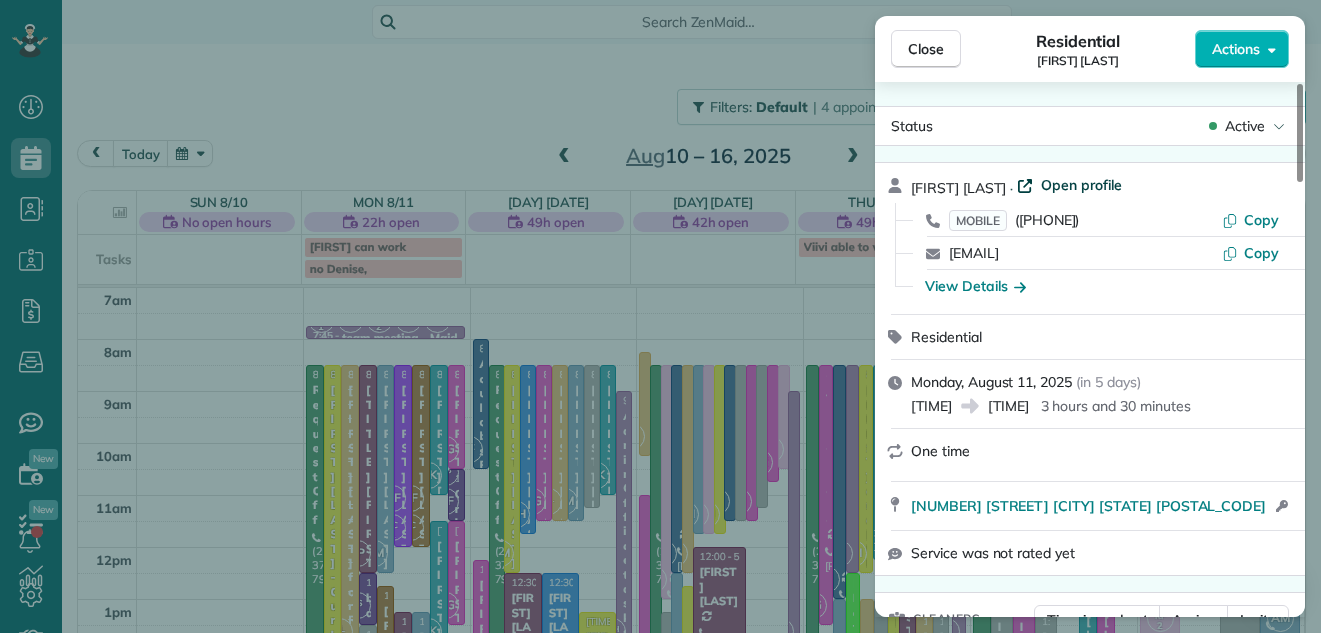 click on "Open profile" at bounding box center [1081, 185] 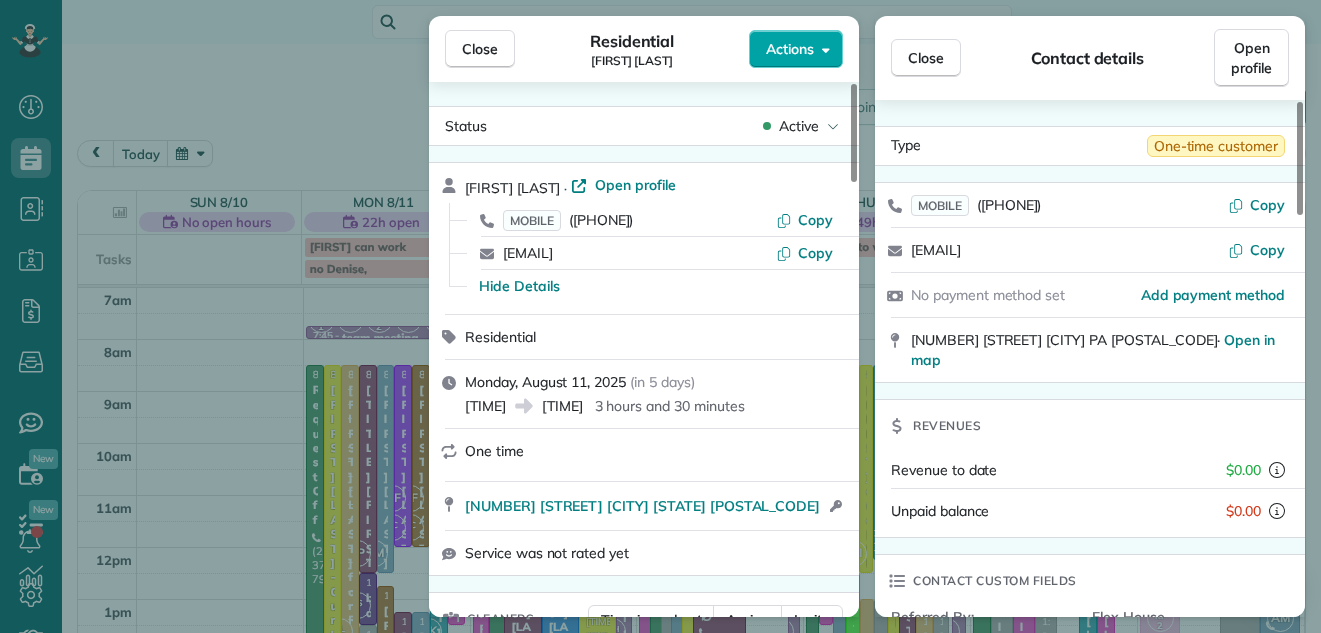 click on "Actions" at bounding box center [790, 49] 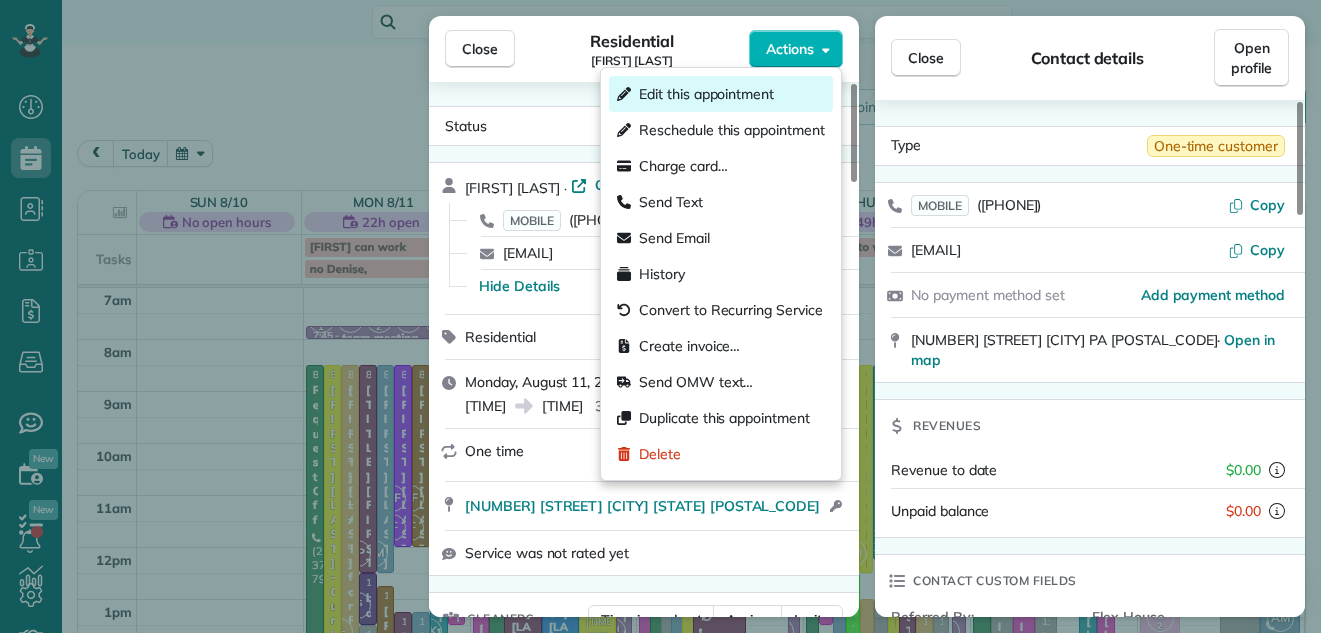 click on "Edit this appointment" at bounding box center [706, 94] 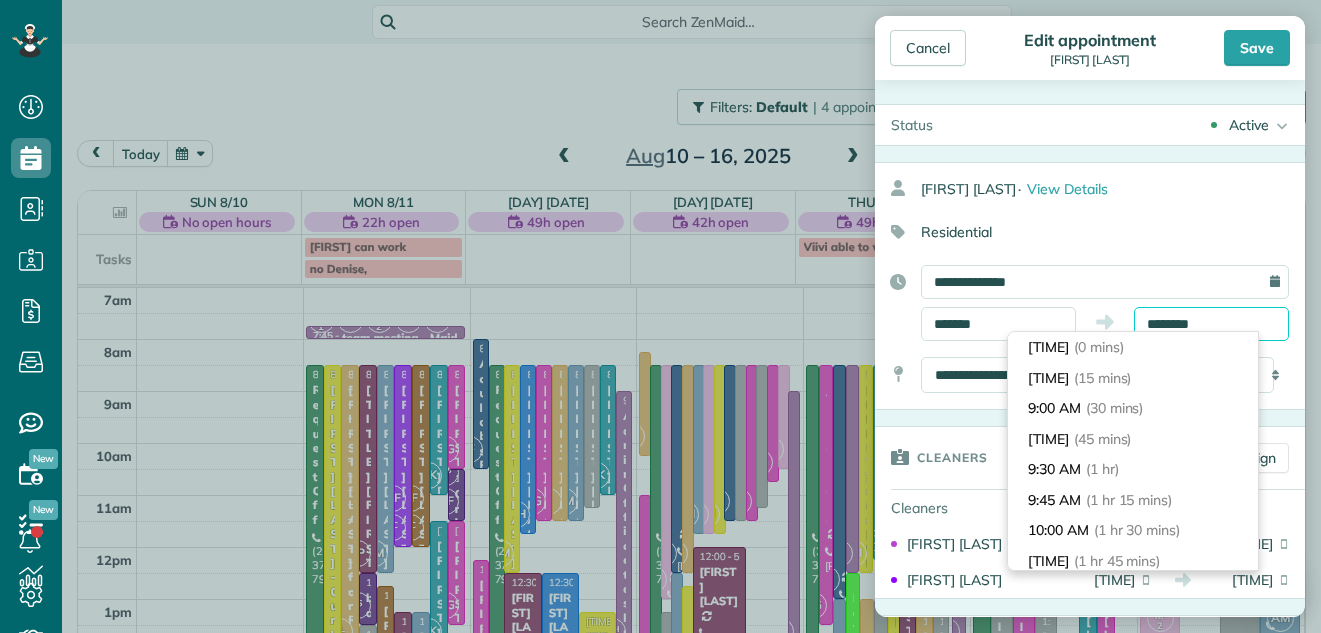 click on "********" at bounding box center [1211, 324] 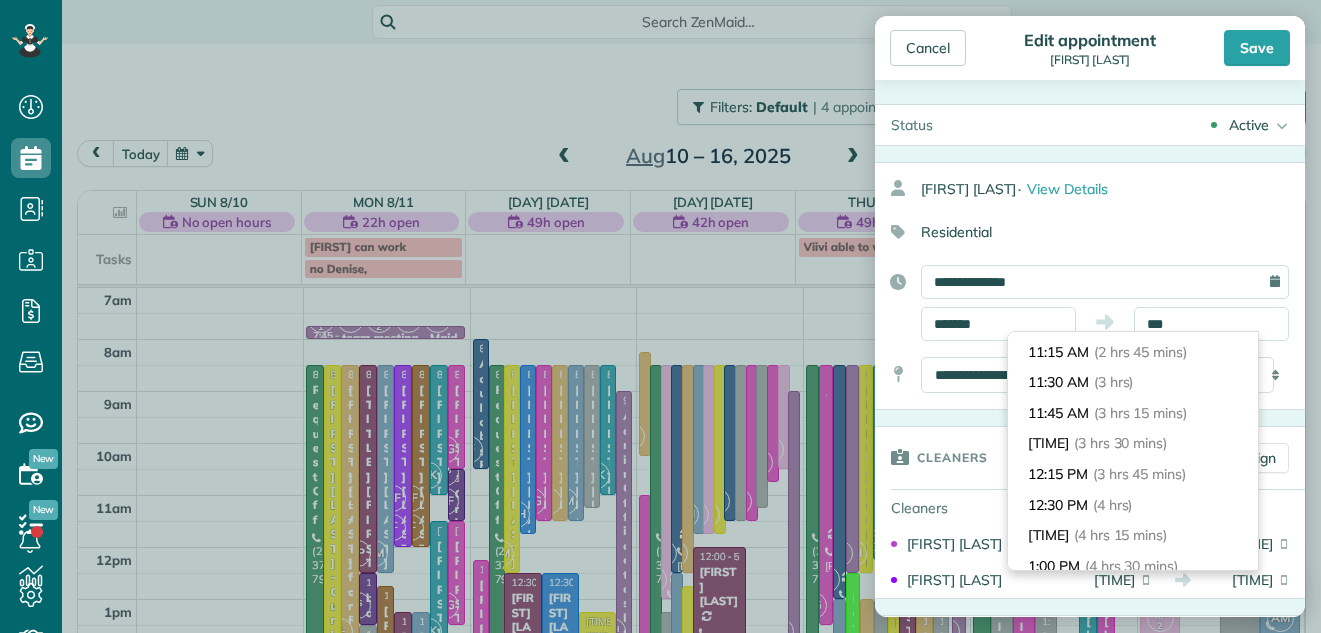 scroll, scrollTop: 317, scrollLeft: 0, axis: vertical 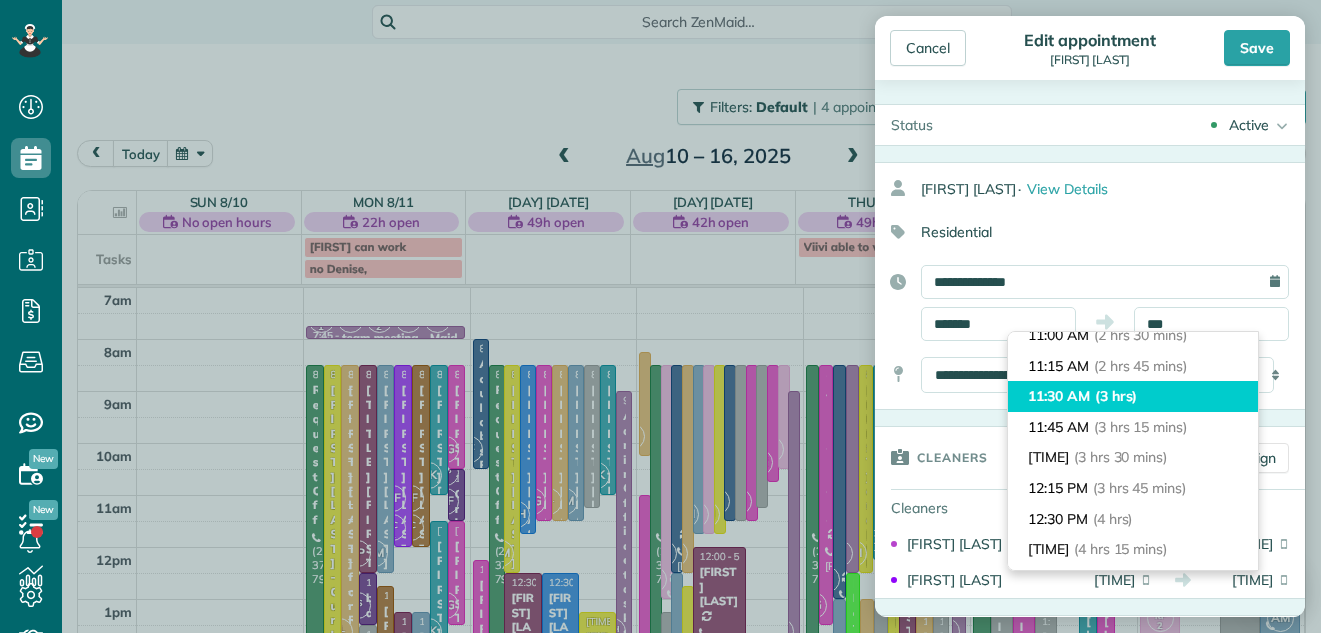 type on "********" 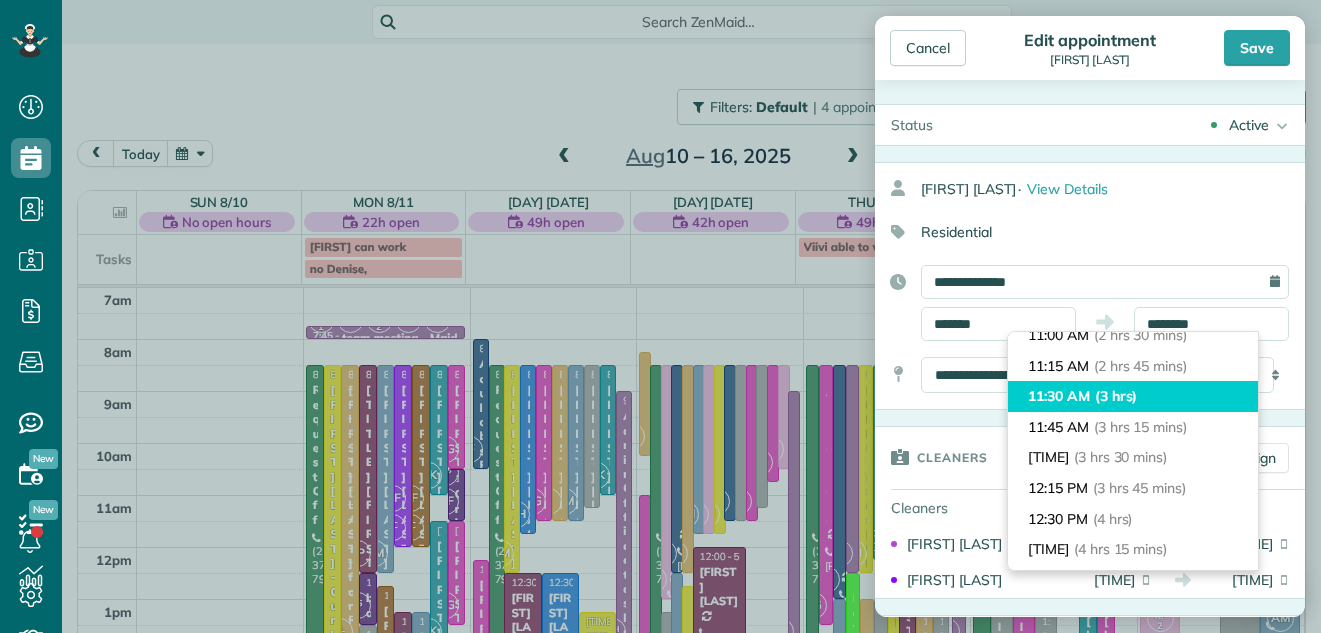 click on "11:30 AM  (3 hrs)" at bounding box center (1133, 396) 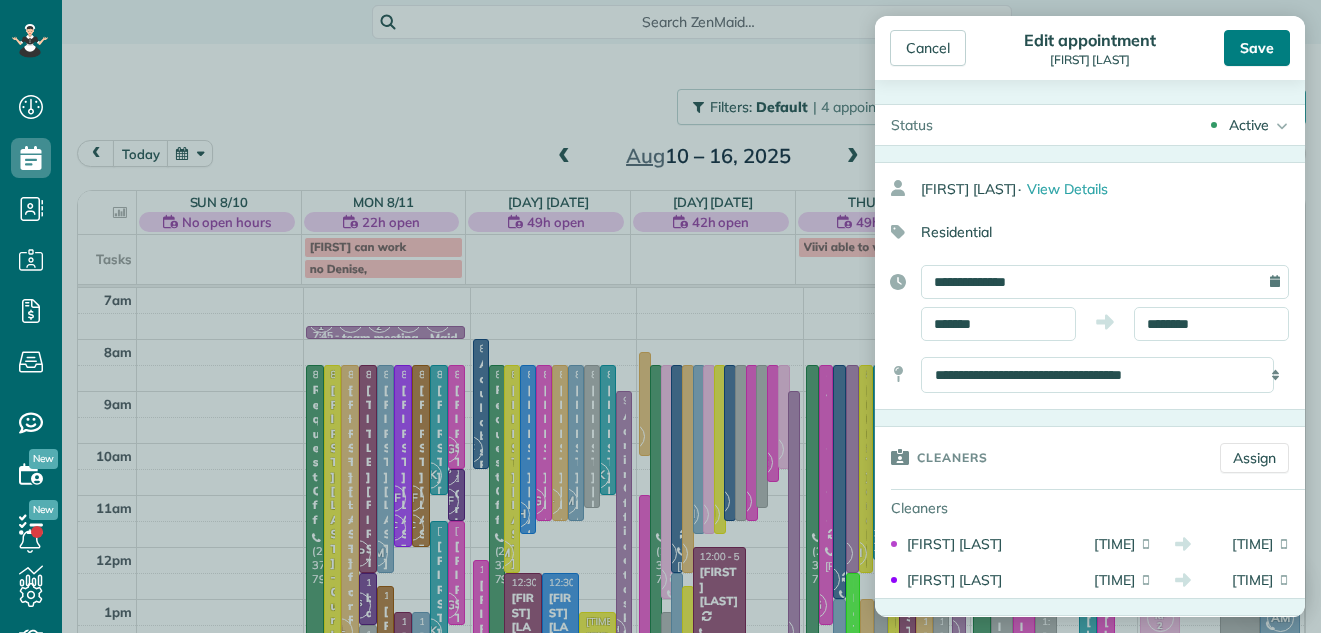 click on "Save" at bounding box center [1257, 48] 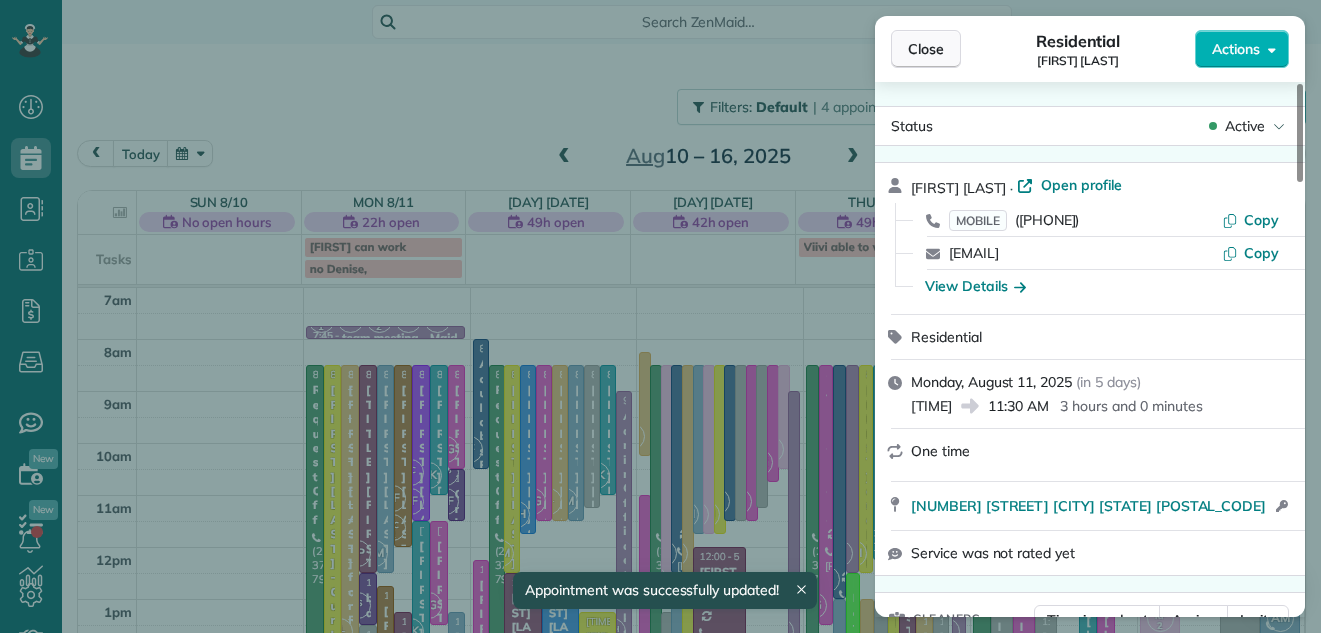 click on "Close" at bounding box center (926, 49) 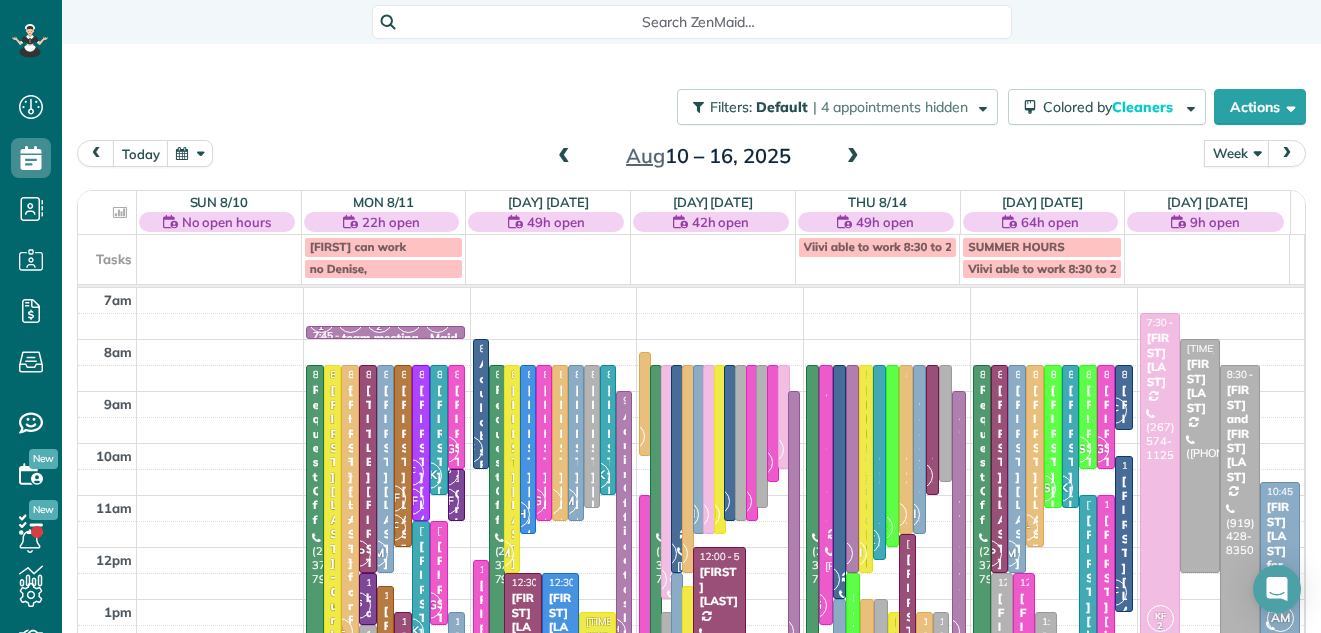 click at bounding box center [564, 157] 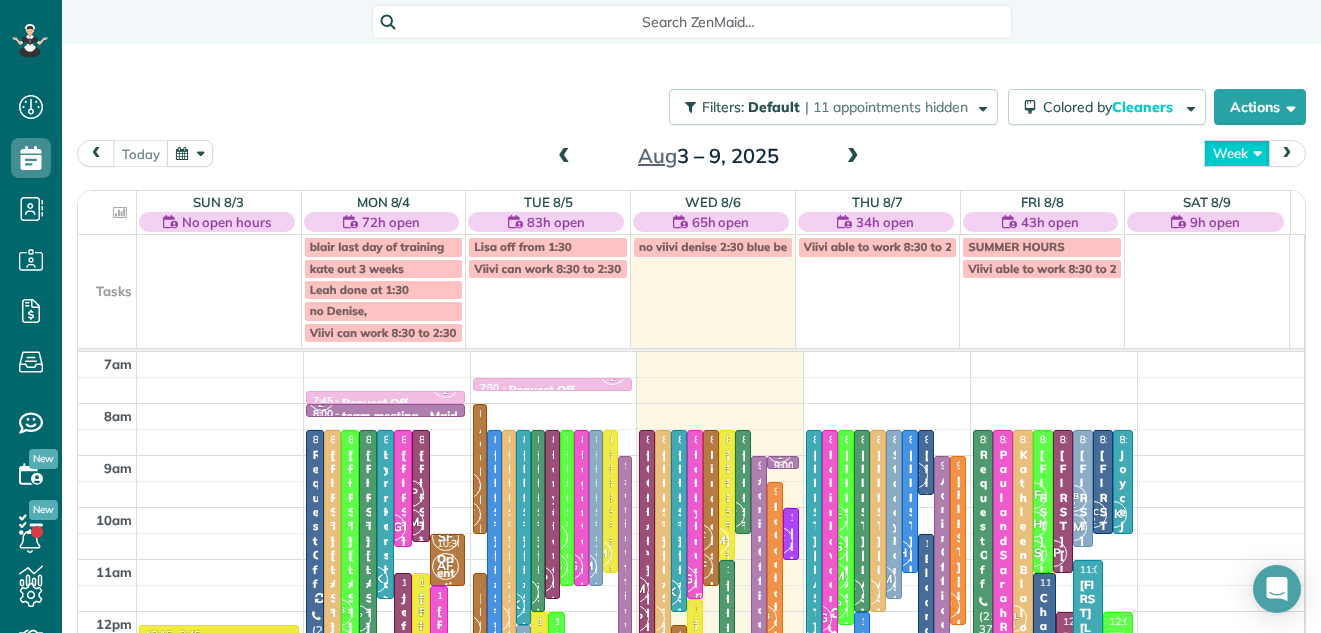 click on "Week" at bounding box center (1237, 153) 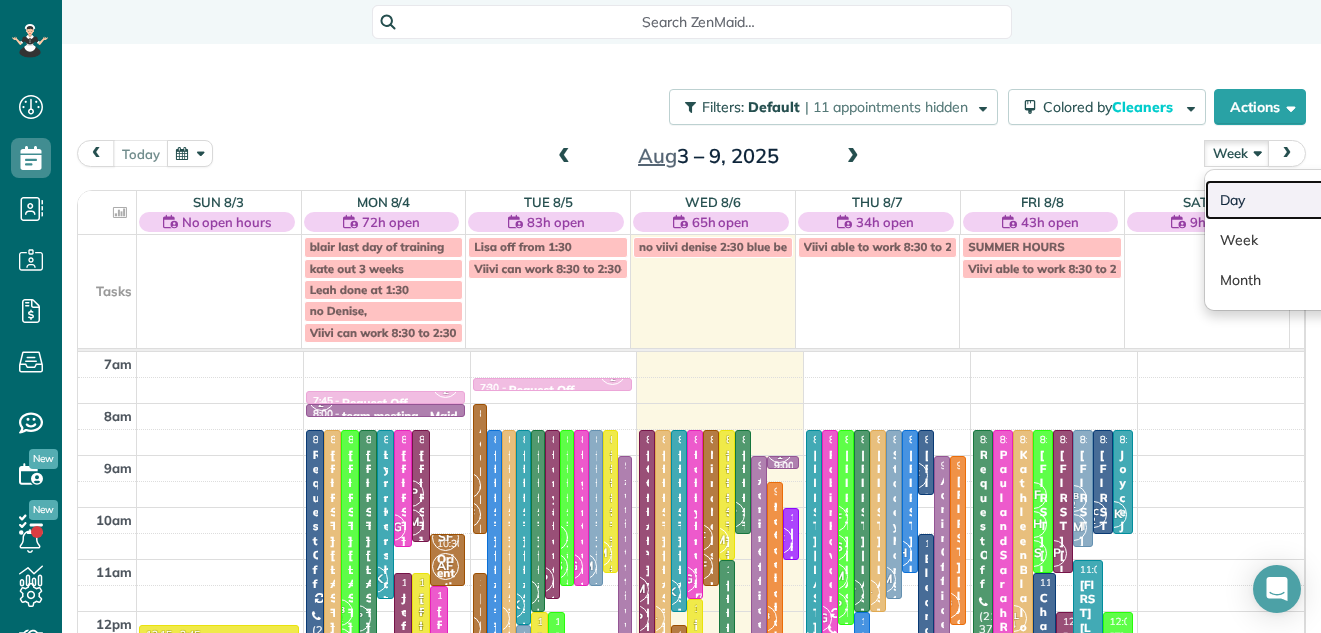 click on "Day" at bounding box center [1284, 200] 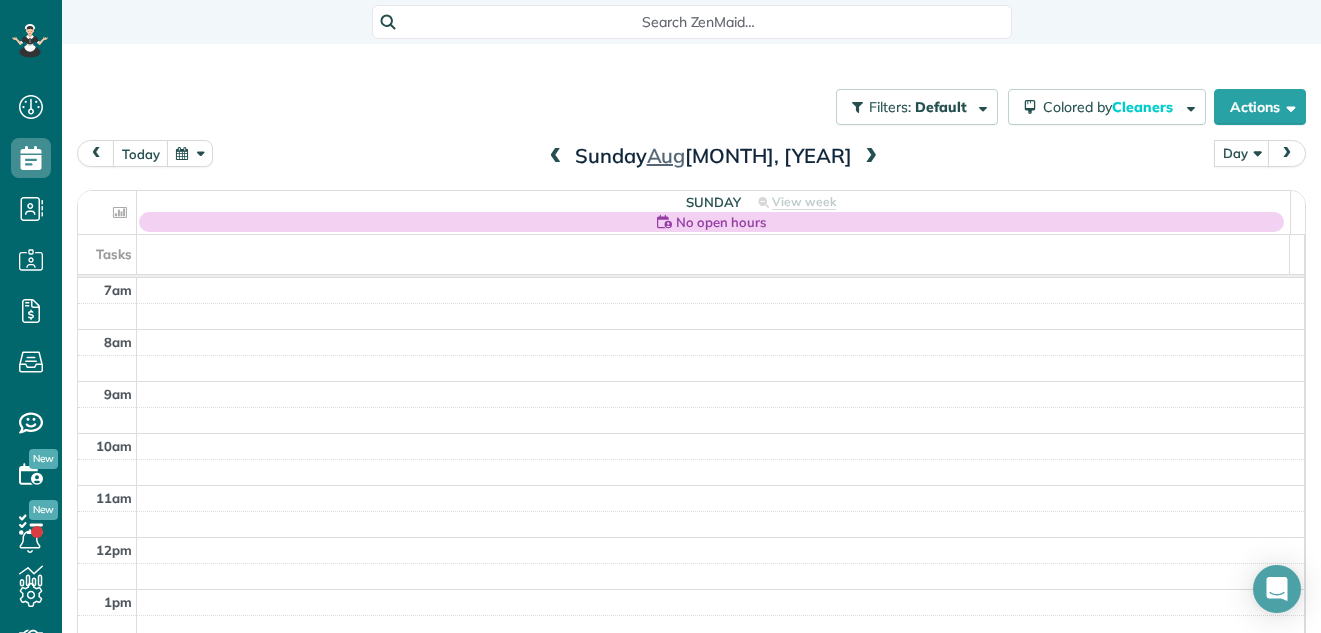 click at bounding box center [556, 157] 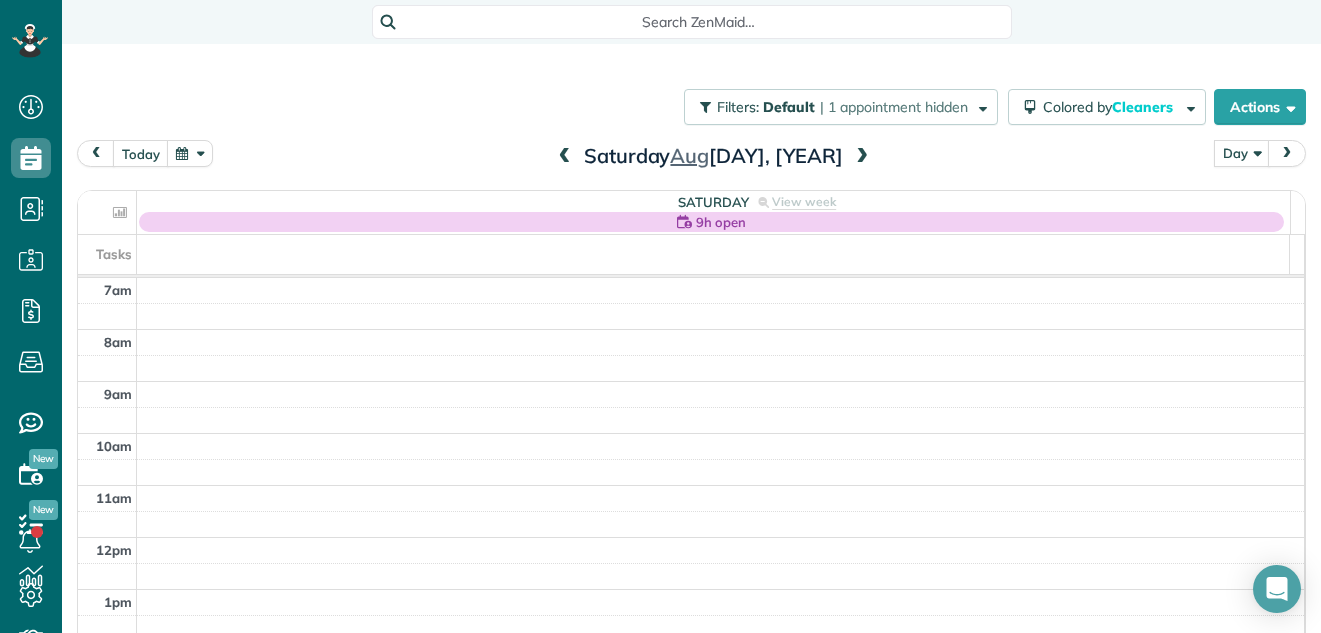 click at bounding box center (565, 157) 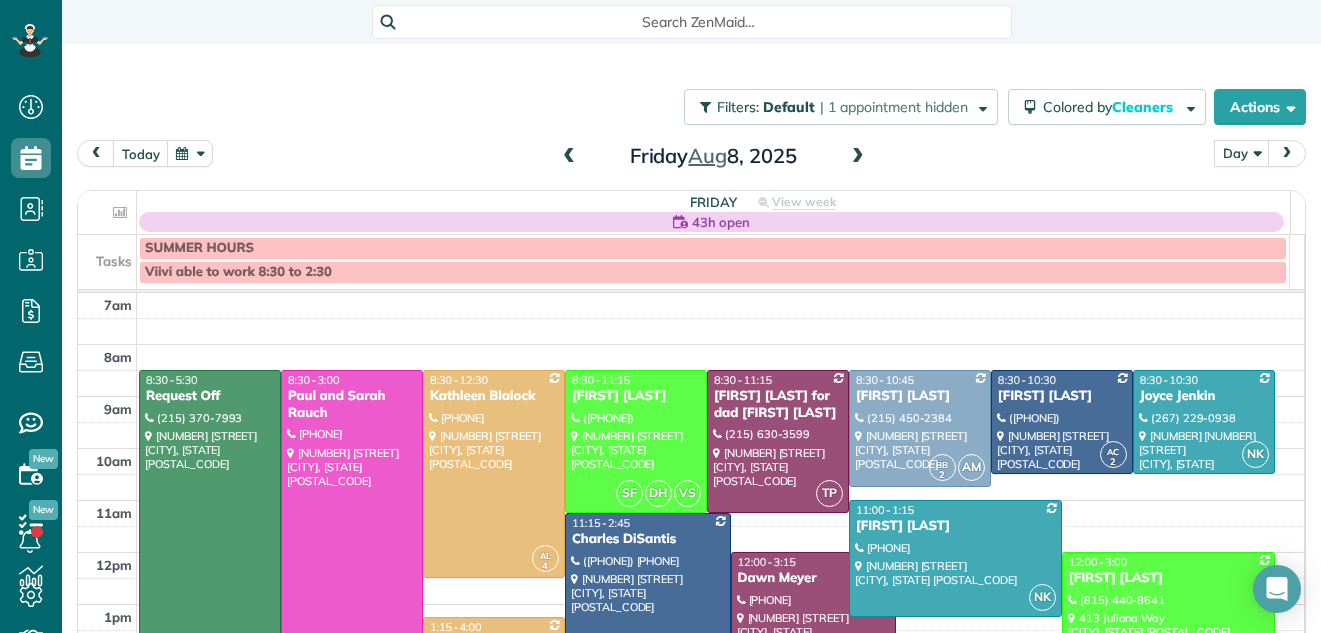 click at bounding box center [569, 157] 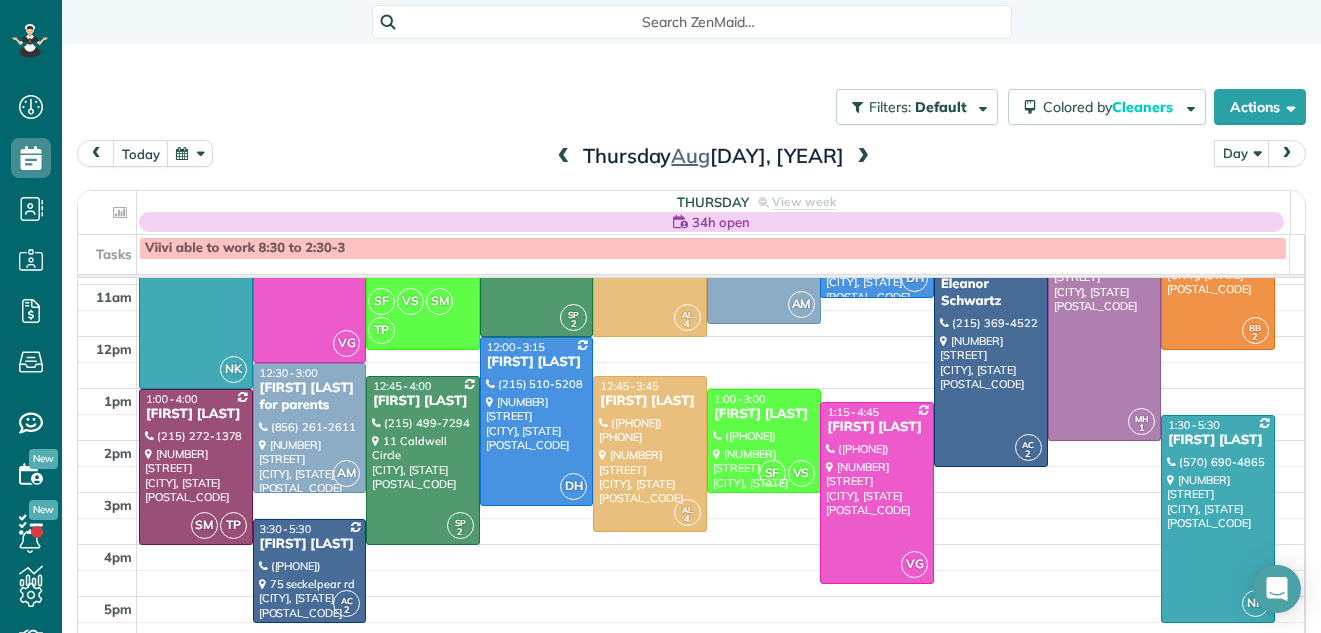 scroll, scrollTop: 239, scrollLeft: 0, axis: vertical 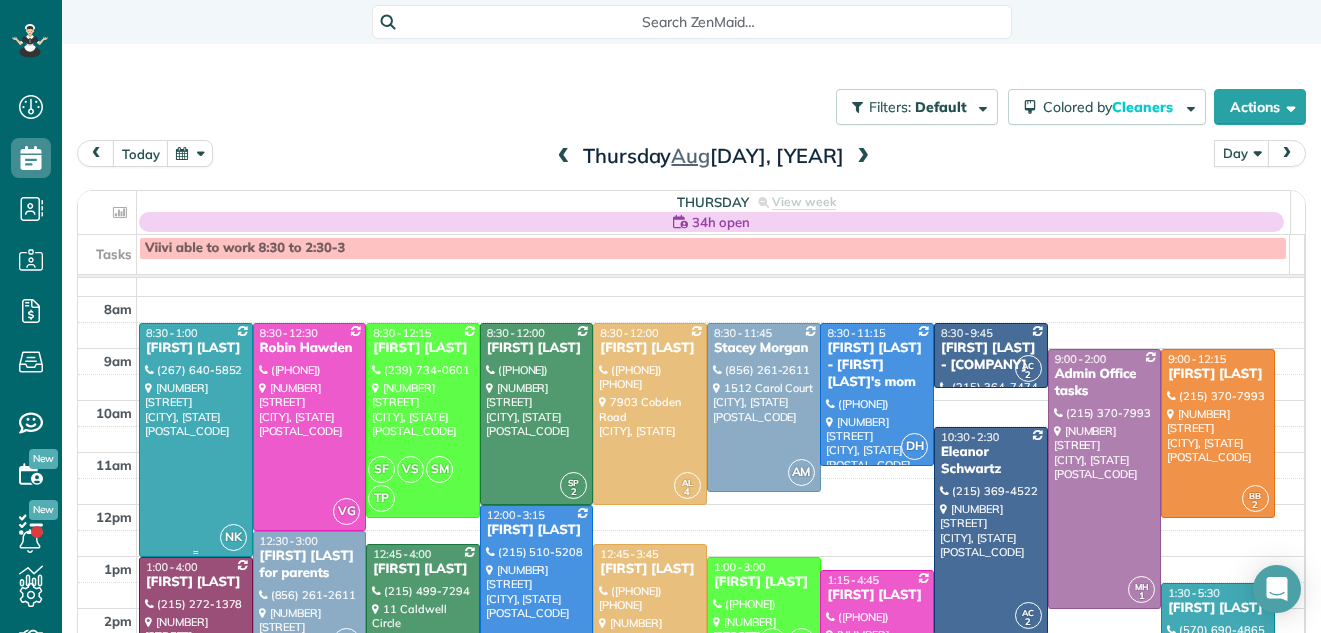click at bounding box center (196, 440) 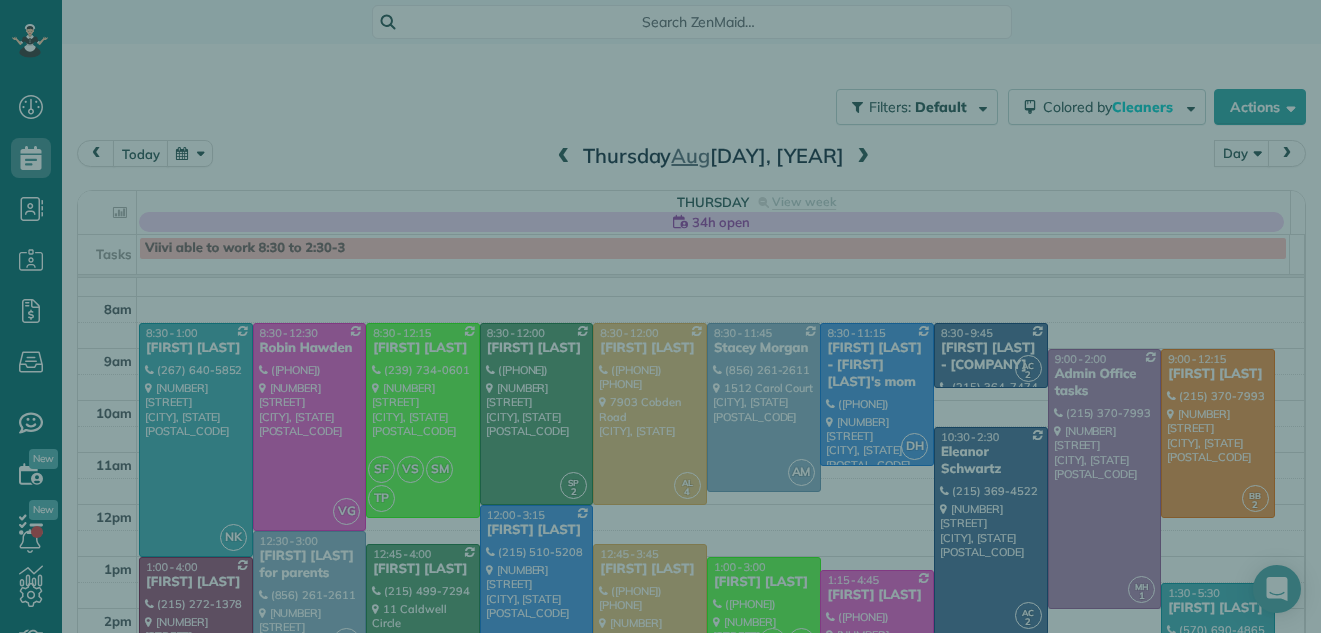 click on "Close   Cleaners" at bounding box center [660, 316] 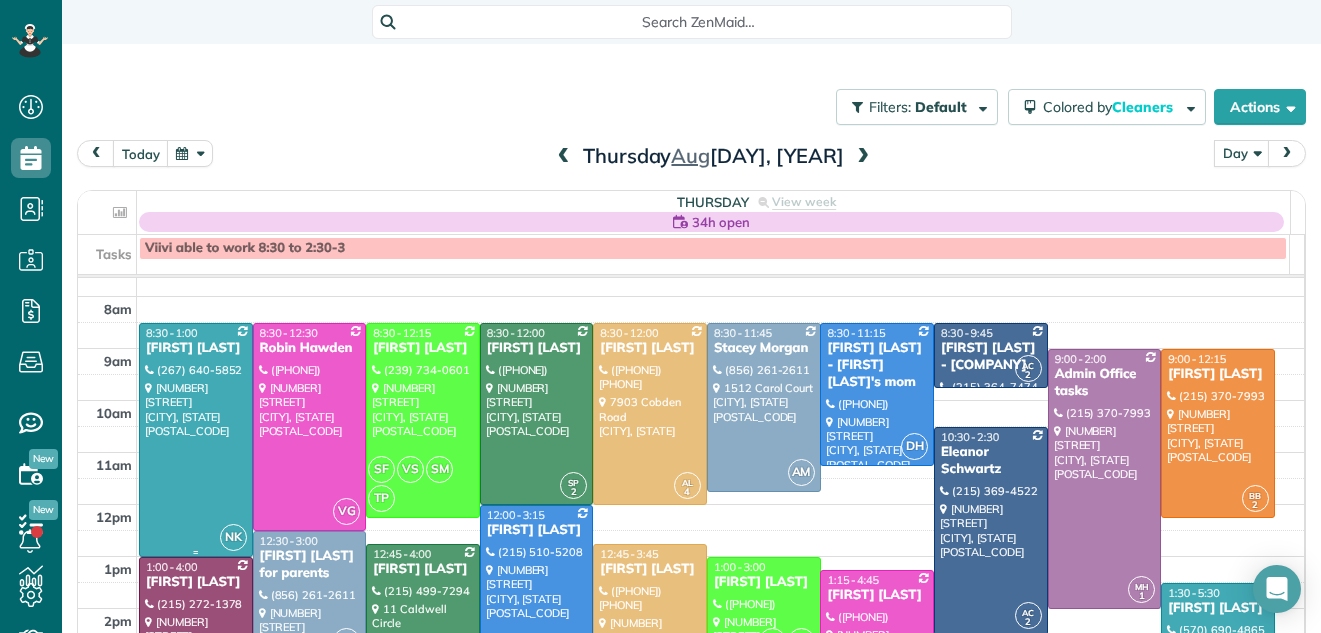 click at bounding box center (196, 440) 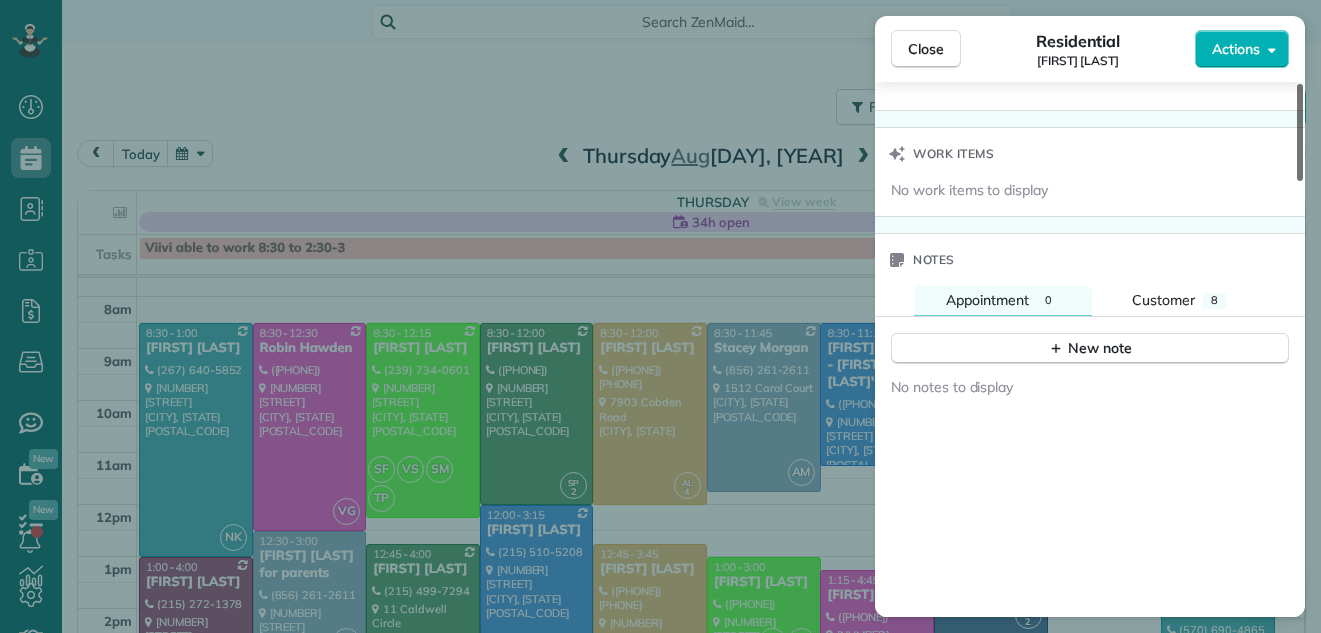 scroll, scrollTop: 1994, scrollLeft: 0, axis: vertical 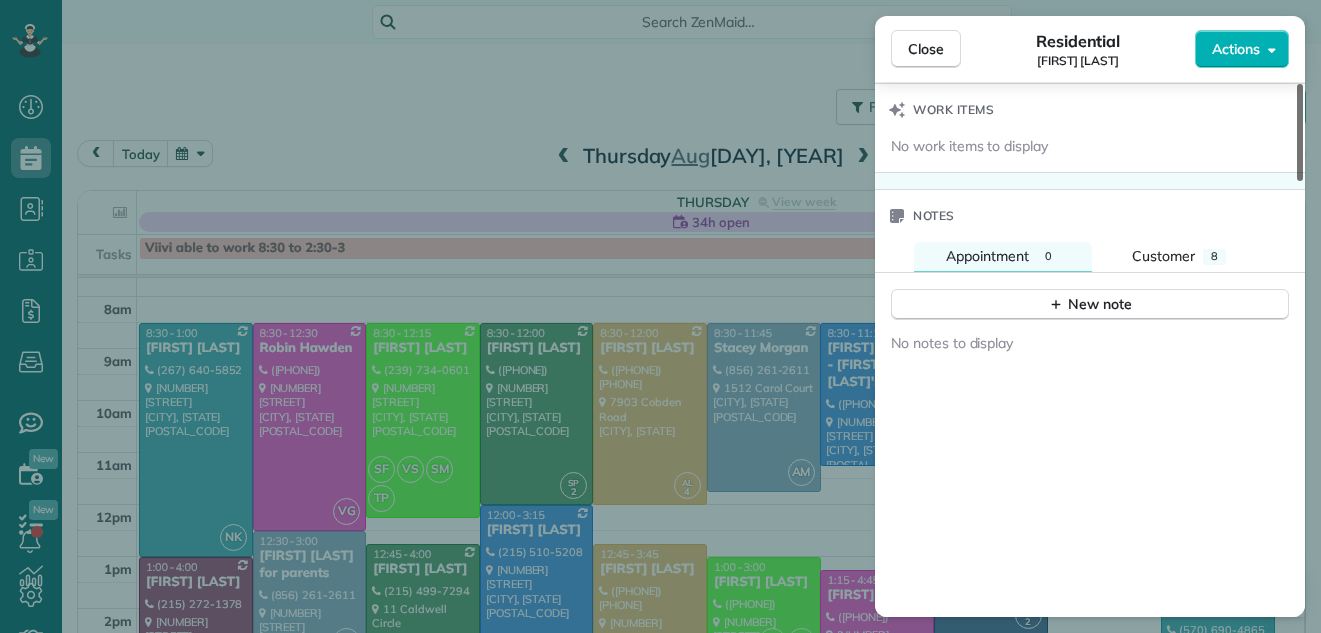 drag, startPoint x: 1299, startPoint y: 152, endPoint x: 1232, endPoint y: 512, distance: 366.18164 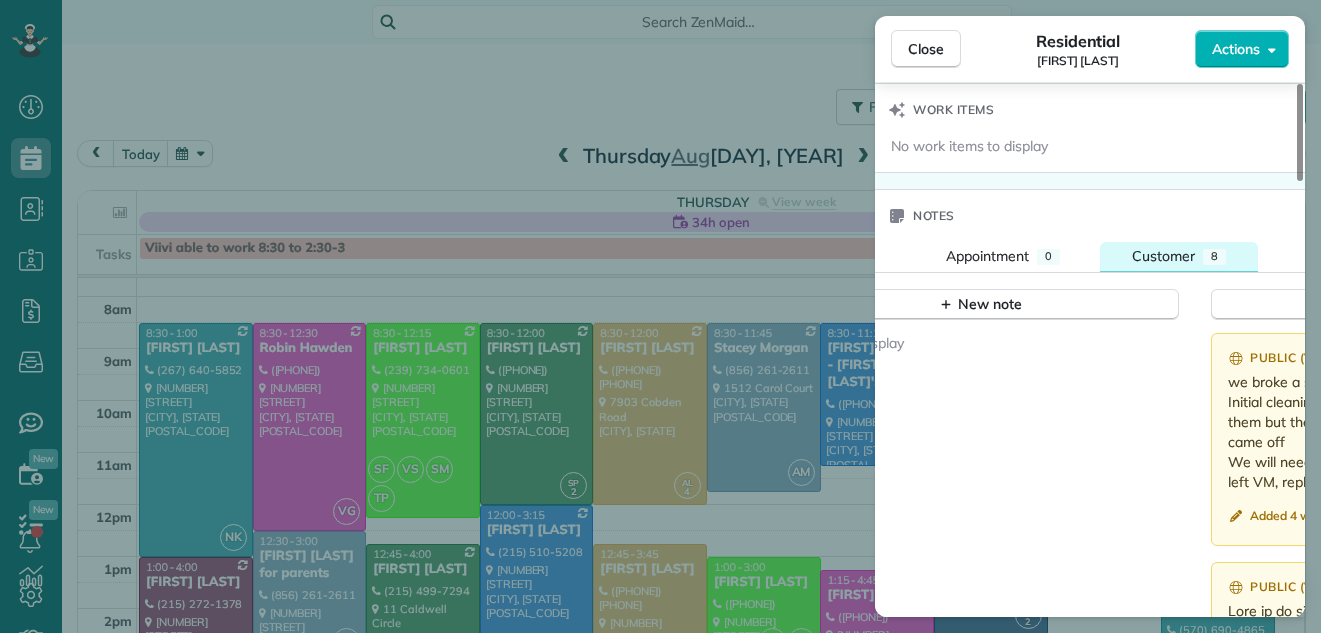 click on "Customer" at bounding box center [1163, 256] 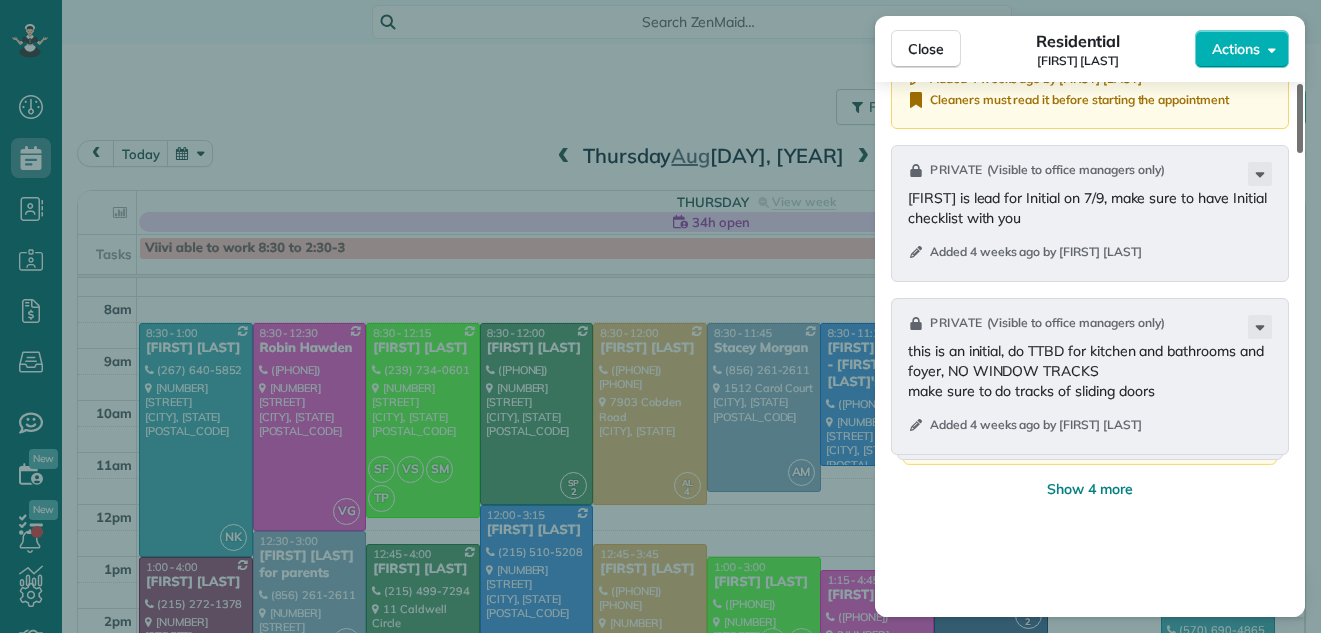 scroll, scrollTop: 2951, scrollLeft: 0, axis: vertical 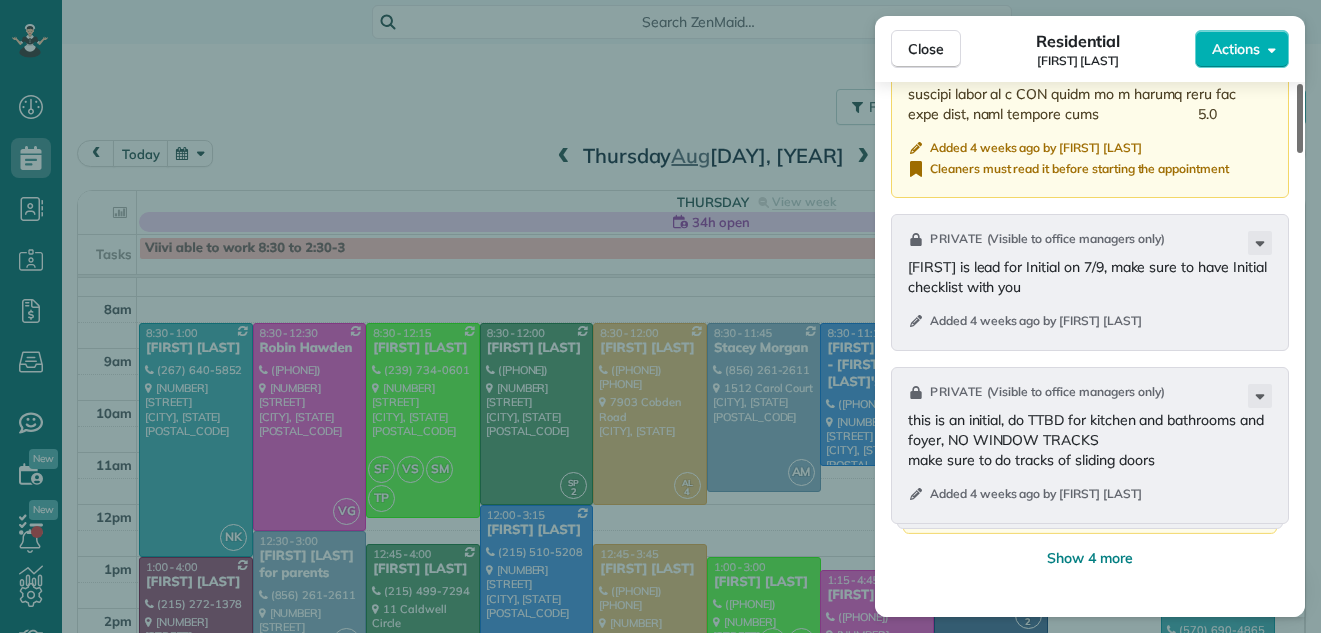 drag, startPoint x: 1298, startPoint y: 353, endPoint x: 1297, endPoint y: 477, distance: 124.004036 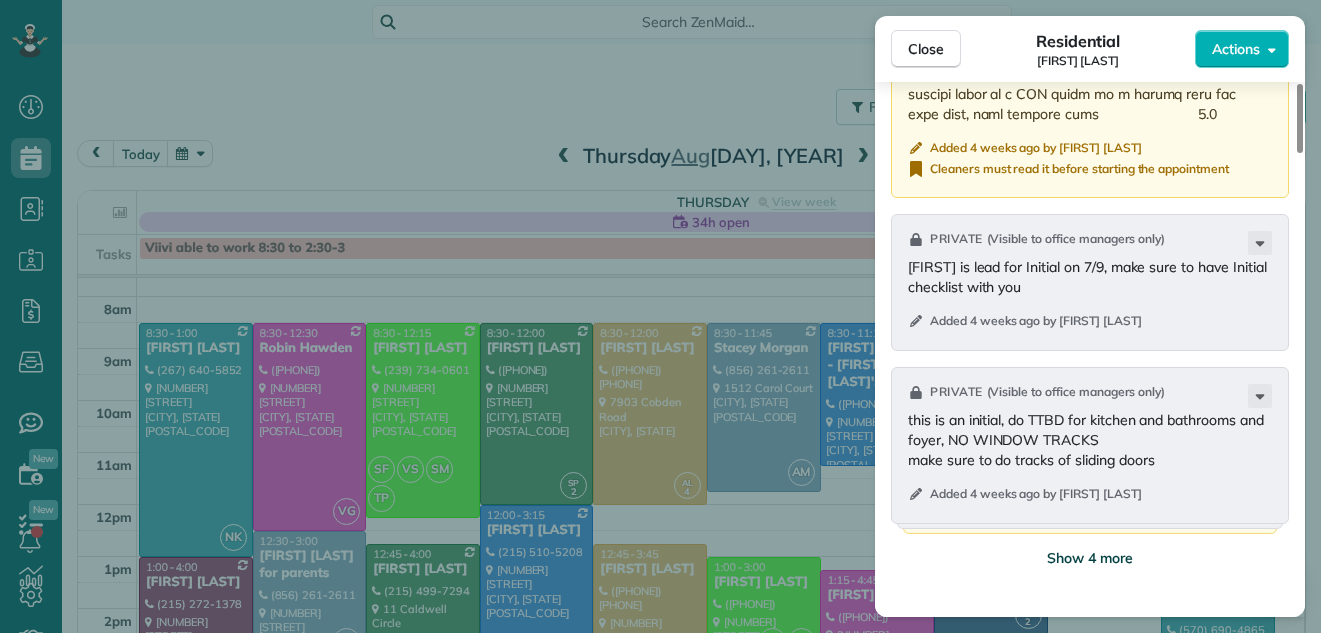 click on "Show 4 more" at bounding box center (1090, 558) 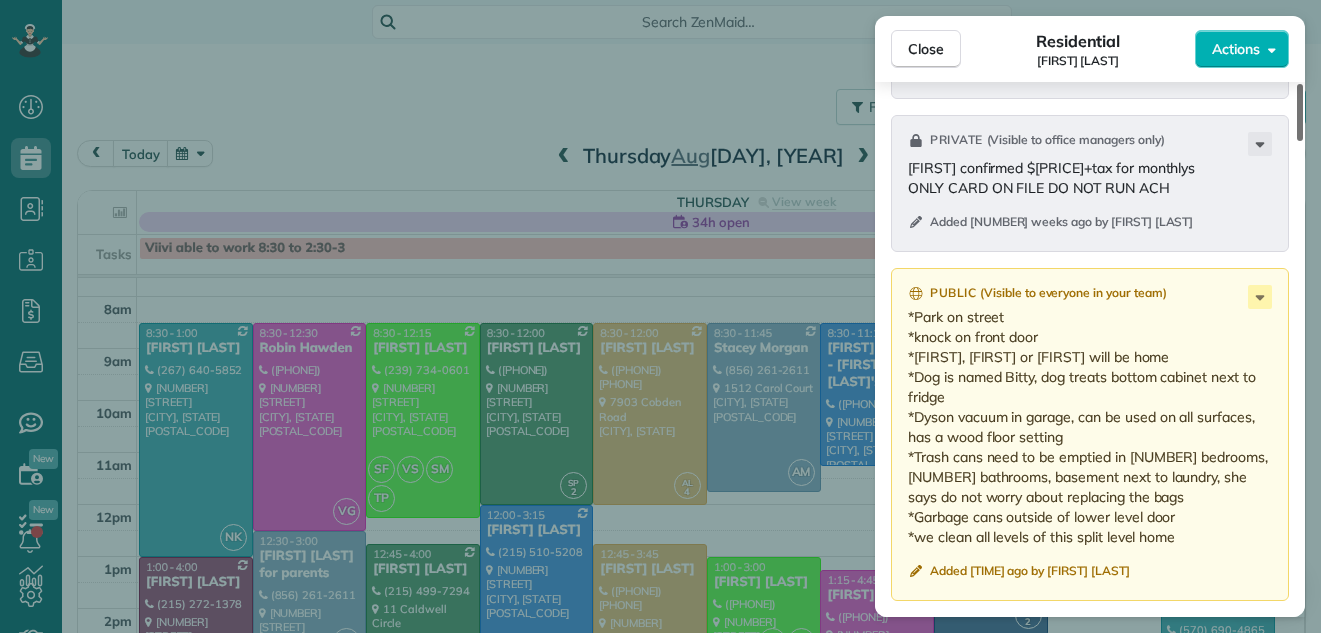 scroll, scrollTop: 3404, scrollLeft: 0, axis: vertical 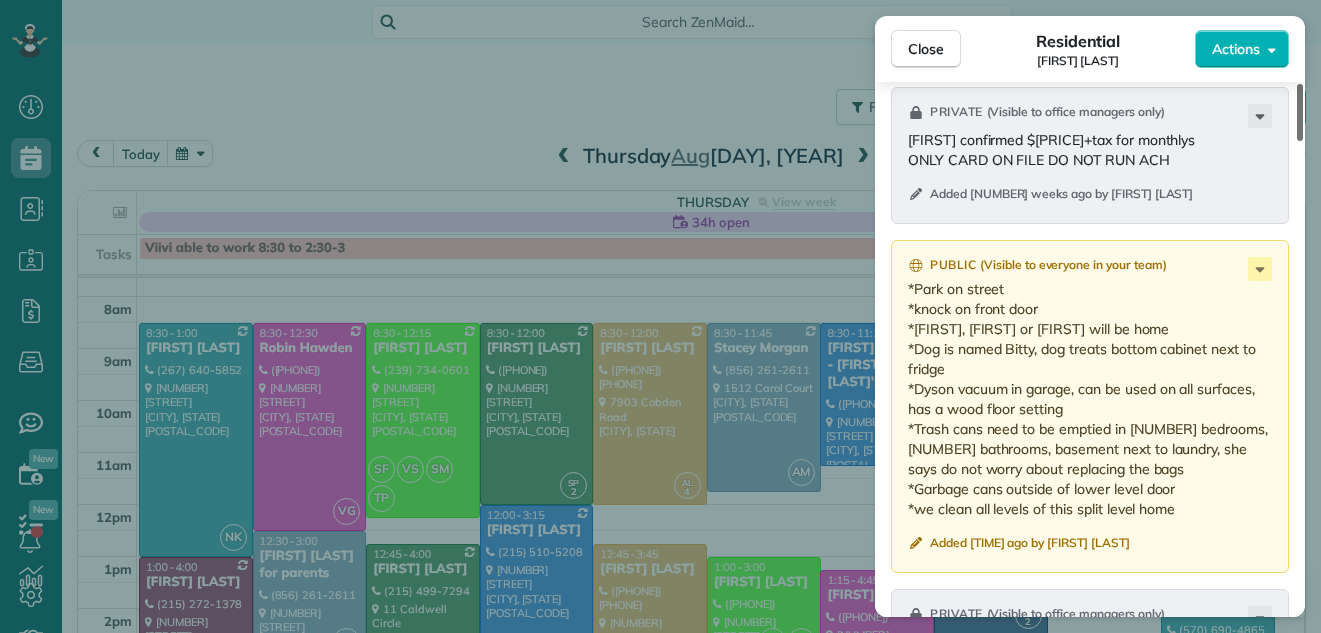 drag, startPoint x: 1302, startPoint y: 418, endPoint x: 1304, endPoint y: 465, distance: 47.042534 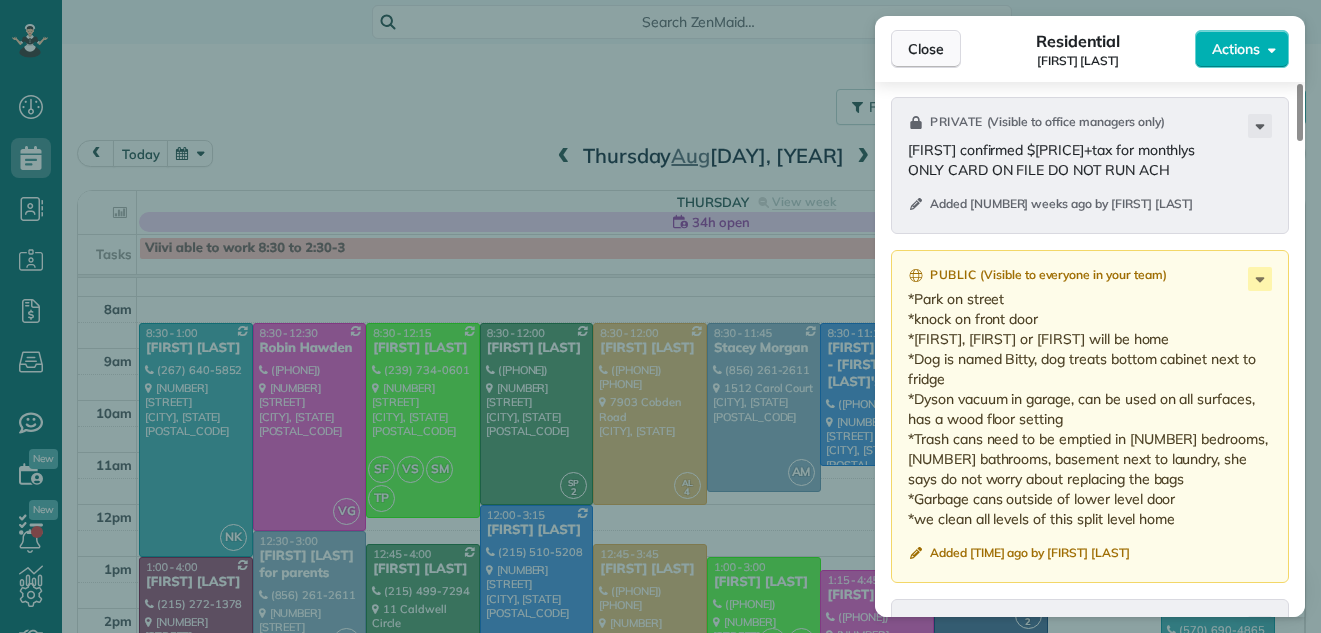 click on "Close" at bounding box center (926, 49) 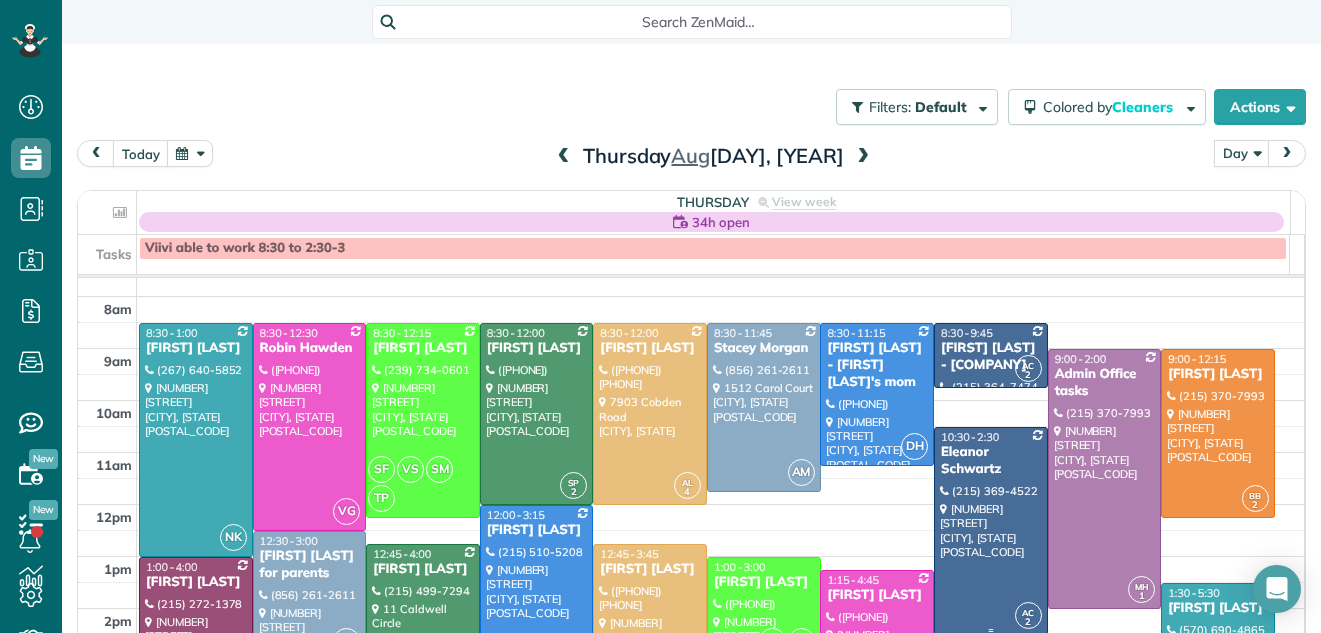 click at bounding box center [991, 531] 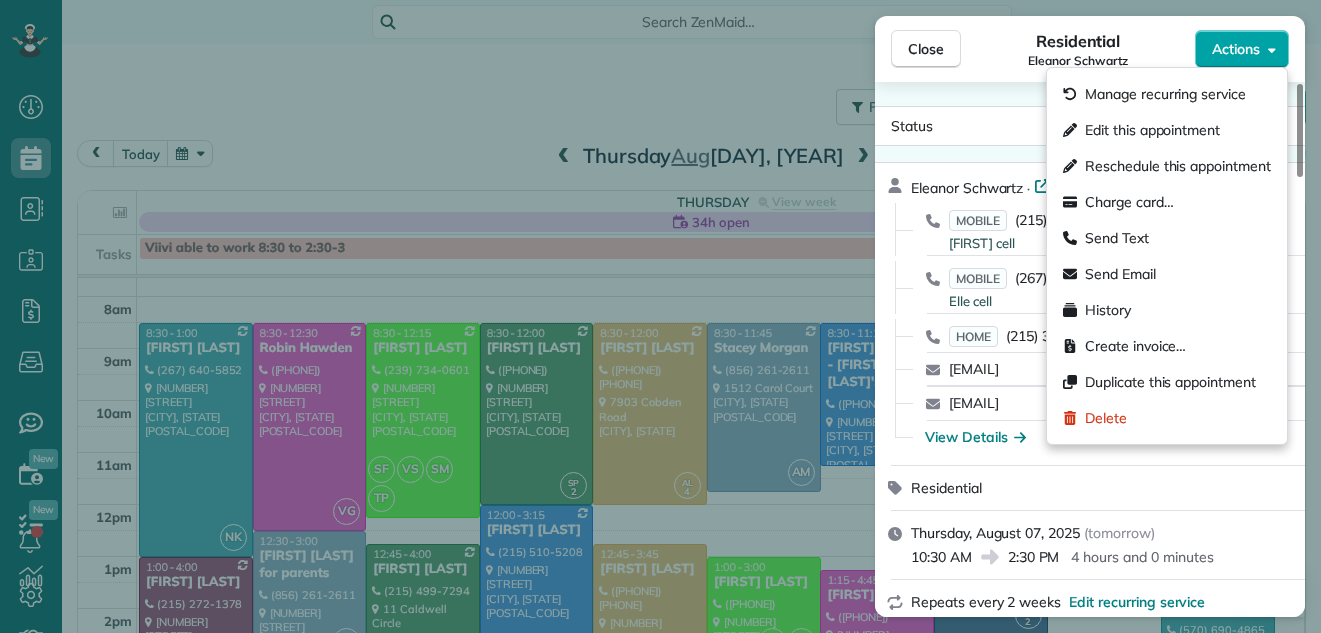 click on "Actions" at bounding box center (1236, 49) 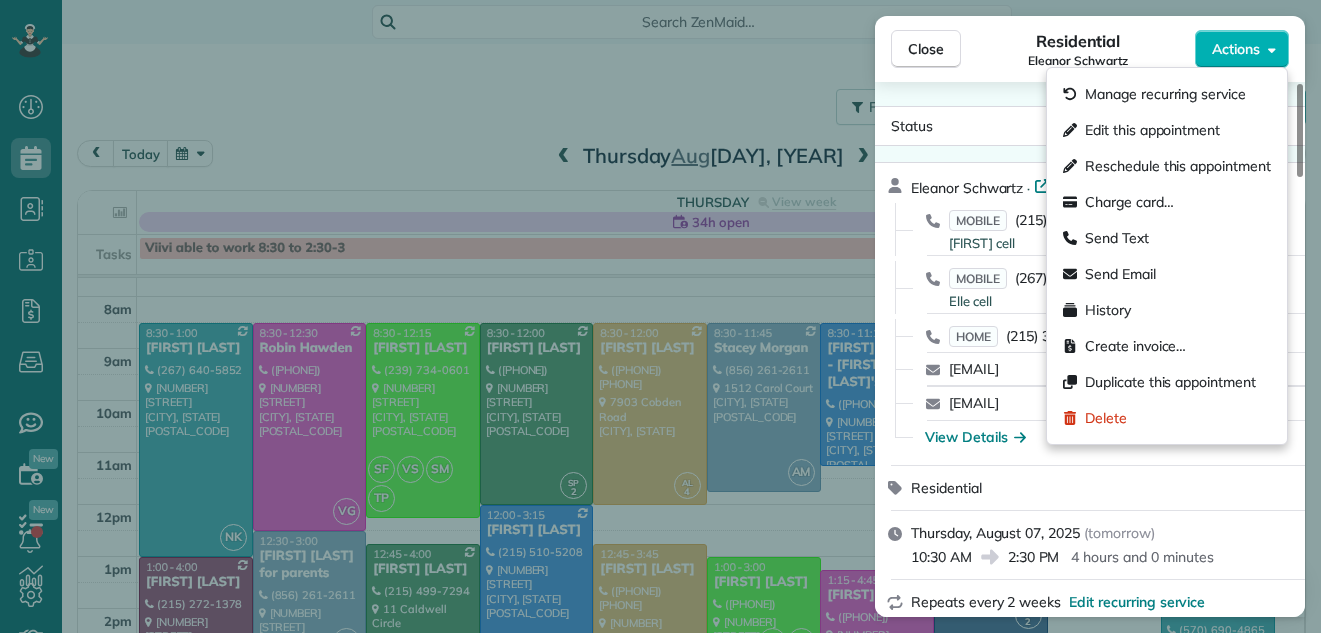 click on "Residential Eleanor Schwartz" at bounding box center [1078, 49] 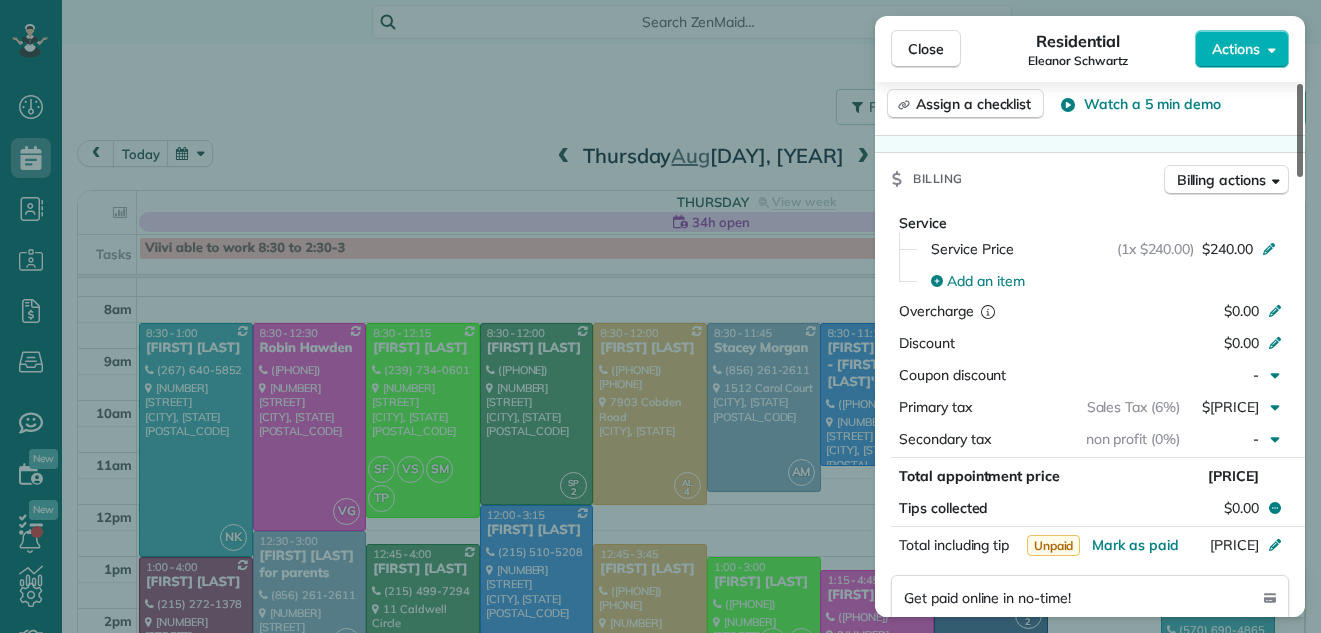 scroll, scrollTop: 1029, scrollLeft: 0, axis: vertical 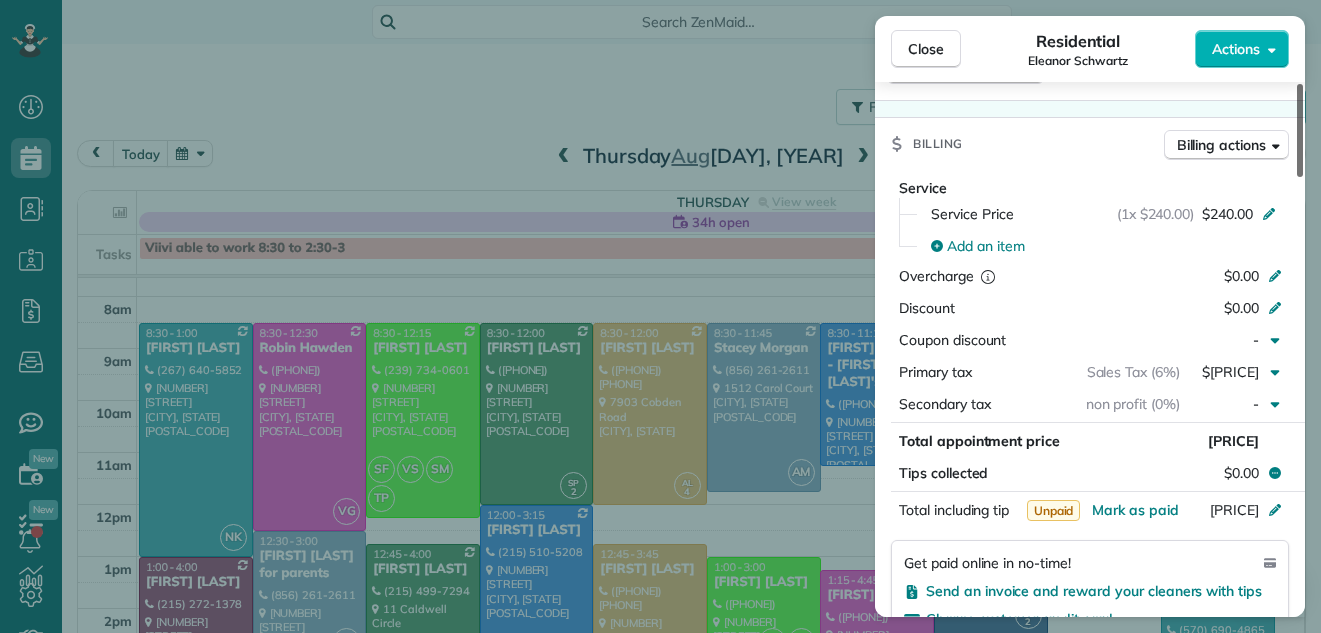 drag, startPoint x: 1299, startPoint y: 109, endPoint x: 1295, endPoint y: 288, distance: 179.0447 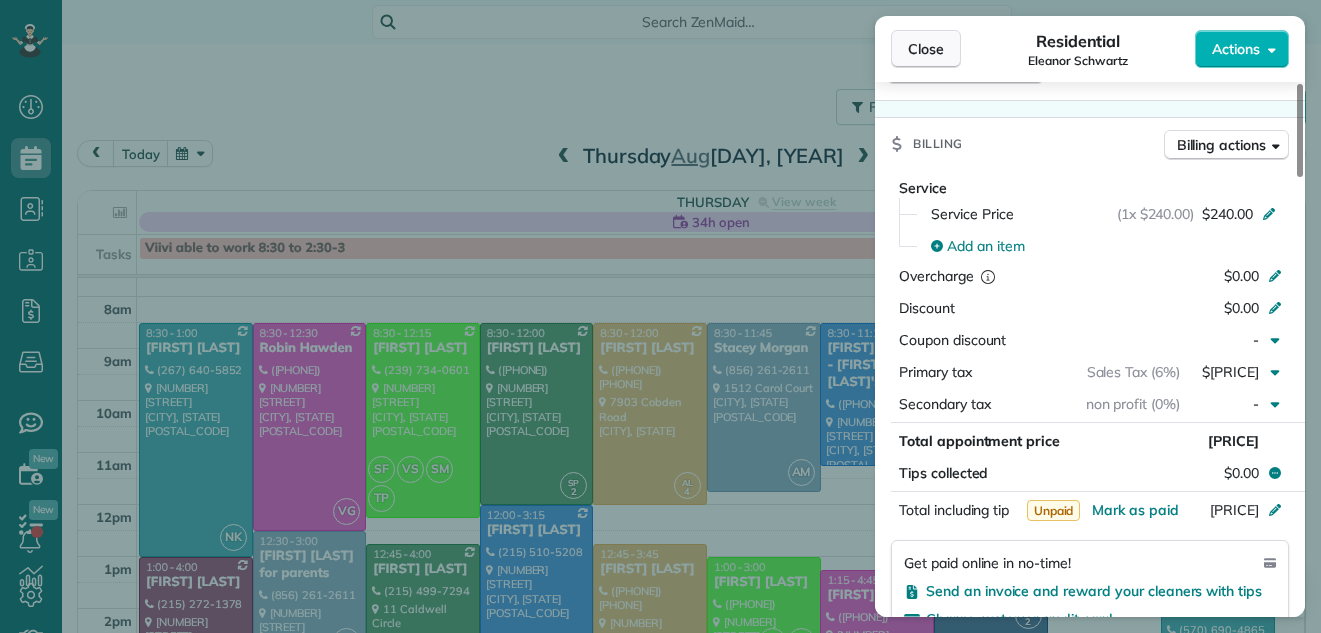 click on "Close" at bounding box center (926, 49) 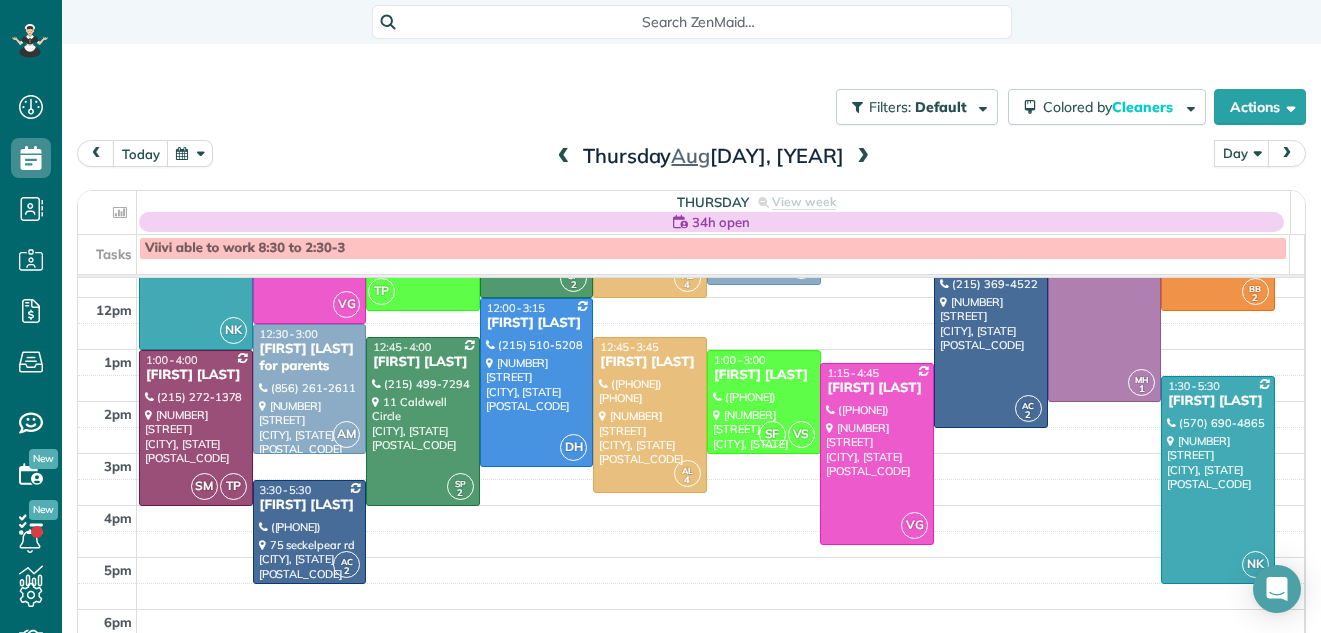 scroll, scrollTop: 252, scrollLeft: 0, axis: vertical 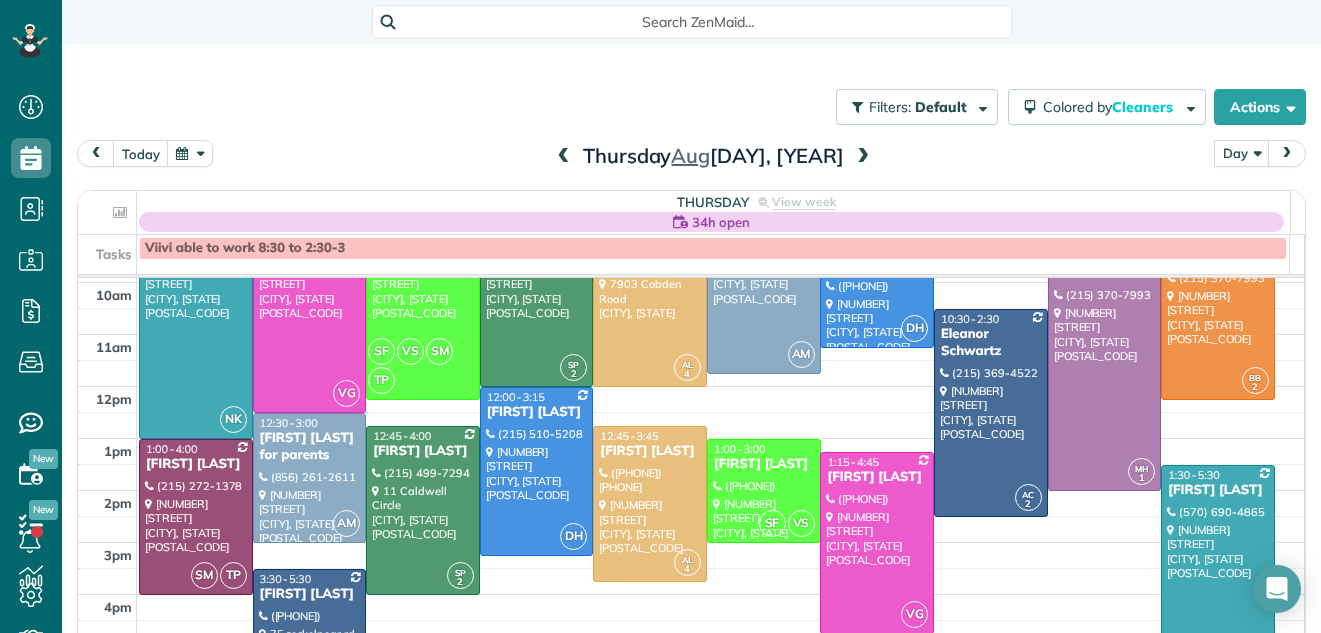 click at bounding box center [863, 157] 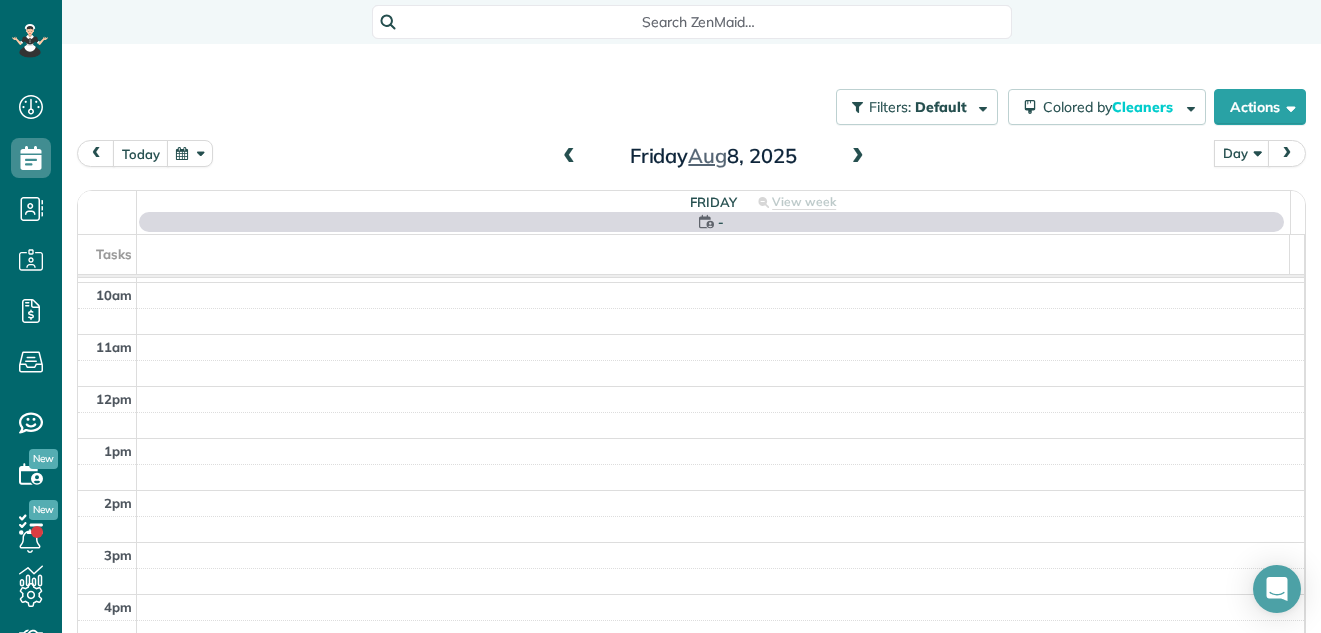 scroll, scrollTop: 0, scrollLeft: 0, axis: both 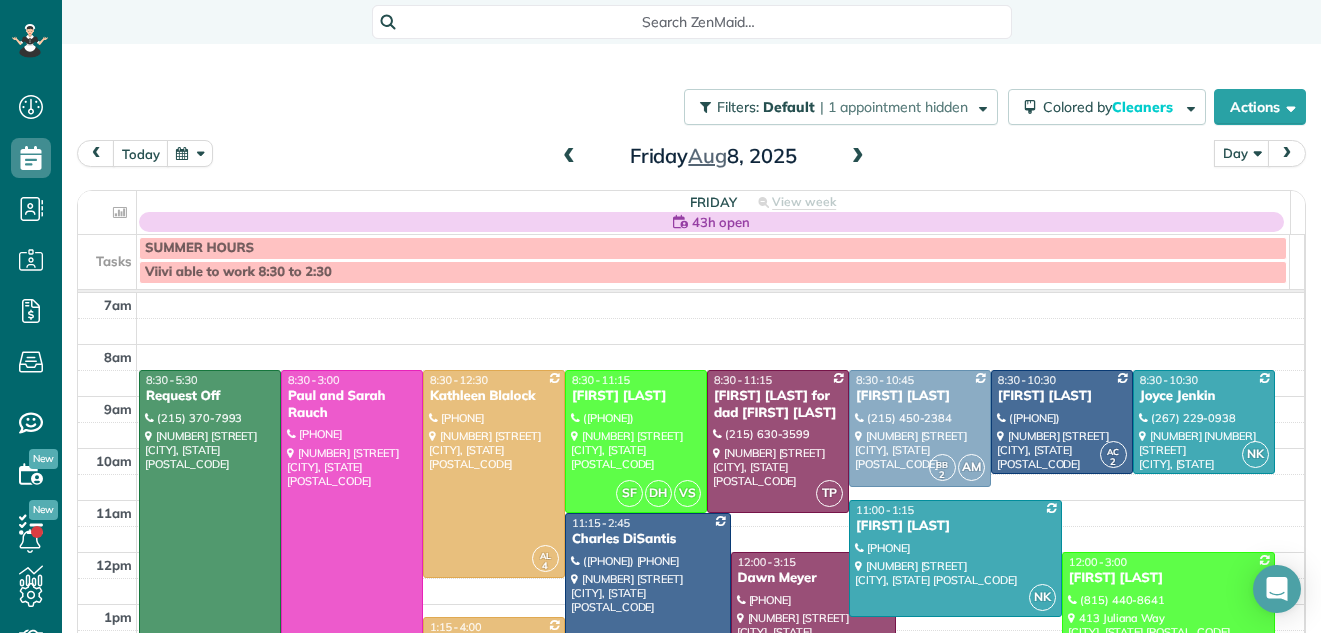 click at bounding box center [858, 157] 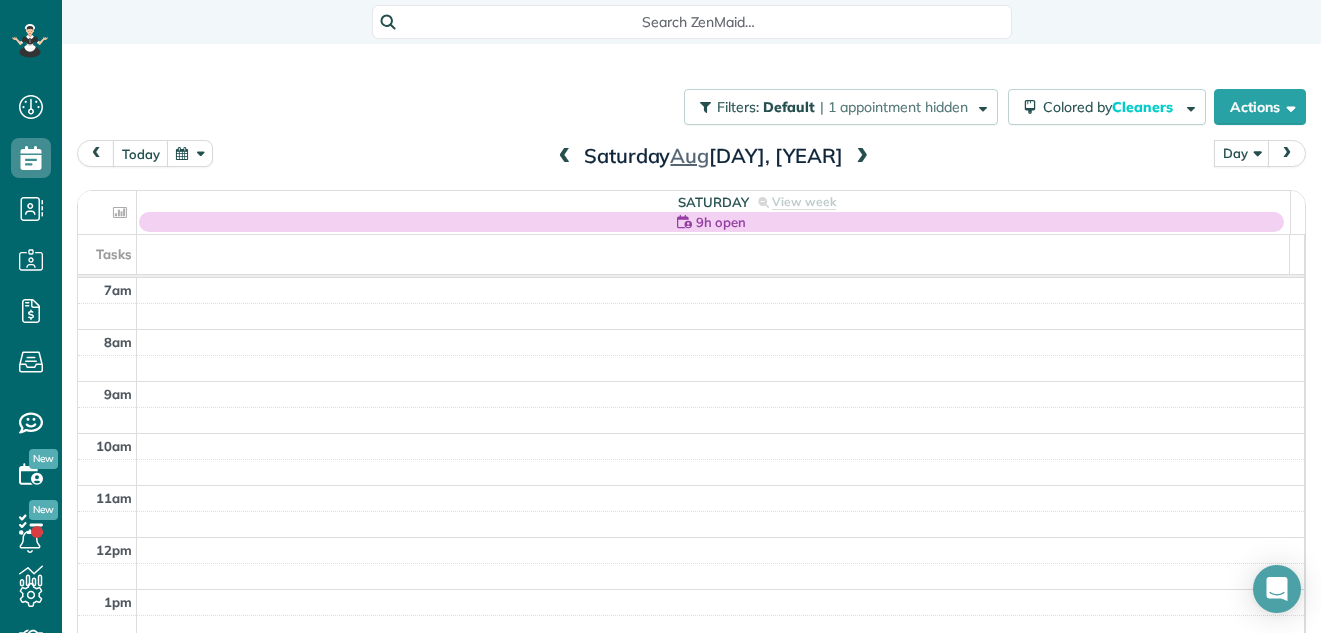 click at bounding box center [862, 157] 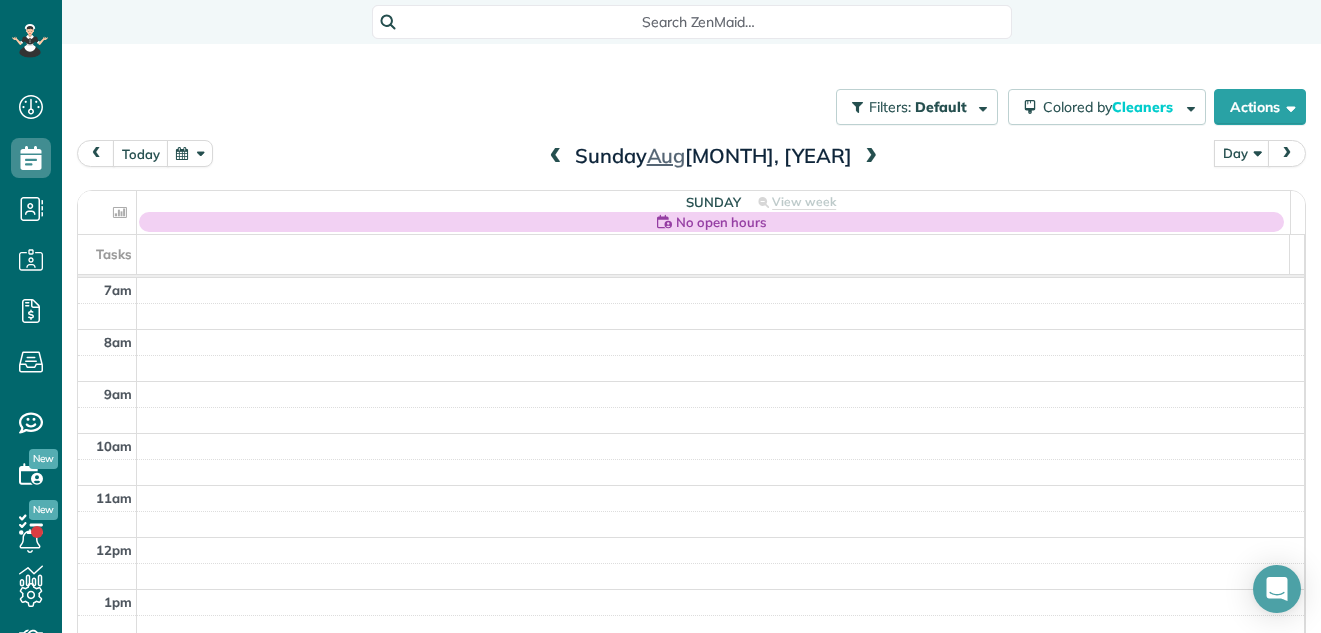click at bounding box center (871, 157) 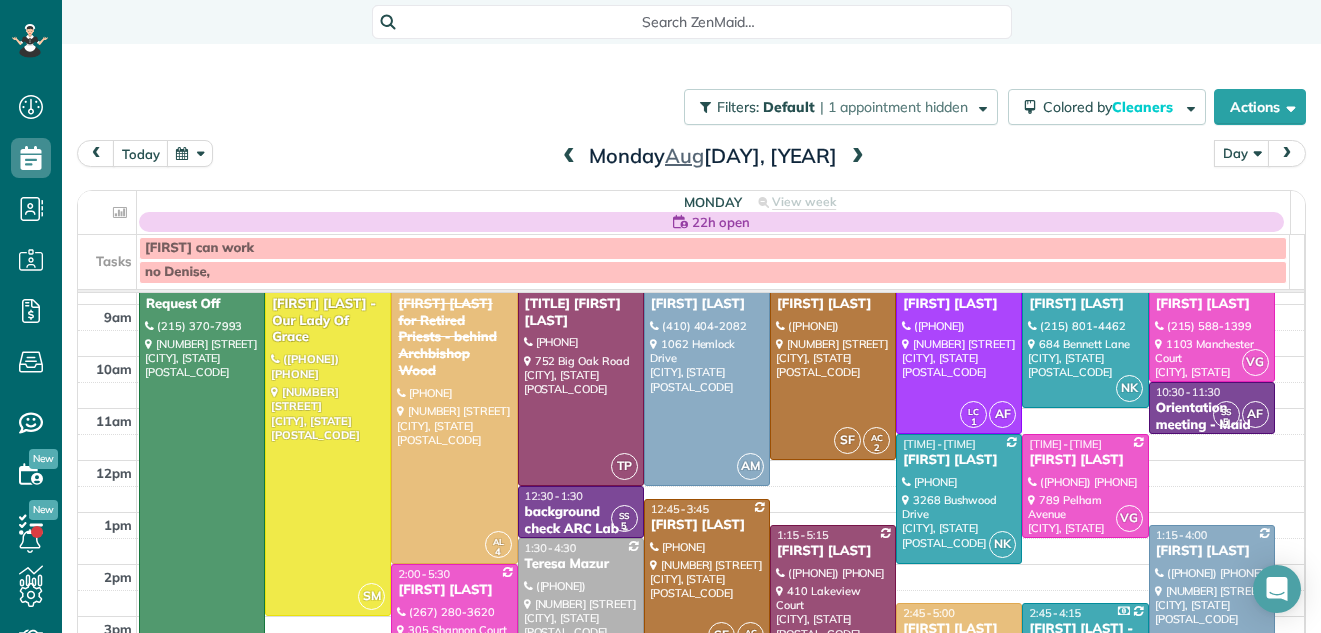 scroll, scrollTop: 122, scrollLeft: 0, axis: vertical 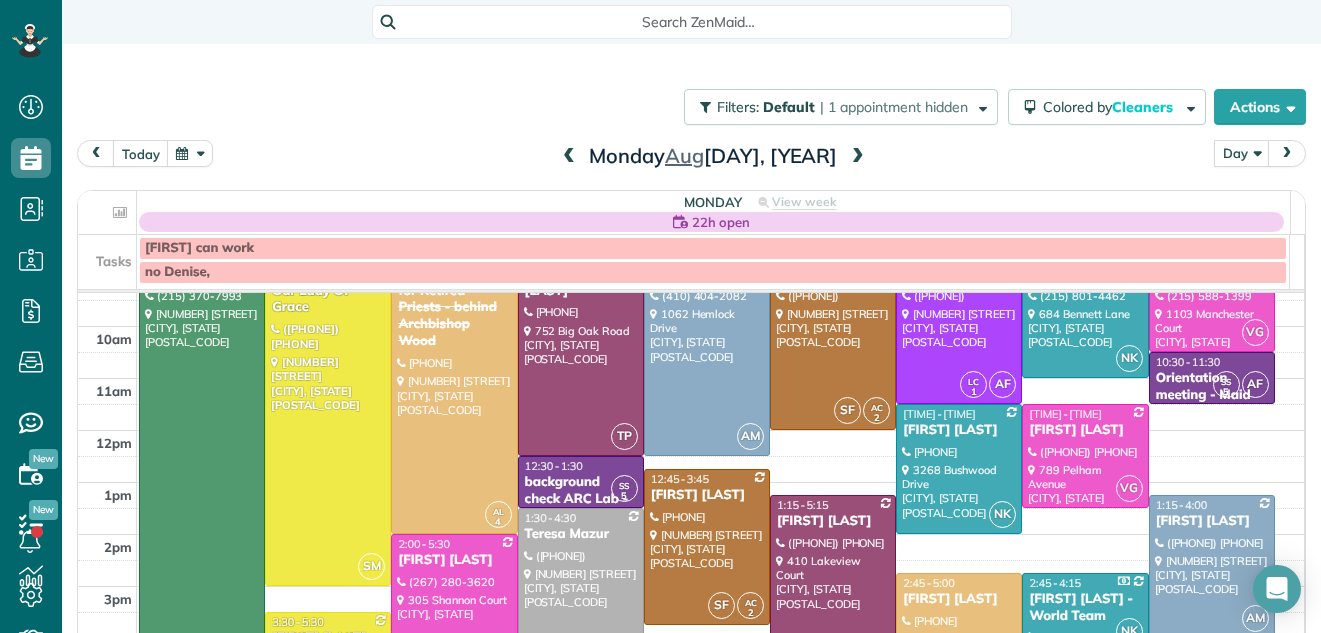 click at bounding box center [858, 157] 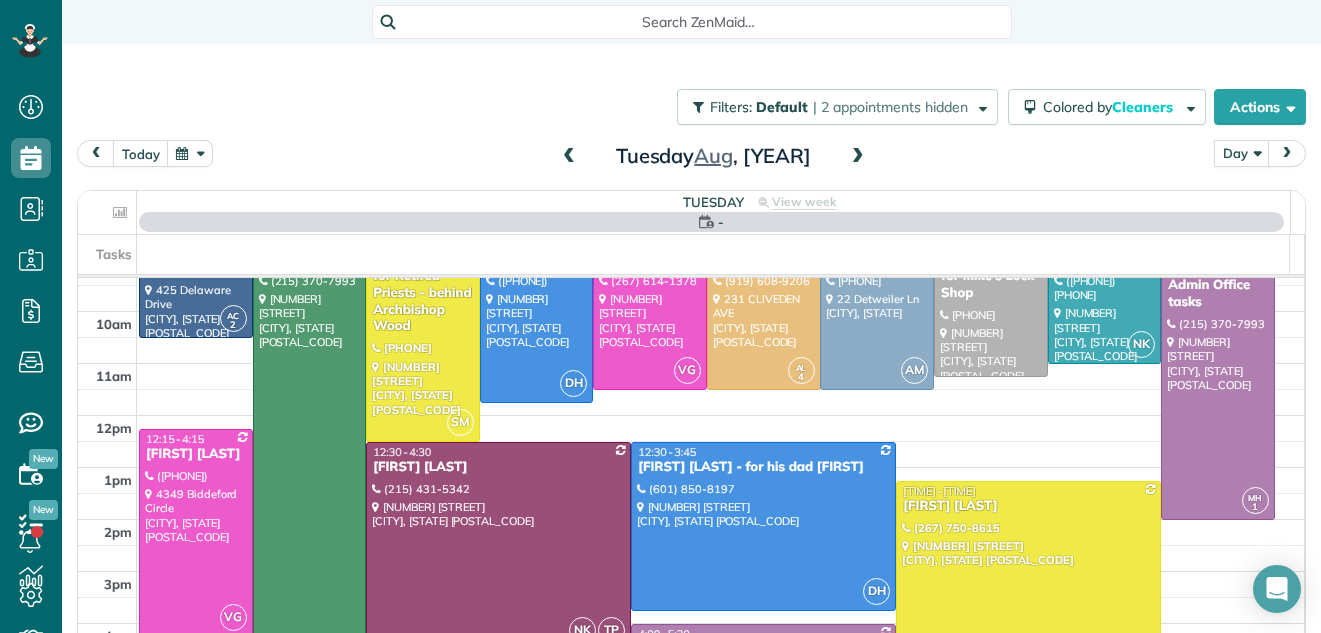 scroll, scrollTop: 0, scrollLeft: 0, axis: both 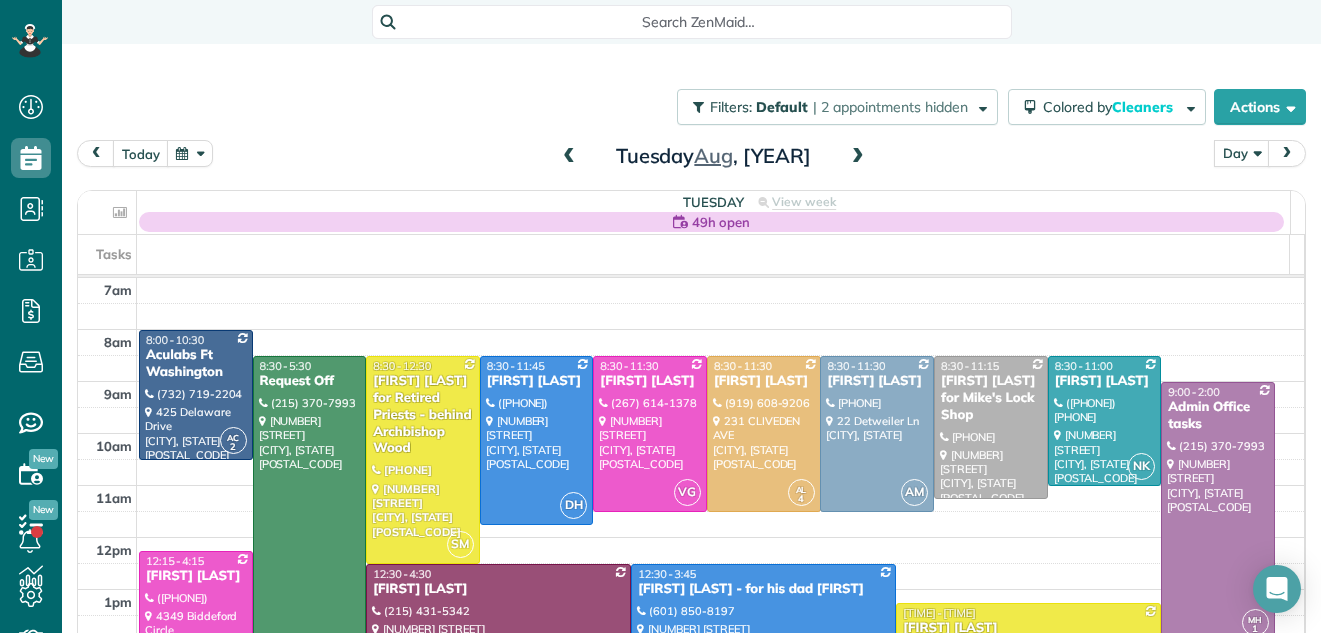 click at bounding box center [858, 157] 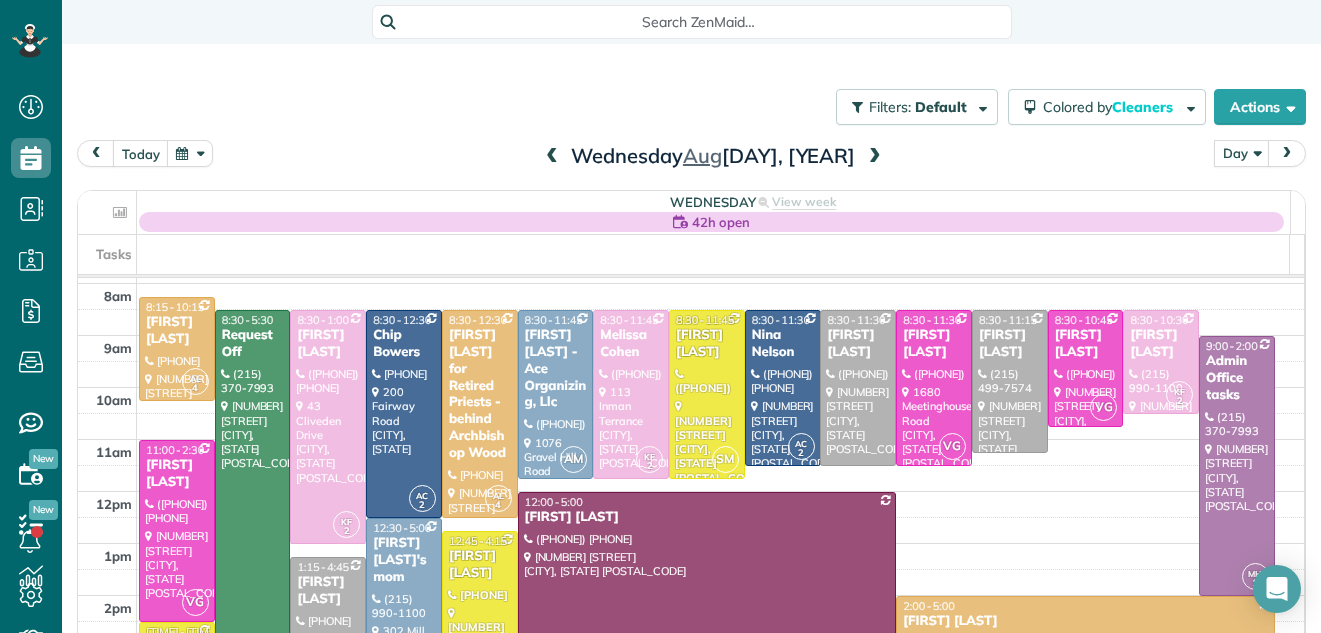 scroll, scrollTop: 27, scrollLeft: 0, axis: vertical 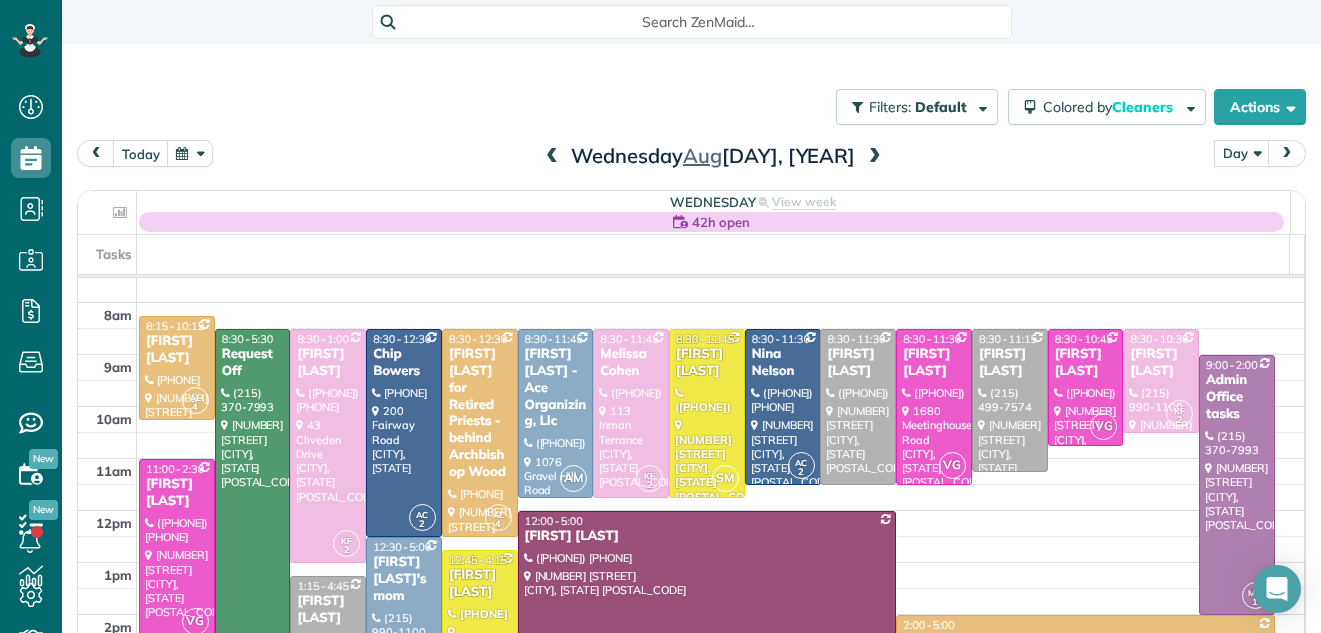 click at bounding box center [552, 157] 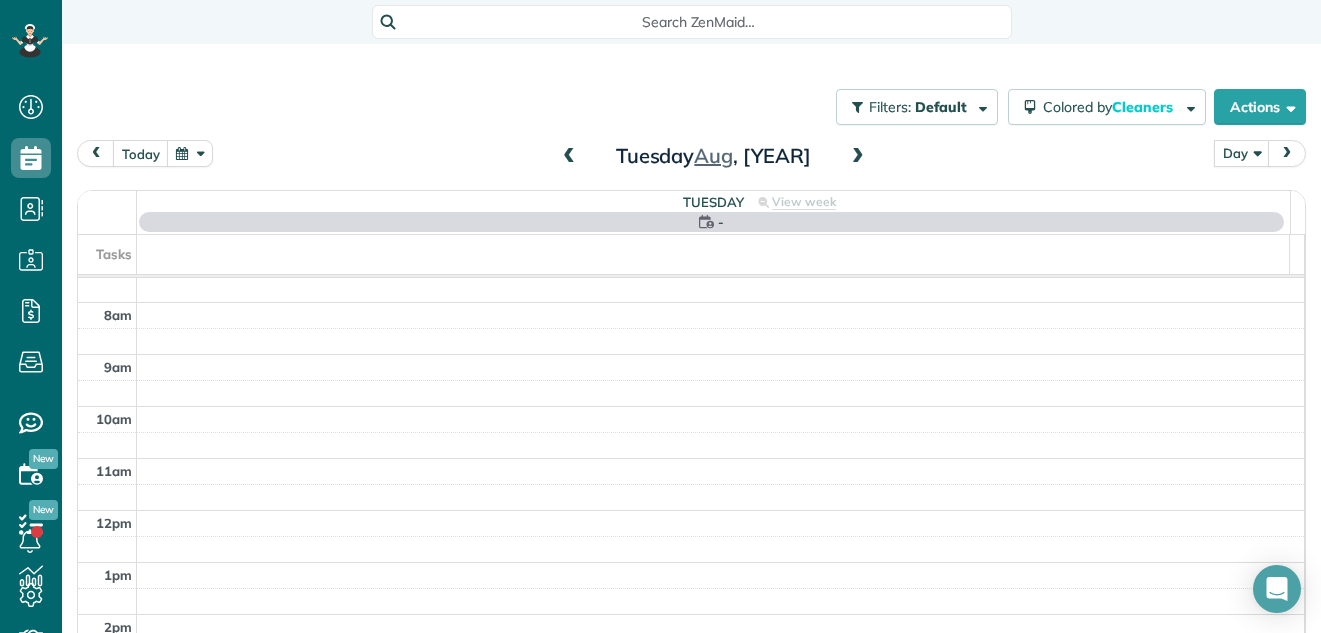 scroll, scrollTop: 0, scrollLeft: 0, axis: both 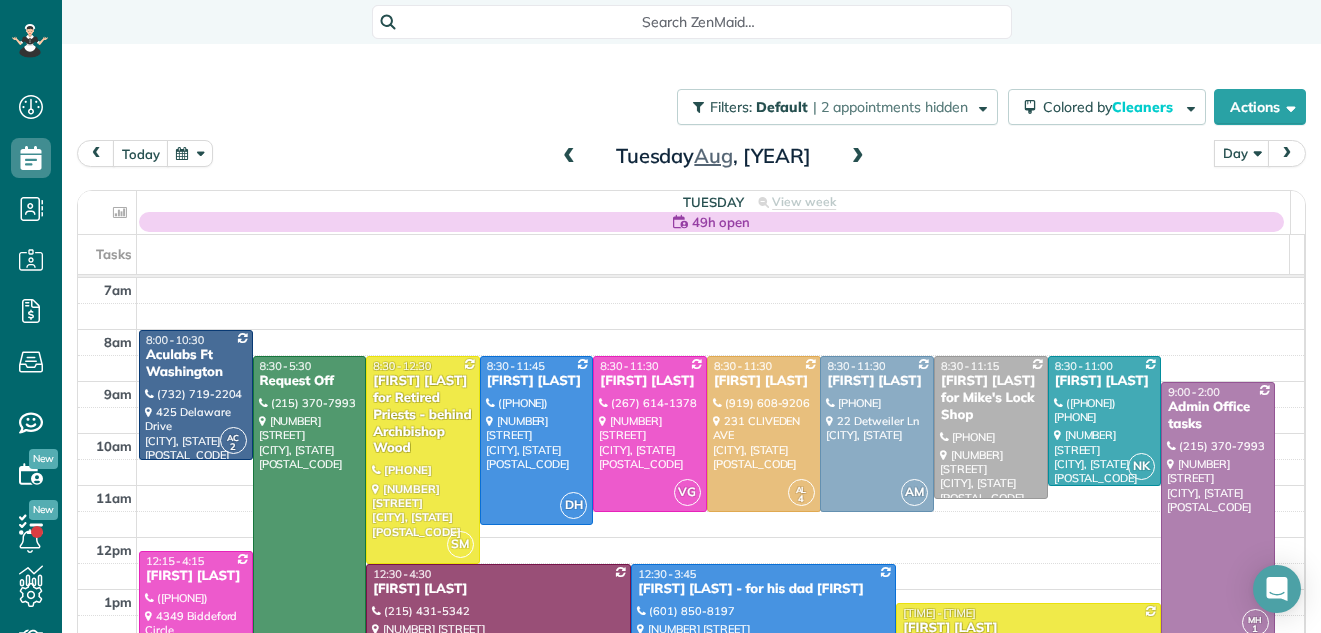 click at bounding box center [858, 157] 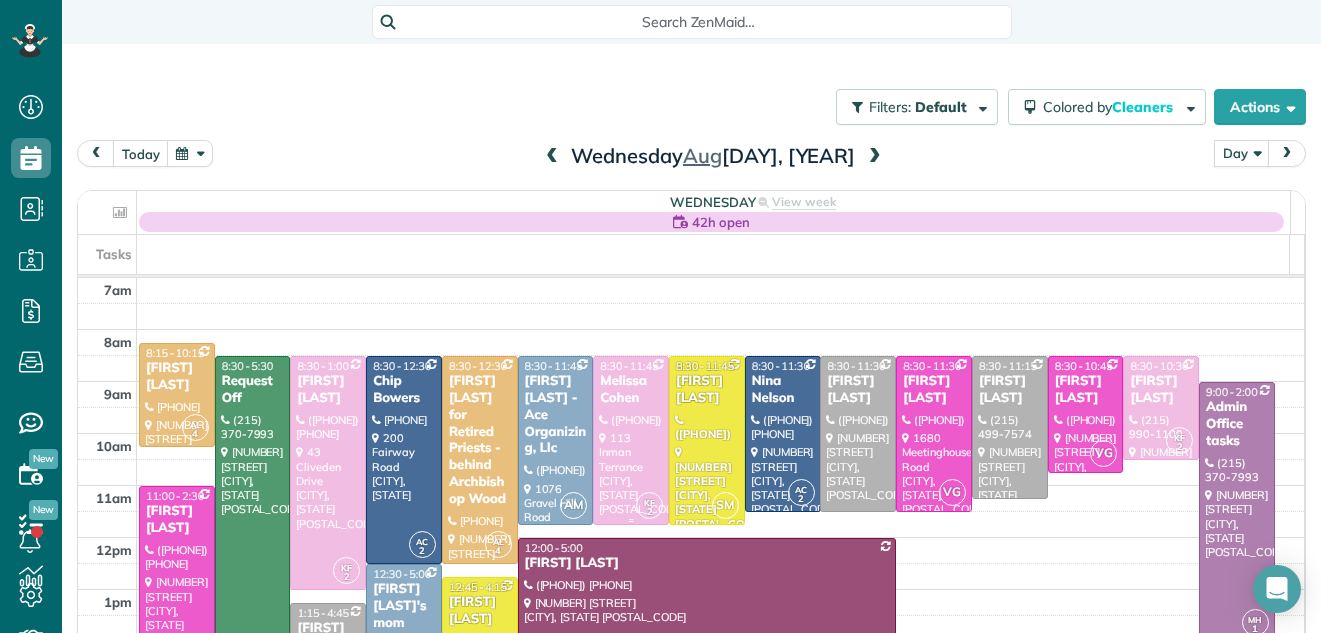 click at bounding box center [631, 440] 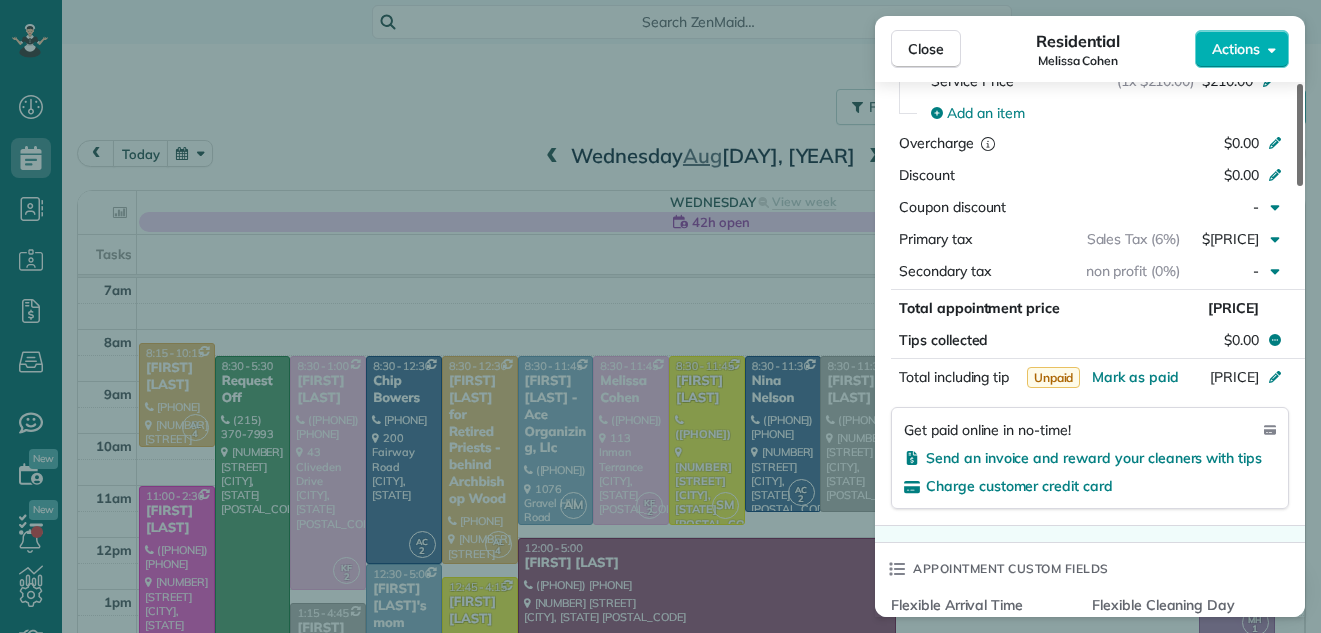 scroll, scrollTop: 1017, scrollLeft: 0, axis: vertical 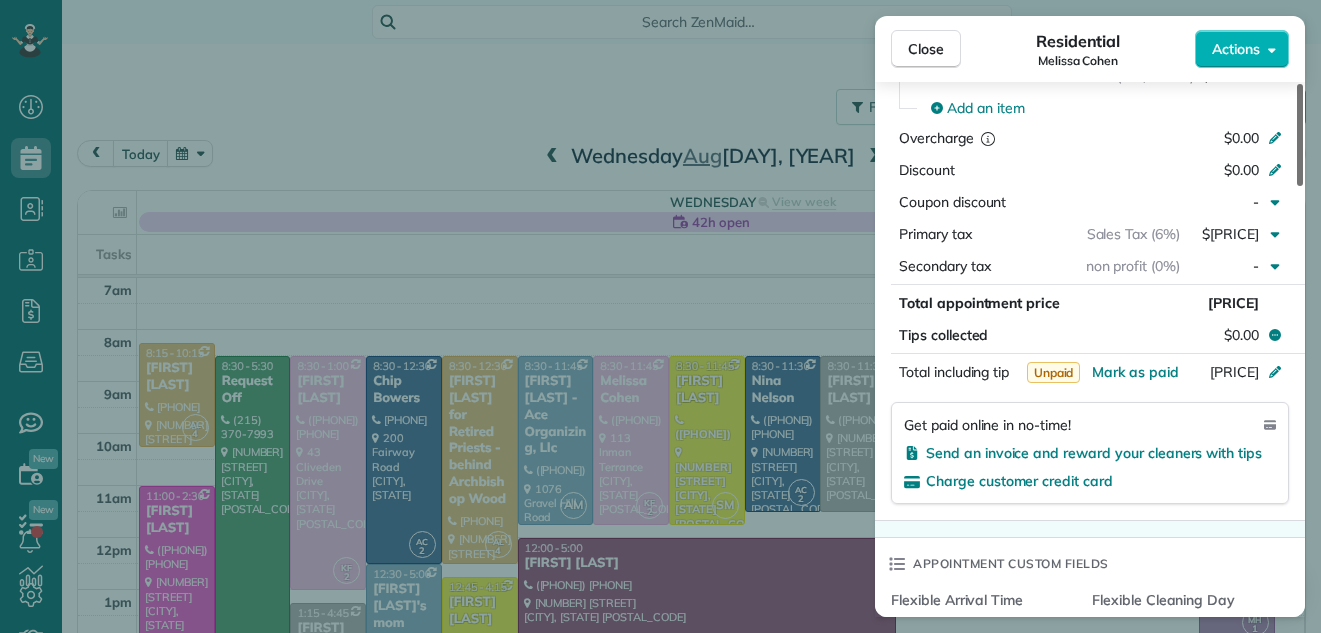 drag, startPoint x: 1299, startPoint y: 148, endPoint x: 1315, endPoint y: 342, distance: 194.65868 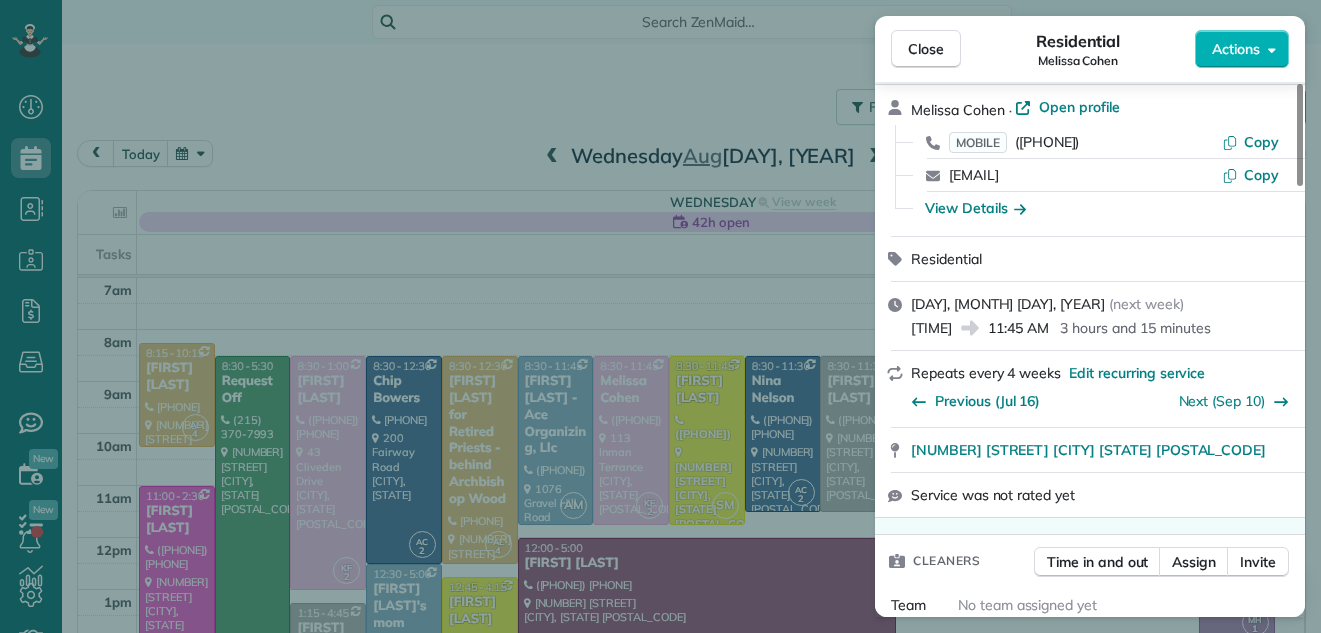 drag, startPoint x: 1299, startPoint y: 335, endPoint x: 1316, endPoint y: 143, distance: 192.75113 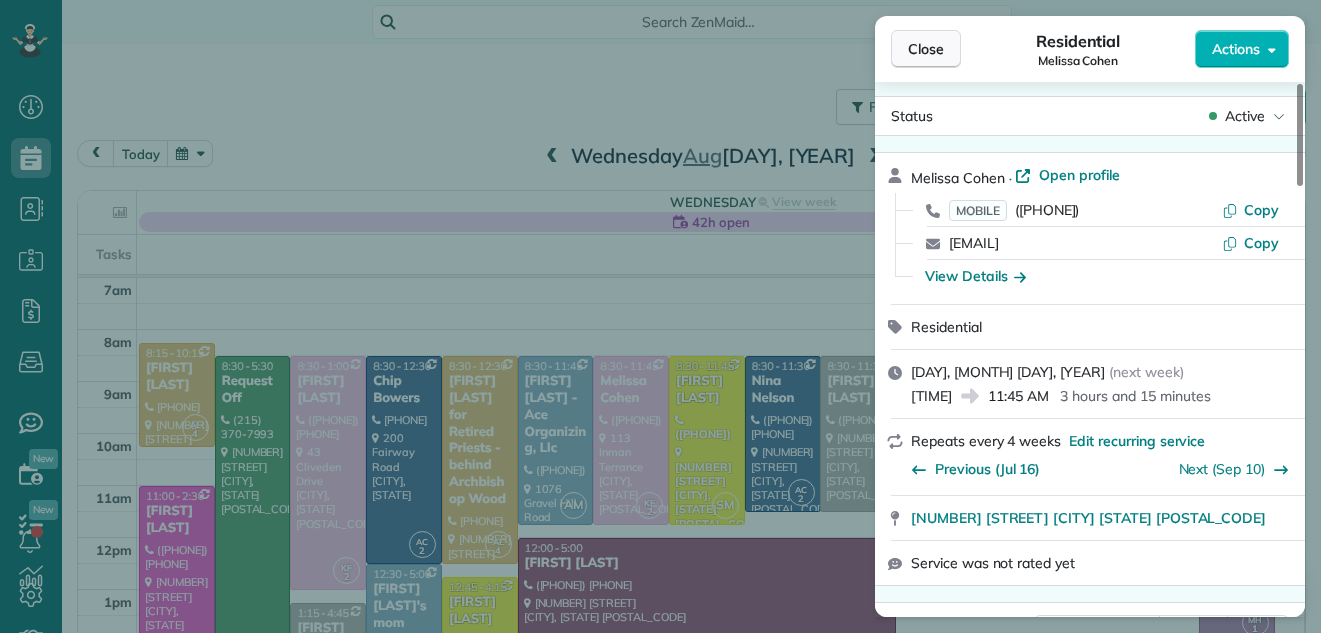 click on "Close" at bounding box center (926, 49) 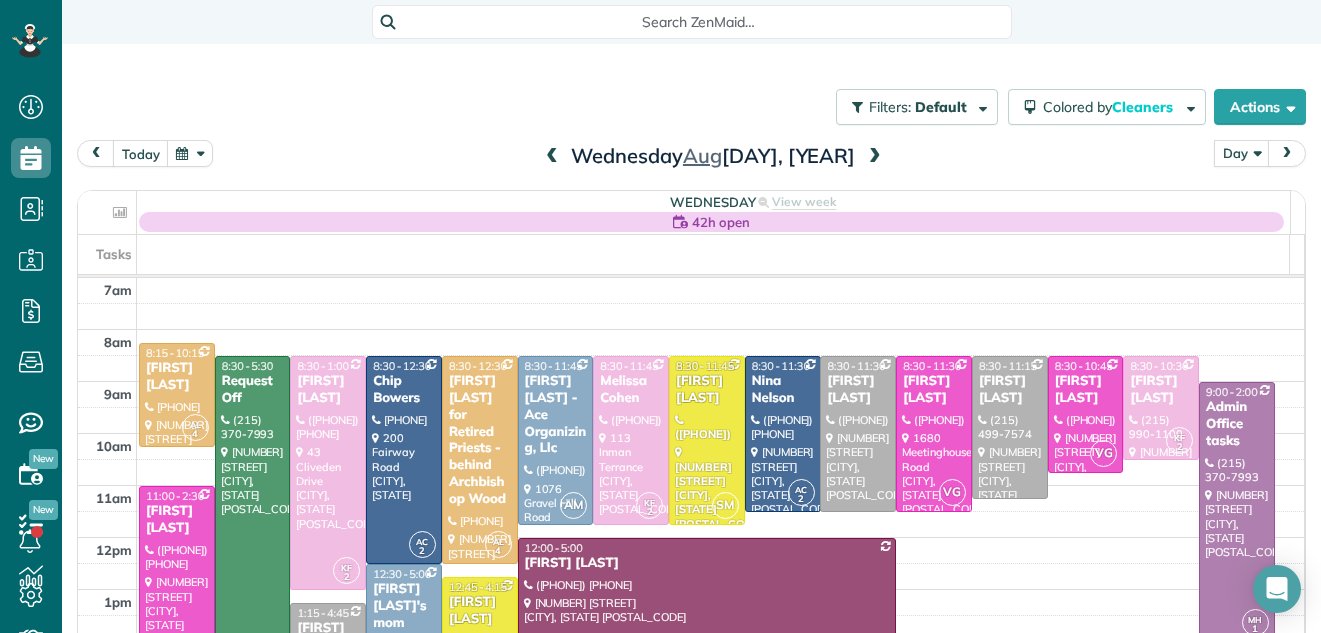 click at bounding box center (552, 157) 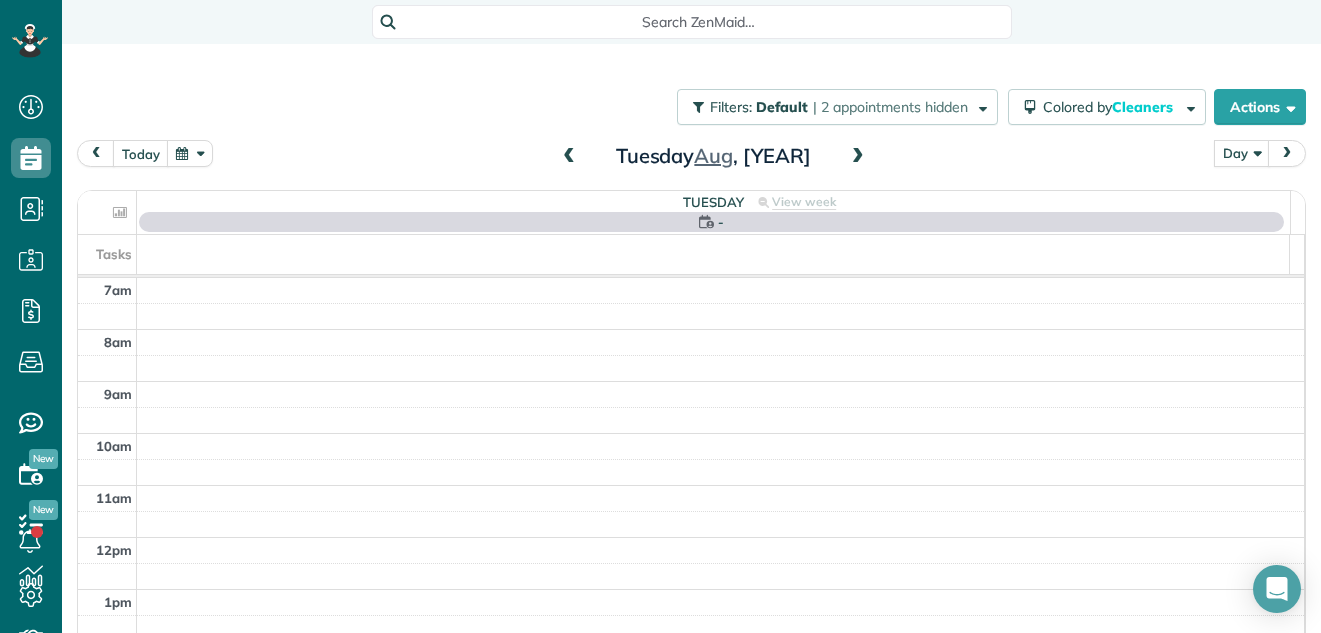 click at bounding box center (569, 157) 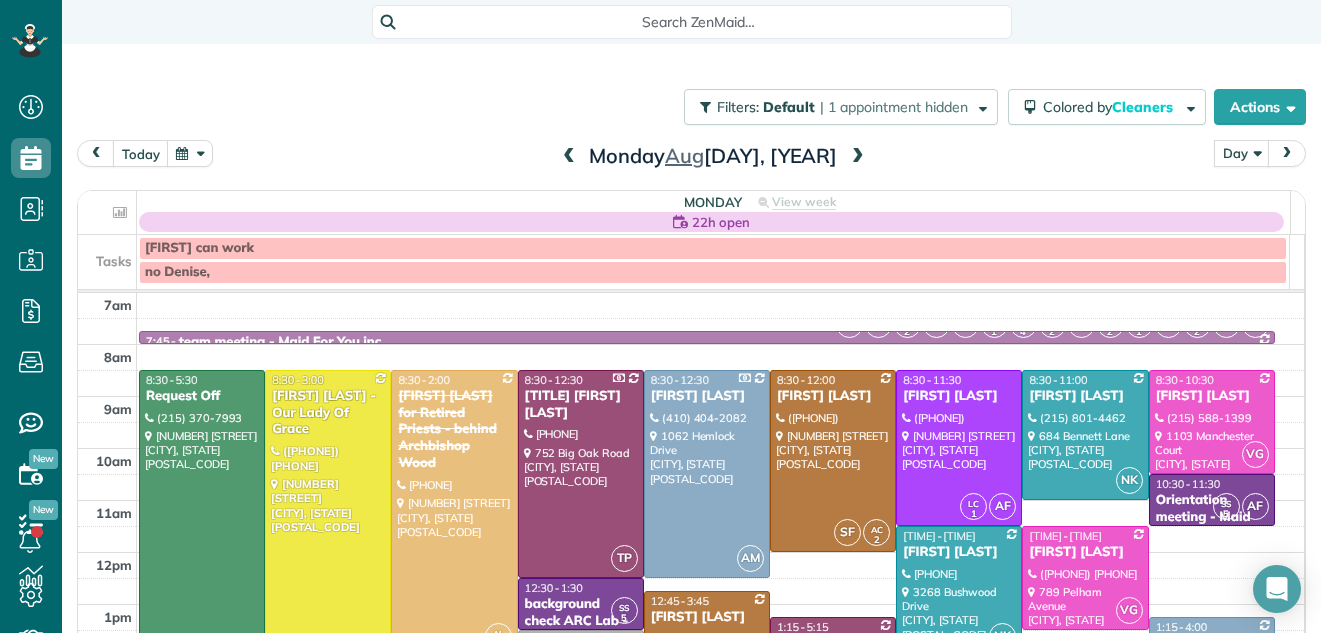 click at bounding box center (569, 157) 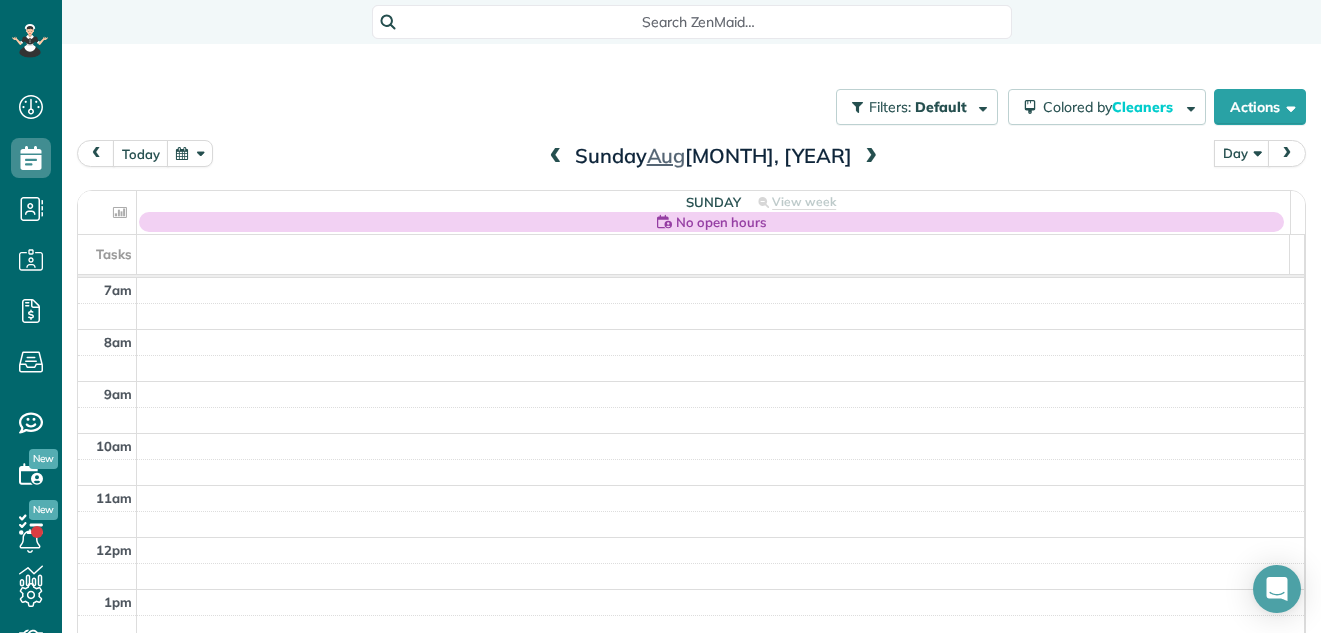 click at bounding box center [556, 157] 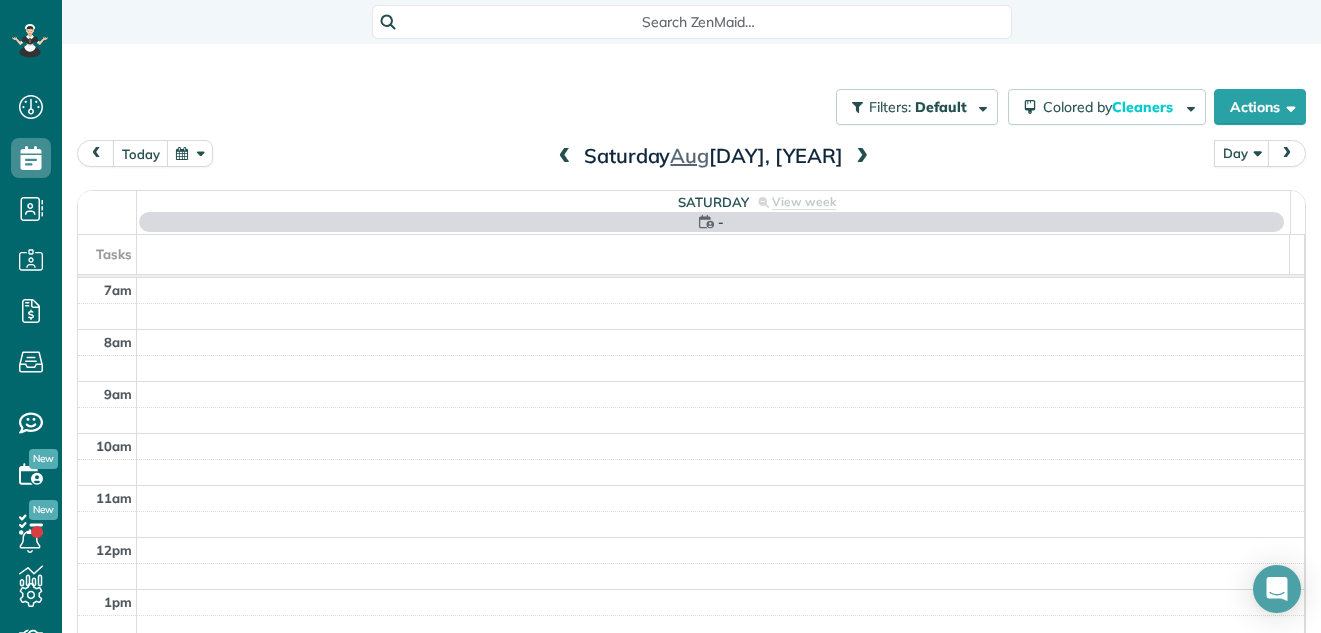 click at bounding box center [565, 157] 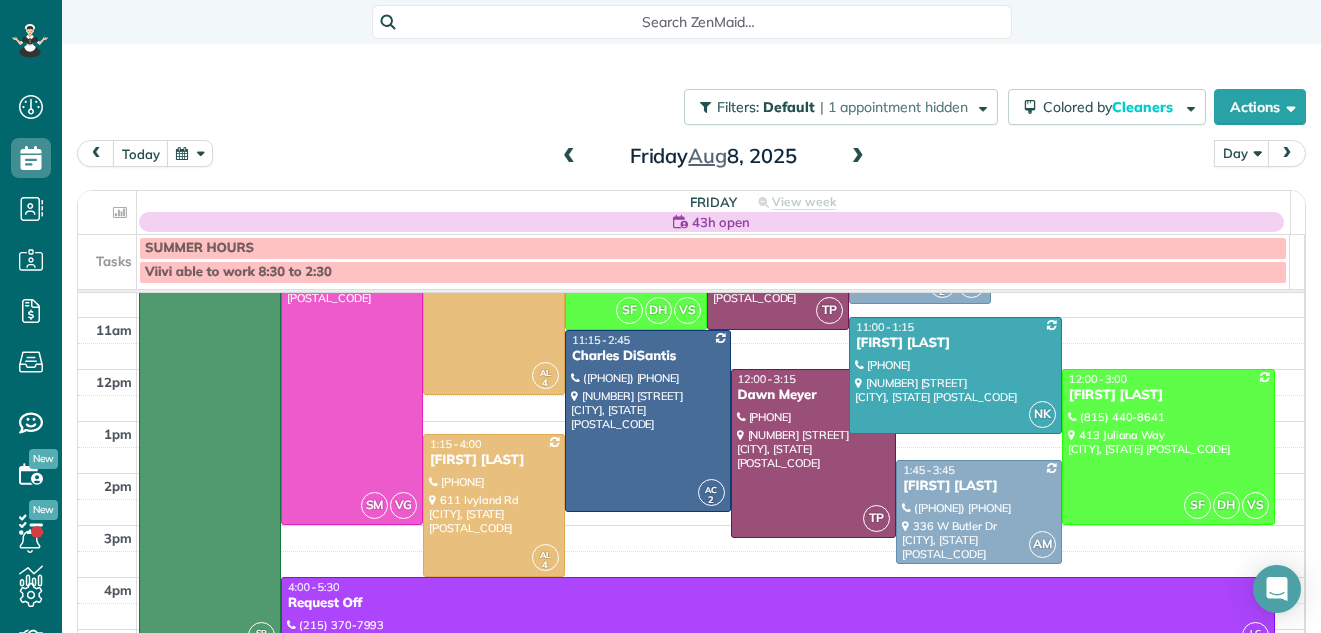 scroll, scrollTop: 165, scrollLeft: 0, axis: vertical 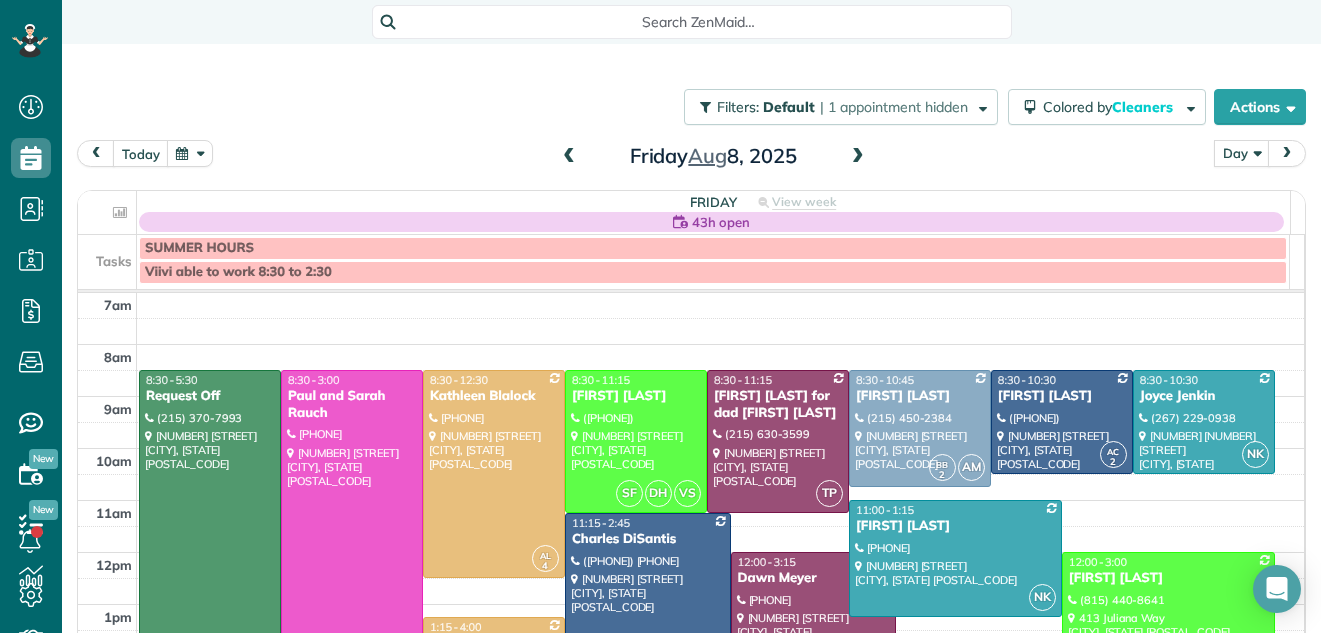 click at bounding box center (569, 157) 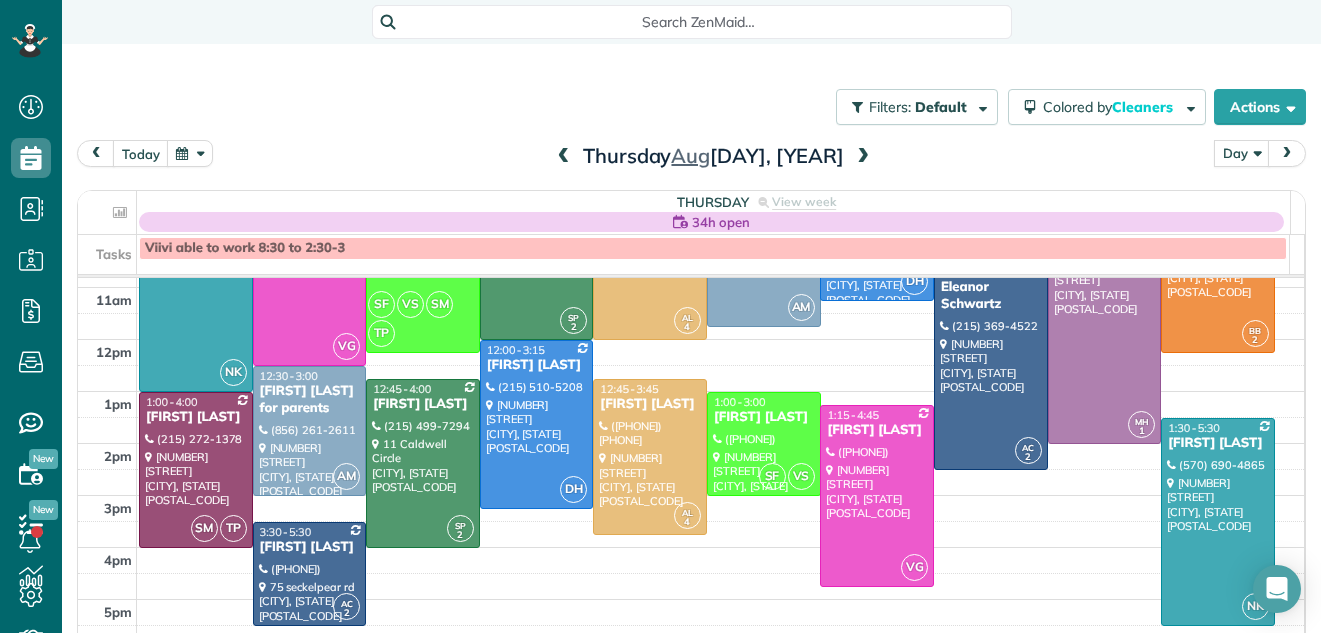 scroll, scrollTop: 207, scrollLeft: 0, axis: vertical 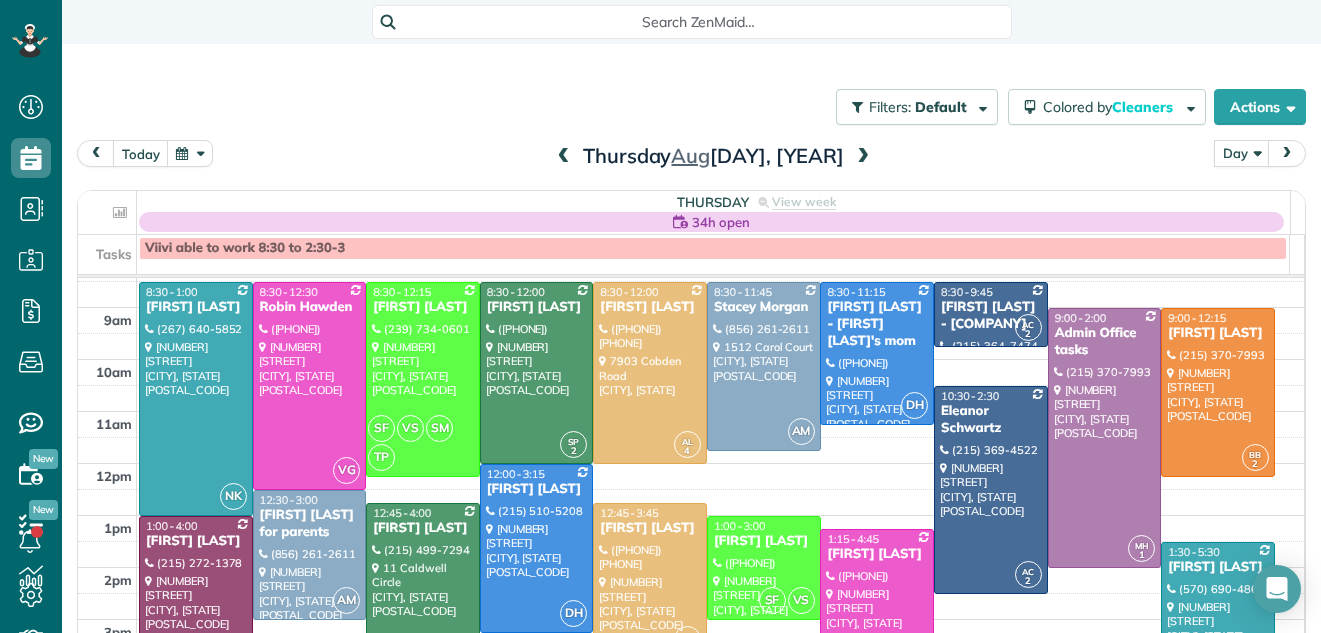 click at bounding box center (863, 157) 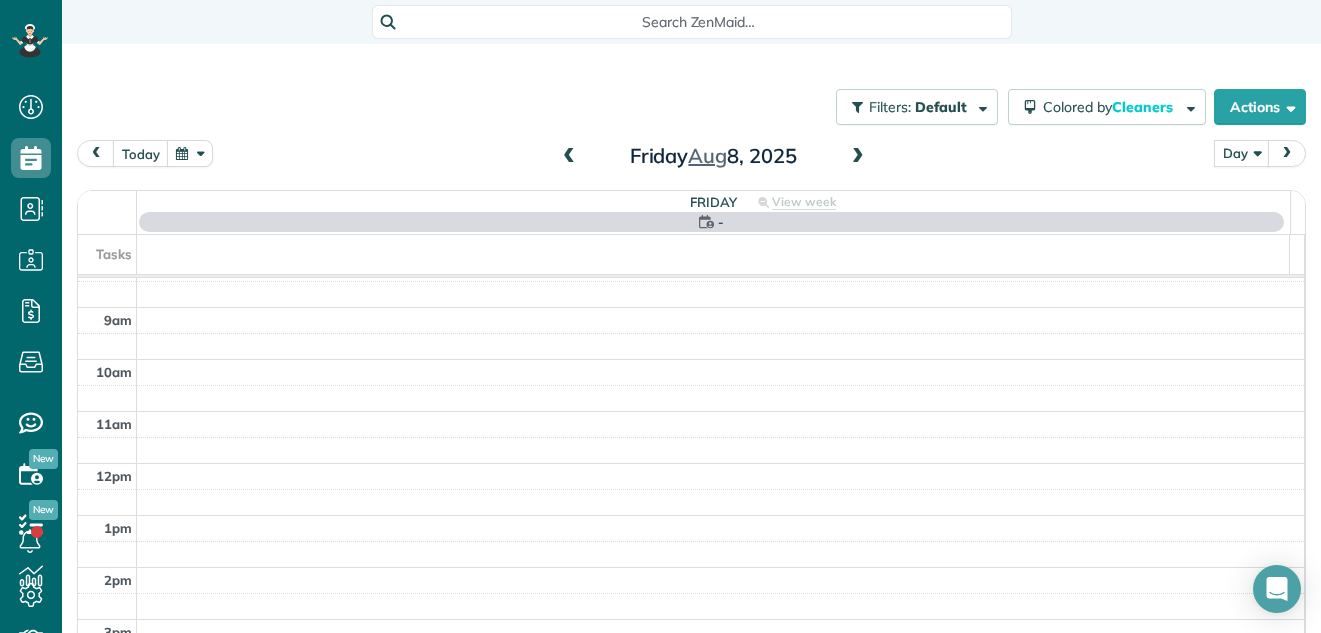 scroll, scrollTop: 0, scrollLeft: 0, axis: both 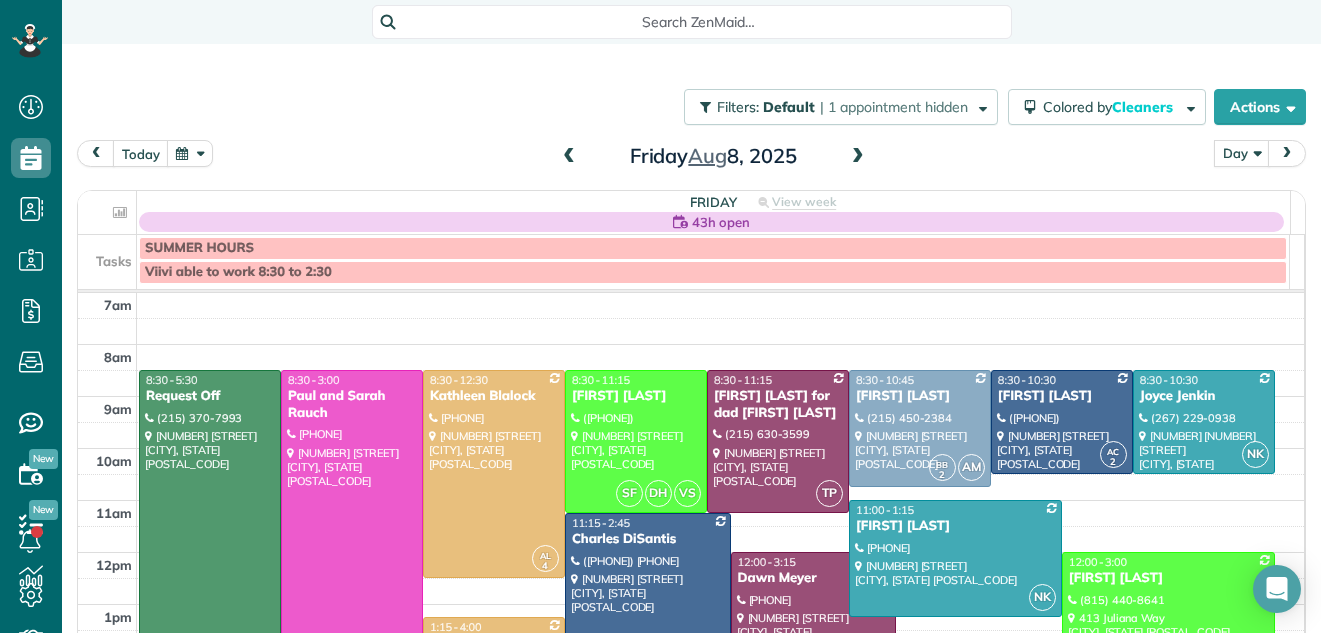 click at bounding box center [858, 157] 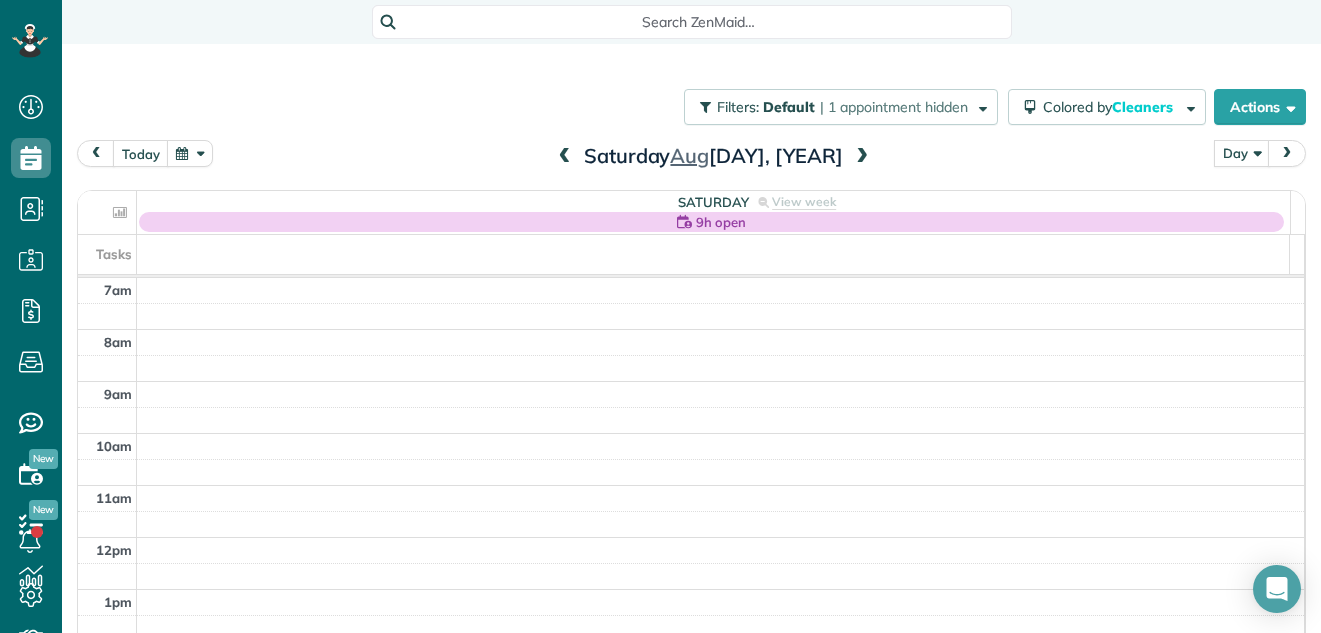 click at bounding box center [862, 157] 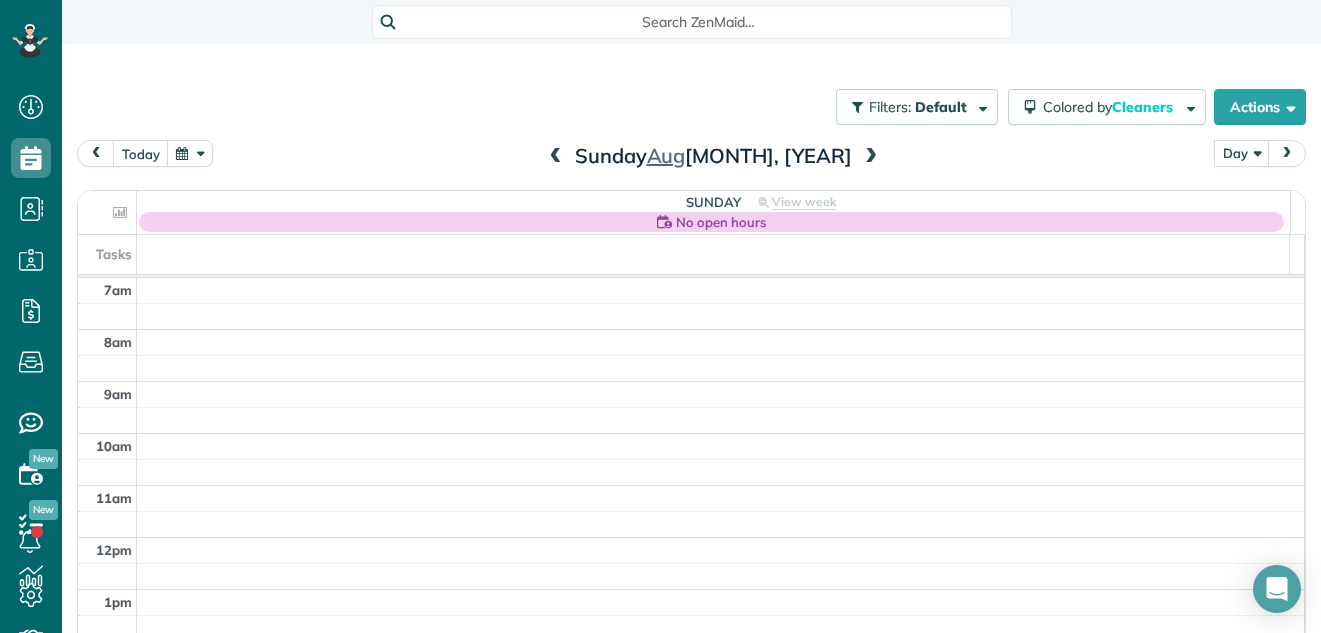 click at bounding box center [871, 157] 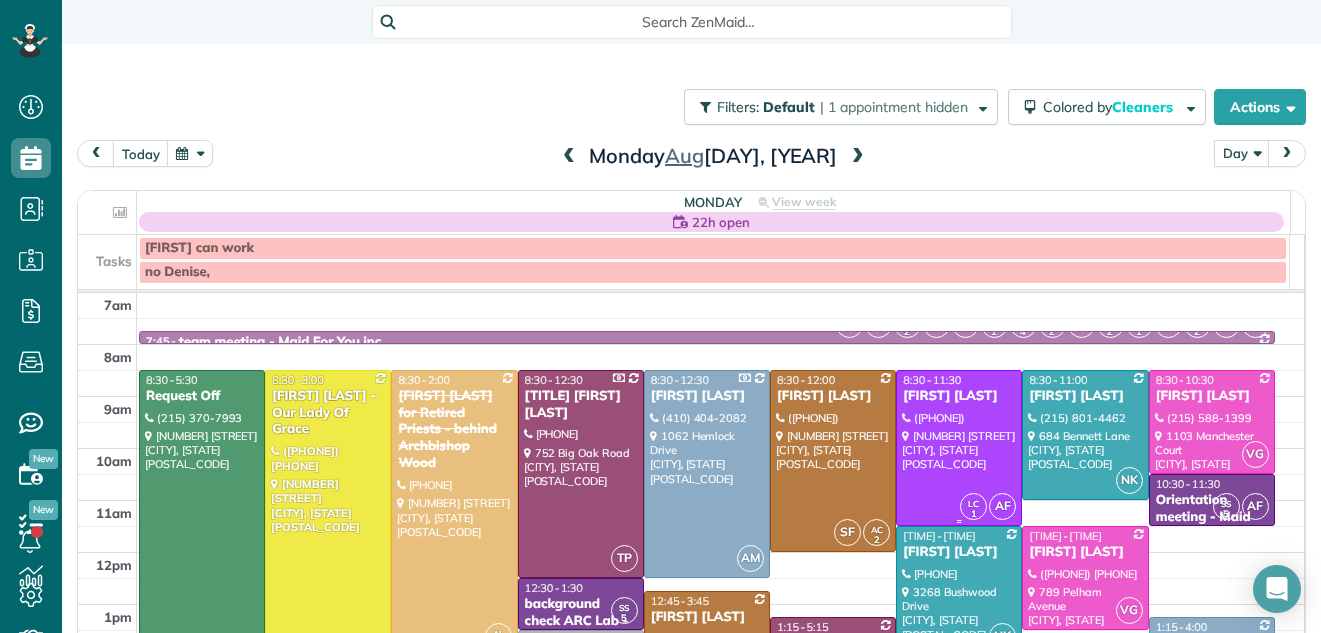 click at bounding box center [959, 448] 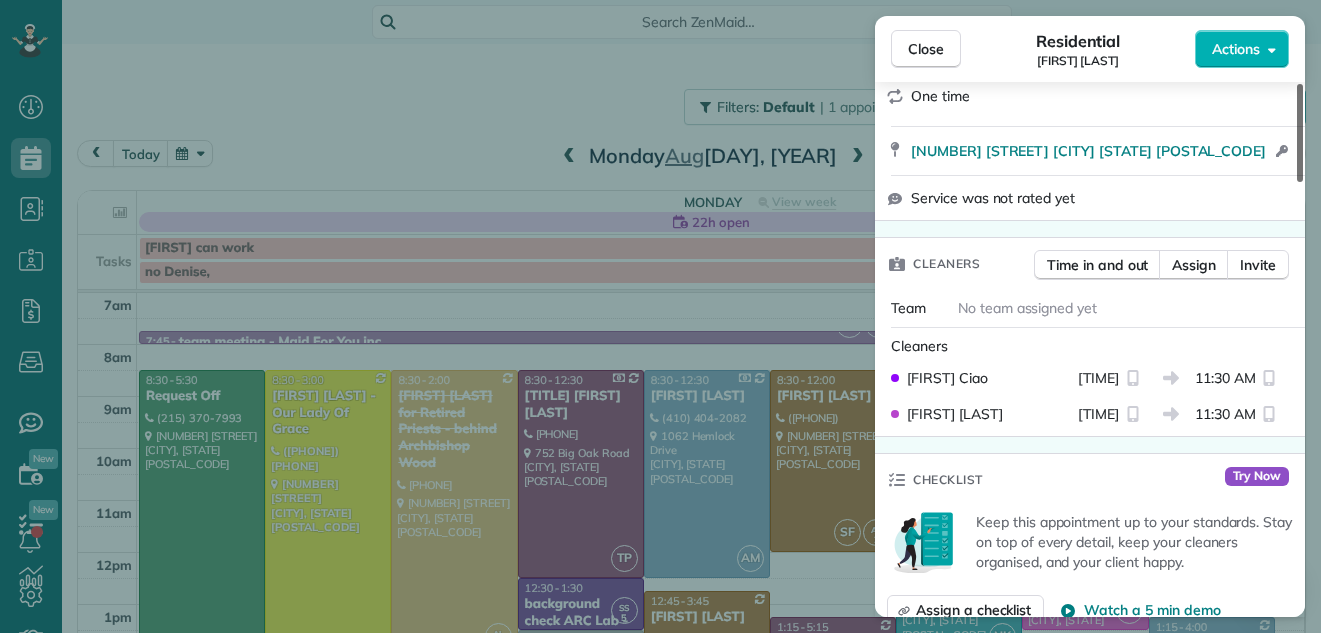 drag, startPoint x: 1299, startPoint y: 146, endPoint x: 1294, endPoint y: 192, distance: 46.270943 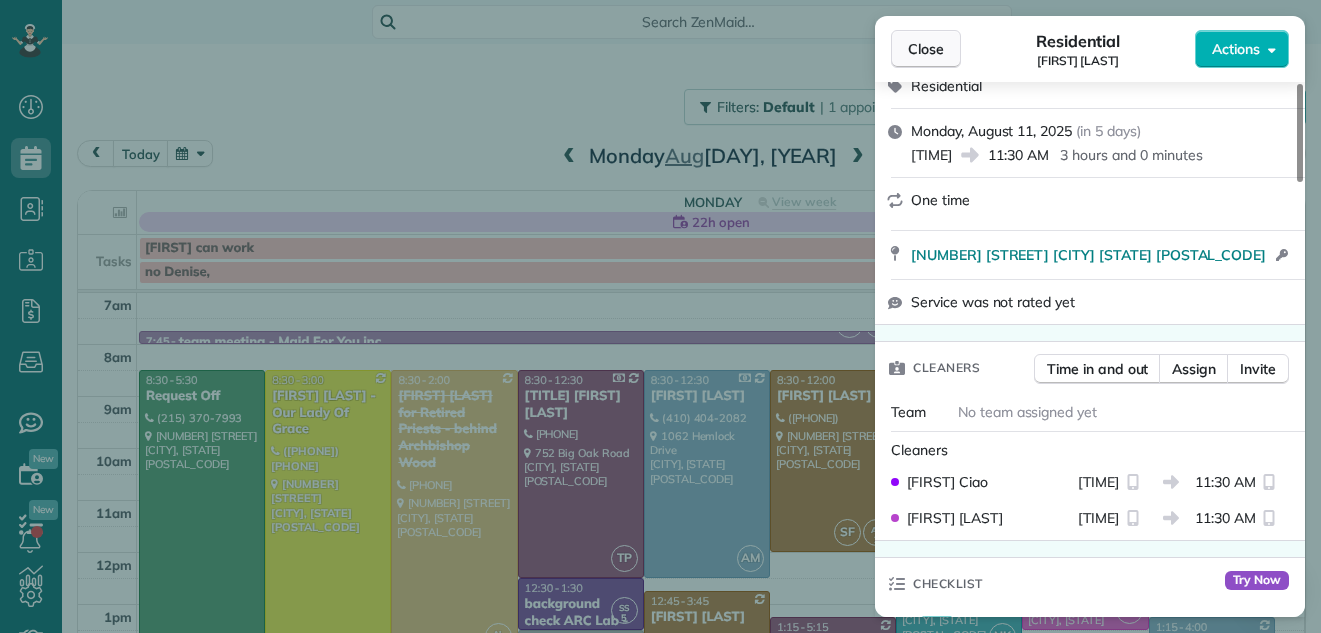 click on "Close" at bounding box center [926, 49] 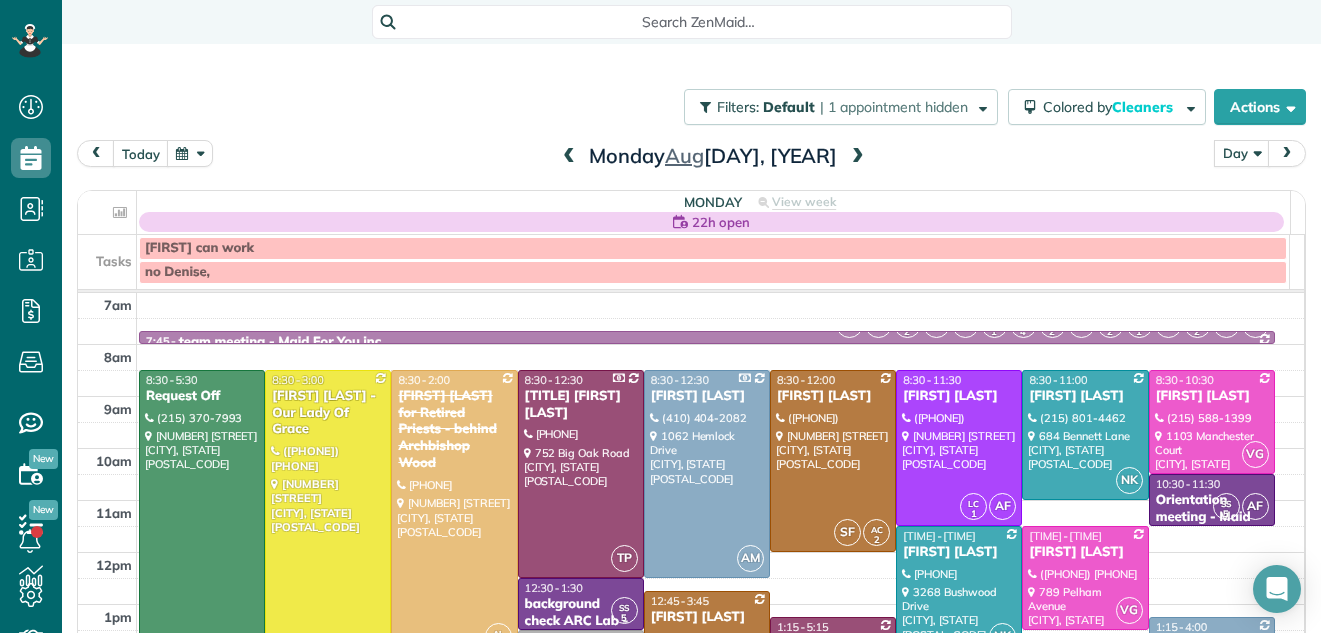 click at bounding box center (569, 157) 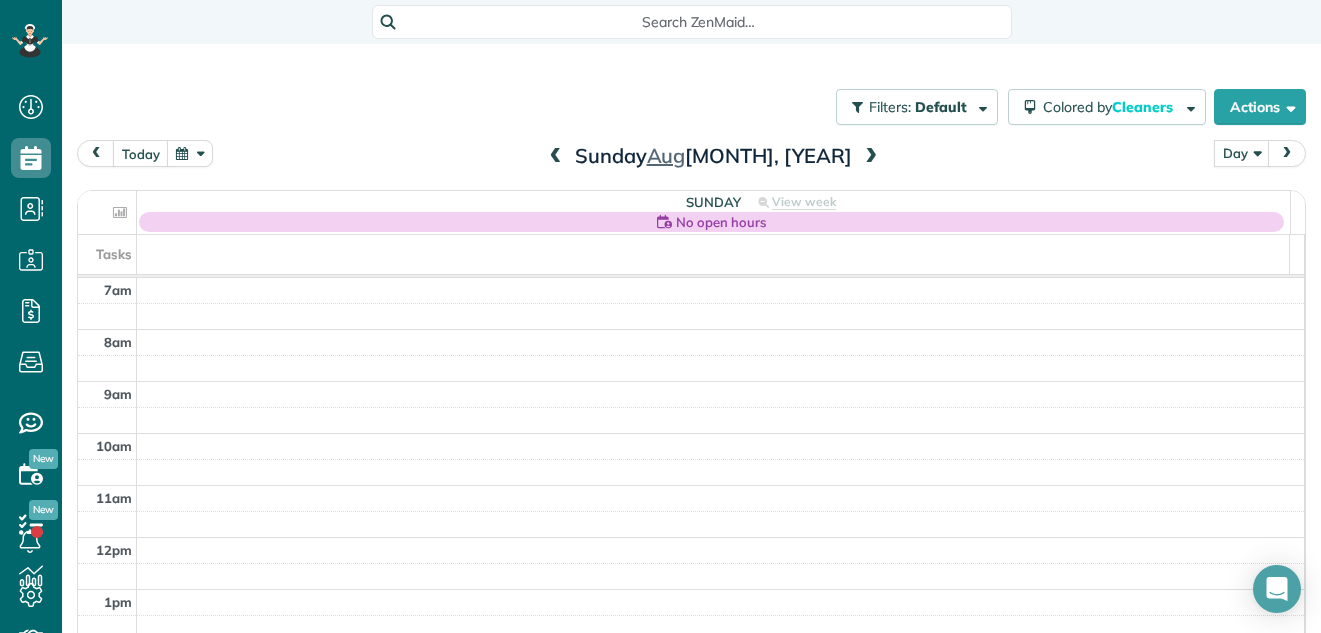 click at bounding box center [556, 157] 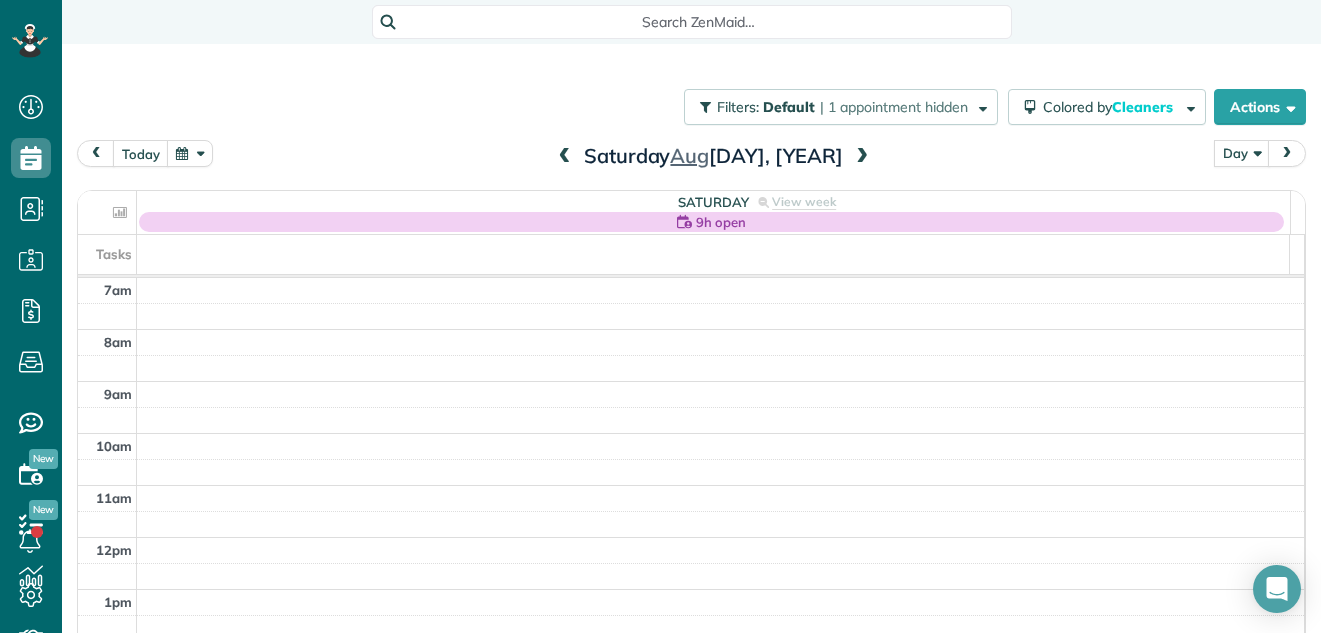 click at bounding box center (565, 157) 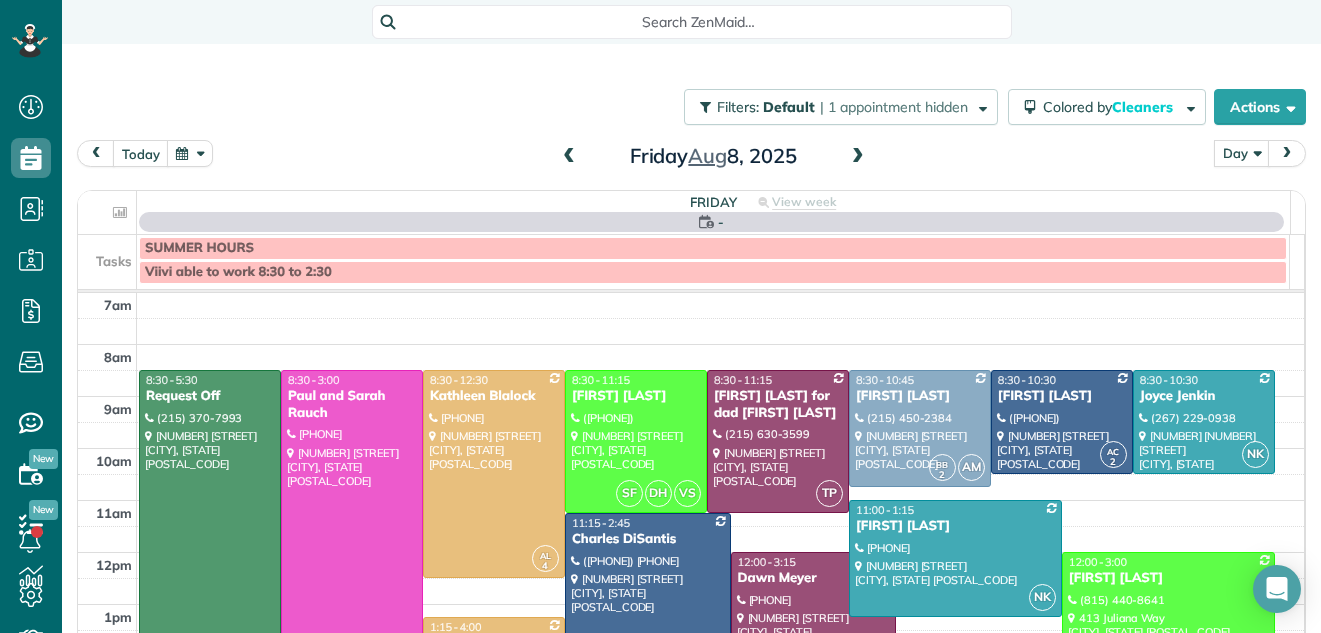 click at bounding box center [569, 157] 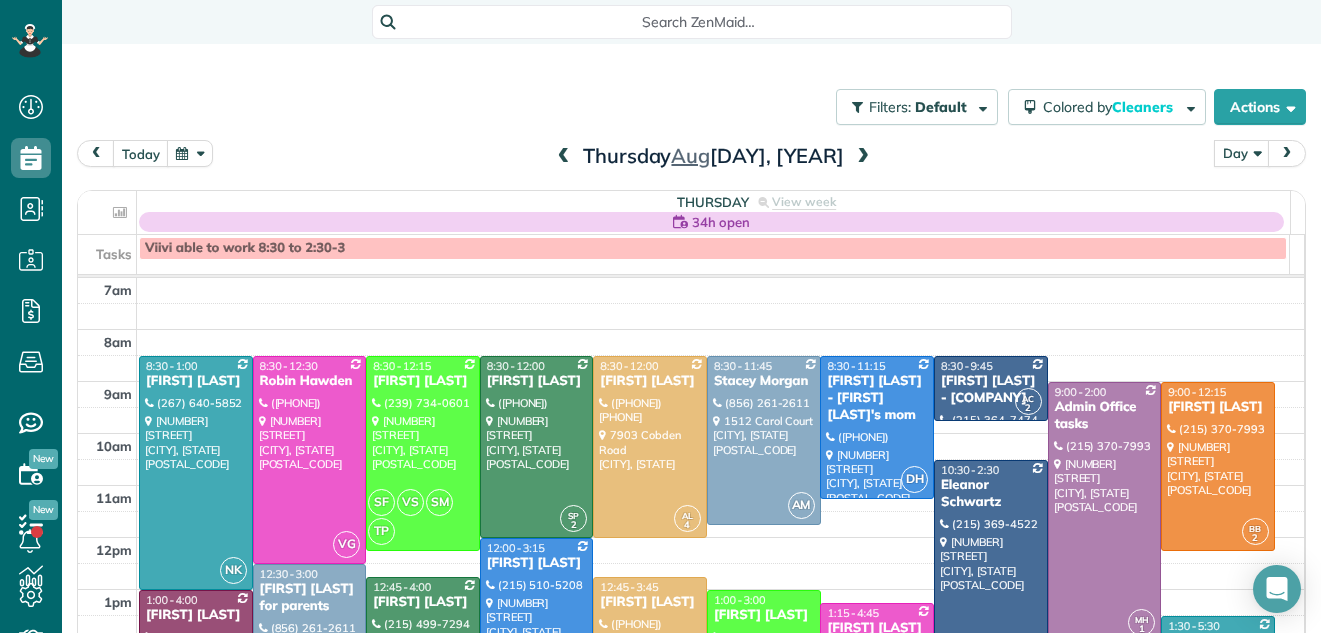 scroll, scrollTop: 18, scrollLeft: 0, axis: vertical 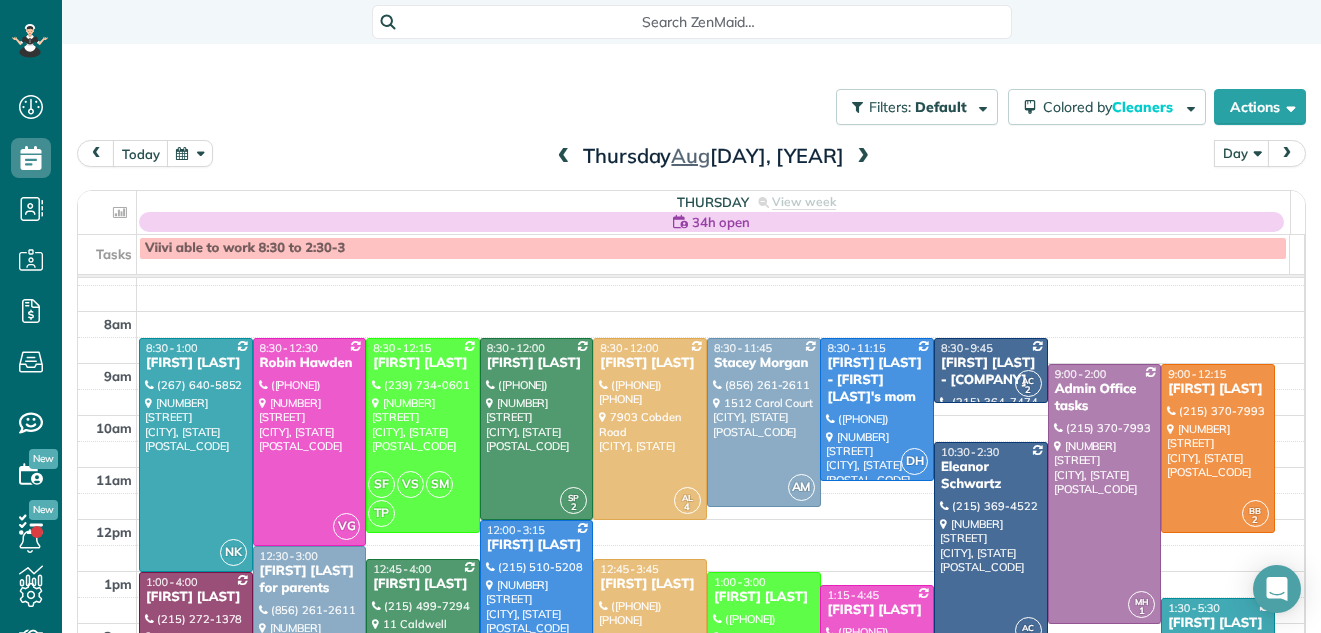 click at bounding box center [863, 157] 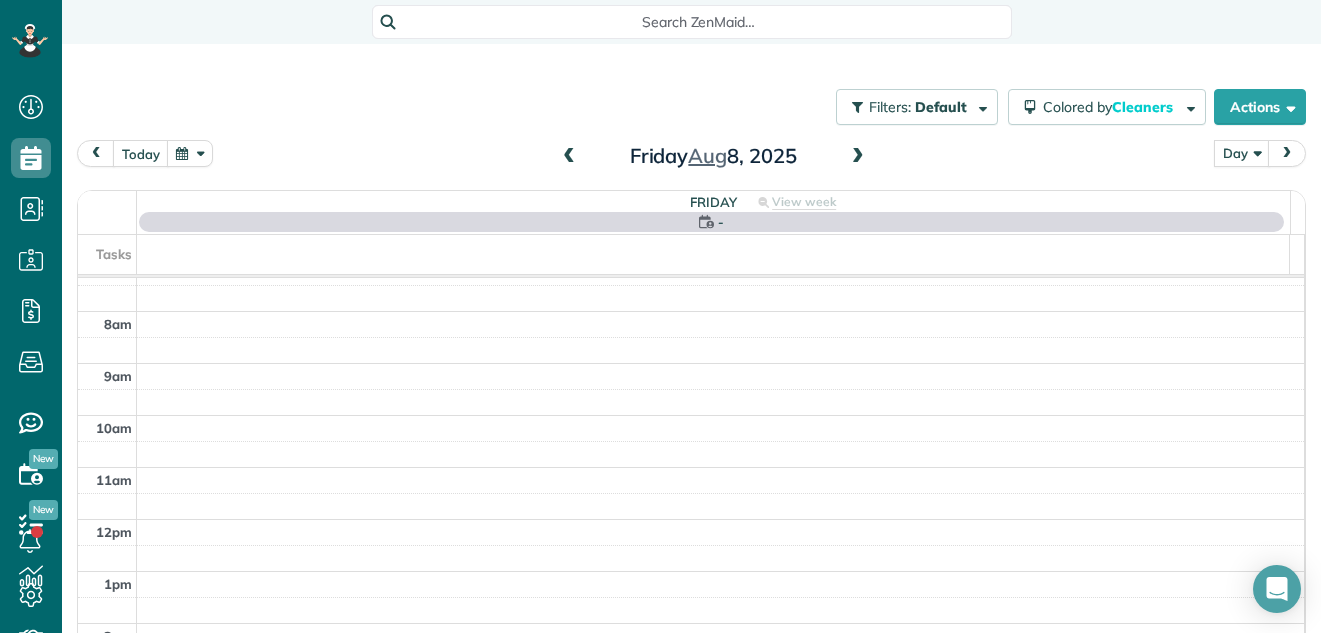 scroll, scrollTop: 0, scrollLeft: 0, axis: both 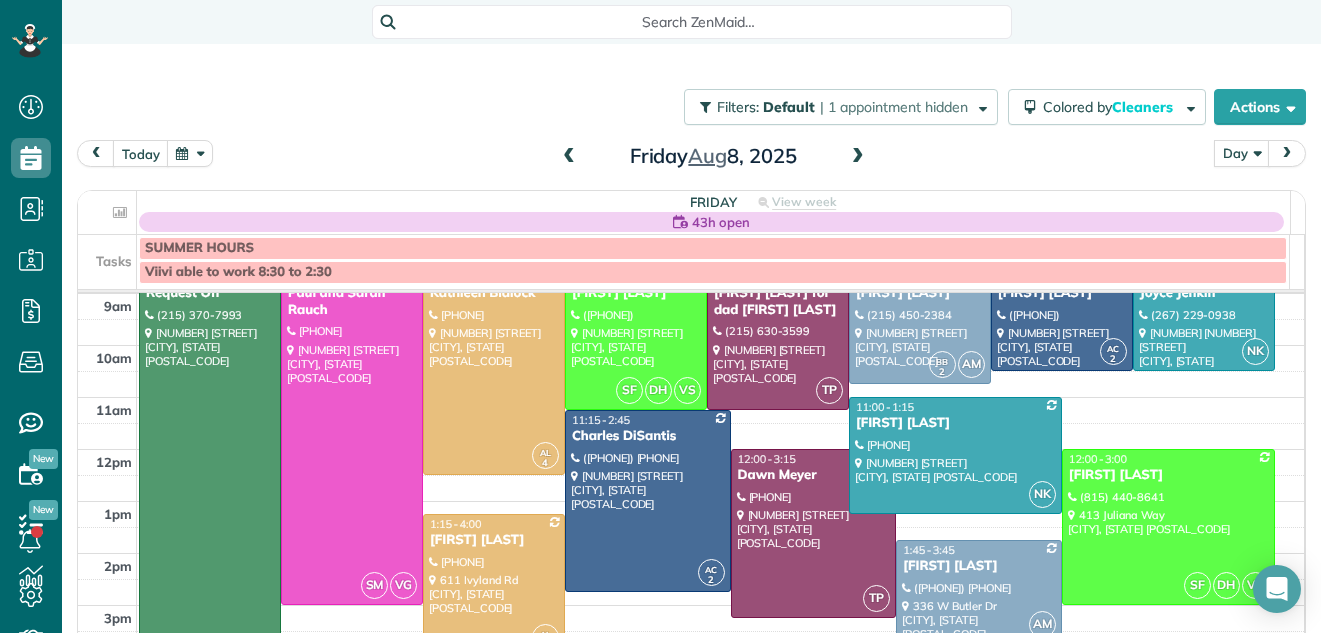 click at bounding box center (721, 488) 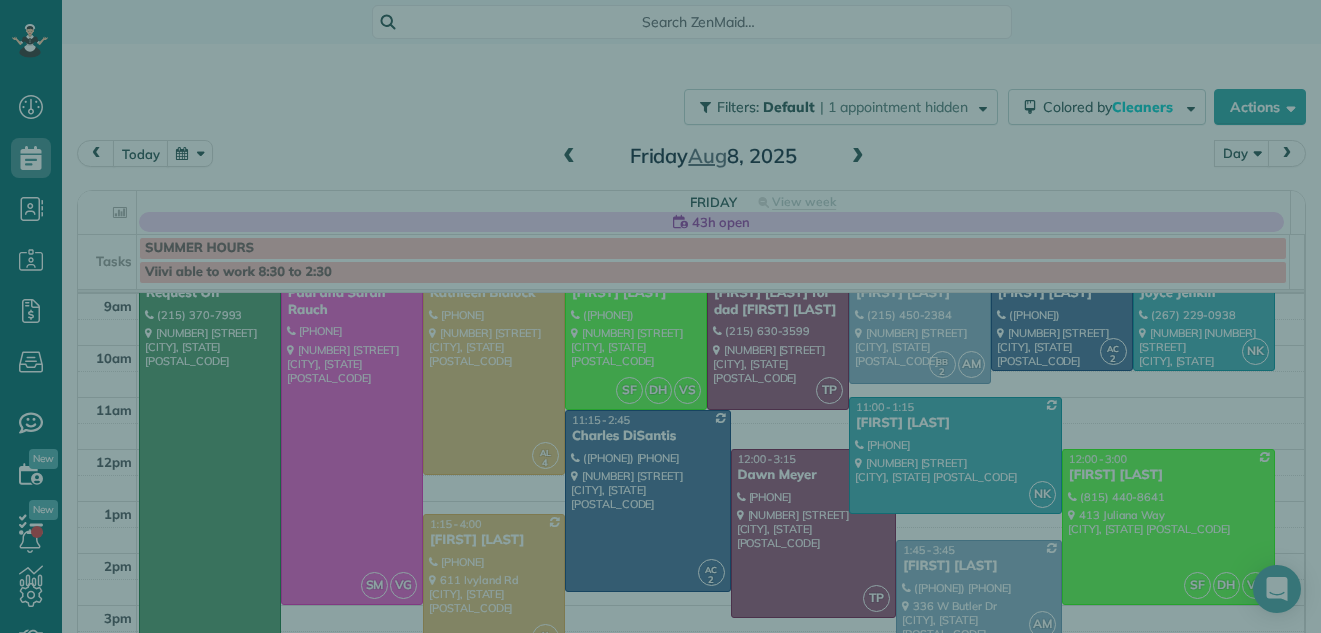 click on "Select a contact Add new" at bounding box center [1090, 348] 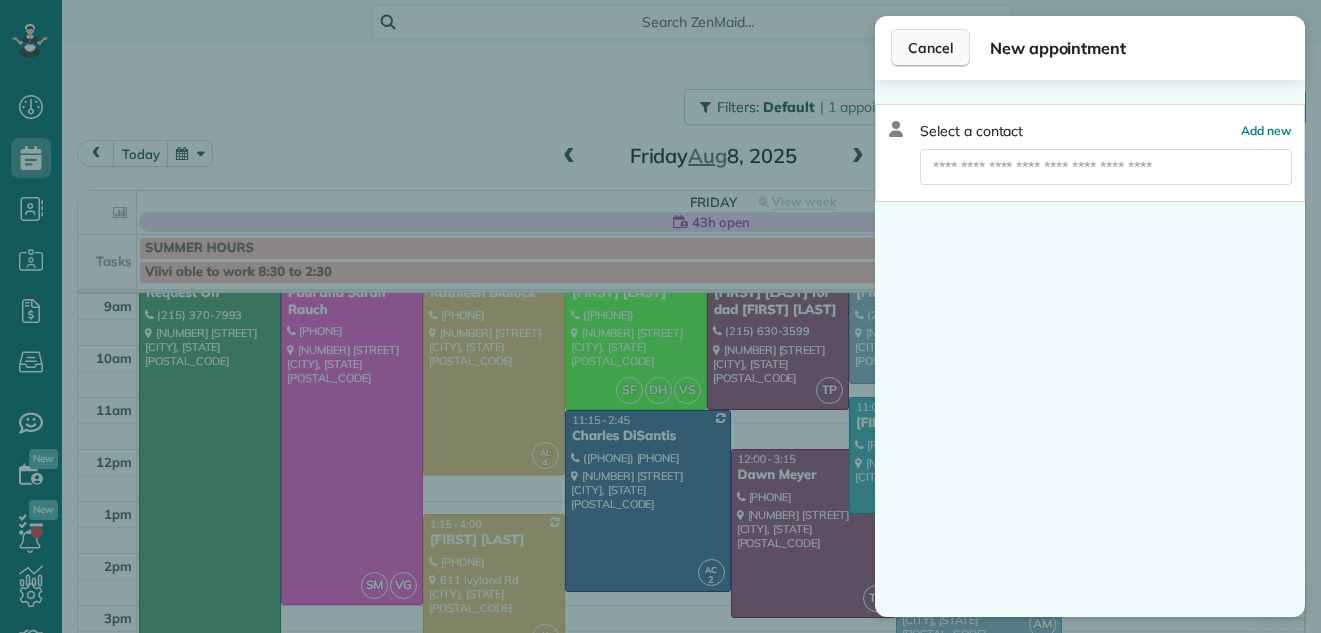 click on "Cancel" at bounding box center [930, 48] 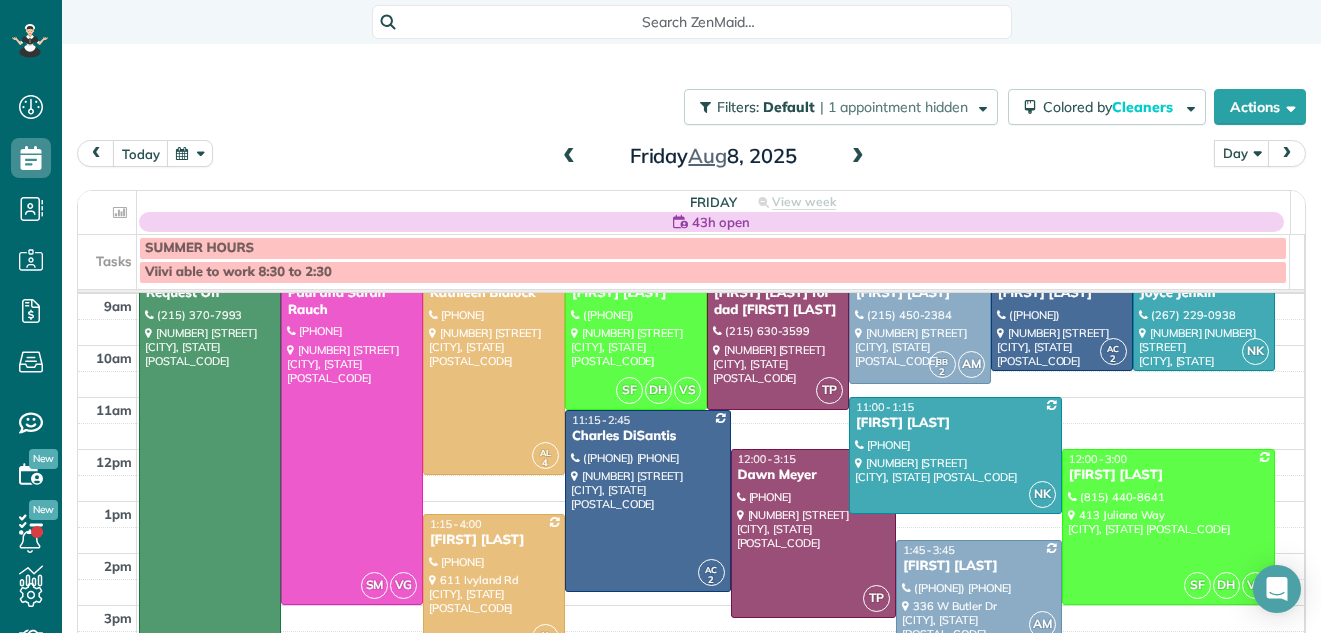 scroll, scrollTop: 63, scrollLeft: 0, axis: vertical 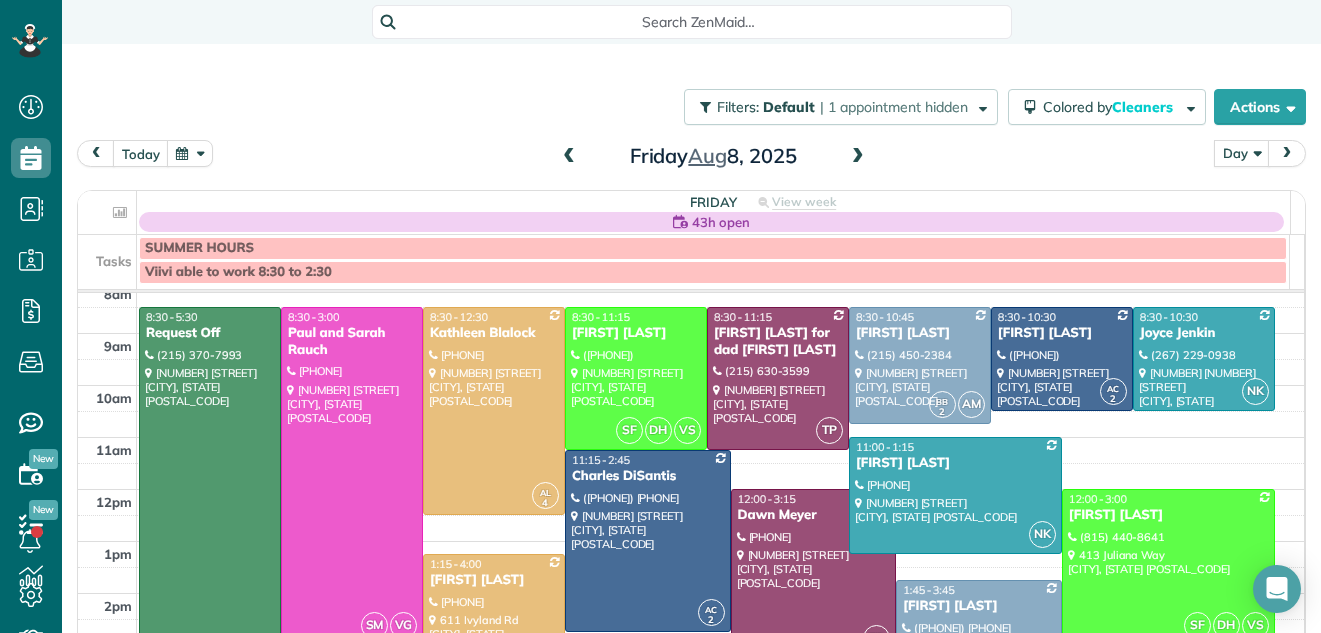 click at bounding box center (569, 157) 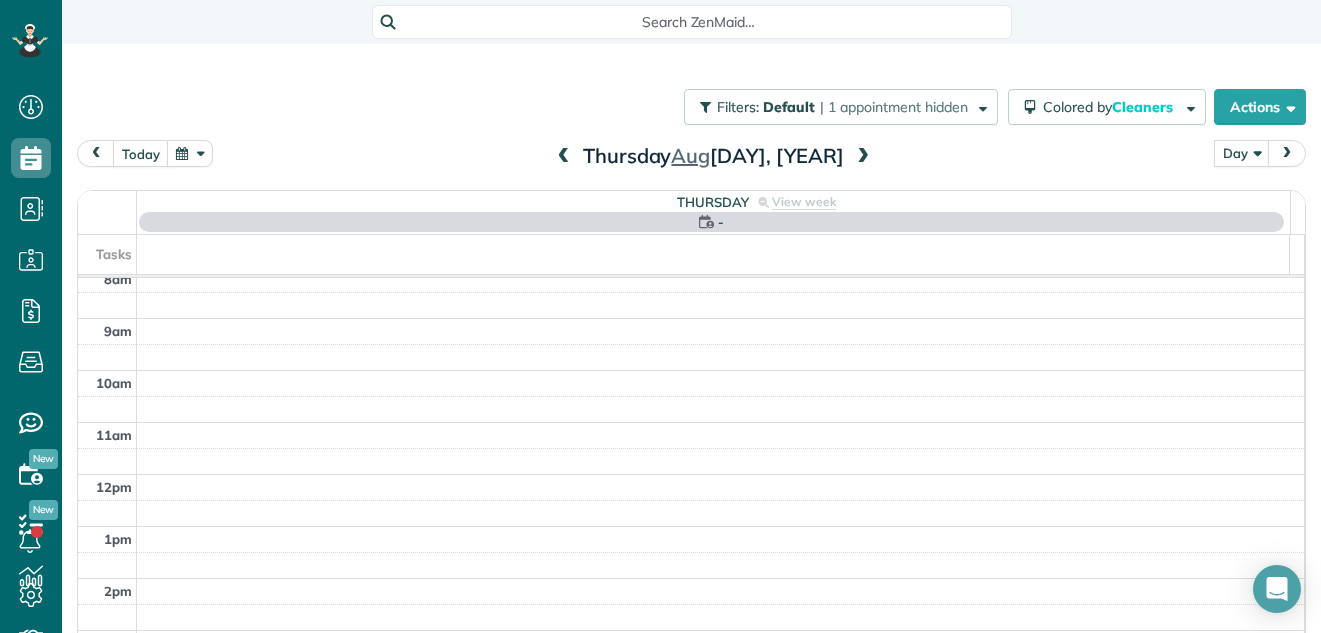 scroll, scrollTop: 0, scrollLeft: 0, axis: both 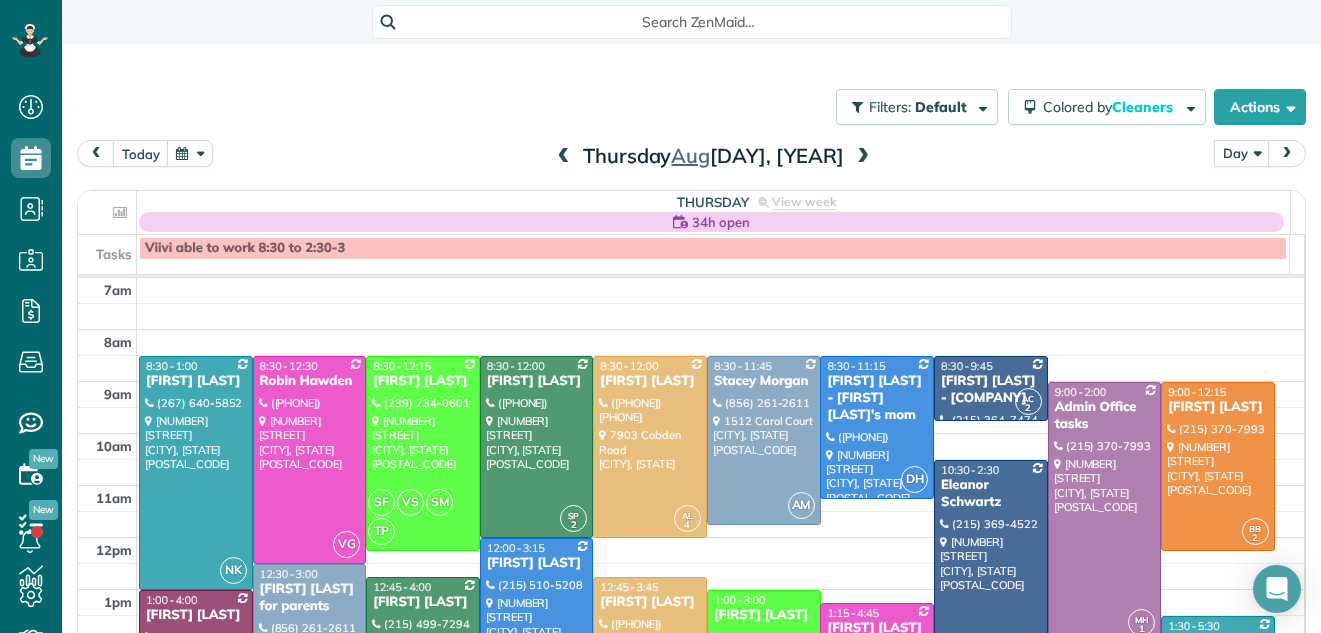 click at bounding box center [863, 157] 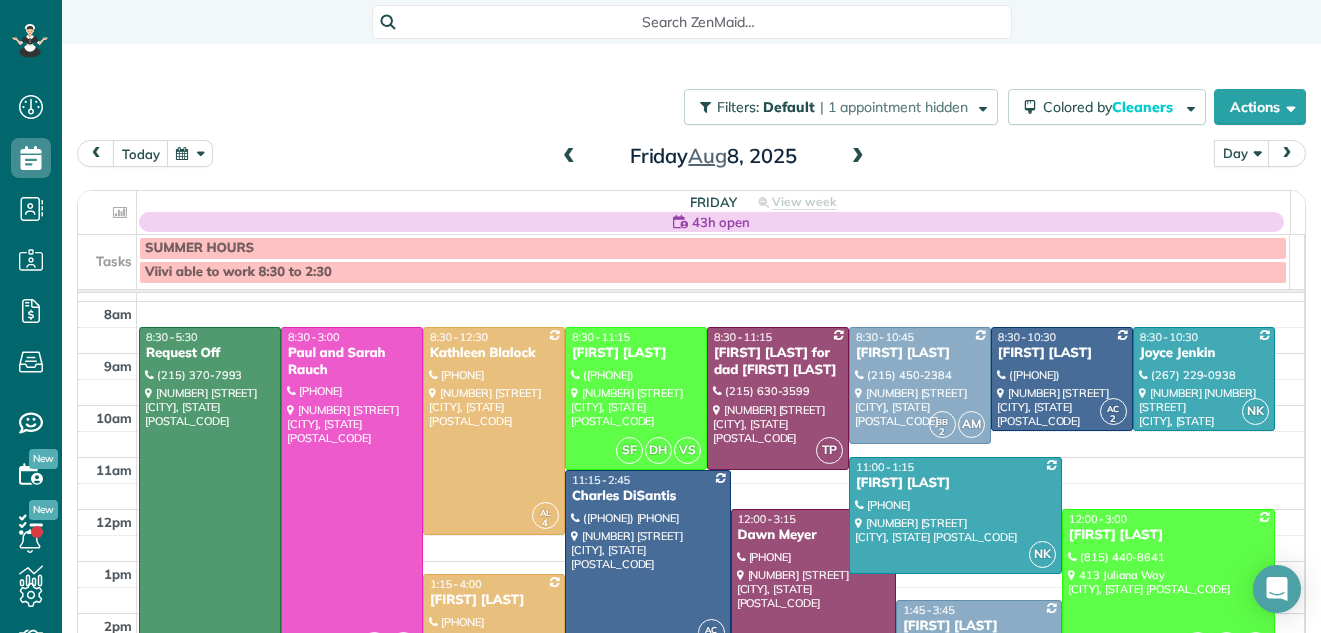 scroll, scrollTop: 24, scrollLeft: 0, axis: vertical 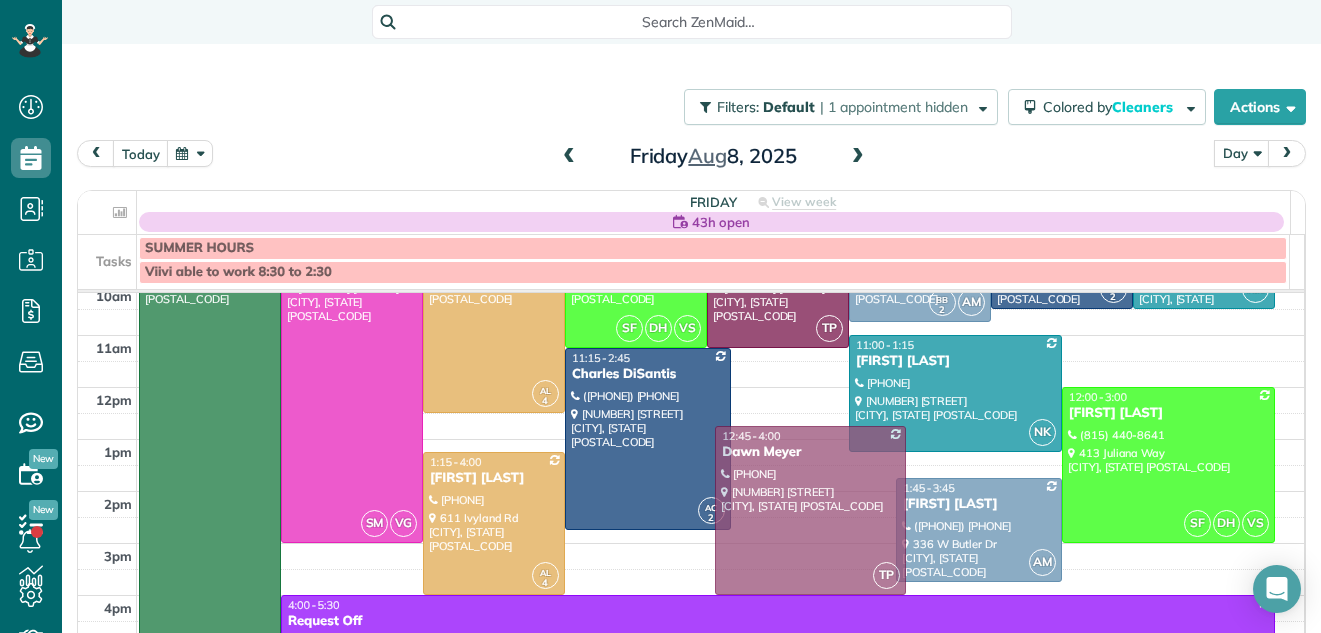 drag, startPoint x: 765, startPoint y: 483, endPoint x: 760, endPoint y: 518, distance: 35.35534 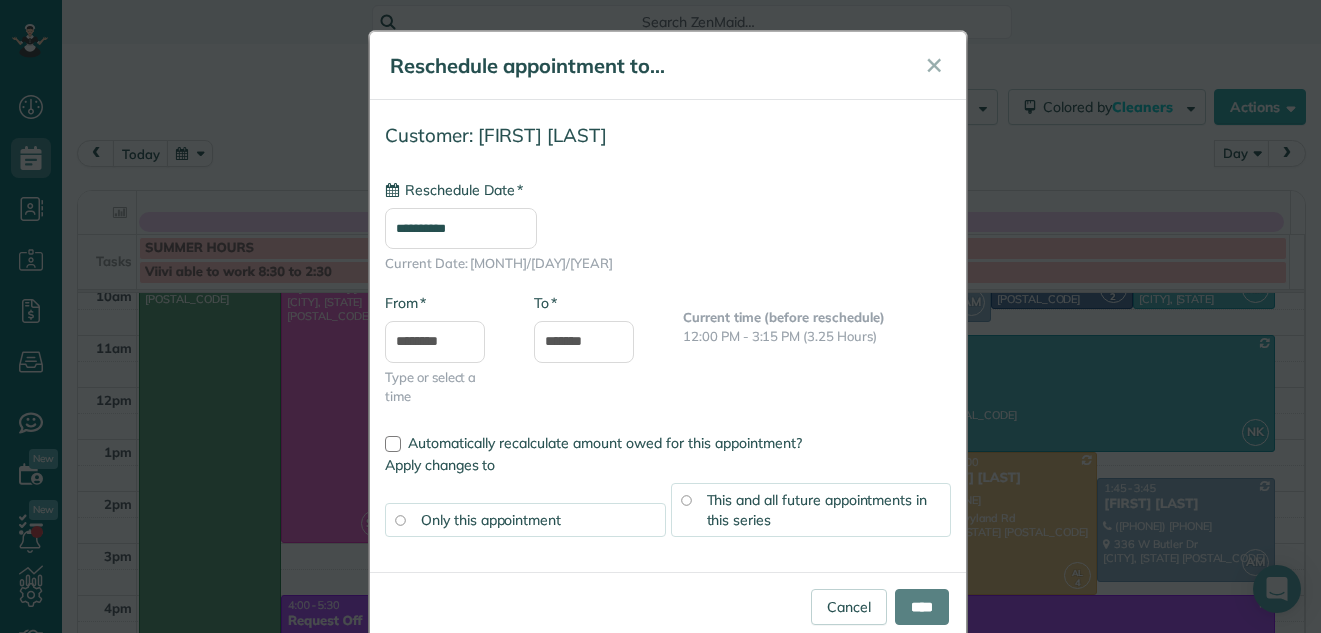 type on "**********" 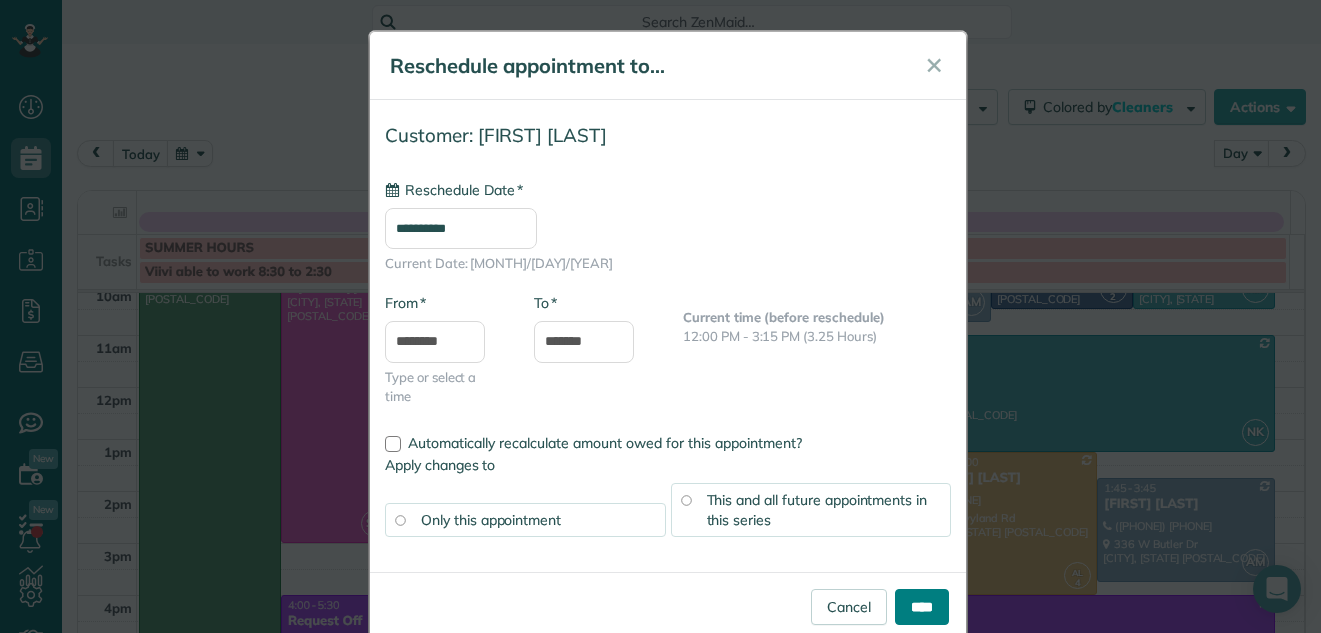 click on "****" at bounding box center (922, 607) 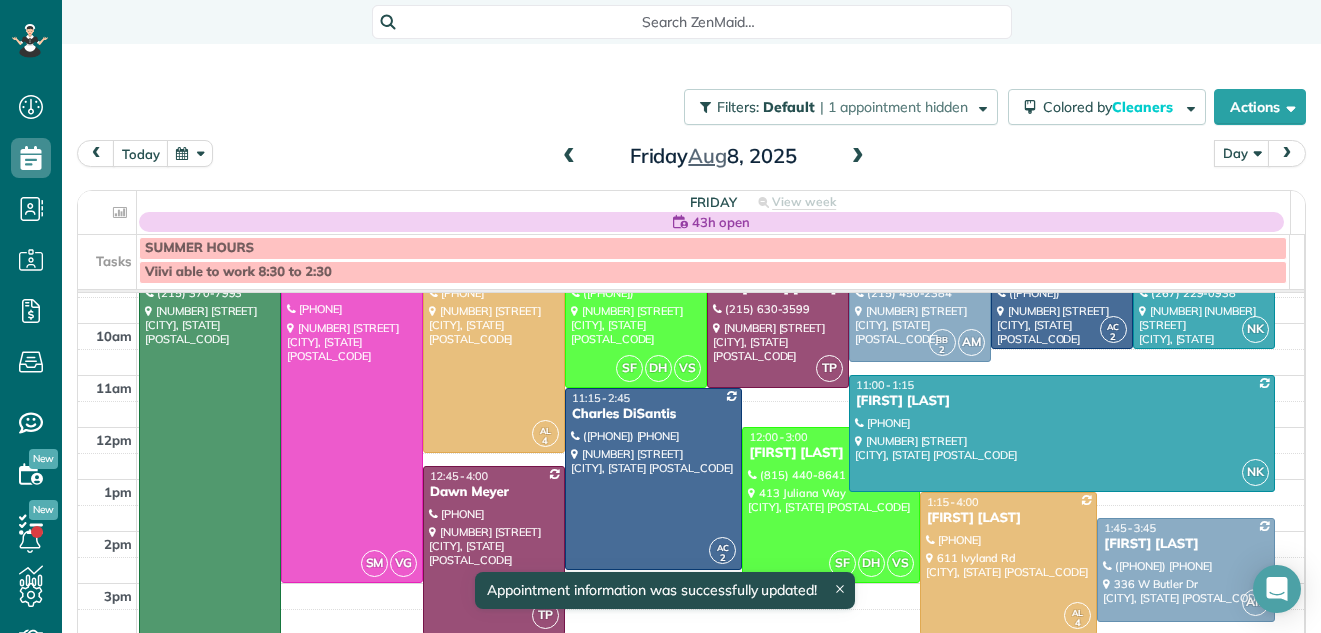 scroll, scrollTop: 85, scrollLeft: 0, axis: vertical 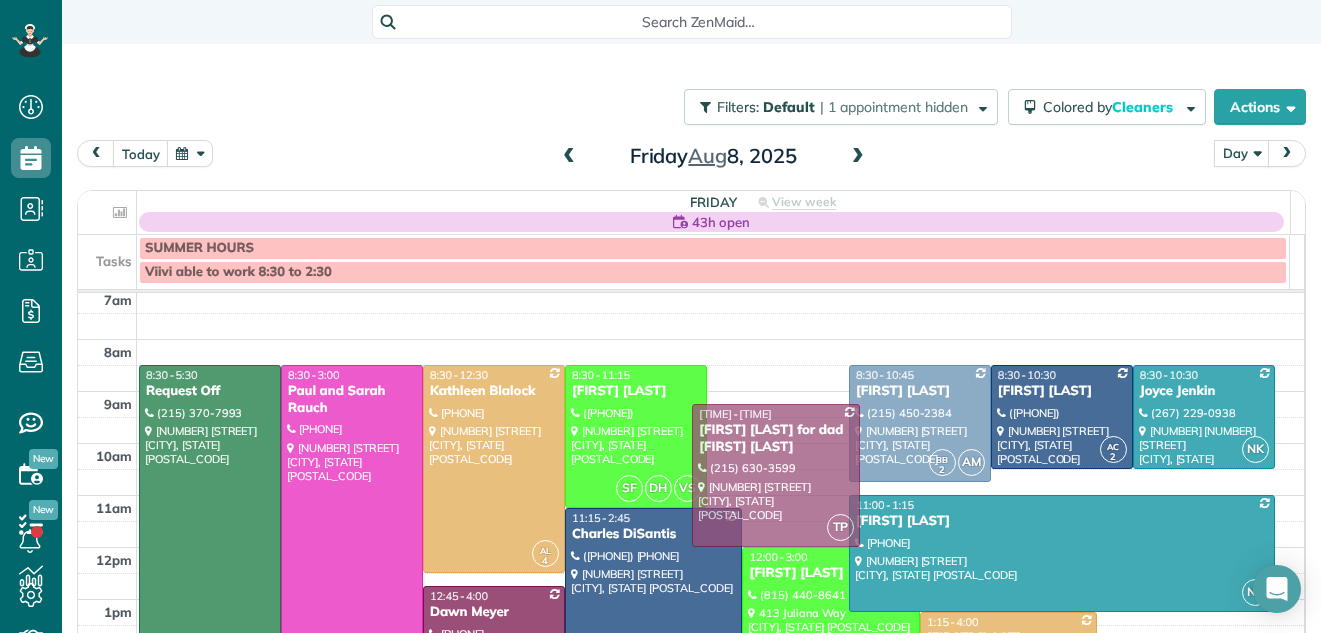 drag, startPoint x: 782, startPoint y: 378, endPoint x: 780, endPoint y: 421, distance: 43.046486 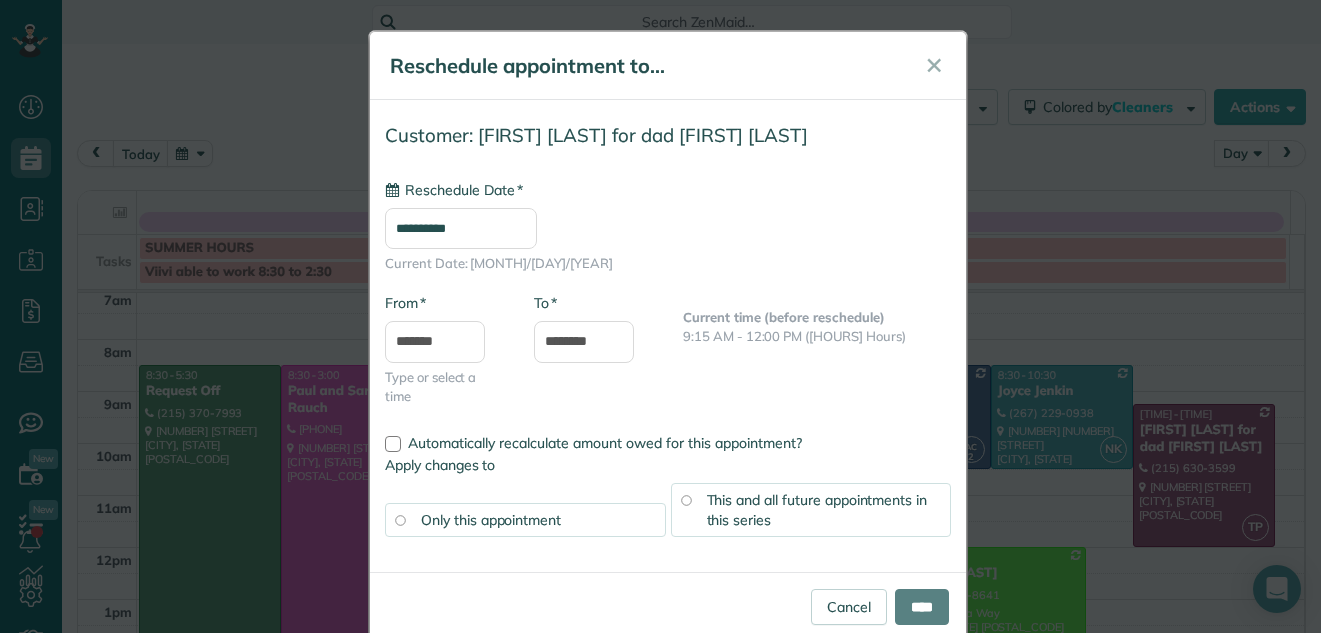 type on "**********" 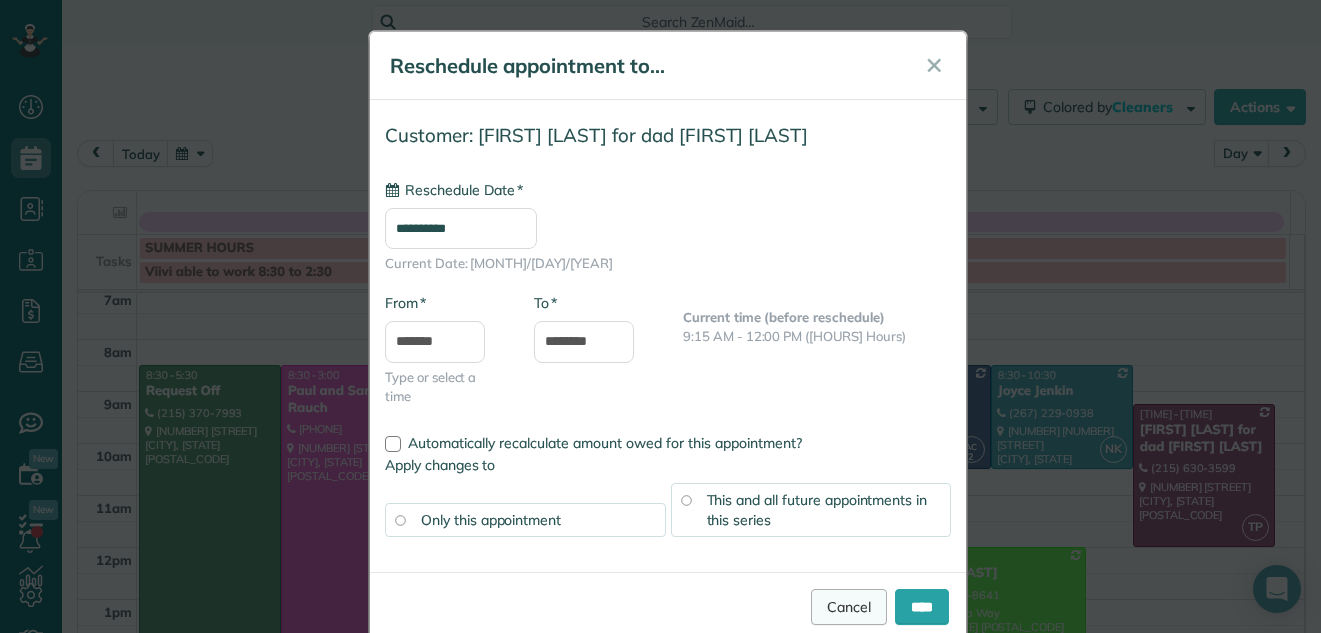 click on "Cancel" at bounding box center [849, 607] 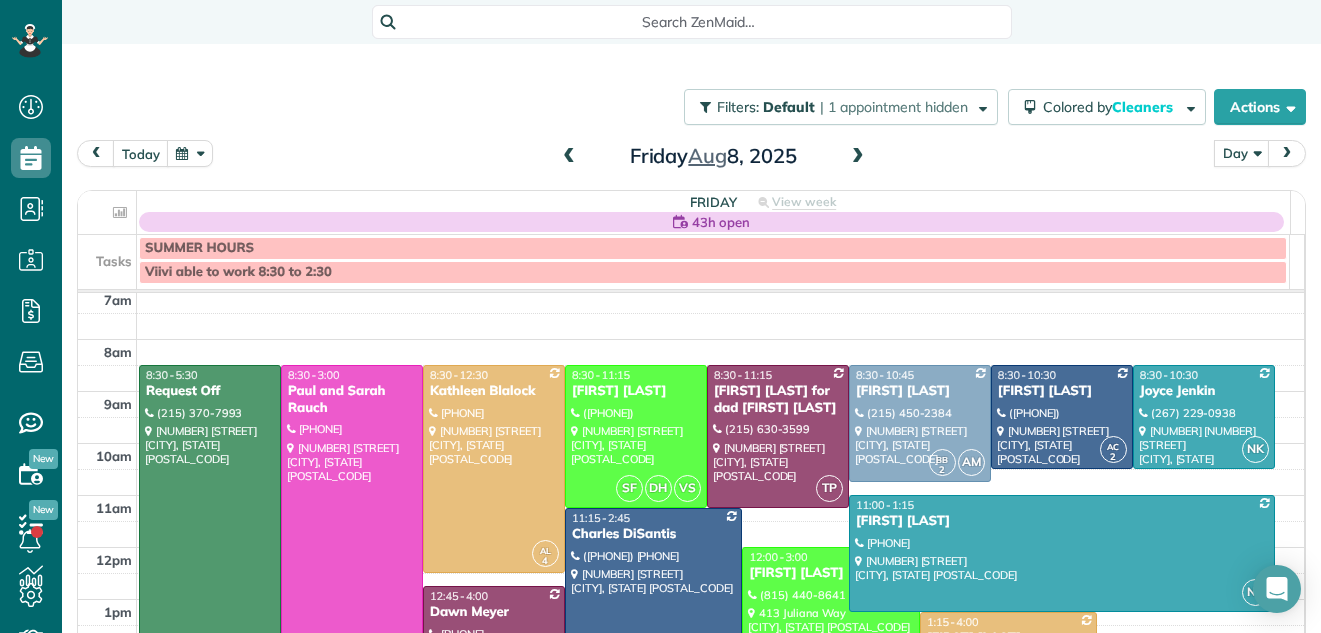 scroll, scrollTop: 0, scrollLeft: 0, axis: both 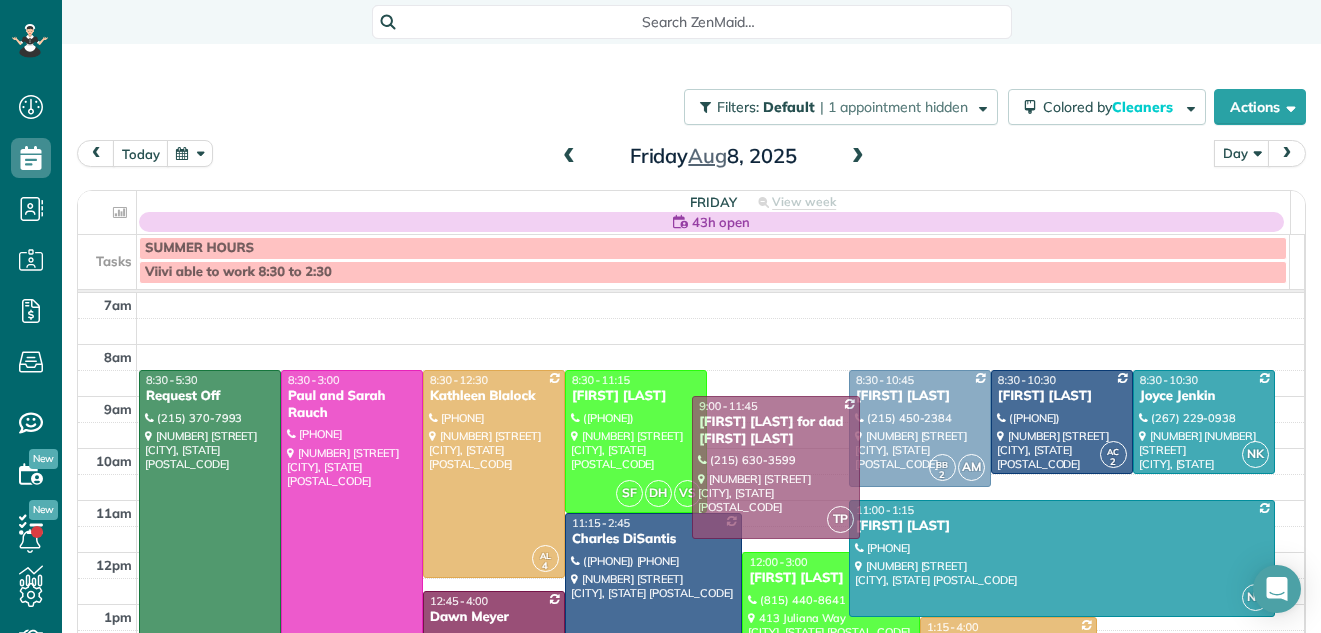 drag, startPoint x: 776, startPoint y: 403, endPoint x: 776, endPoint y: 428, distance: 25 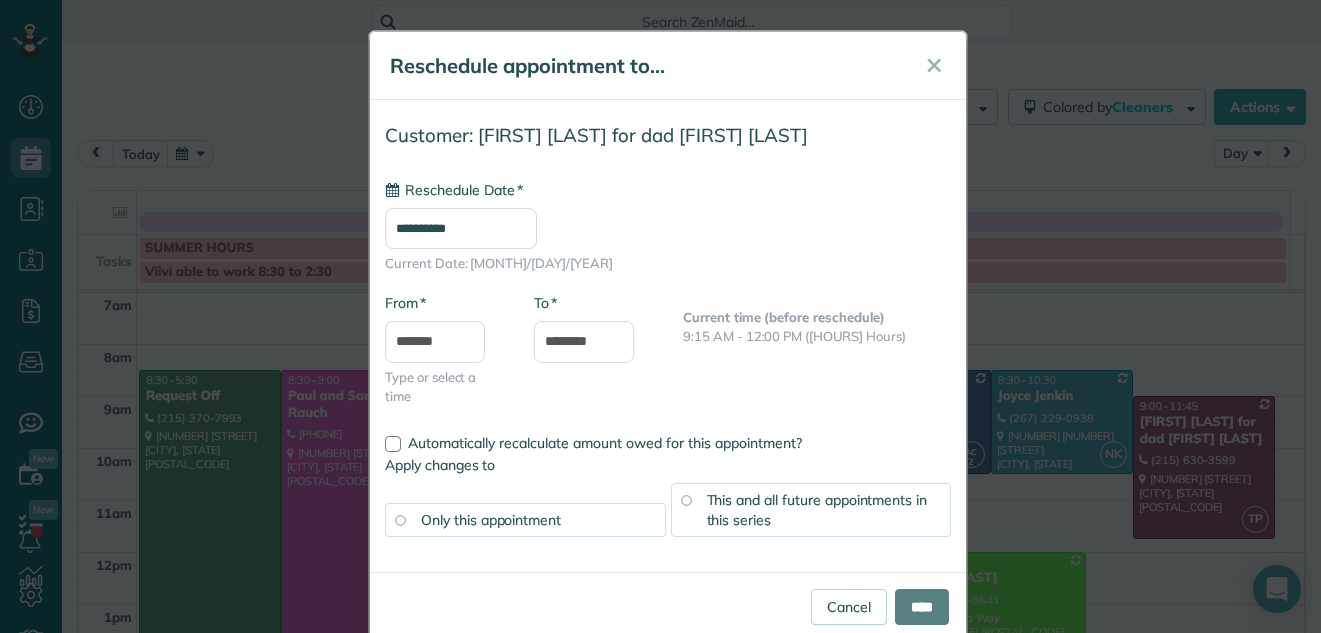 type on "**********" 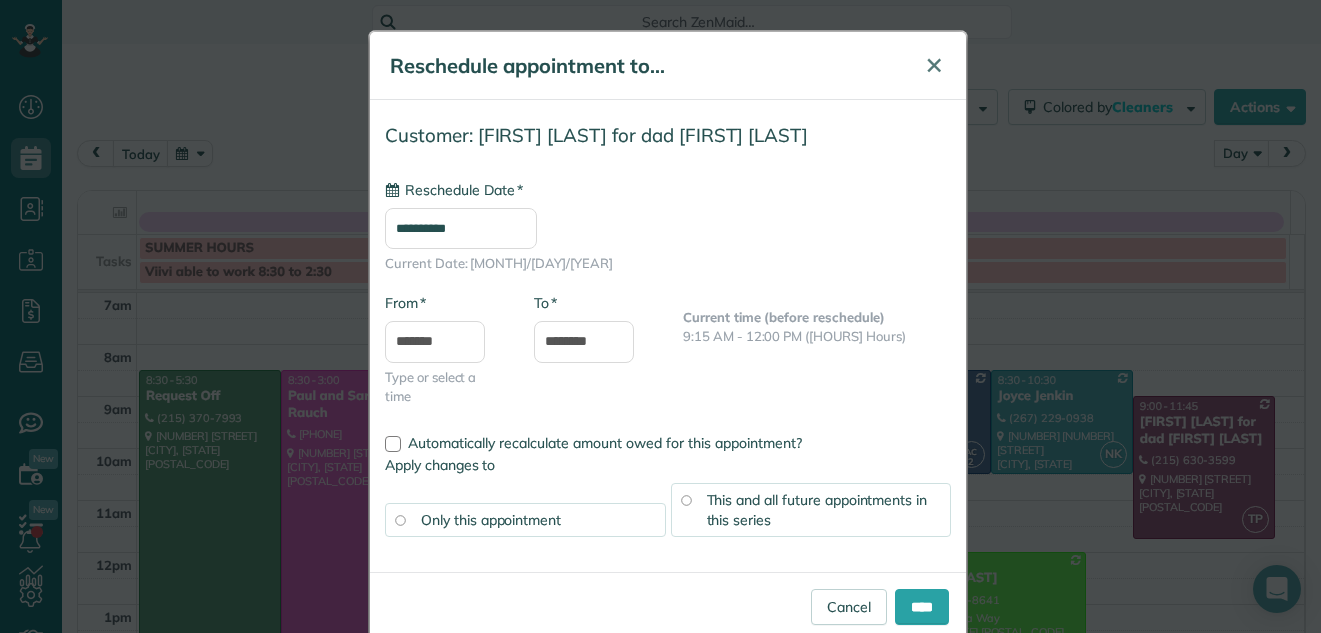 click on "✕" at bounding box center (934, 65) 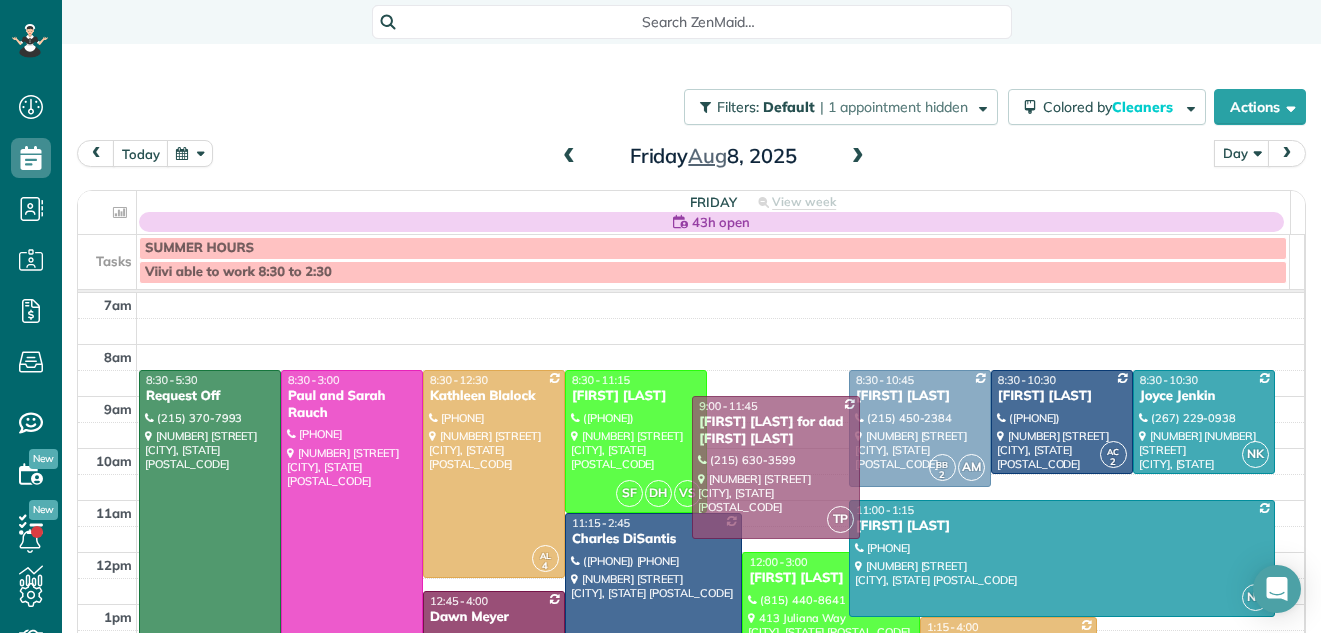 drag, startPoint x: 780, startPoint y: 400, endPoint x: 780, endPoint y: 422, distance: 22 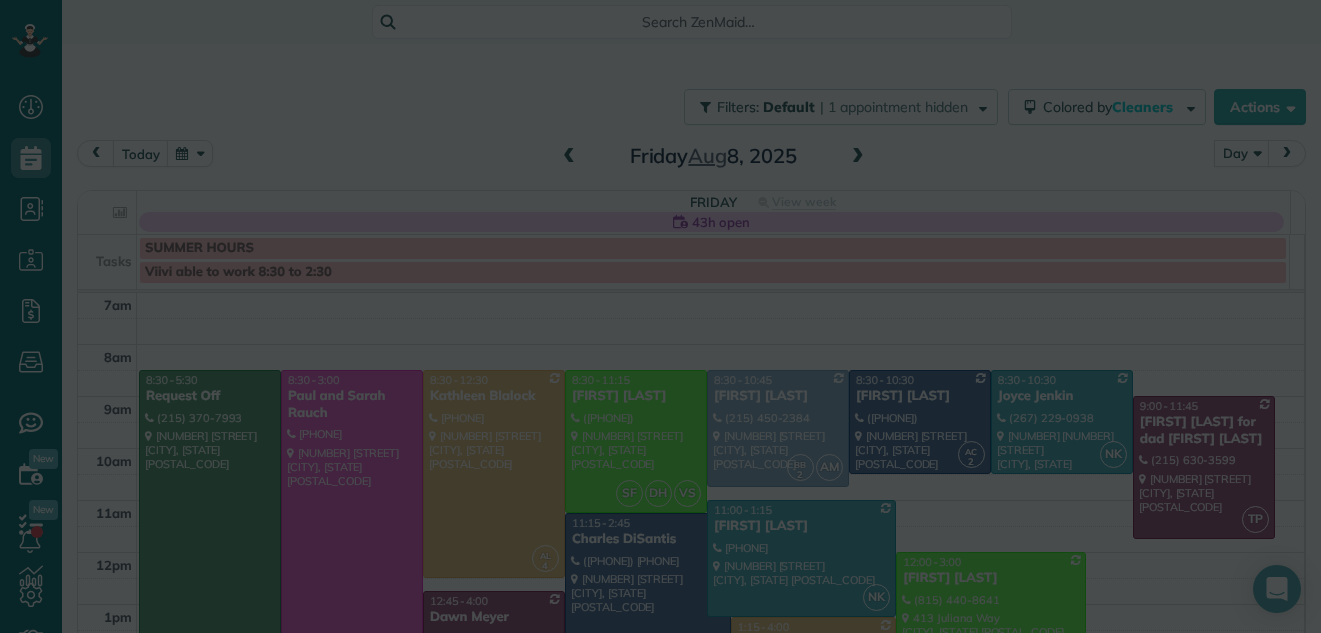 click at bounding box center (660, 316) 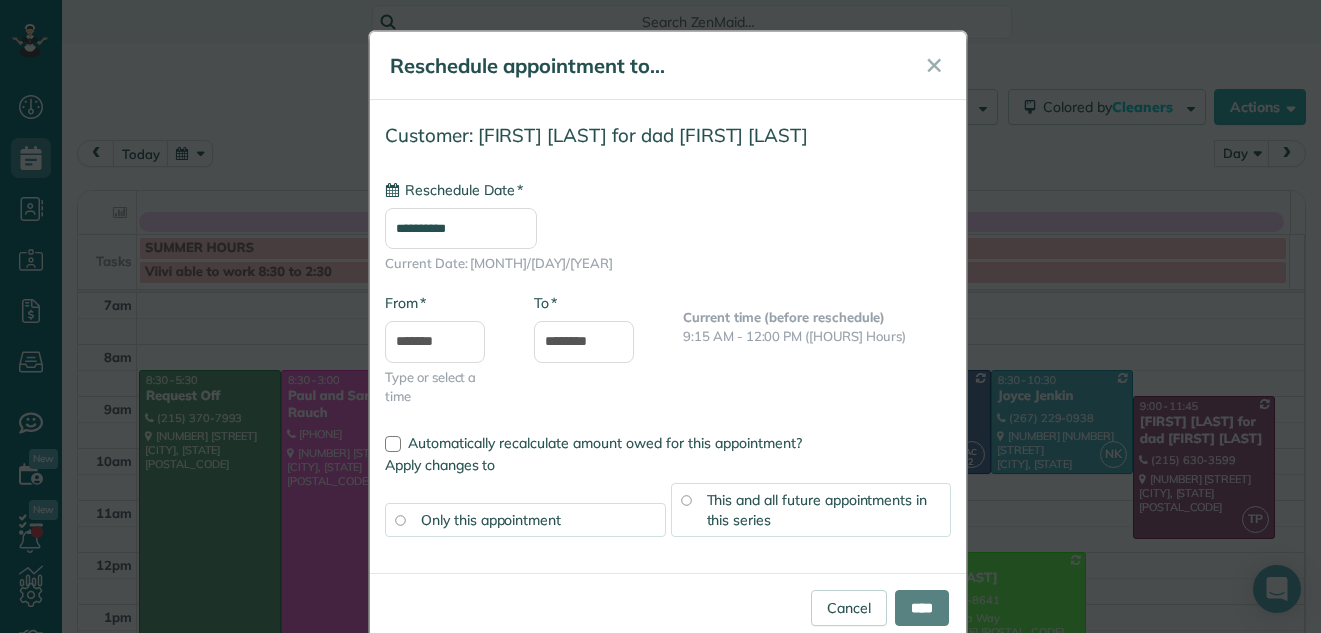 click on "**********" at bounding box center [668, 336] 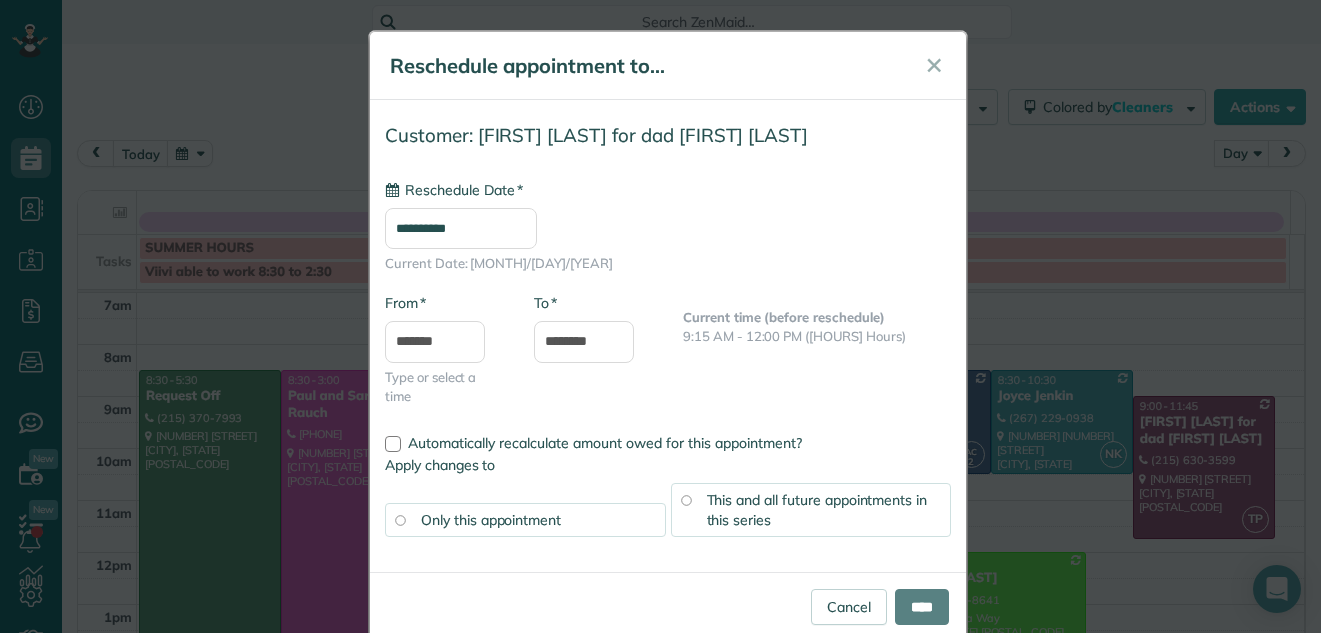 type on "**********" 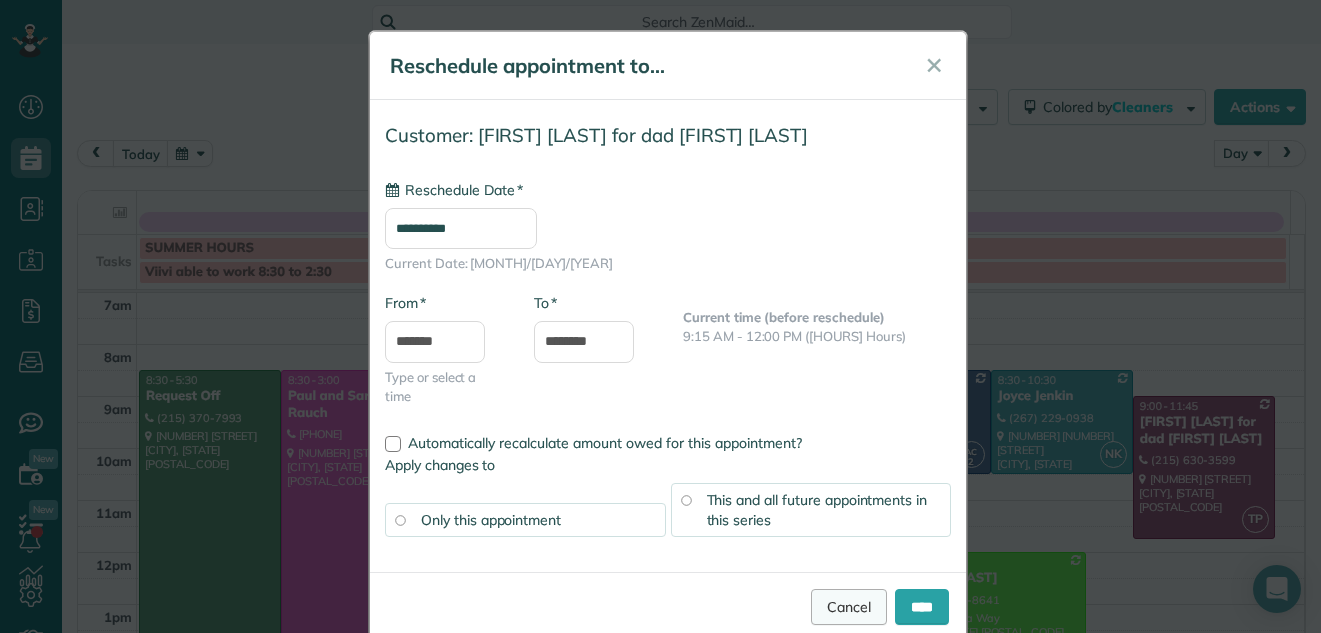 click on "Cancel" at bounding box center [849, 607] 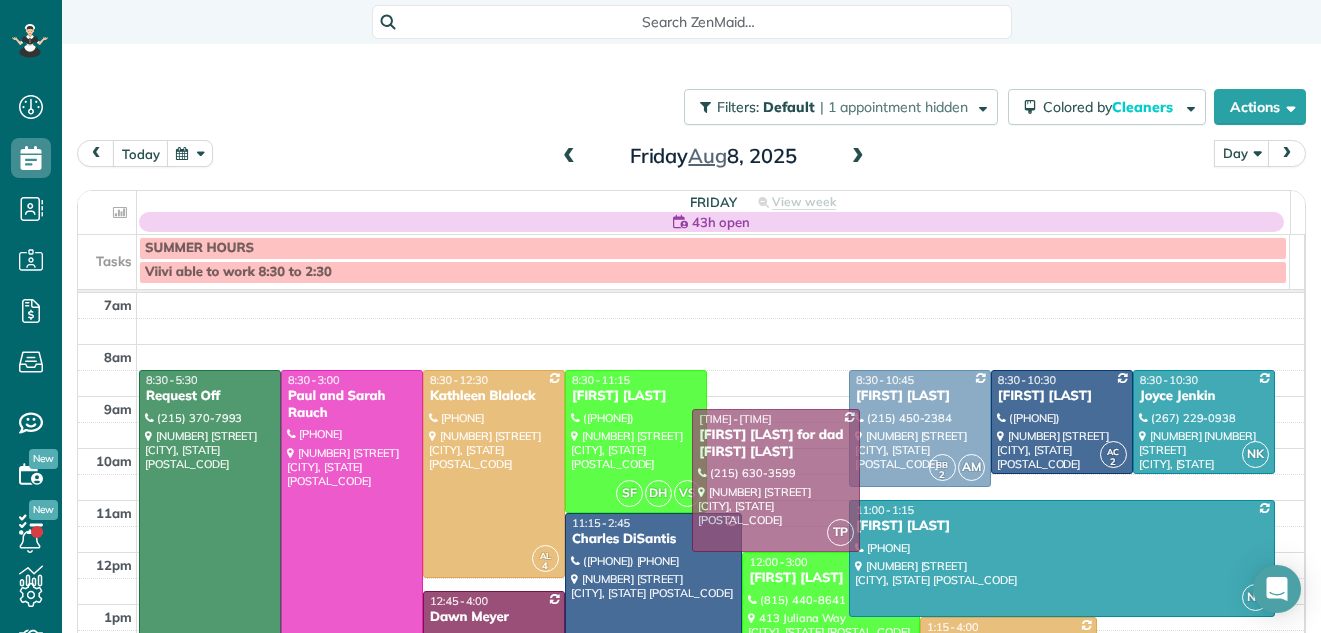 drag, startPoint x: 795, startPoint y: 451, endPoint x: 793, endPoint y: 486, distance: 35.057095 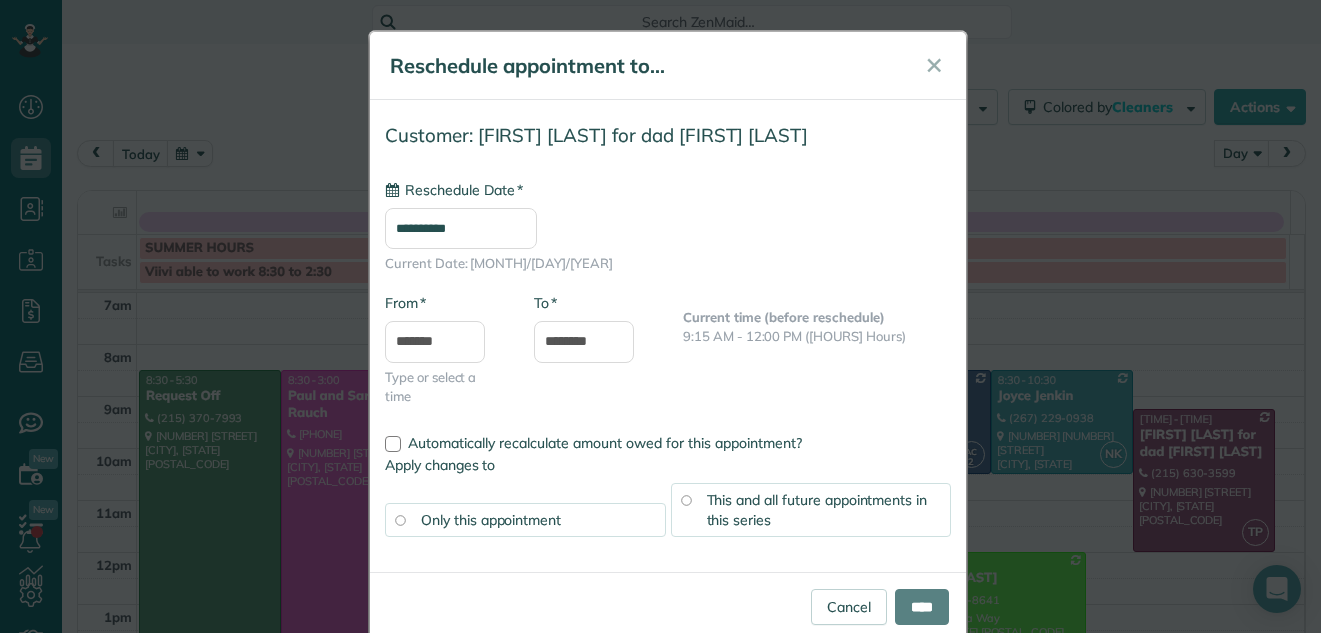 type on "**********" 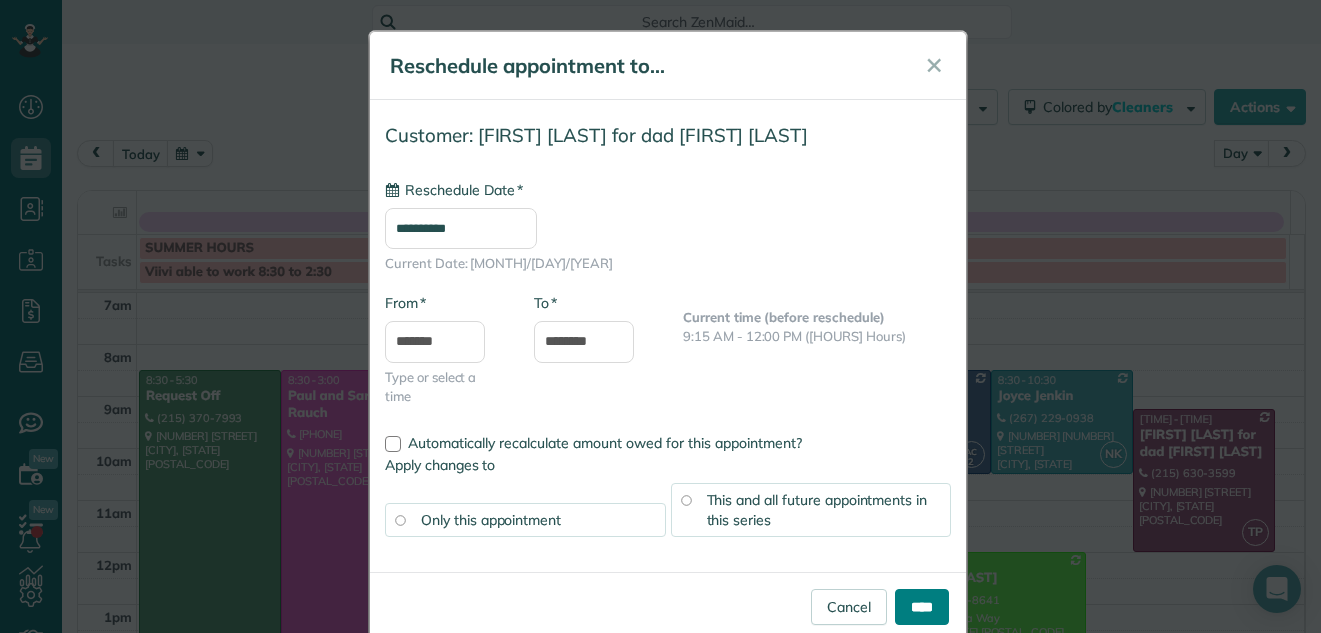 click on "****" at bounding box center (922, 607) 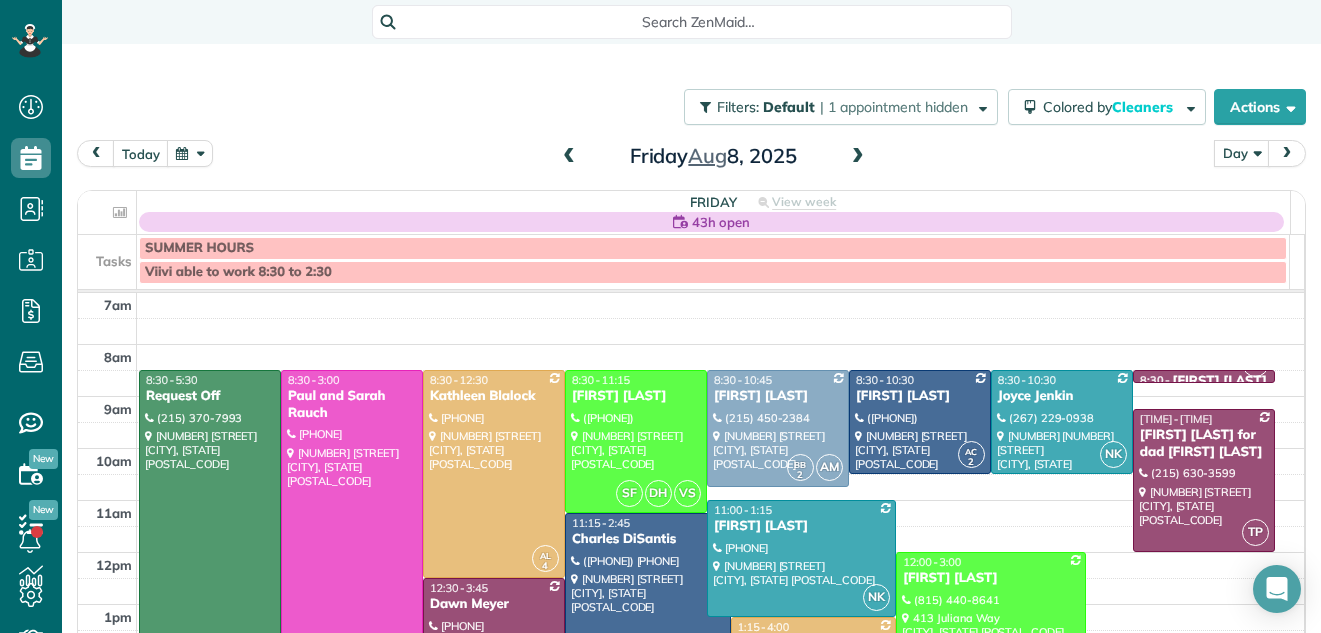 click on "Filters:   Default
|  1 appointment hidden
Colored by  Cleaners
Color by Cleaner
Color by Team
Color by Status
Color by Recurrence
Color by Paid/Unpaid
Filters  Default
Schedule Changes
Actions
Create Appointment
Create Task
Clock In/Out
Send Work Orders
Print Route Sheets
Today's Emails/Texts
View Metrics" at bounding box center [691, 333] 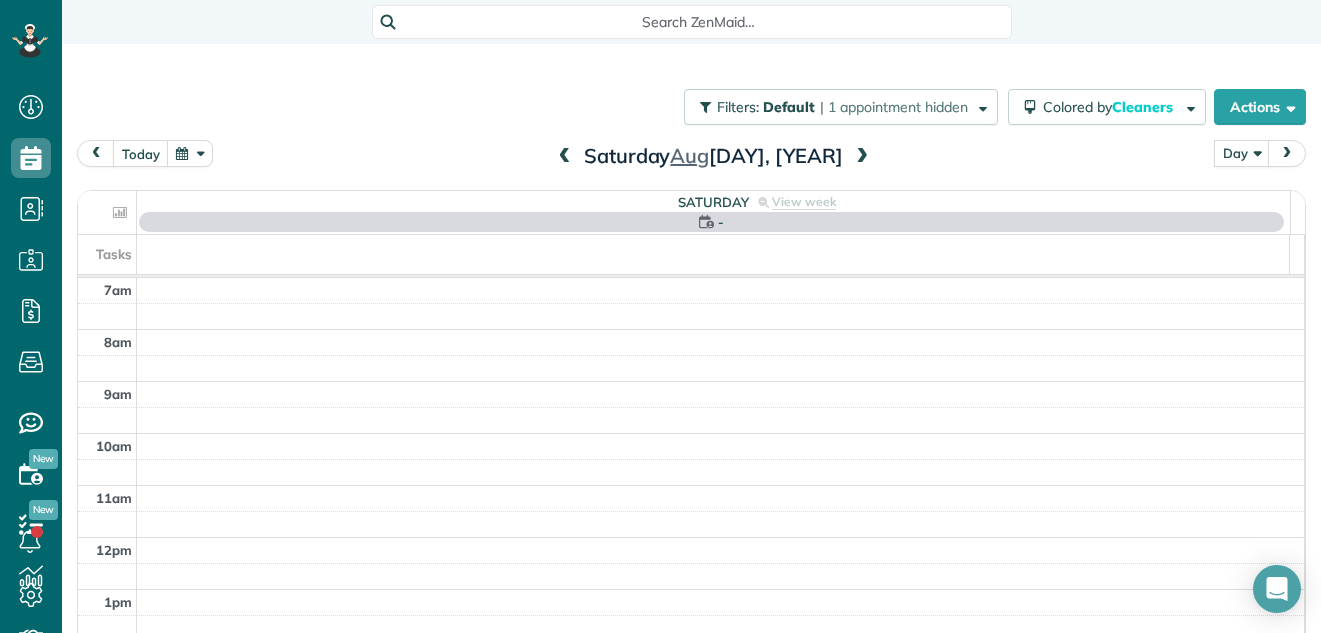 click at bounding box center [862, 157] 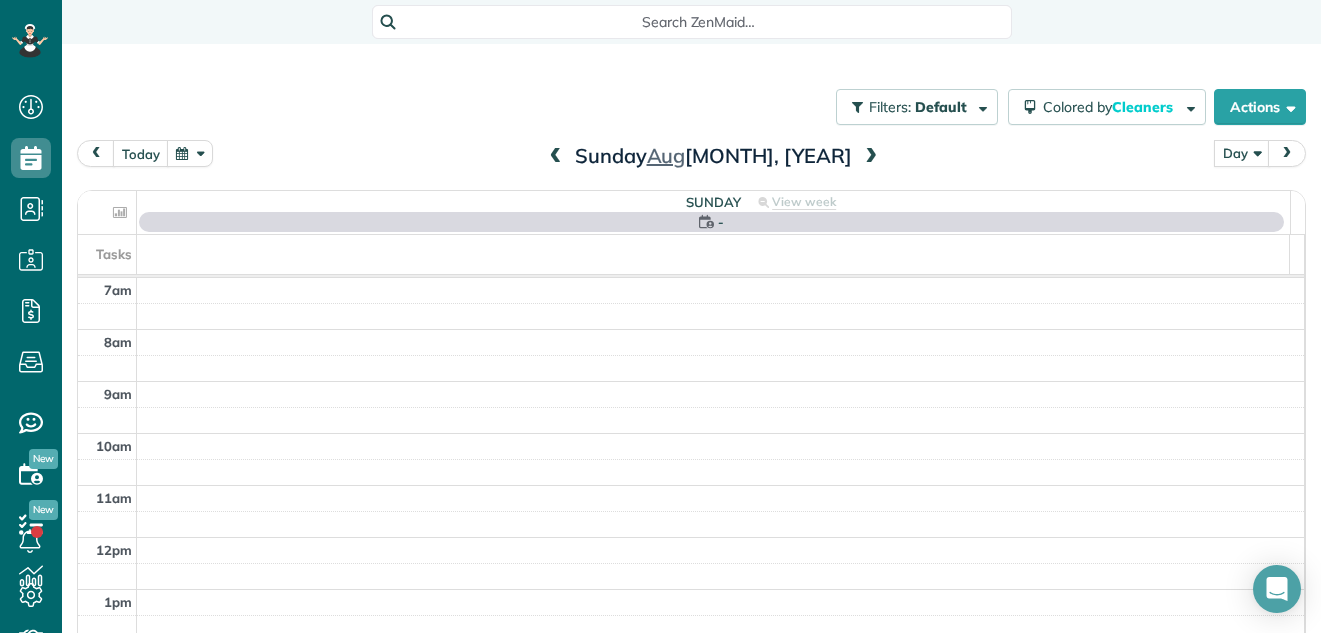 click at bounding box center (871, 157) 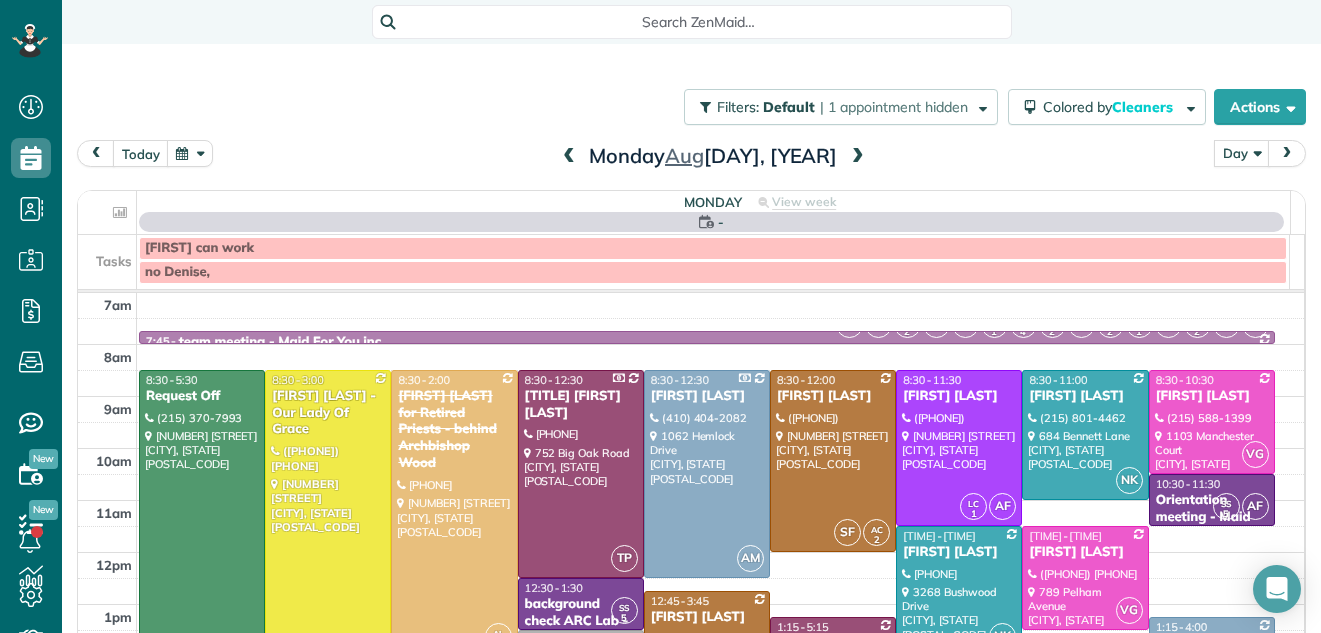 click at bounding box center [858, 157] 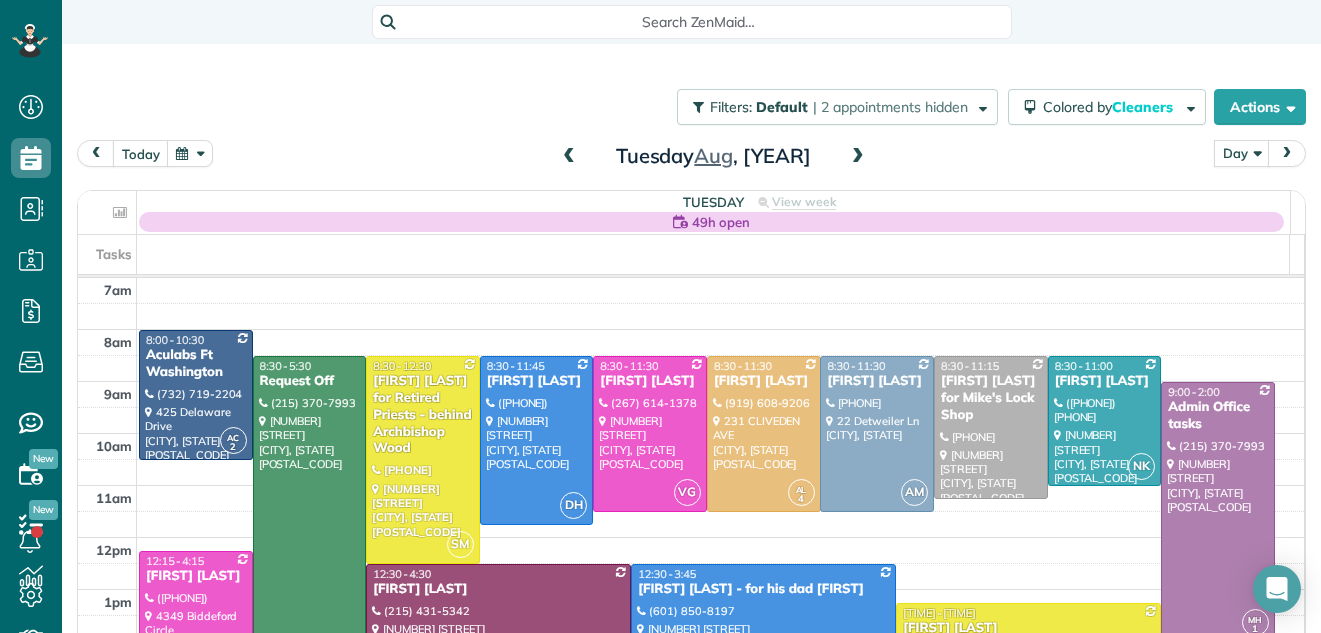 click at bounding box center (569, 157) 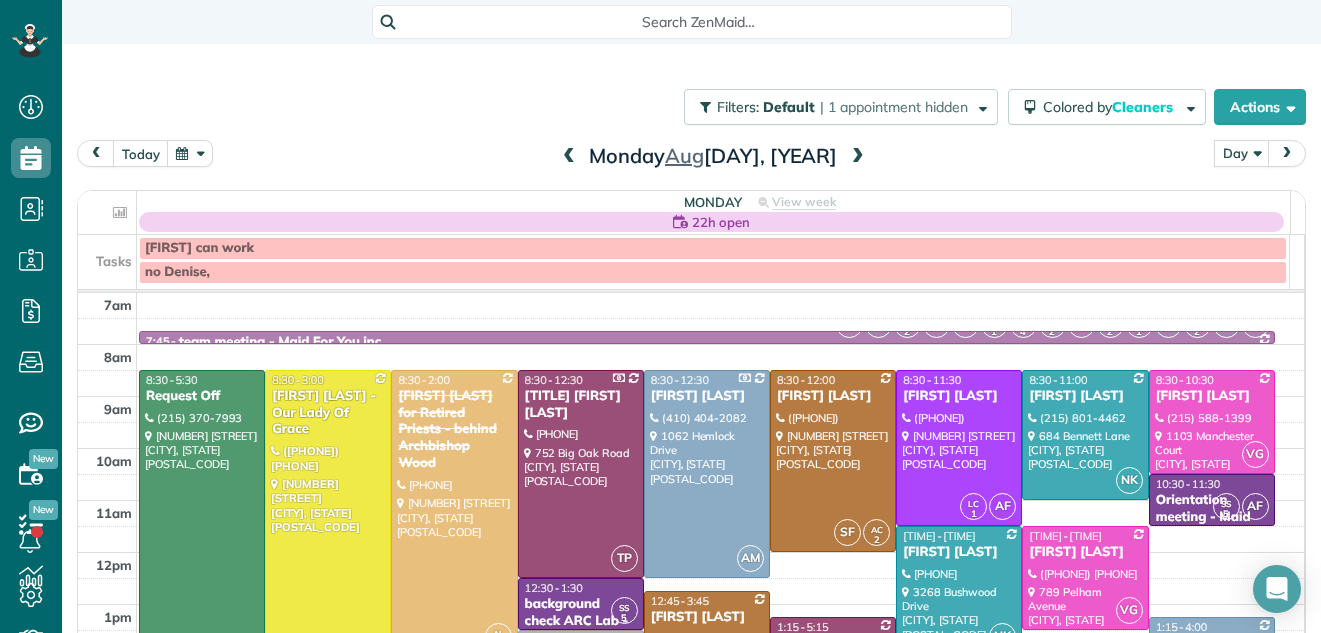 click at bounding box center [858, 157] 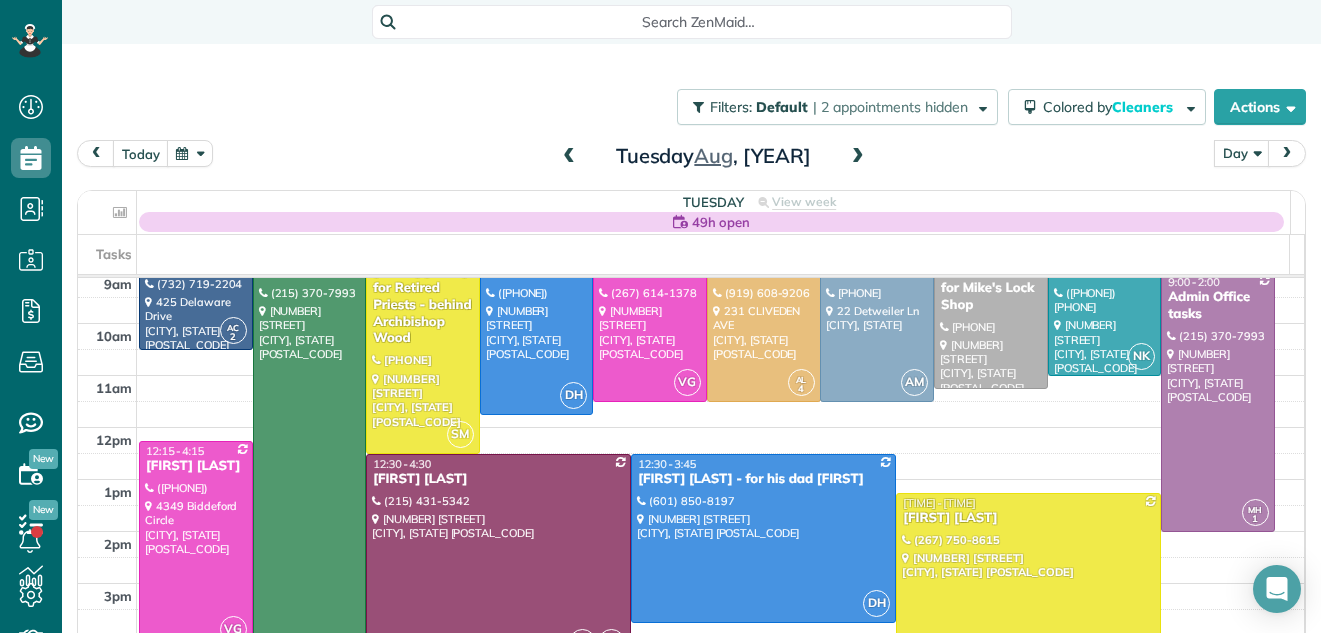 scroll, scrollTop: 52, scrollLeft: 0, axis: vertical 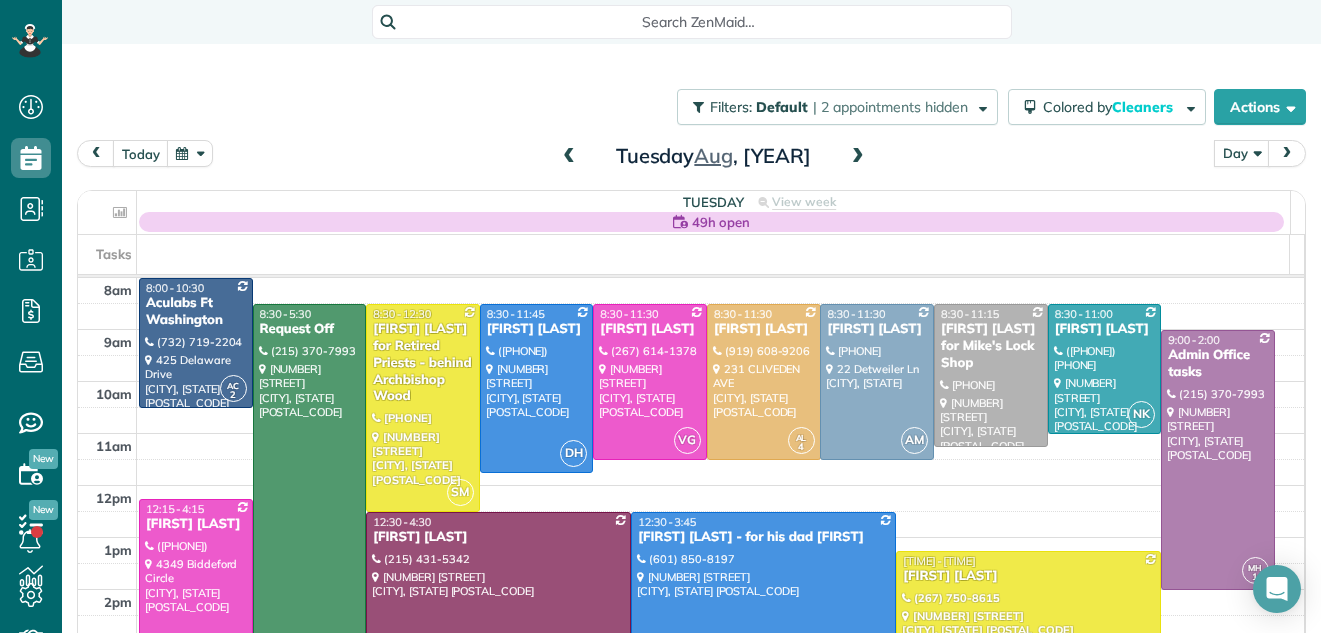 click at bounding box center (858, 157) 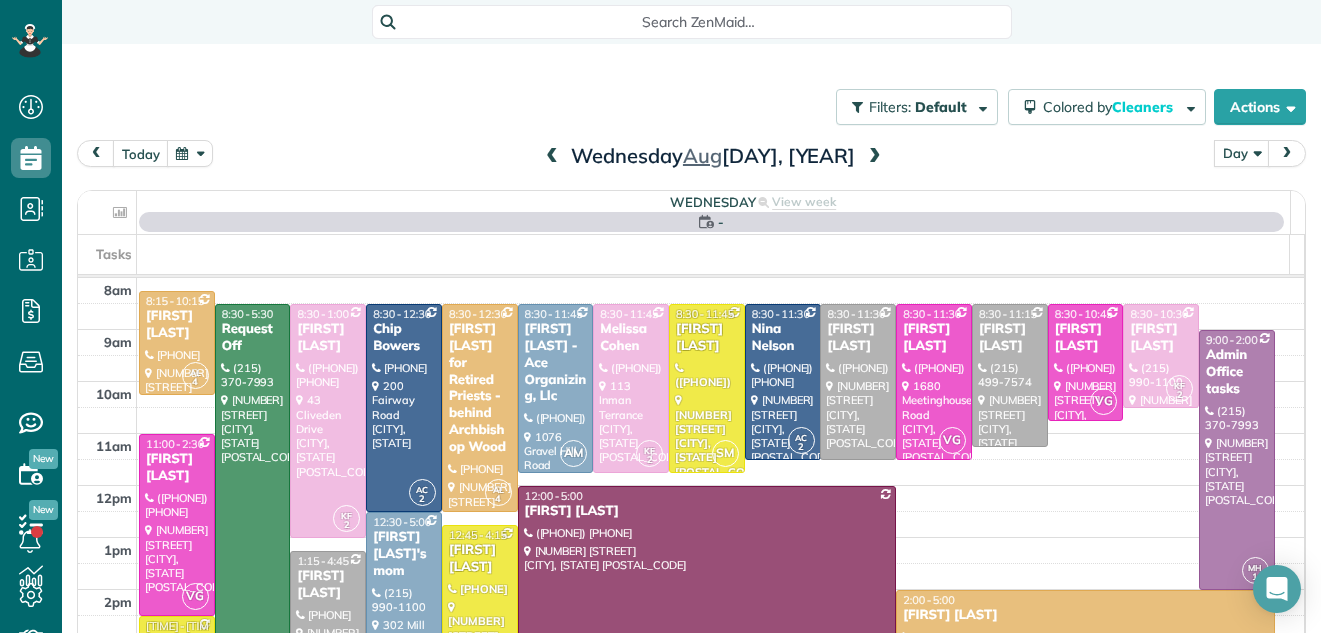 scroll, scrollTop: 0, scrollLeft: 0, axis: both 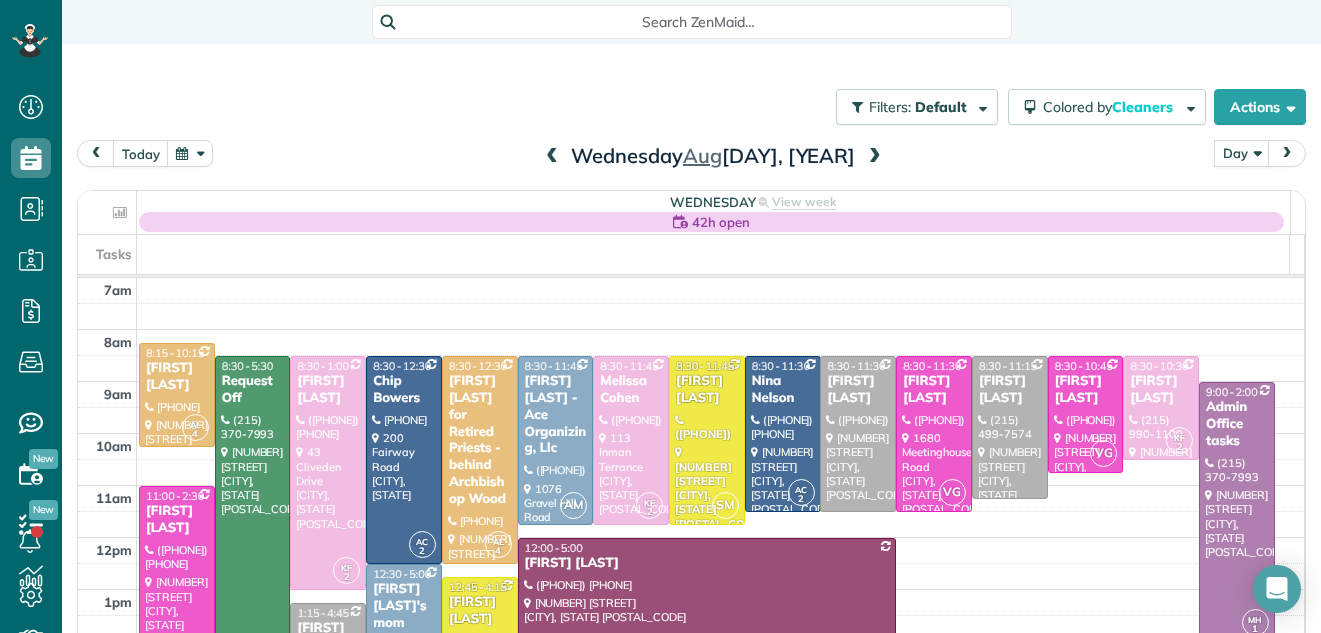 click at bounding box center (875, 157) 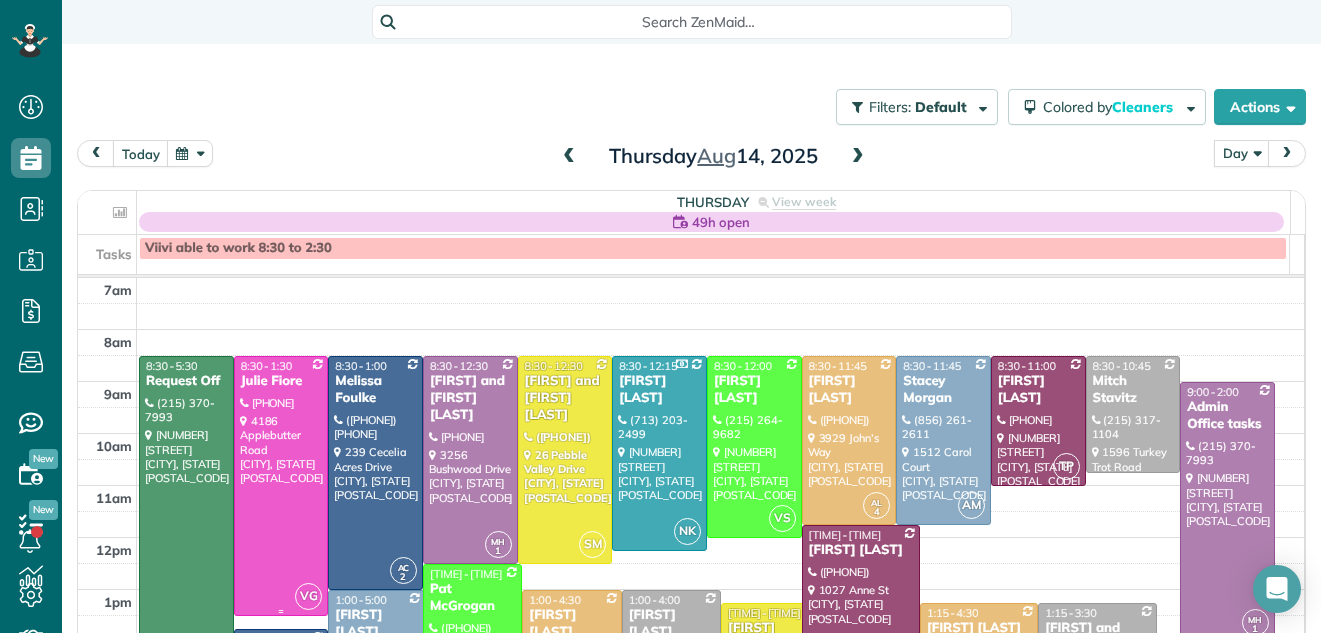 click at bounding box center (281, 486) 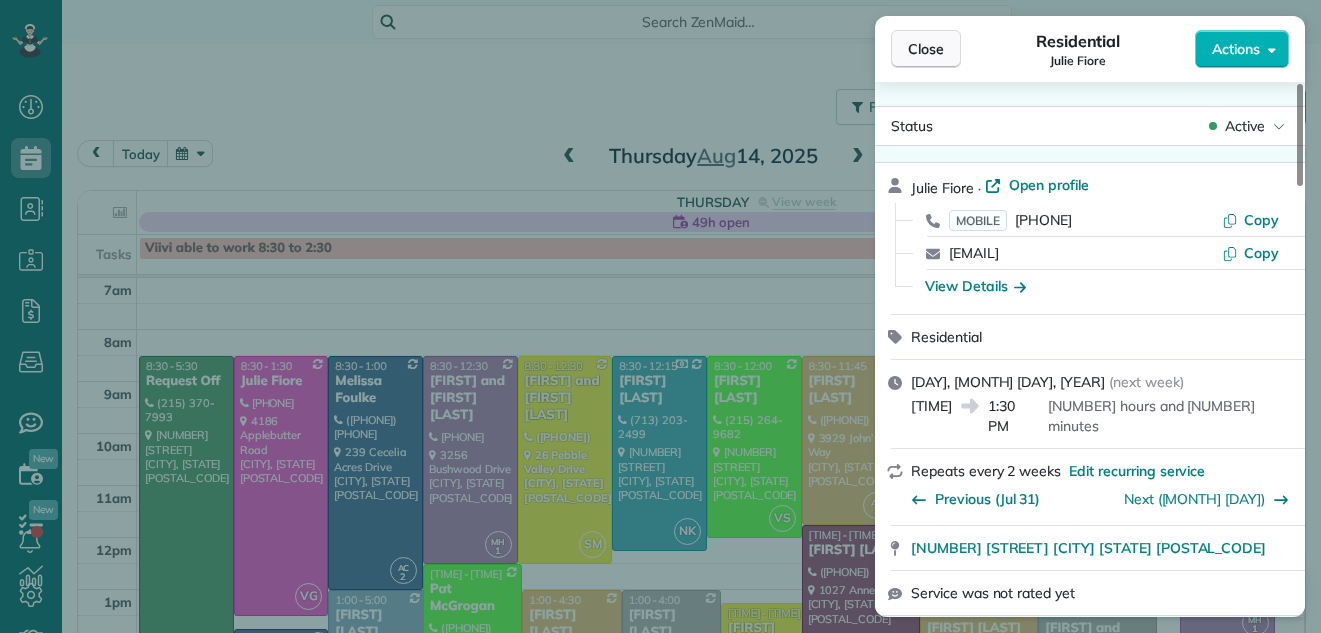 click on "Close" at bounding box center (926, 49) 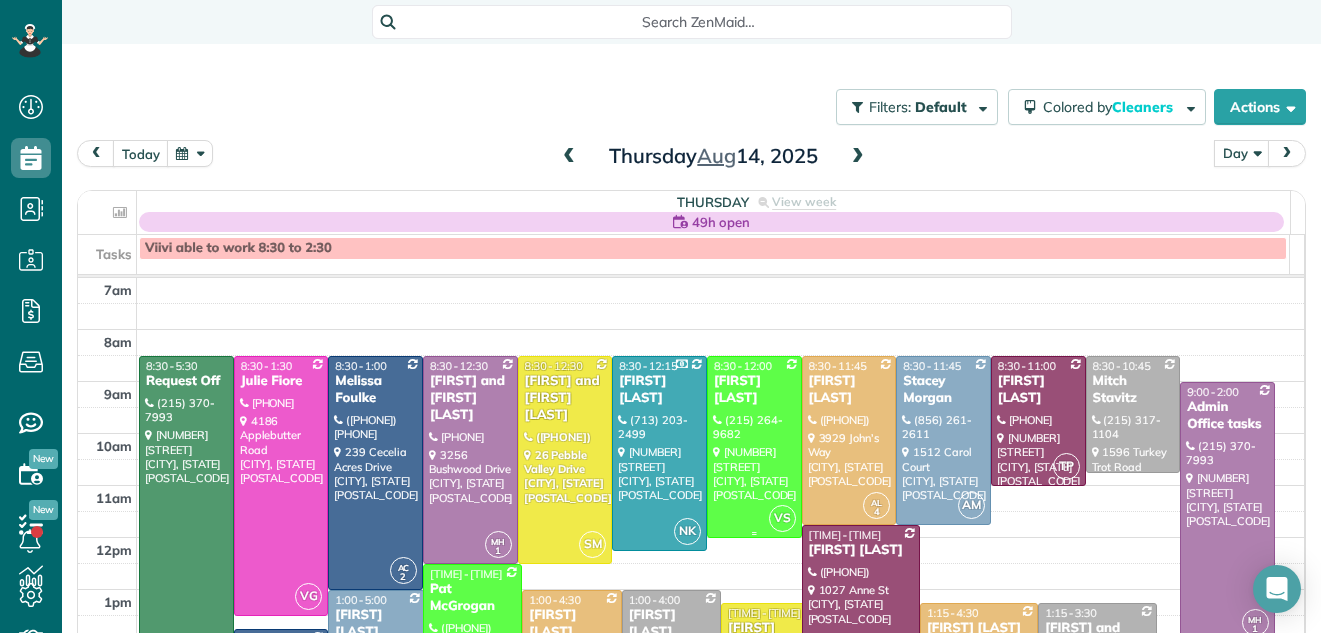 click at bounding box center (754, 447) 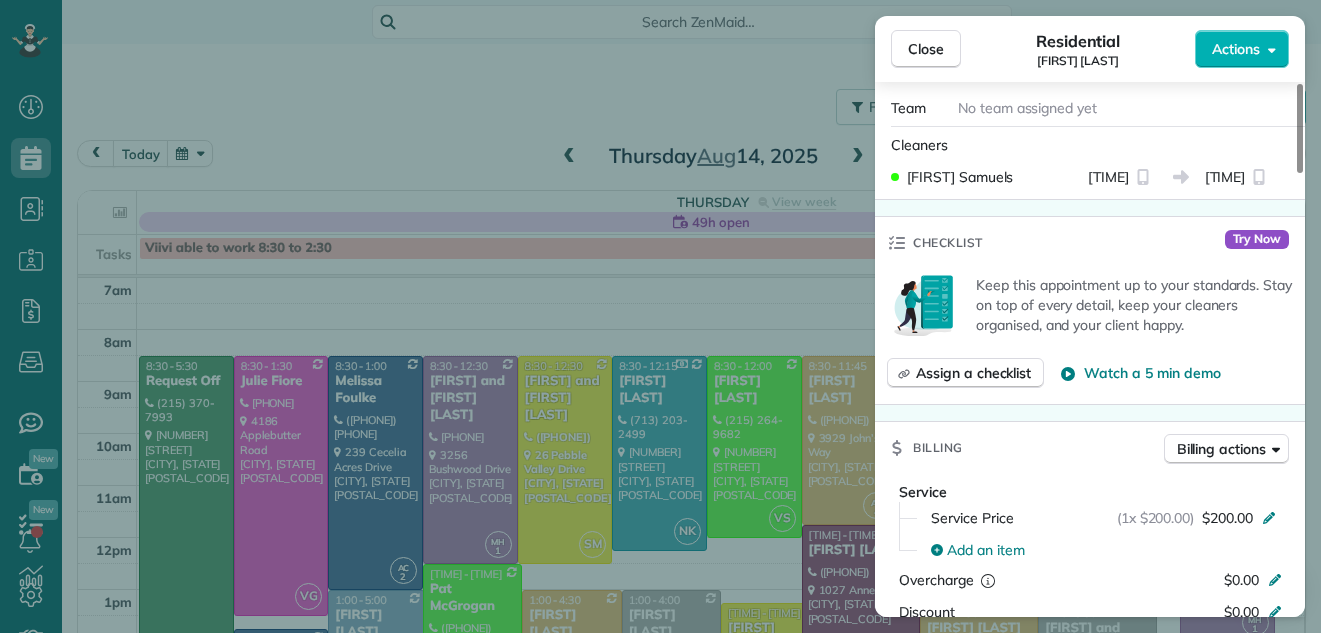 drag, startPoint x: 1300, startPoint y: 126, endPoint x: 1285, endPoint y: 209, distance: 84.34453 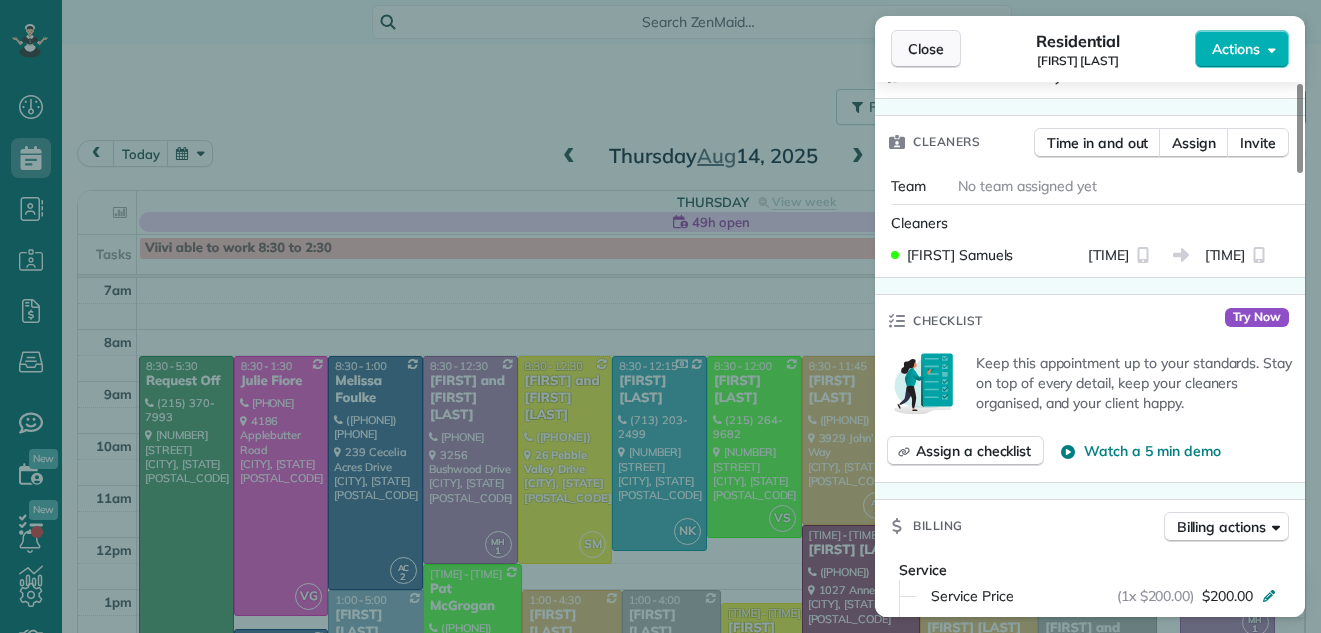 click on "Close" at bounding box center [926, 49] 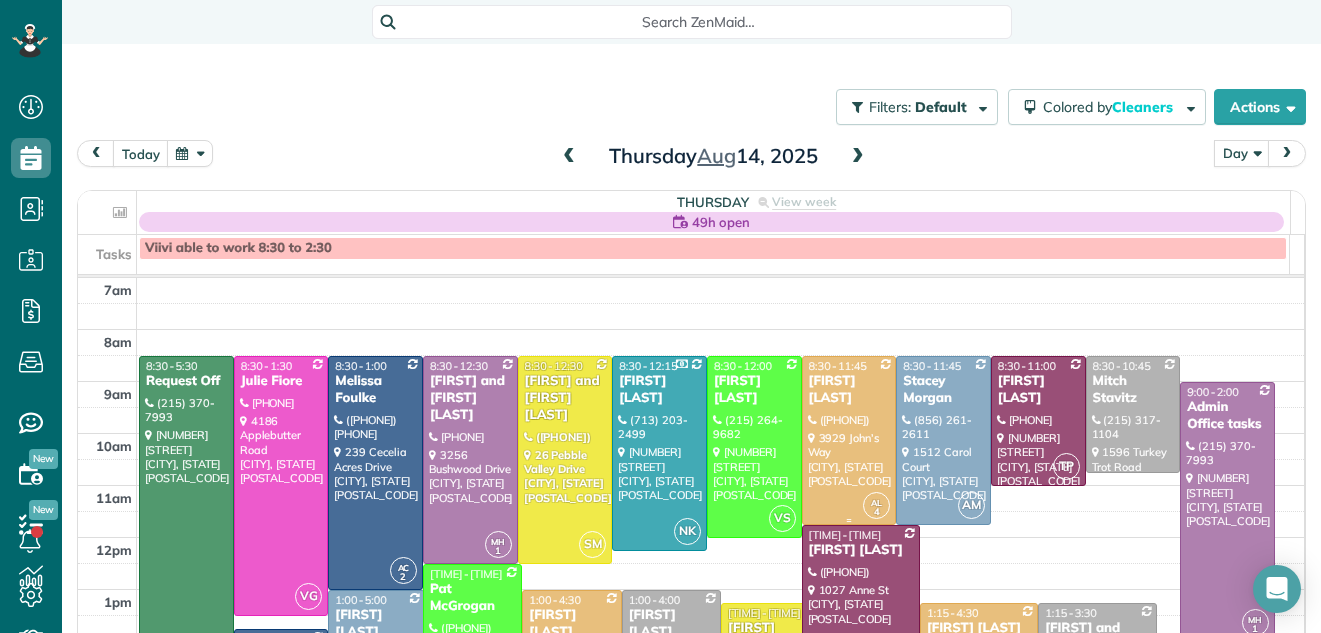 click at bounding box center (849, 440) 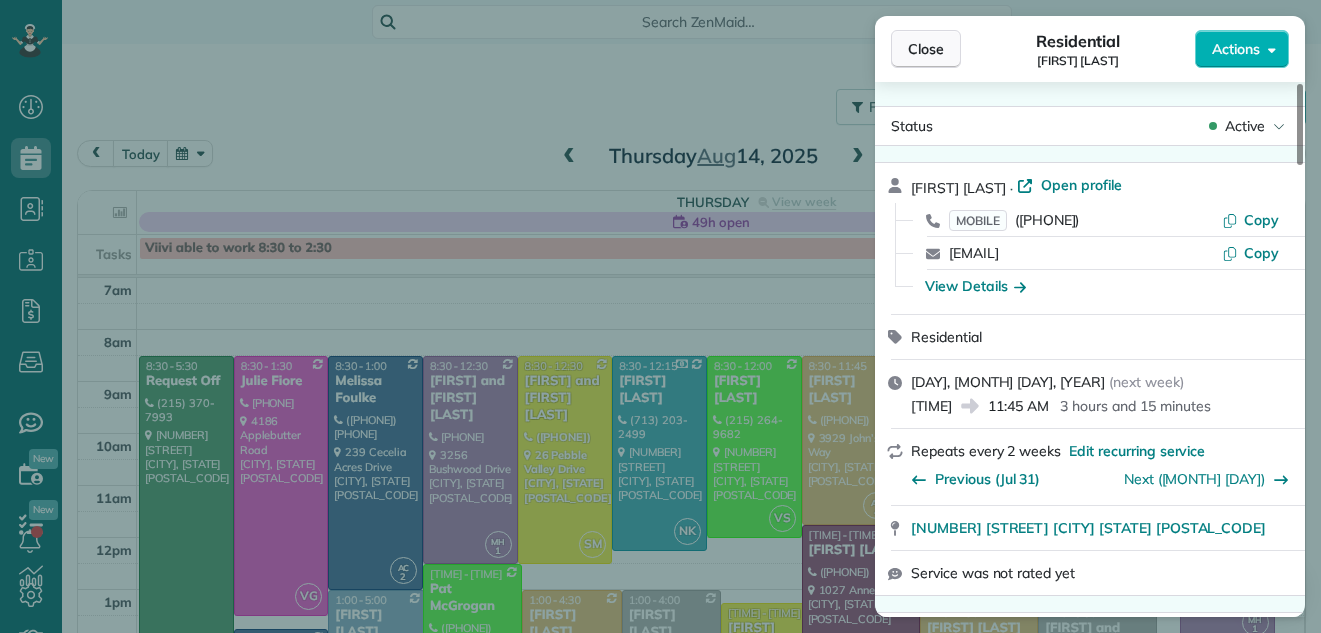 click on "Close" at bounding box center [926, 49] 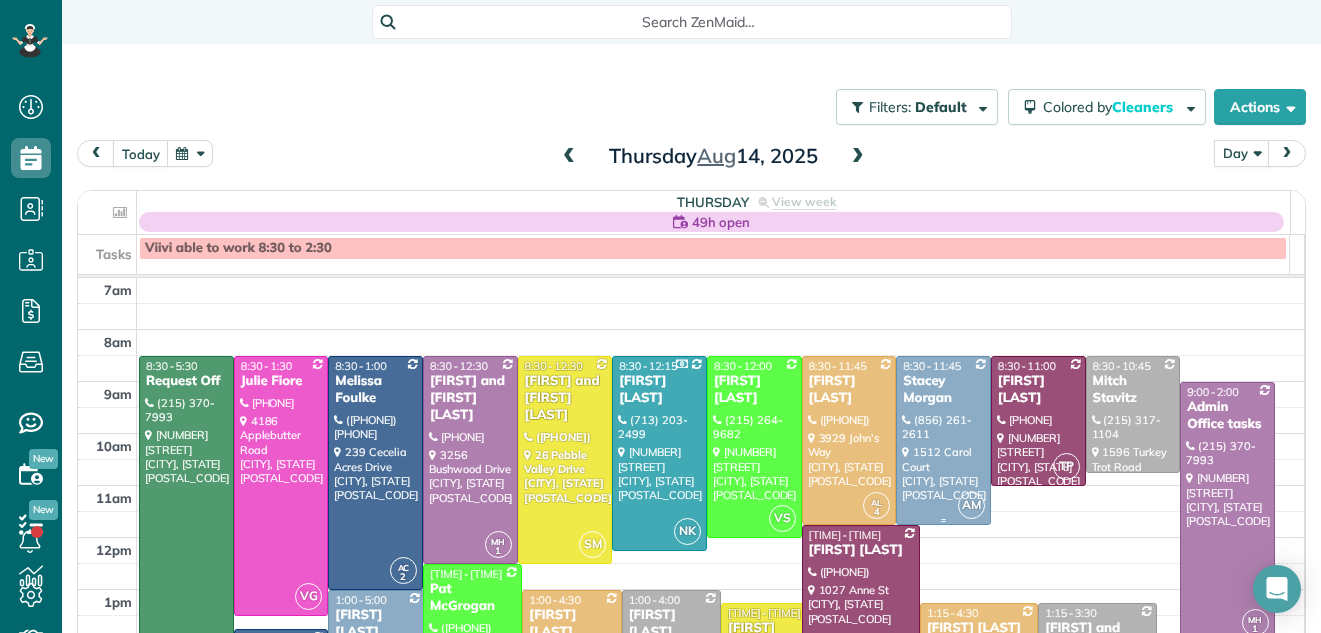 click at bounding box center [943, 440] 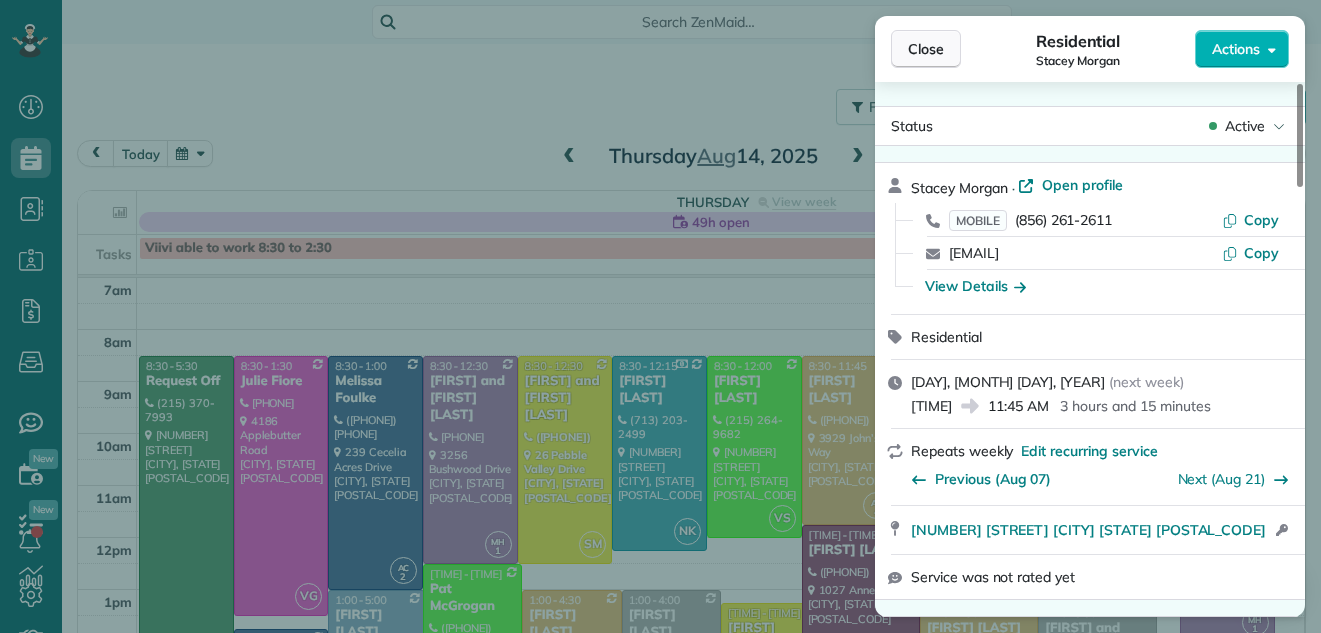 click on "Close" at bounding box center (926, 49) 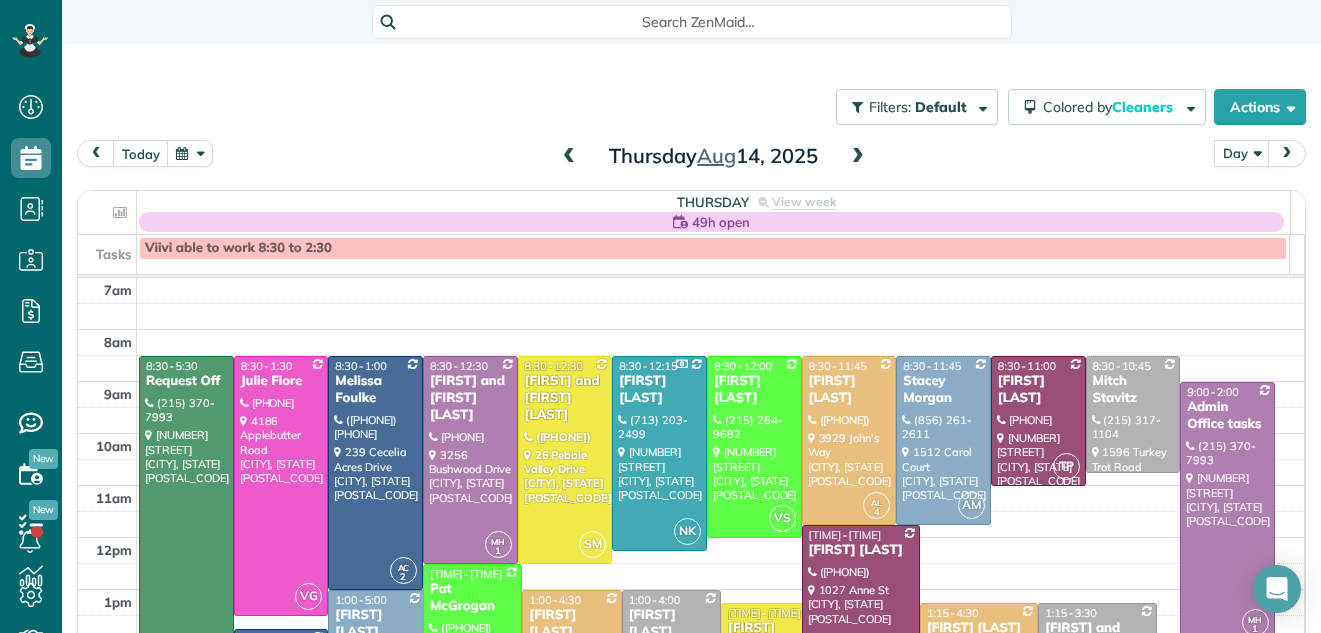 click at bounding box center [858, 157] 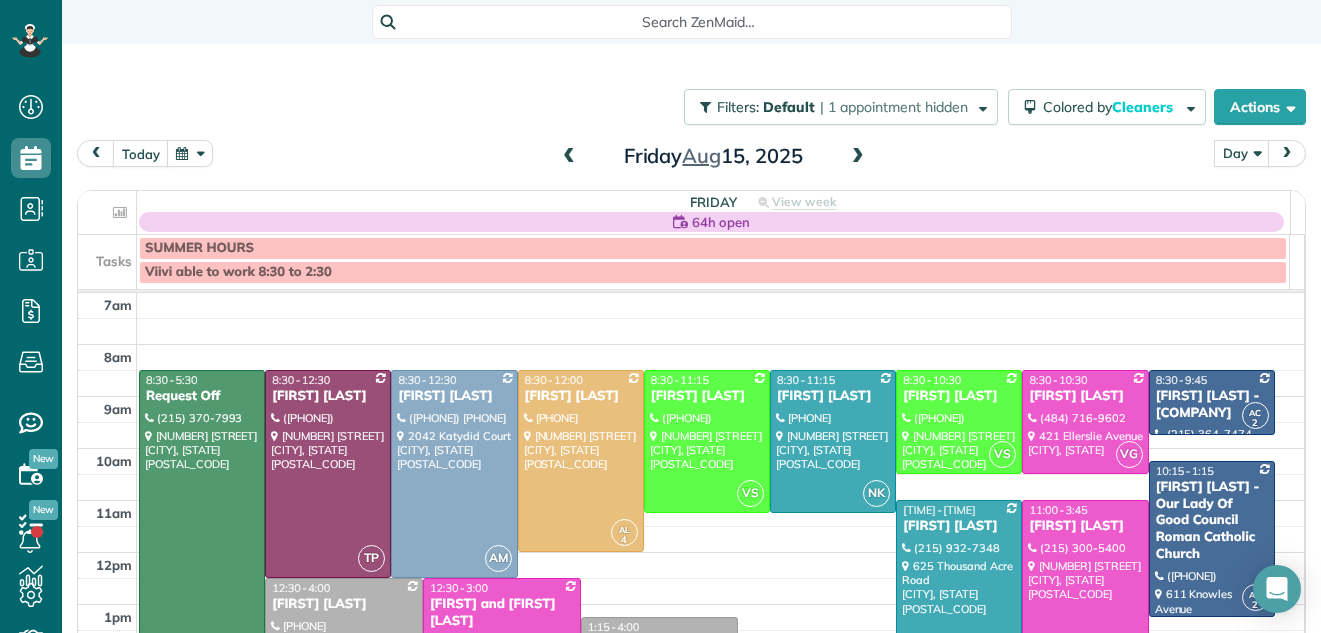 click at bounding box center [858, 157] 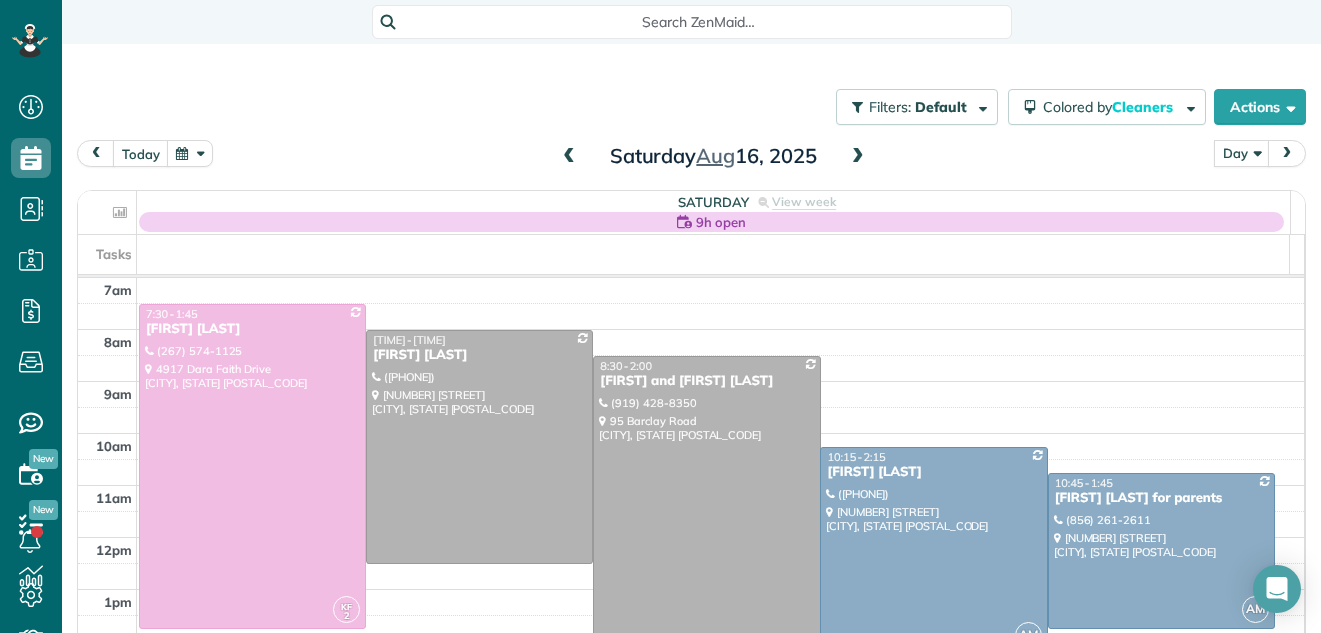 click at bounding box center [858, 157] 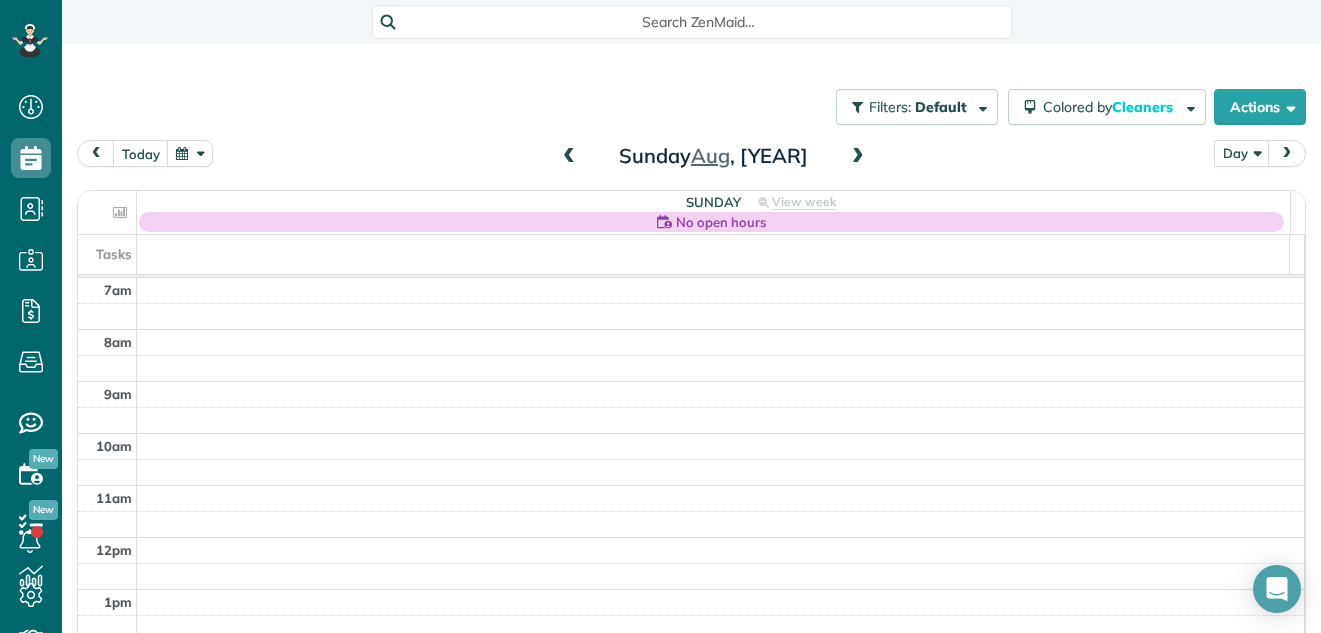 click at bounding box center (858, 157) 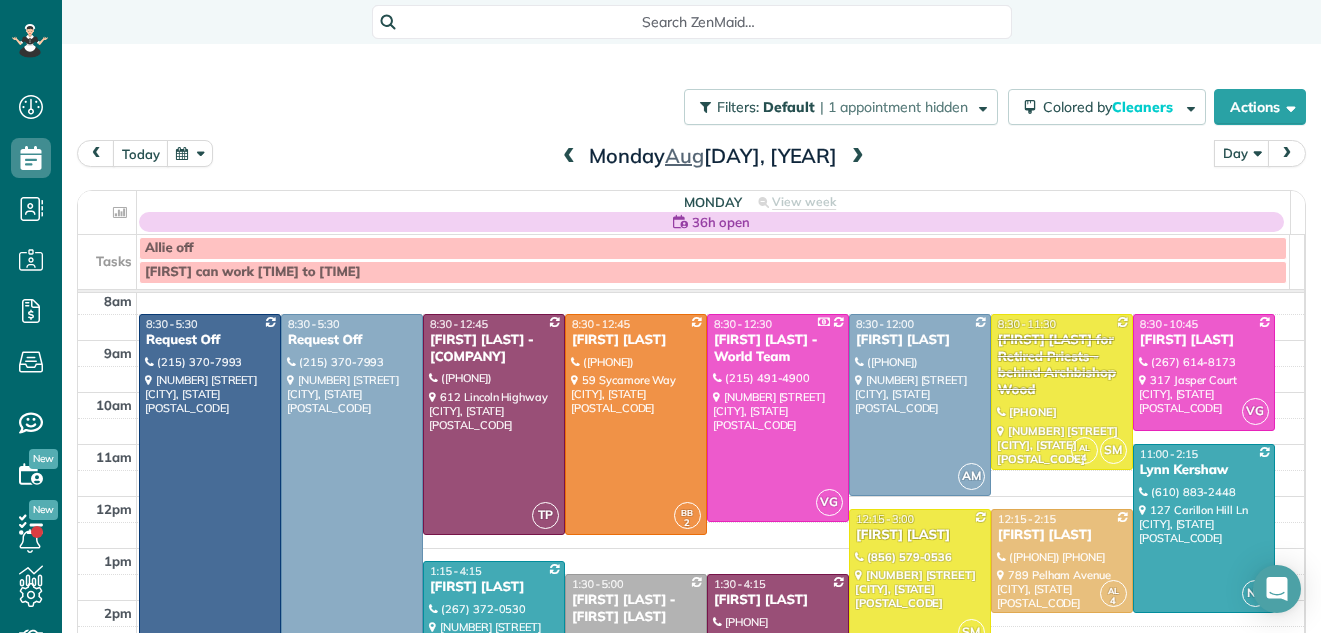 scroll, scrollTop: 2, scrollLeft: 0, axis: vertical 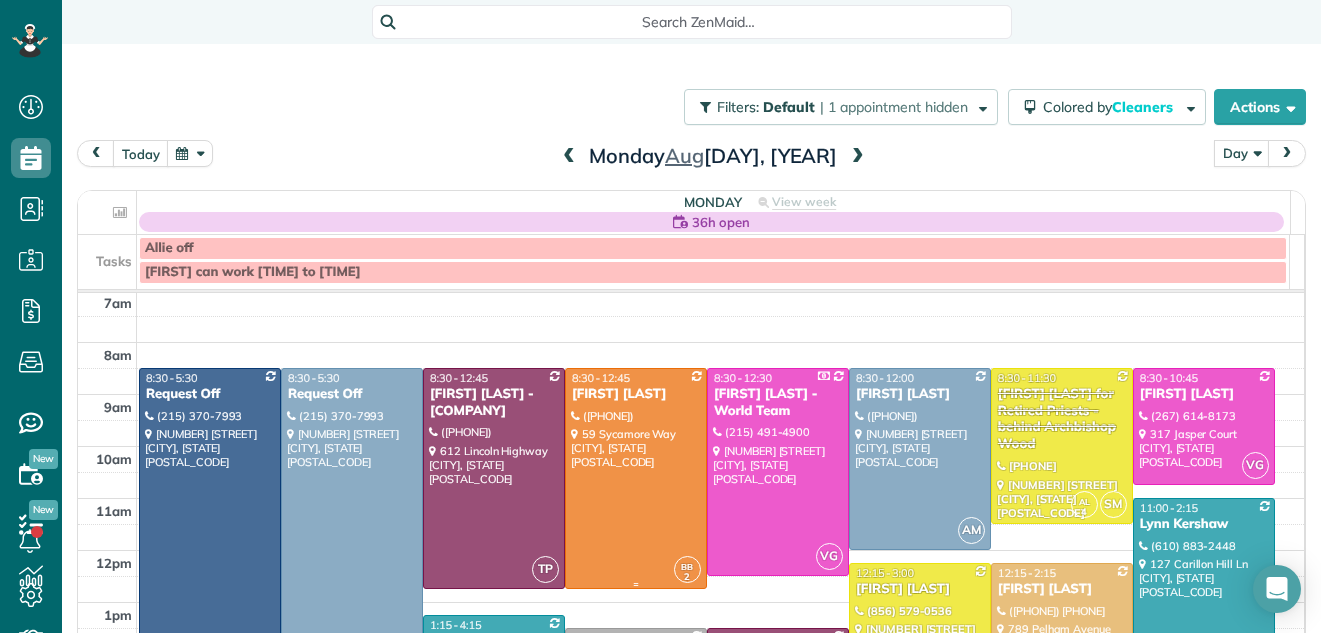 click at bounding box center (636, 478) 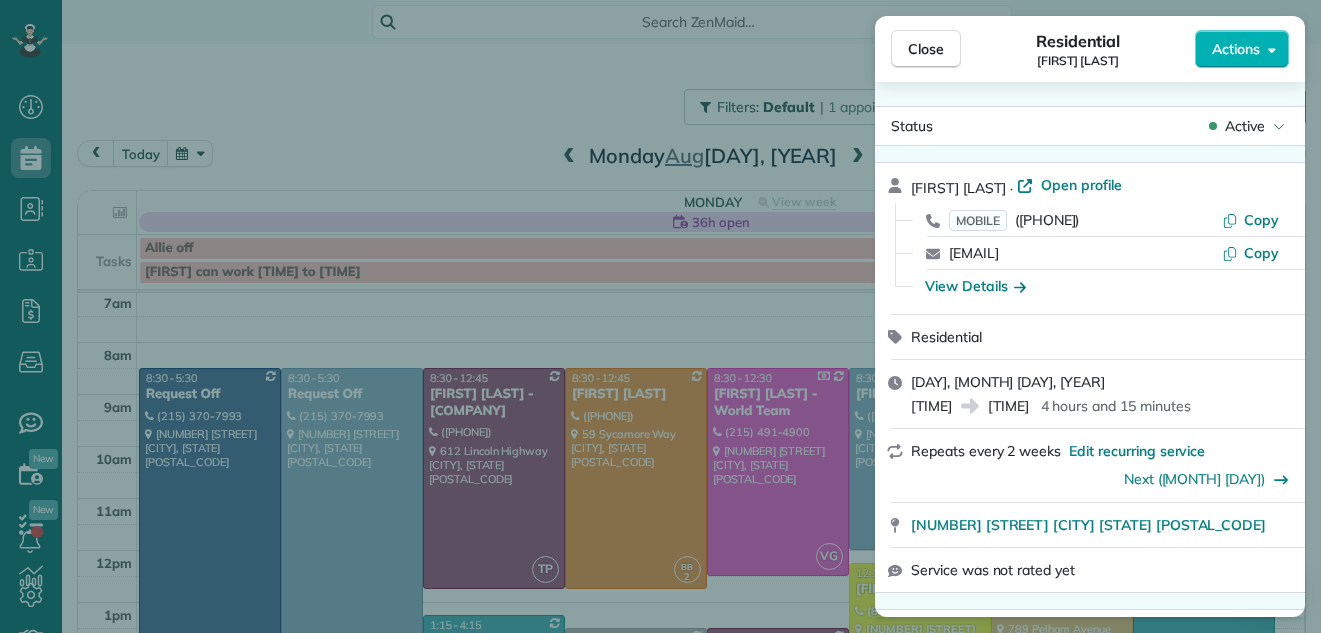 click on "Close" at bounding box center [926, 49] 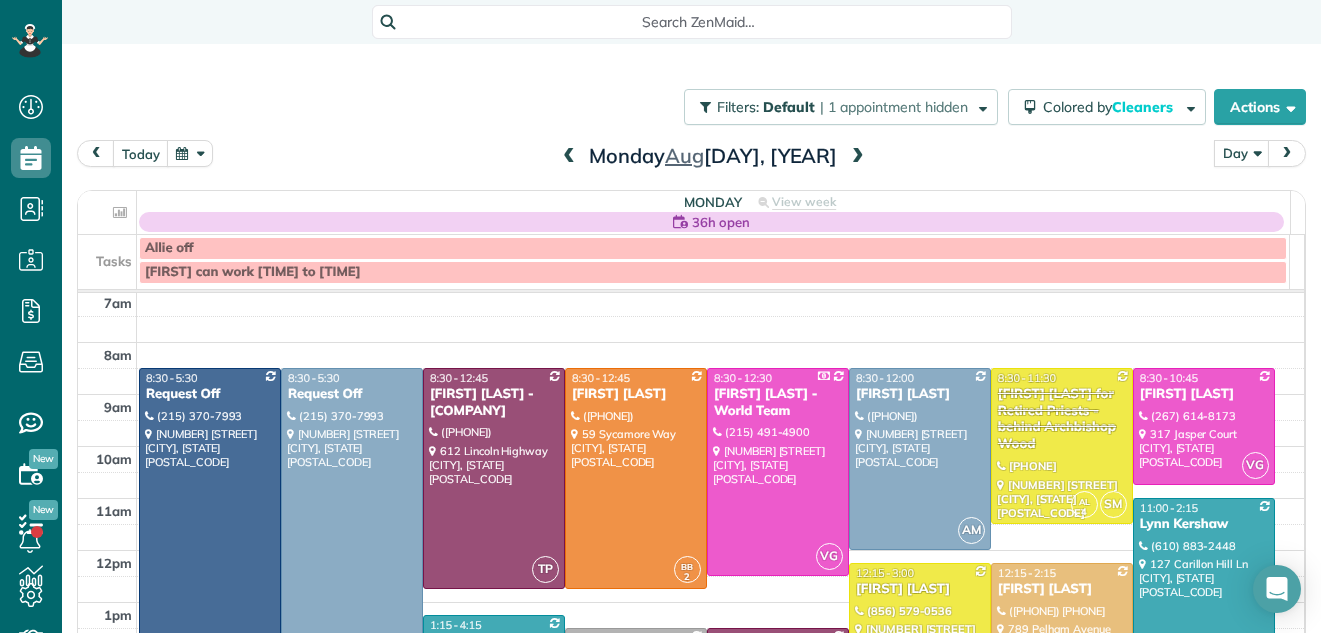 click at bounding box center [858, 157] 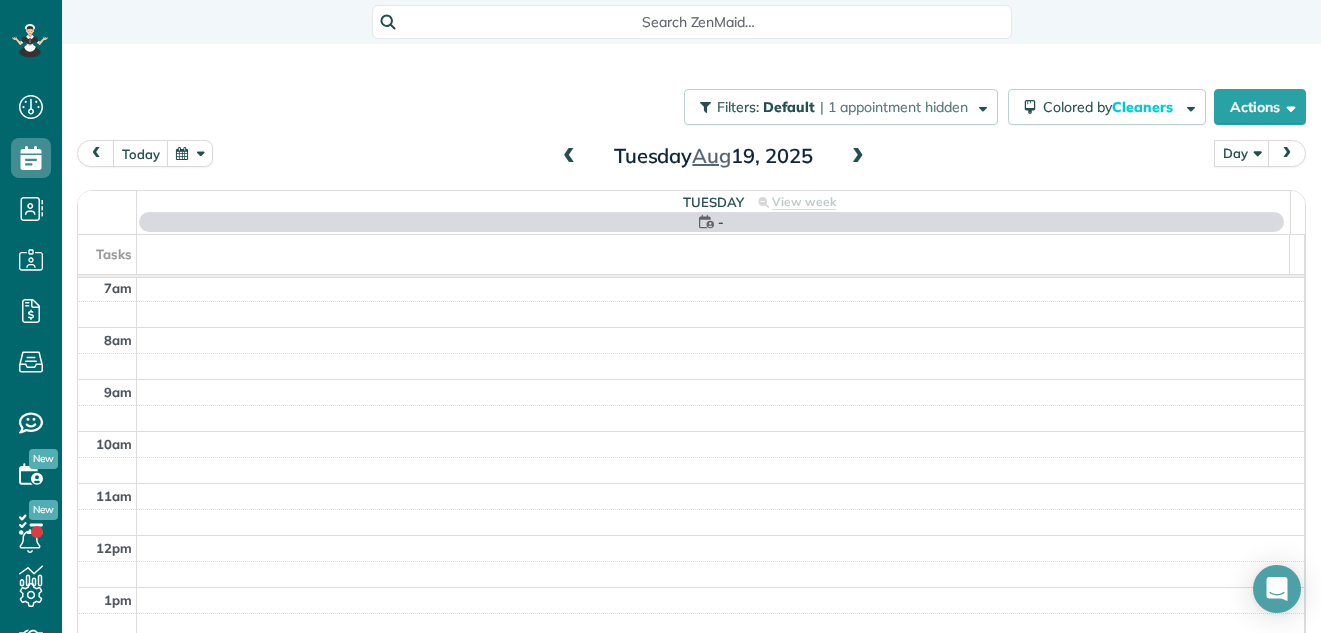 scroll, scrollTop: 0, scrollLeft: 0, axis: both 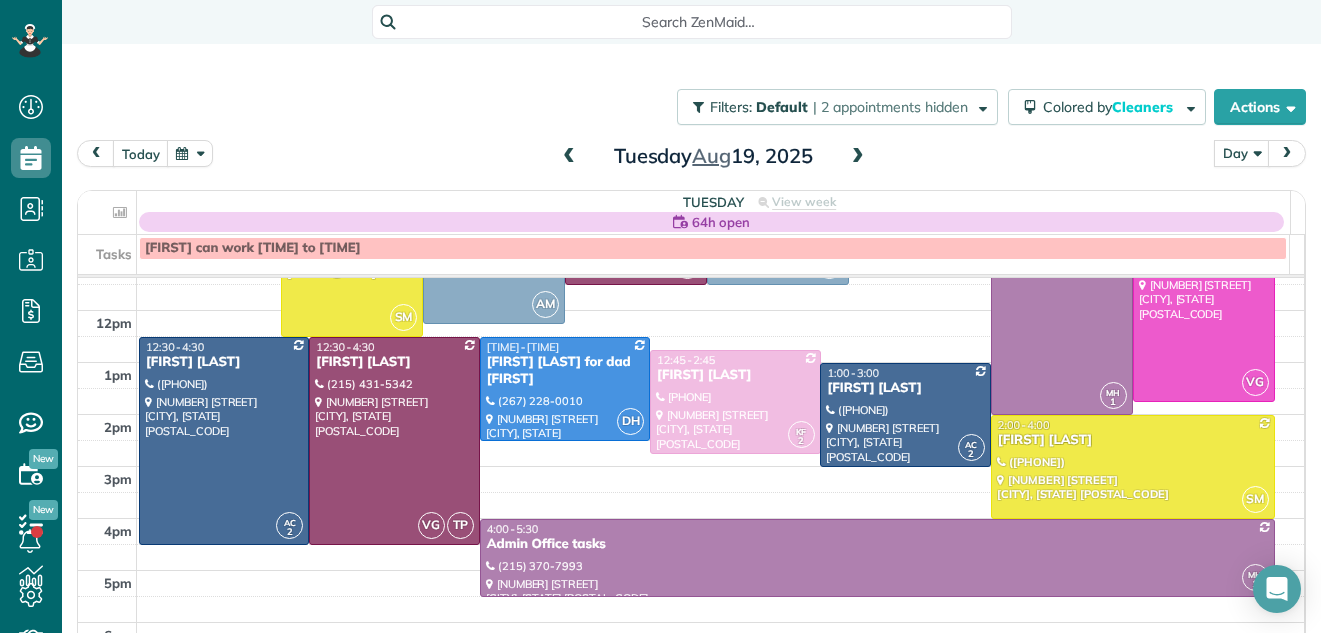 click at bounding box center [858, 157] 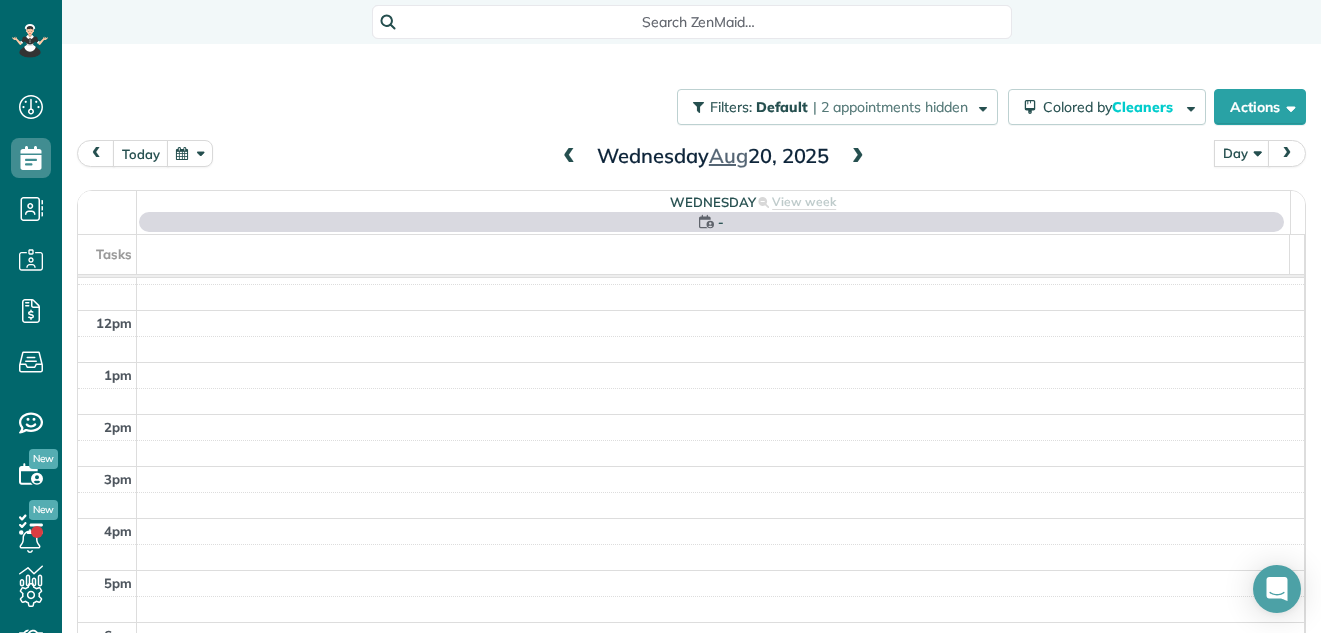 scroll, scrollTop: 0, scrollLeft: 0, axis: both 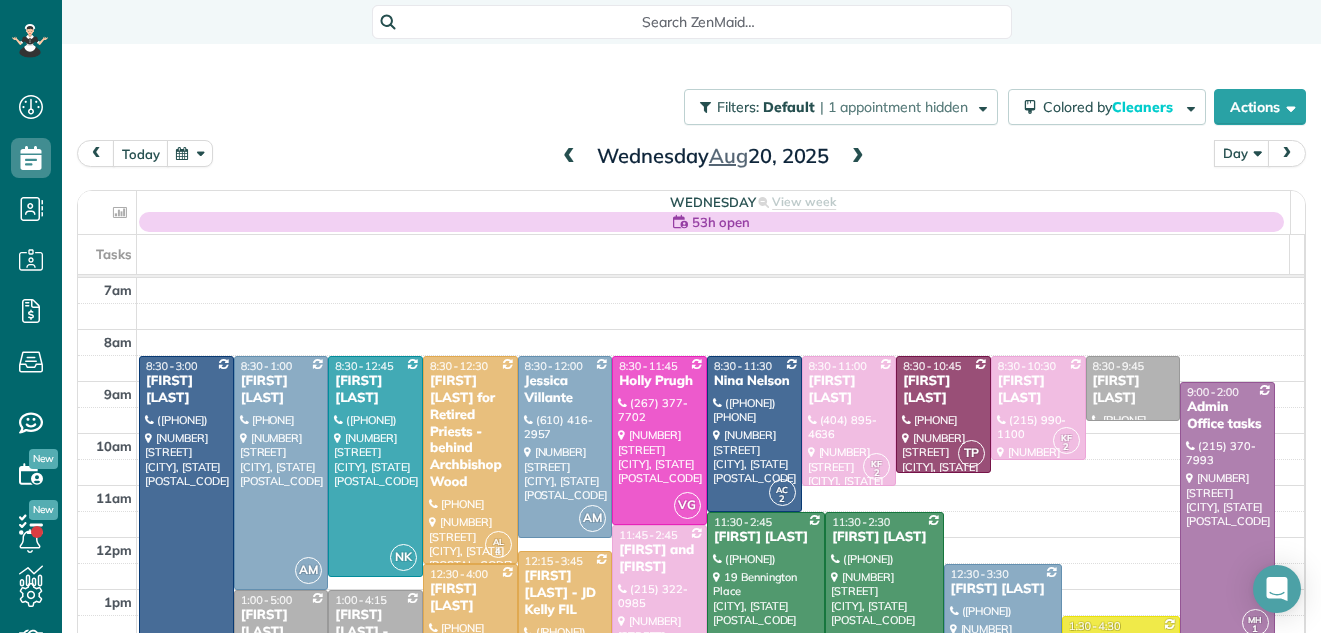 click at bounding box center [858, 157] 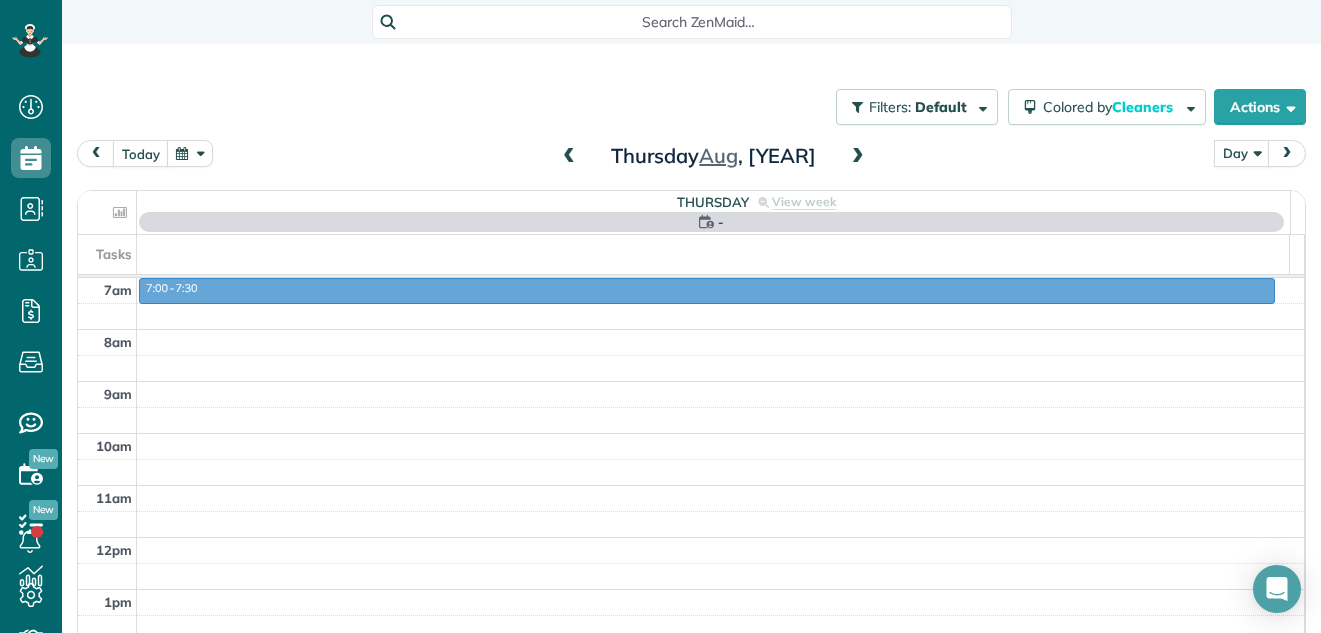 drag, startPoint x: 1131, startPoint y: 299, endPoint x: 987, endPoint y: 217, distance: 165.71059 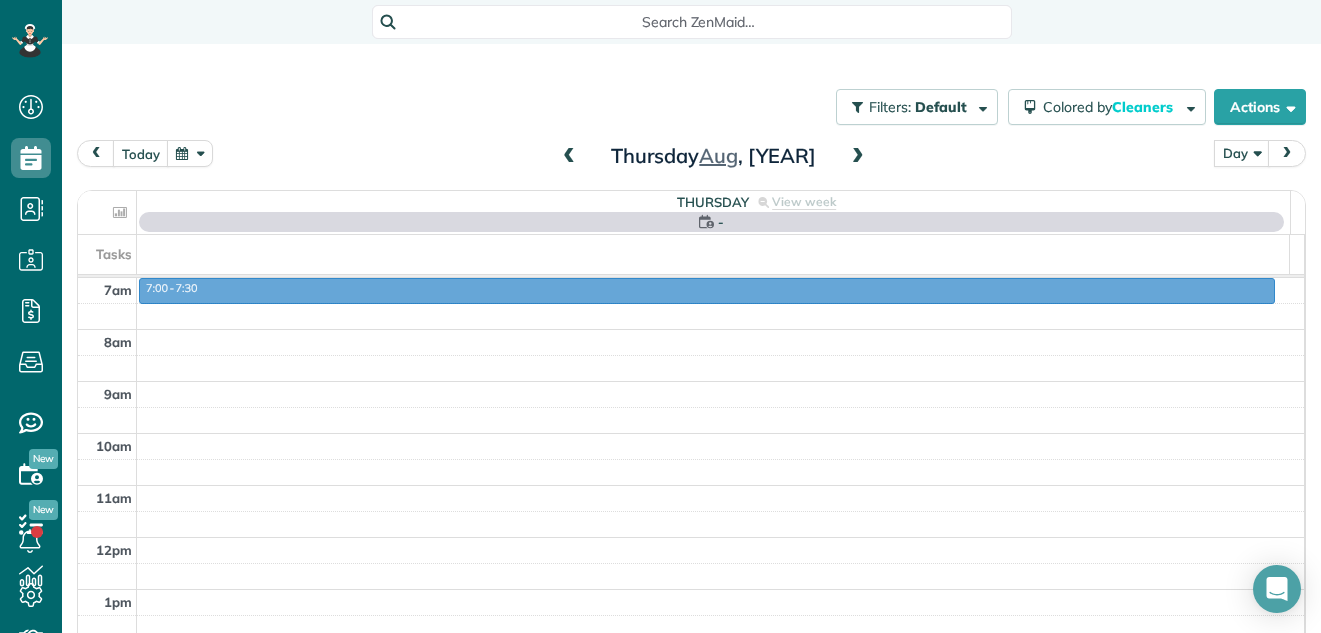 click on "Thursday -
View week No Appointments Tasks 7am 8am 9am 10am 11am 12pm 1pm 2pm 3pm 4pm 5pm 6pm 7pm 8pm 7:00 - 7:30" at bounding box center (691, 455) 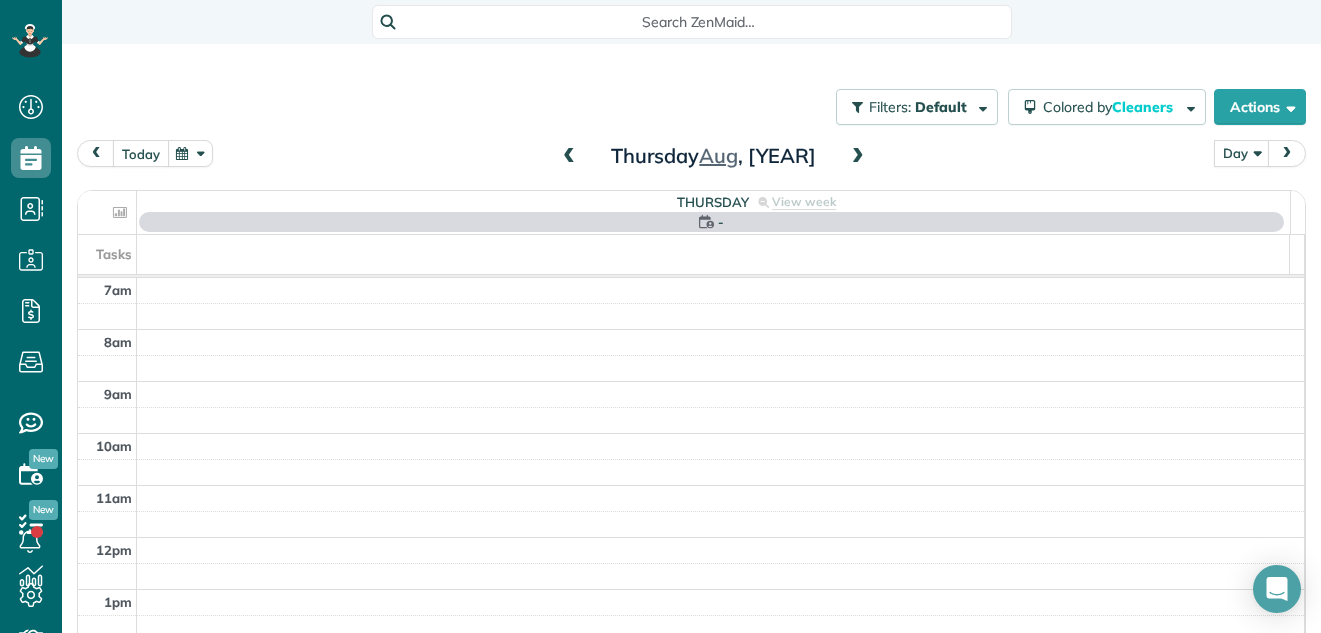 click on "today" at bounding box center (141, 153) 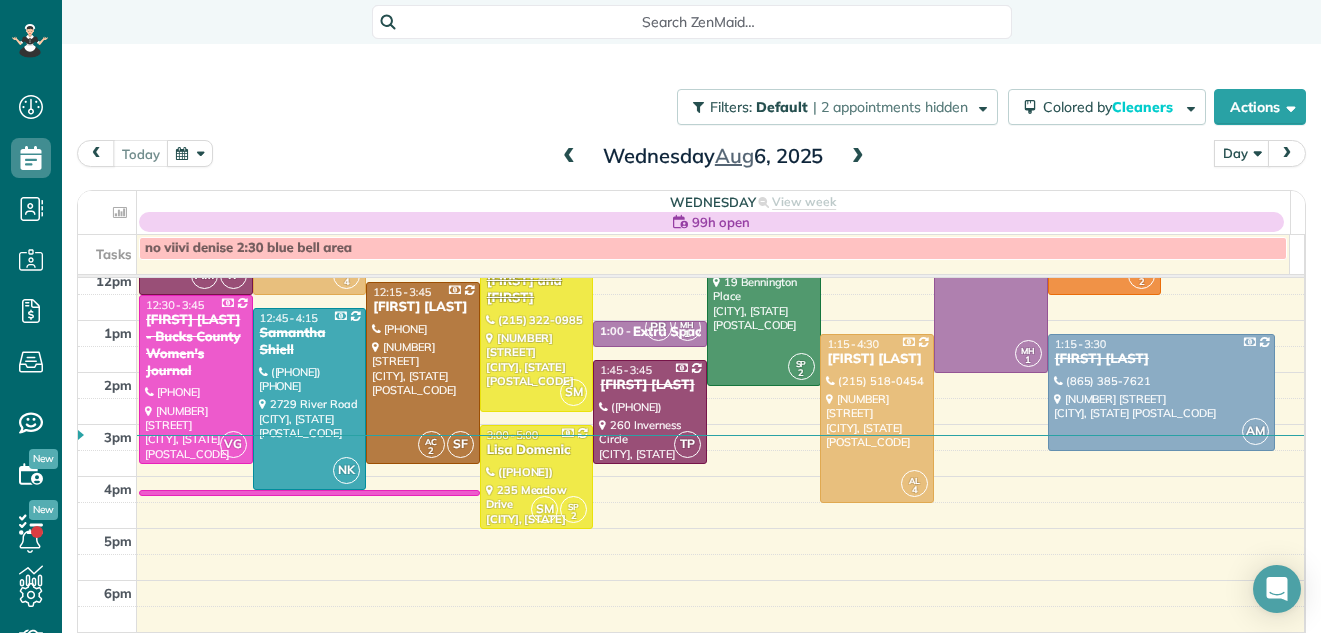 scroll, scrollTop: 244, scrollLeft: 0, axis: vertical 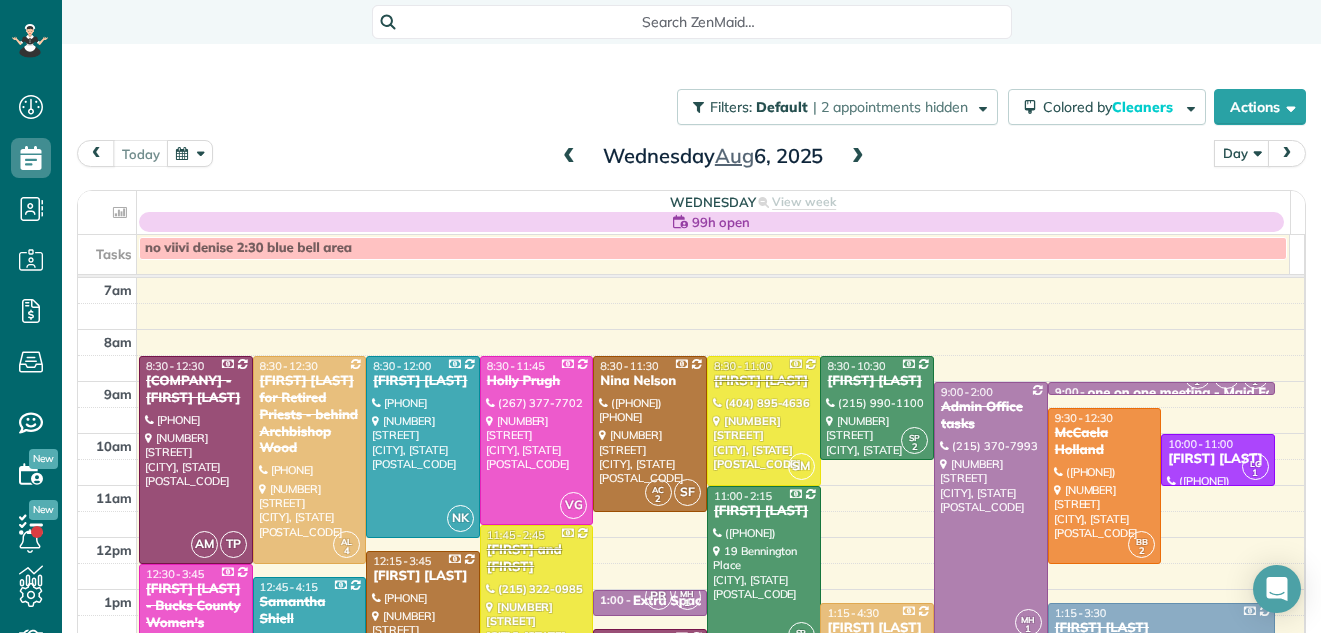 click at bounding box center (858, 157) 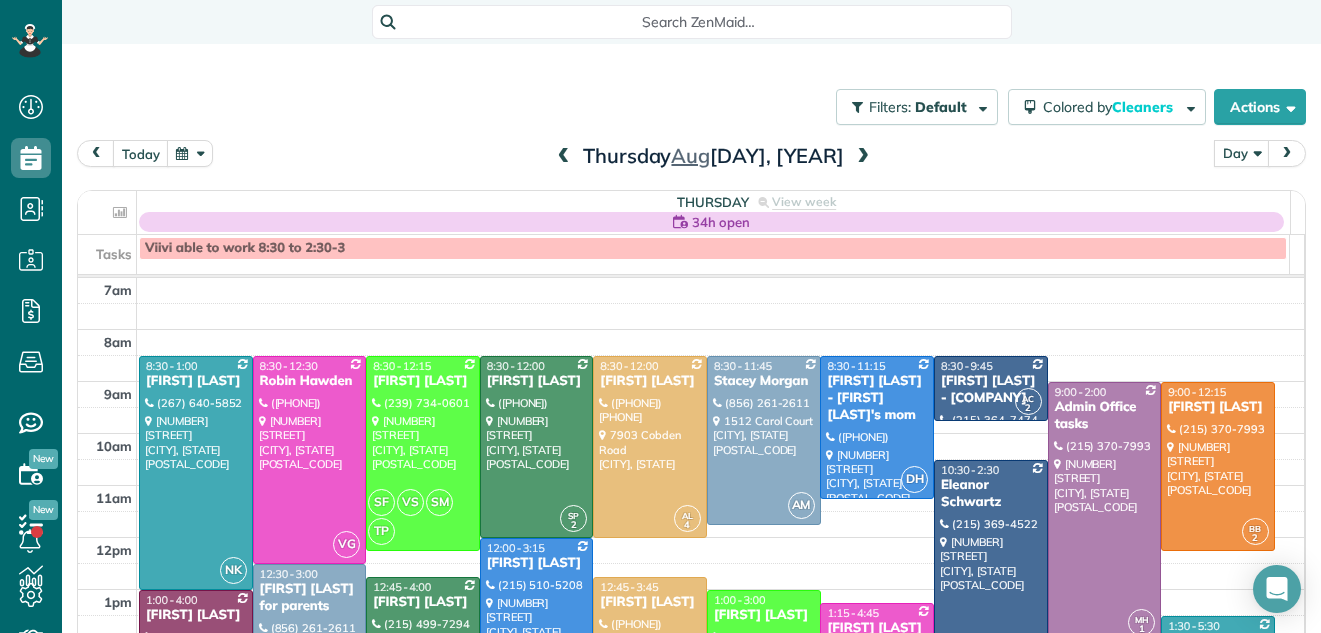 click at bounding box center [863, 157] 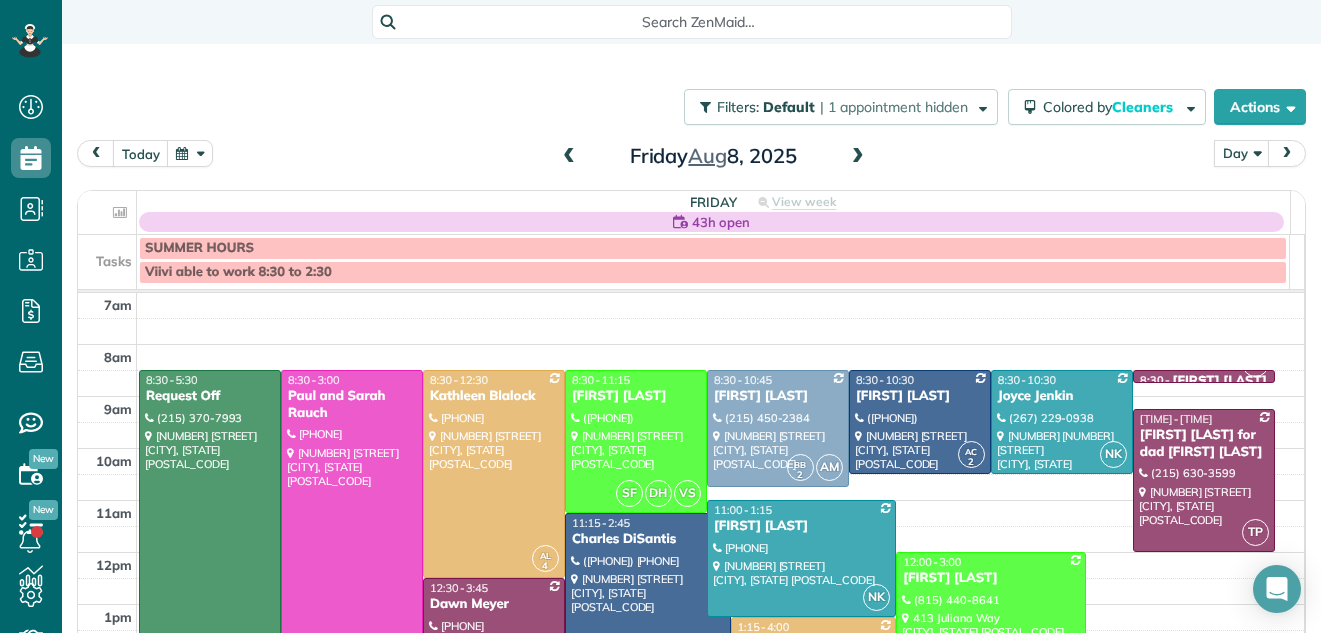 click at bounding box center [1204, 378] 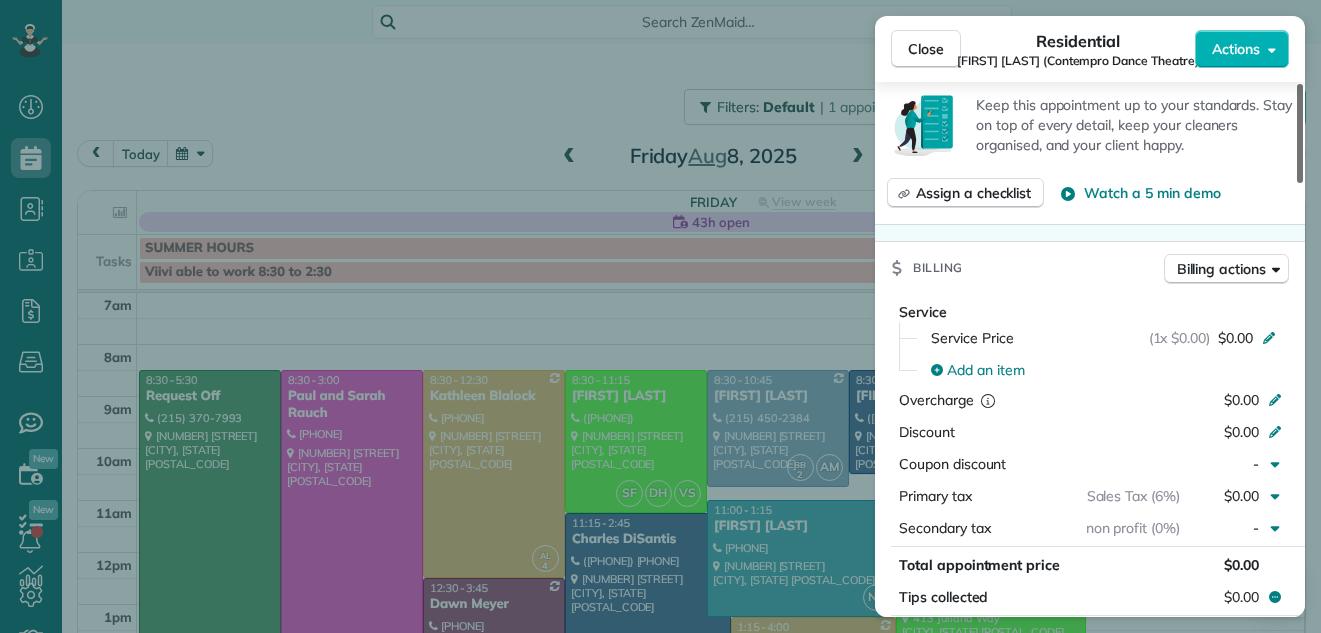 scroll, scrollTop: 979, scrollLeft: 0, axis: vertical 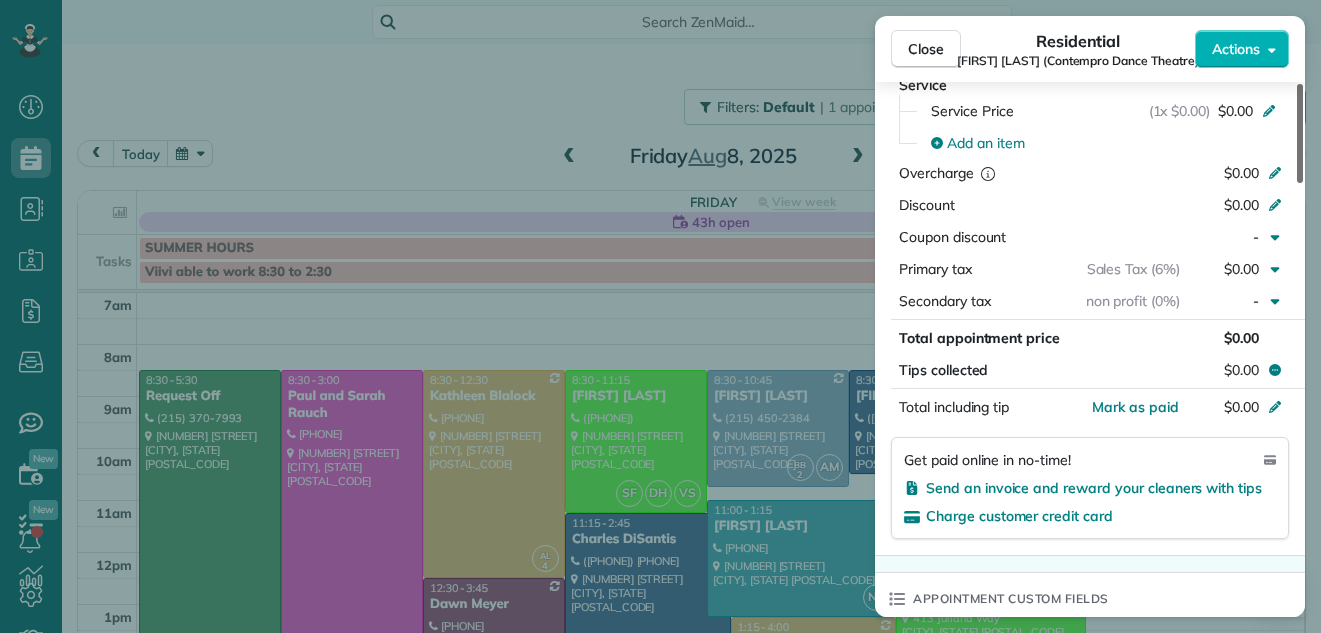 drag, startPoint x: 1300, startPoint y: 155, endPoint x: 1284, endPoint y: 336, distance: 181.70581 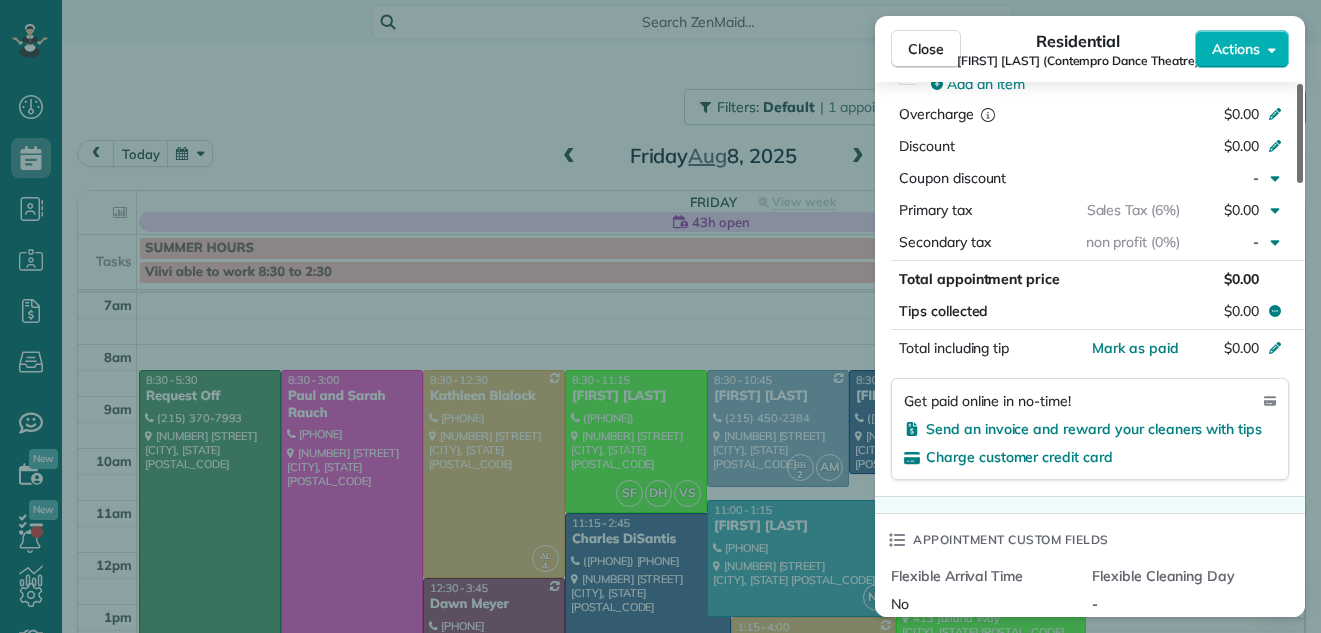 drag, startPoint x: 1303, startPoint y: 341, endPoint x: 1296, endPoint y: 352, distance: 13.038404 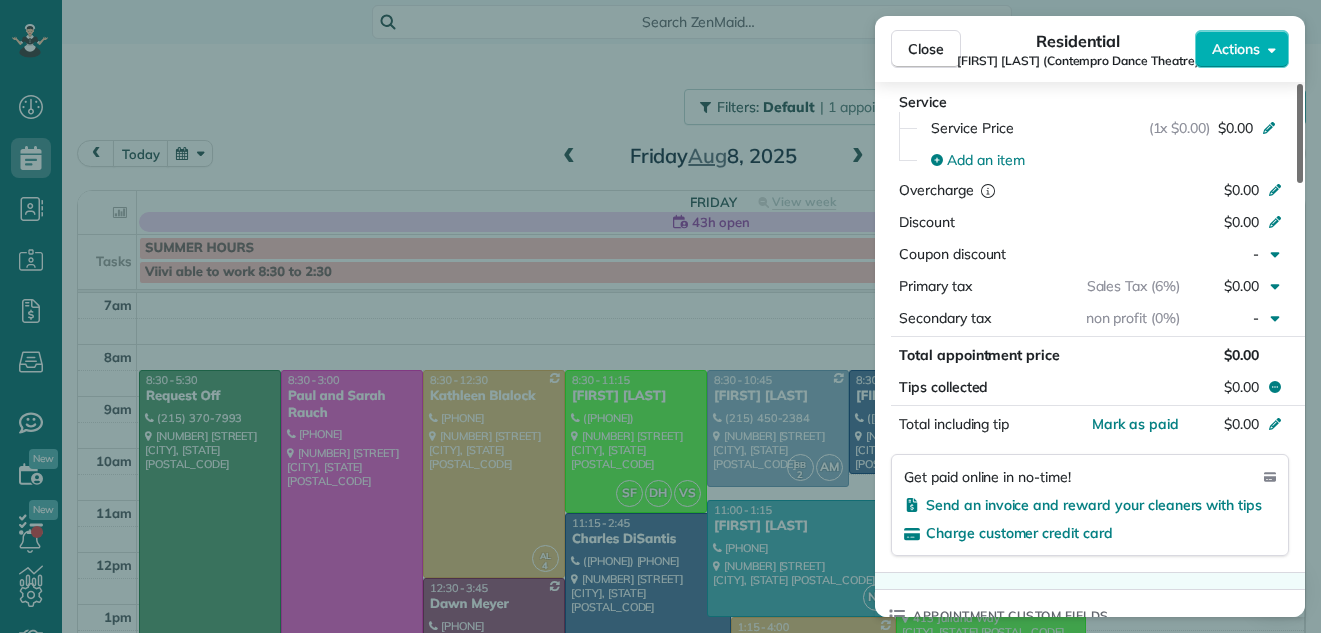 scroll, scrollTop: 951, scrollLeft: 0, axis: vertical 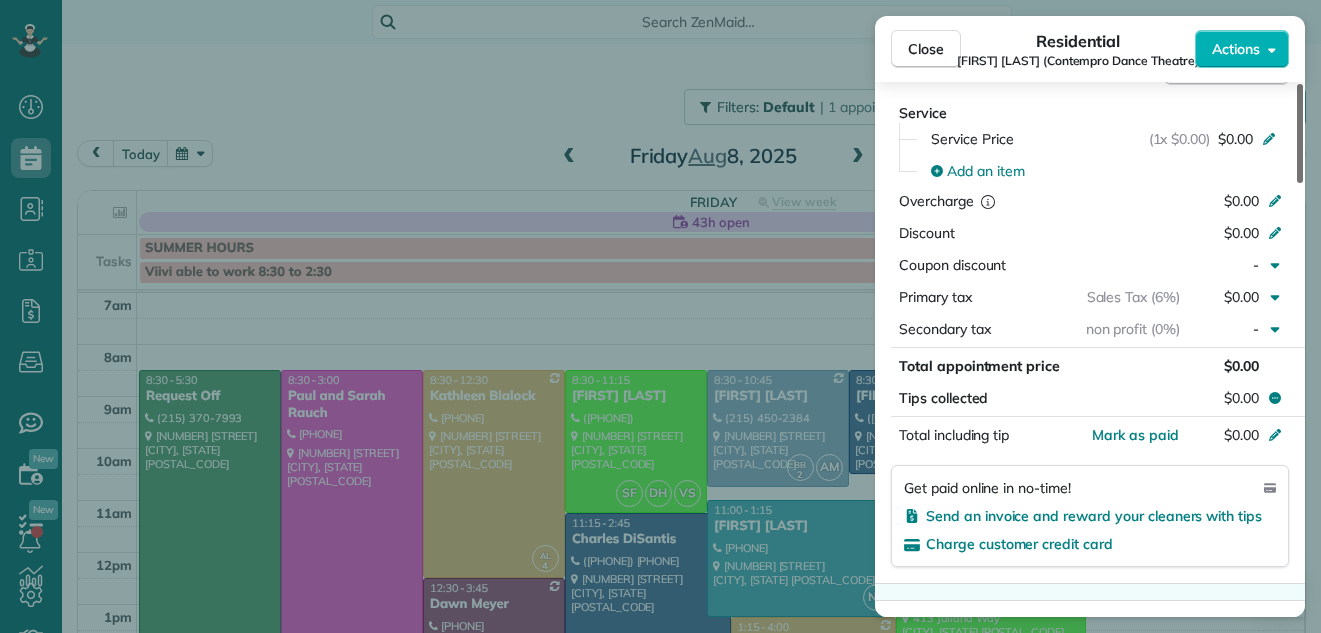 drag, startPoint x: 1296, startPoint y: 352, endPoint x: 1298, endPoint y: 336, distance: 16.124516 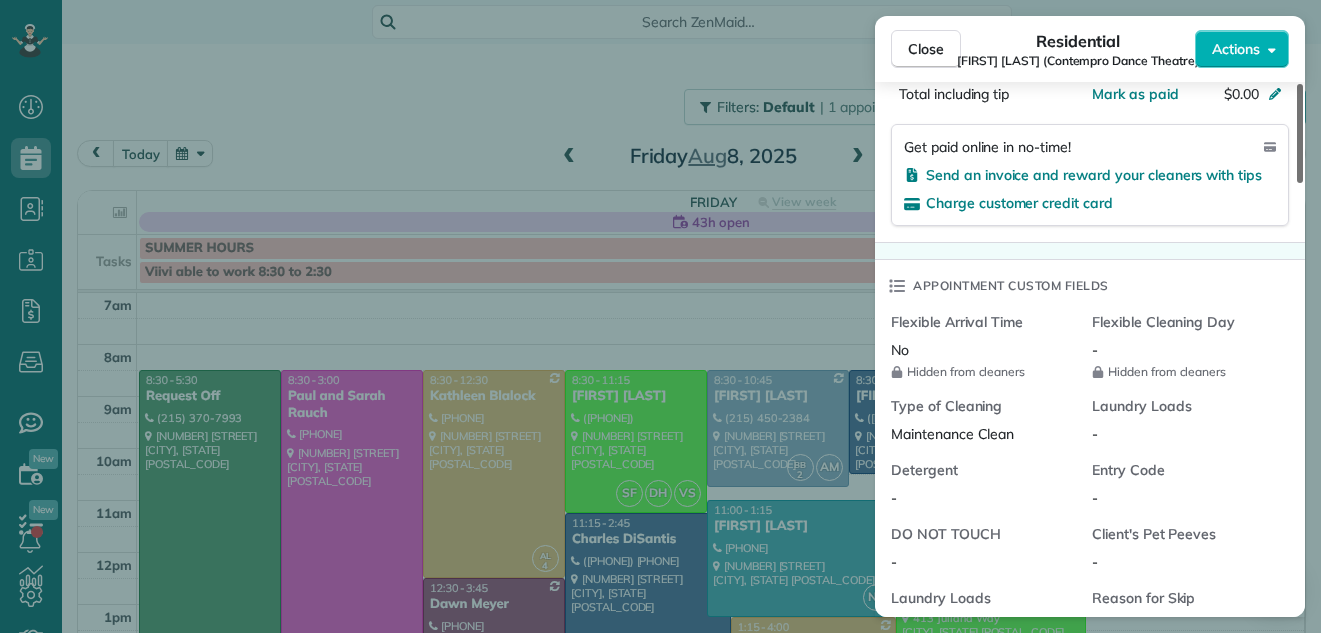 scroll, scrollTop: 1297, scrollLeft: 0, axis: vertical 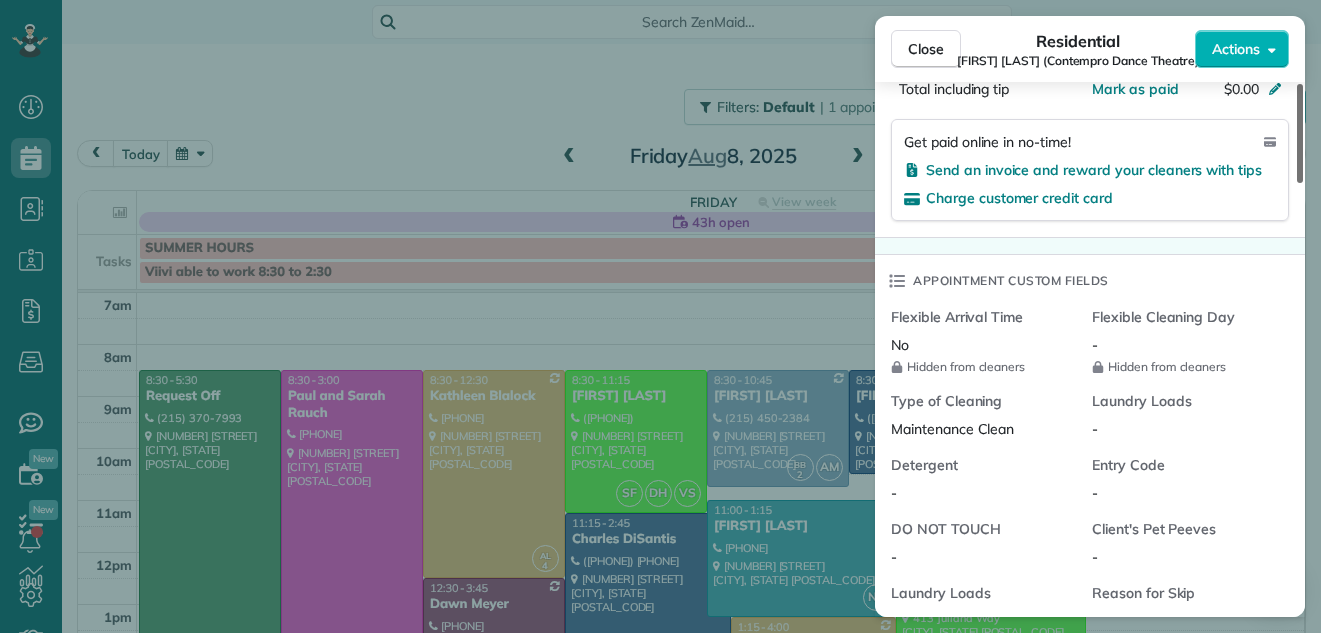 drag, startPoint x: 1298, startPoint y: 336, endPoint x: 1330, endPoint y: 400, distance: 71.55418 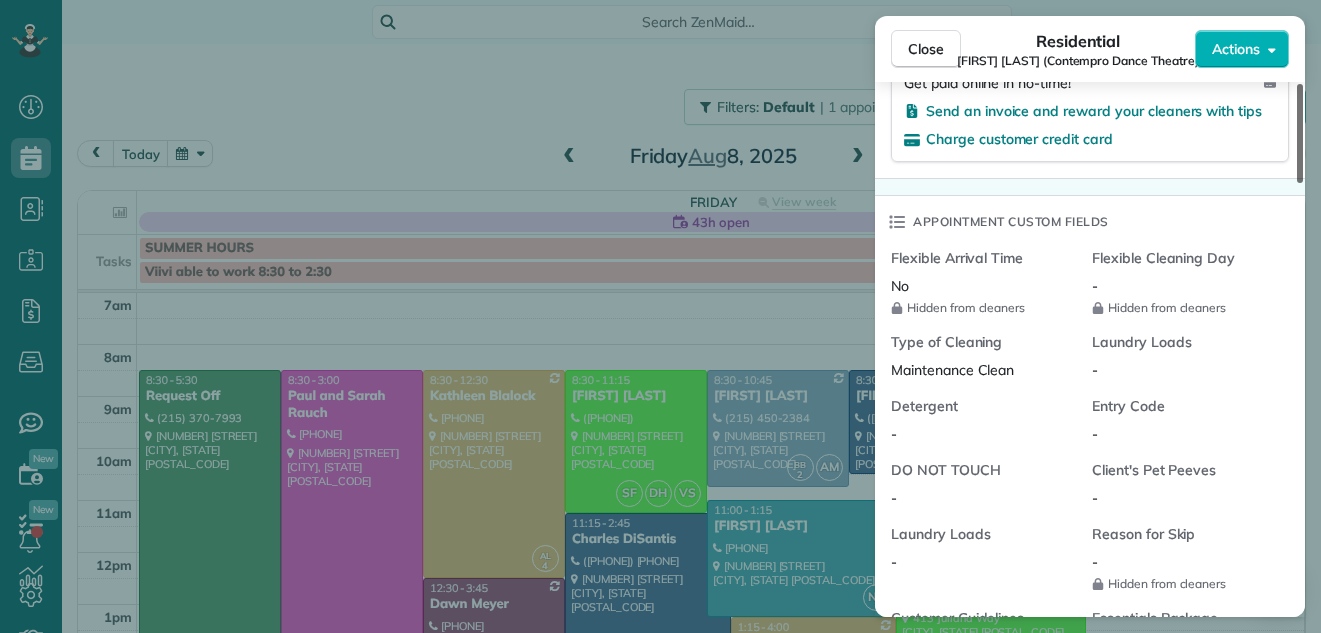 scroll, scrollTop: 1411, scrollLeft: 0, axis: vertical 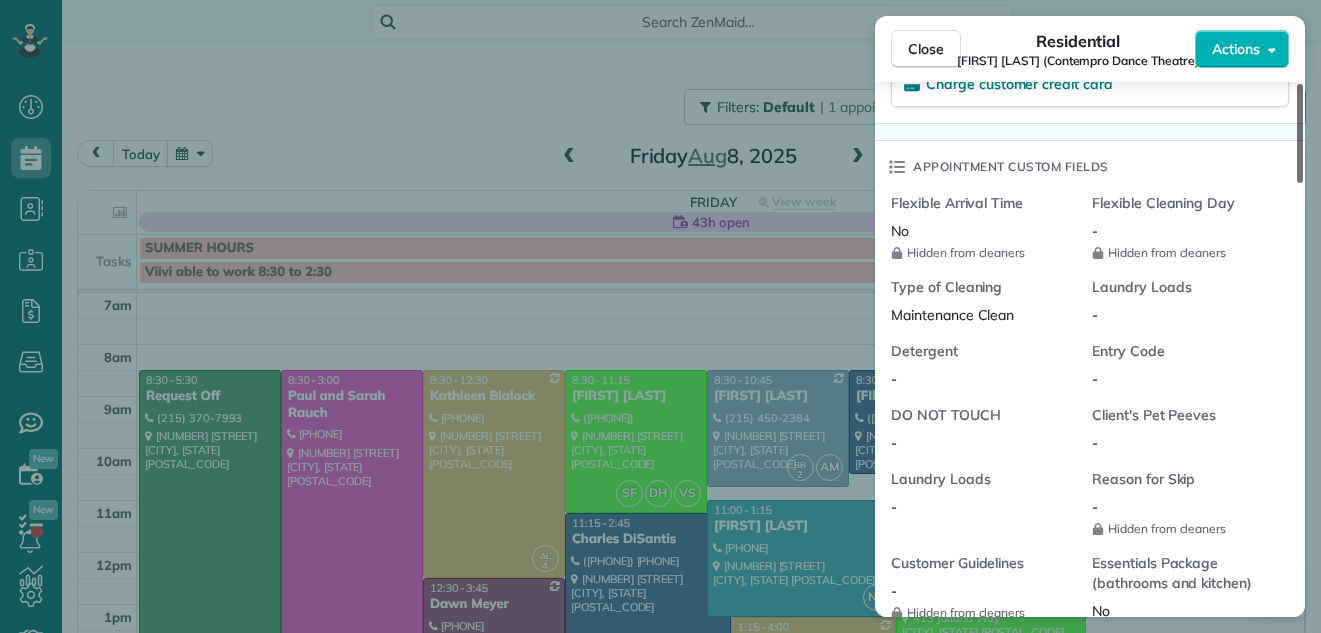 drag, startPoint x: 1301, startPoint y: 380, endPoint x: 1293, endPoint y: 401, distance: 22.472204 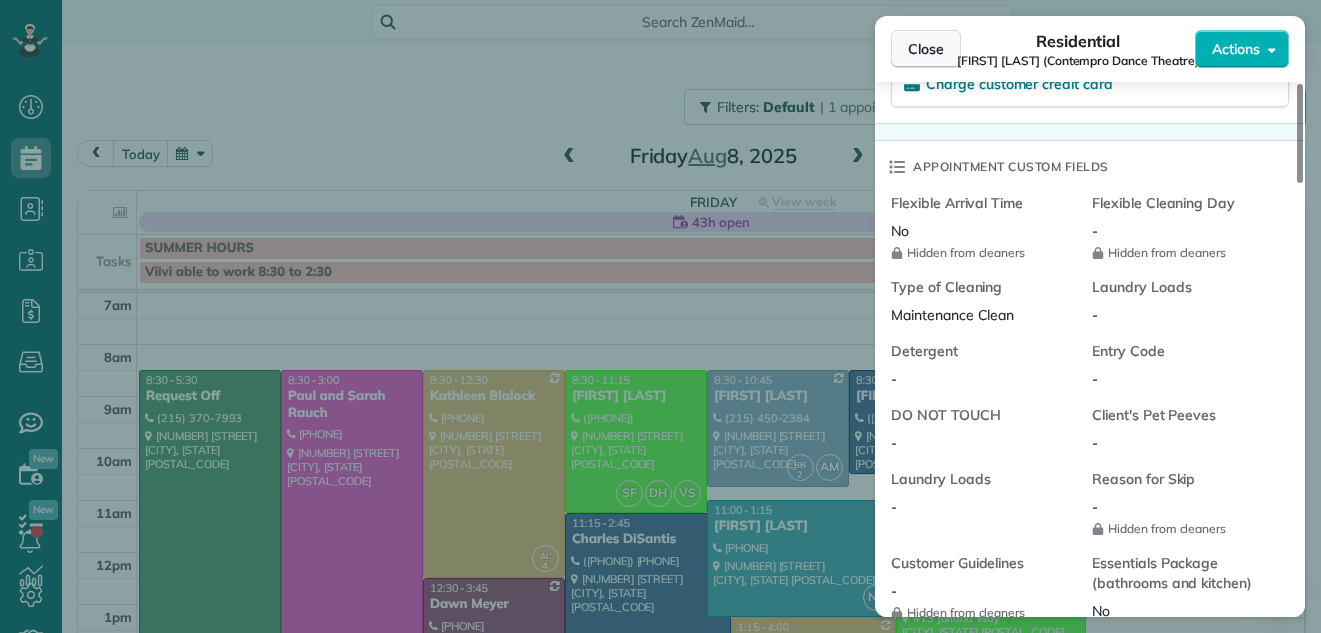 click on "Close" at bounding box center (926, 49) 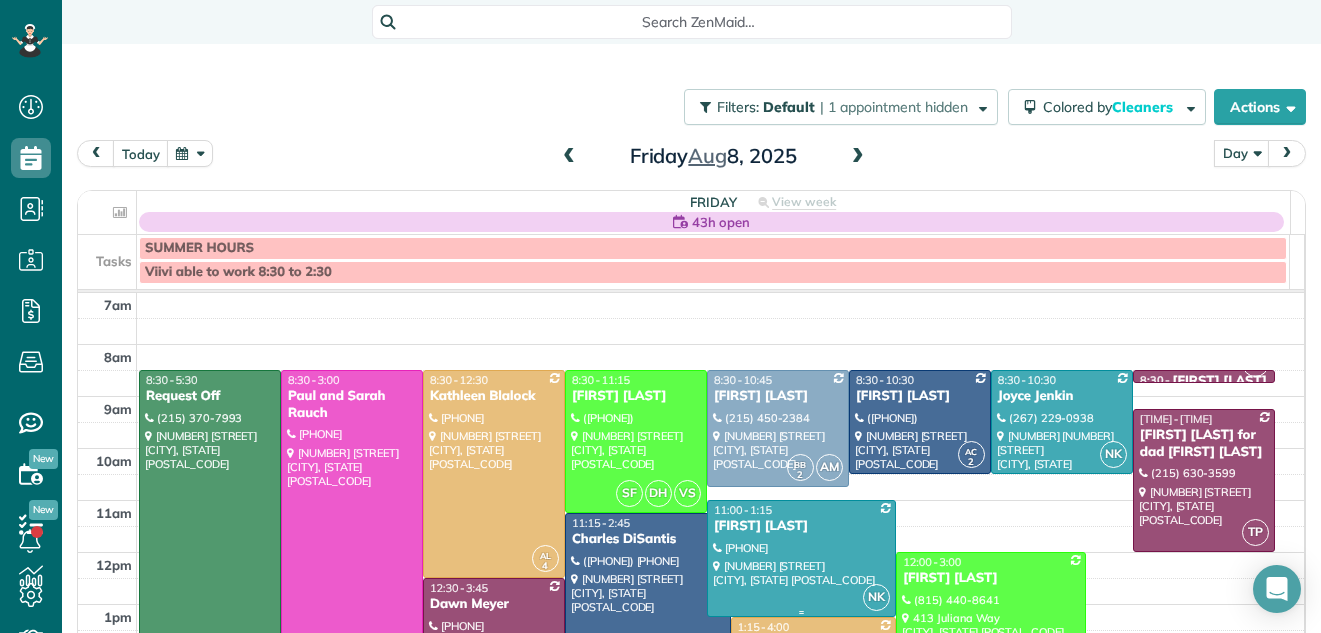 click at bounding box center (801, 558) 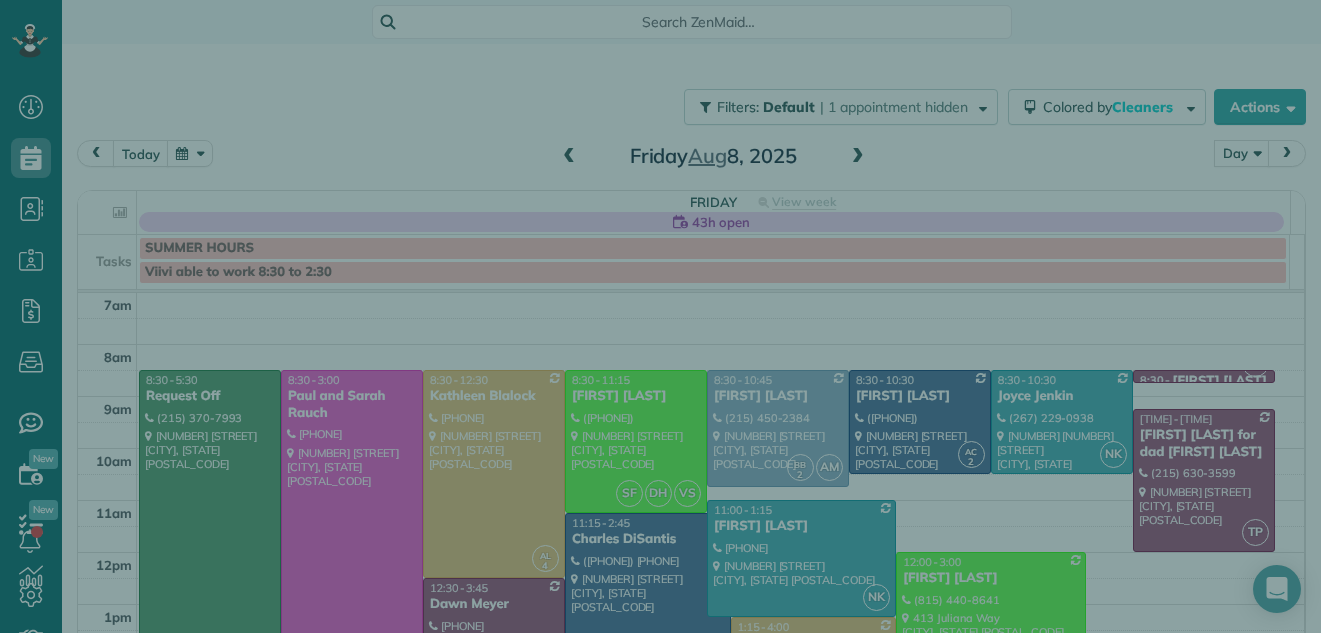 click on "Close   Cleaners" at bounding box center [660, 316] 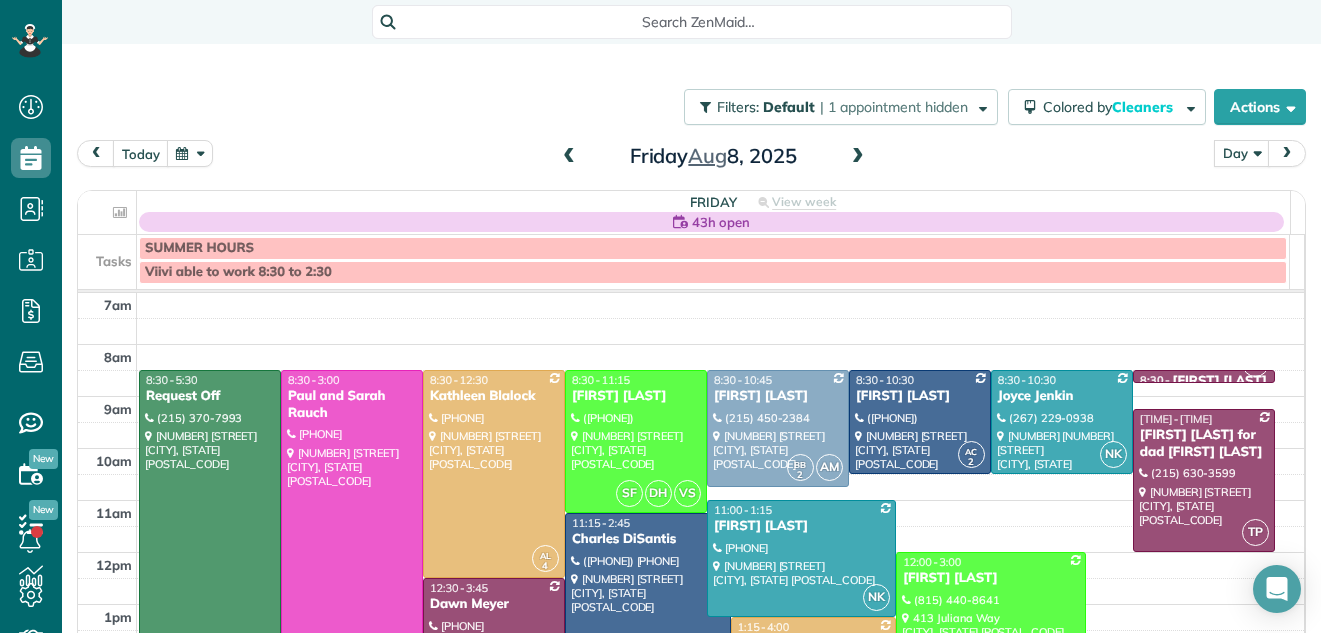 click at bounding box center (569, 157) 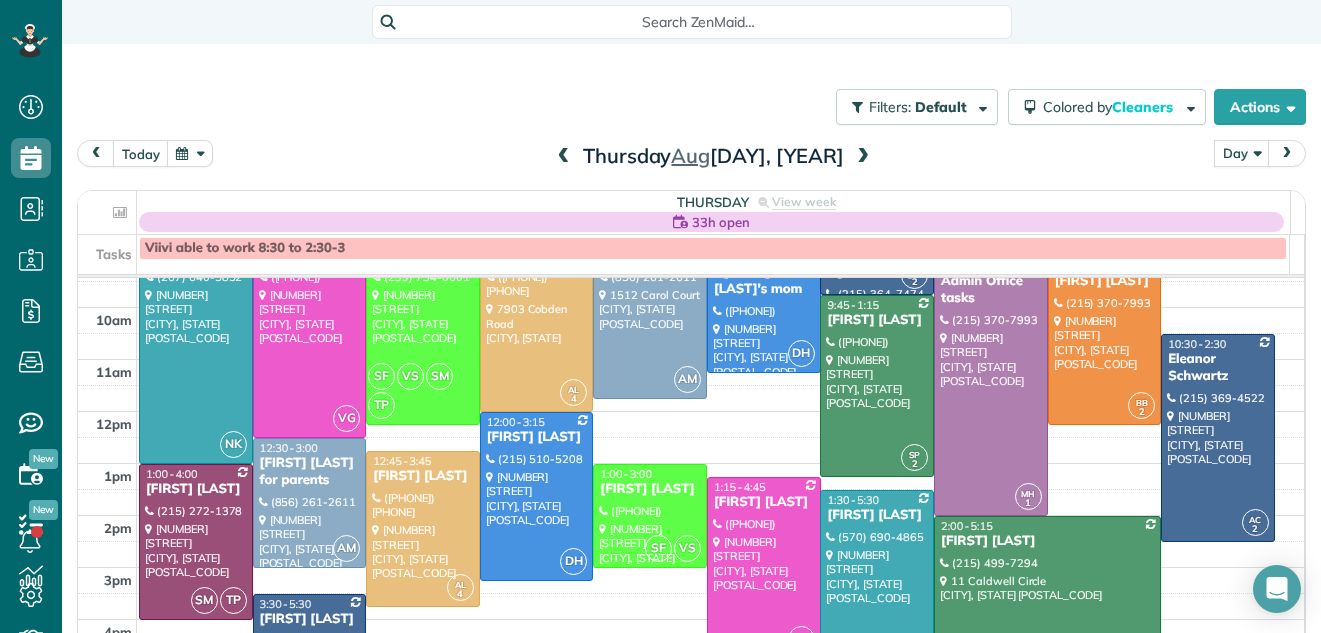 scroll, scrollTop: 20, scrollLeft: 0, axis: vertical 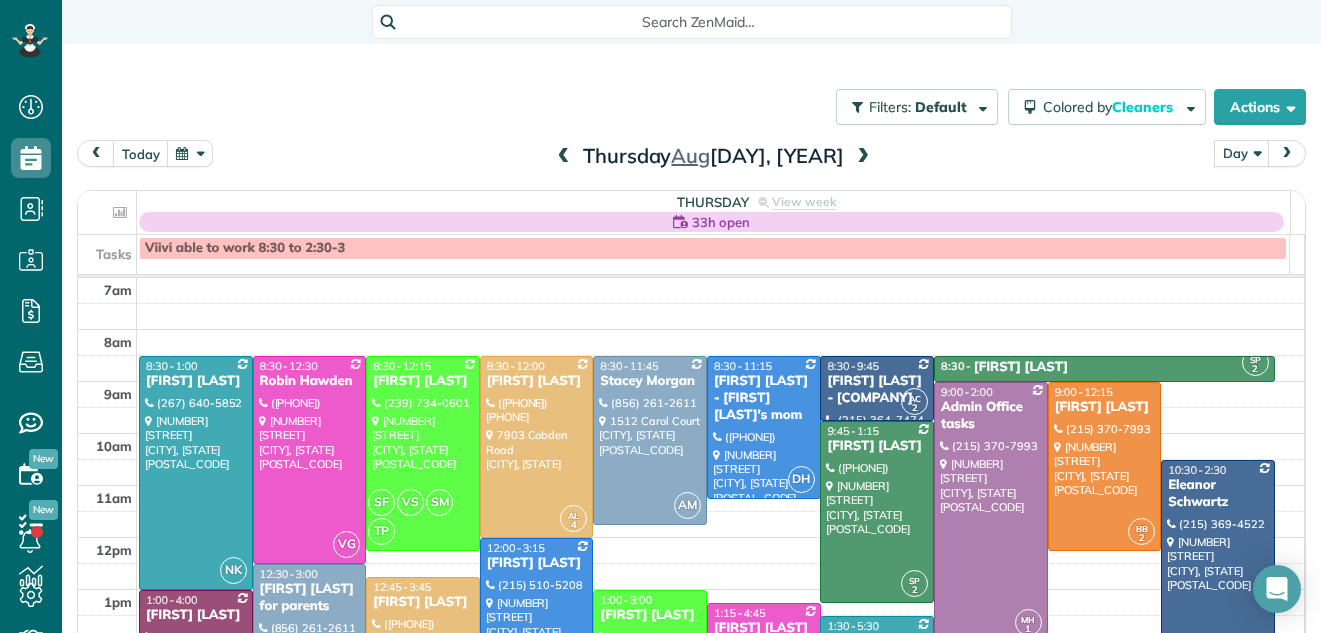 click at bounding box center [863, 157] 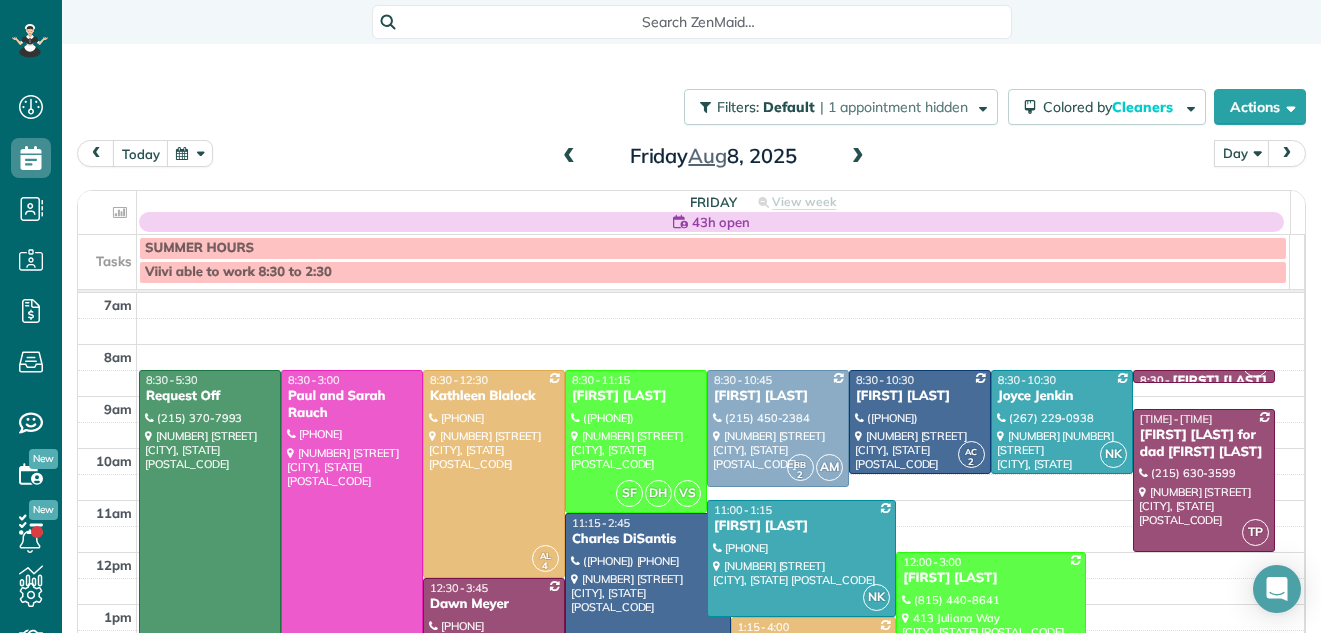 click on "Susan McGire - Contempro Dance Theatre" at bounding box center [1264, 381] 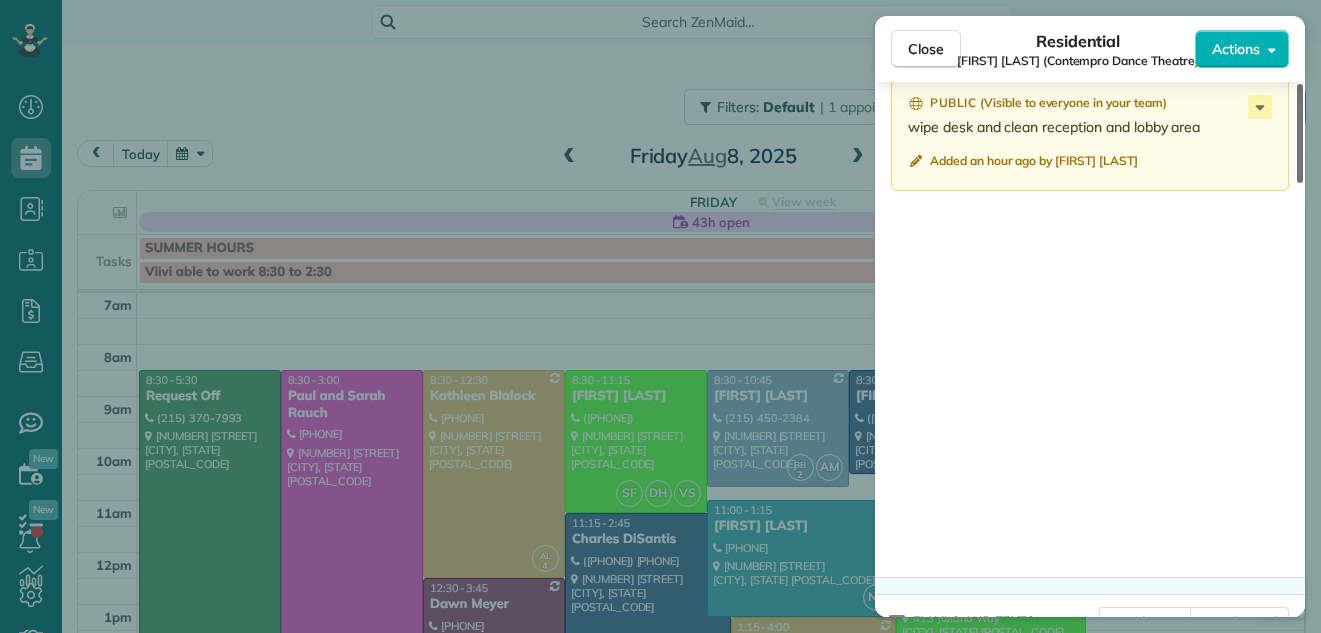 scroll, scrollTop: 2336, scrollLeft: 0, axis: vertical 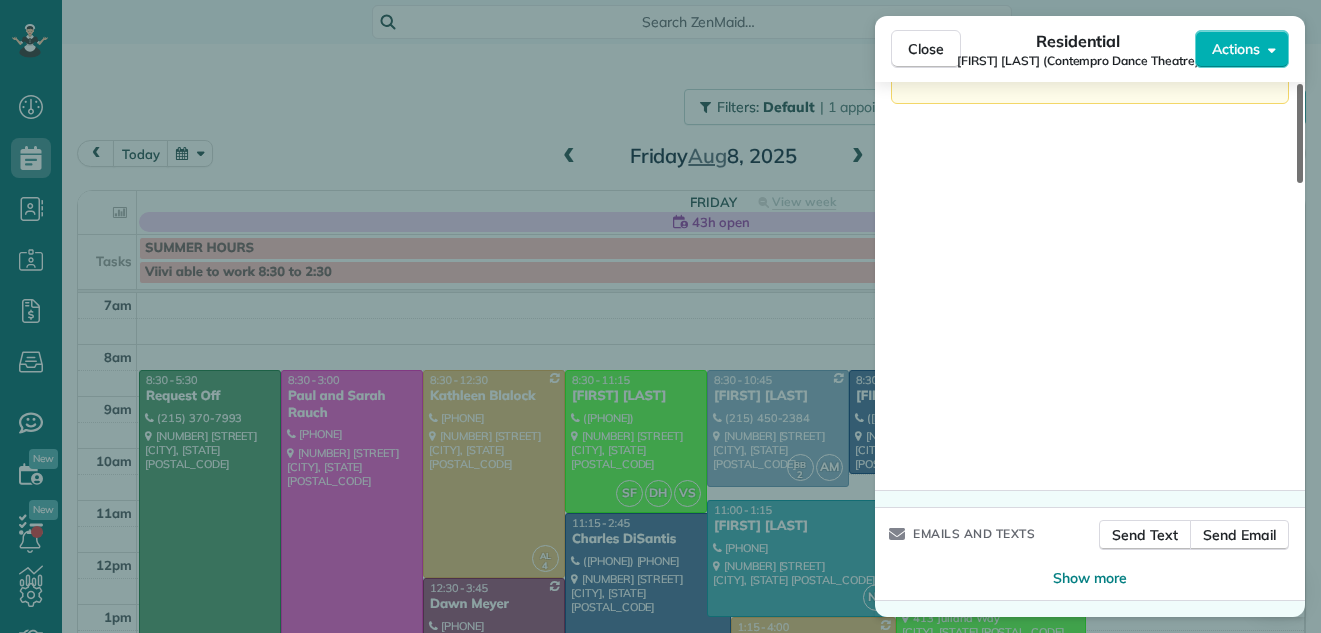 drag, startPoint x: 1298, startPoint y: 146, endPoint x: 1301, endPoint y: 619, distance: 473.00952 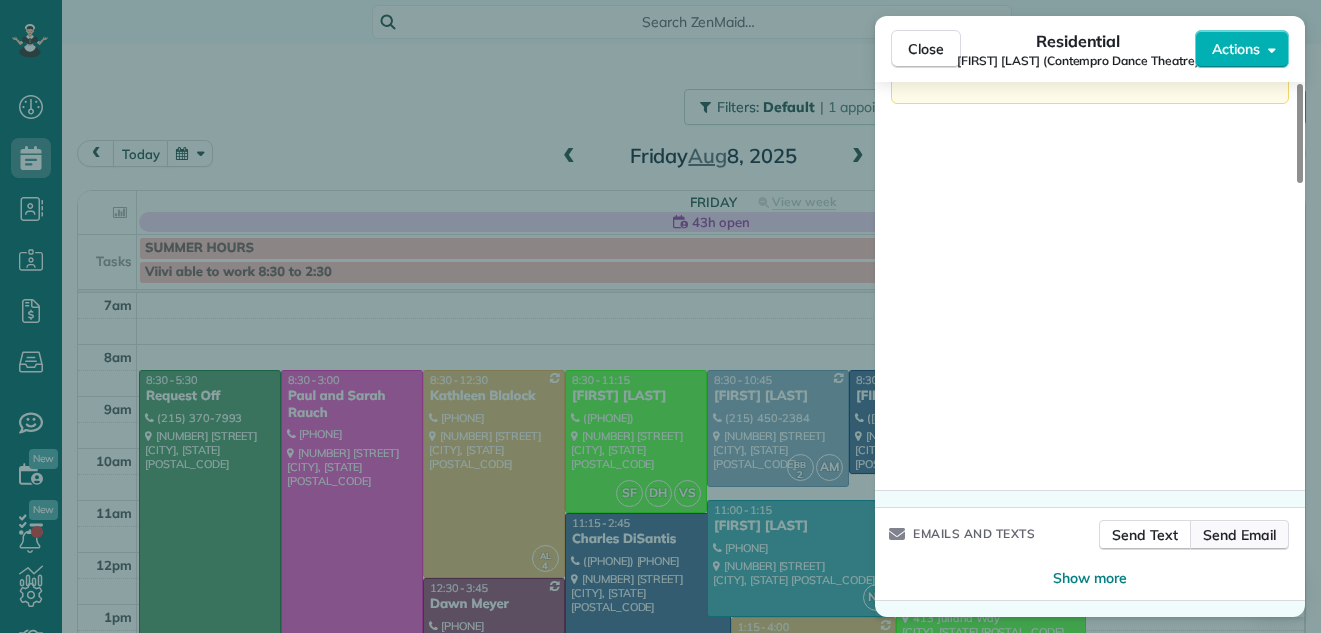 click on "Send Email" at bounding box center [1239, 535] 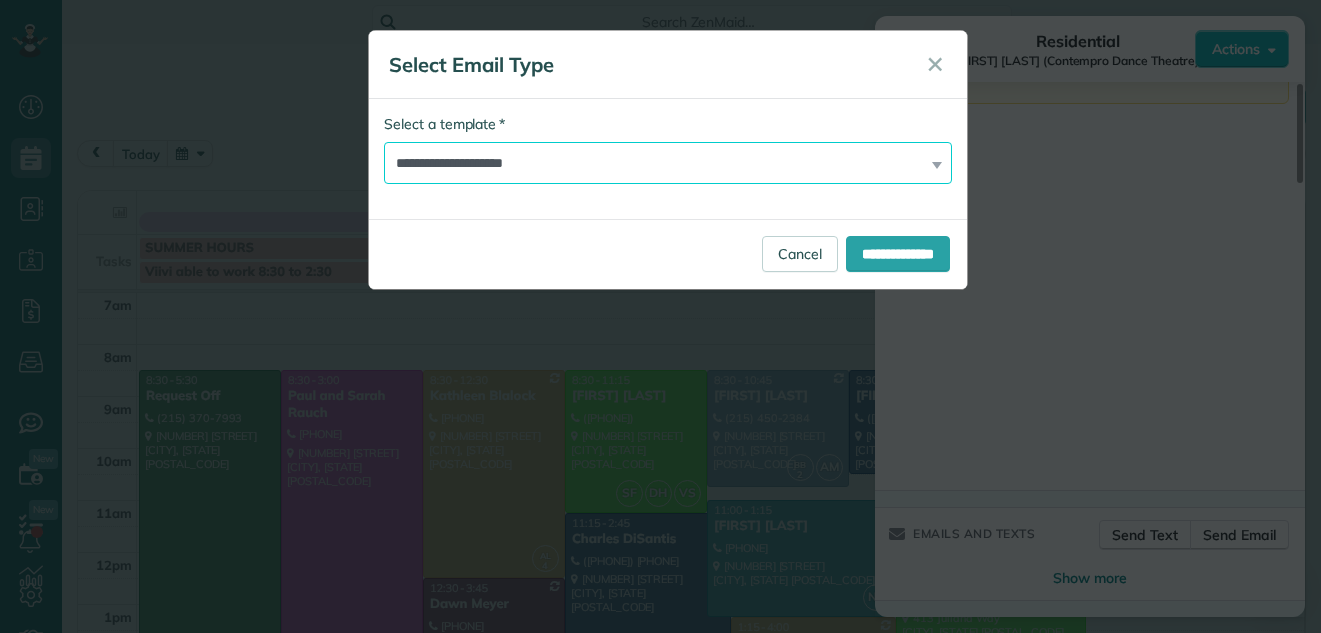 click on "**********" at bounding box center [668, 163] 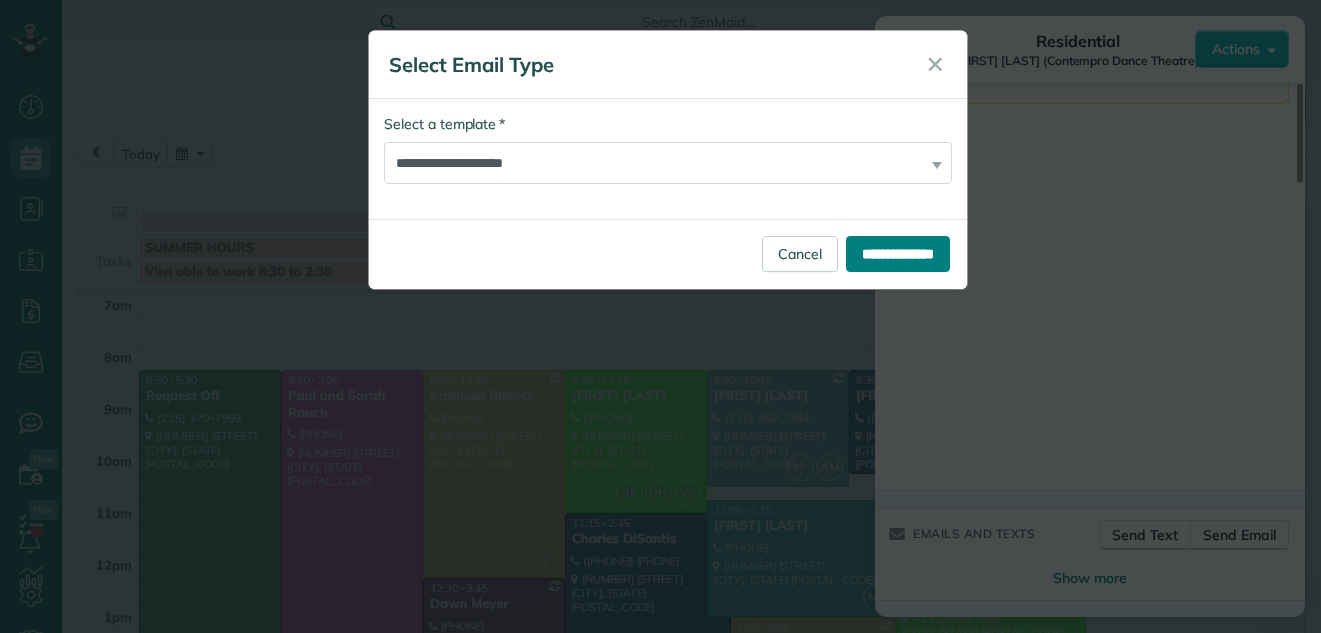 click on "**********" at bounding box center [898, 254] 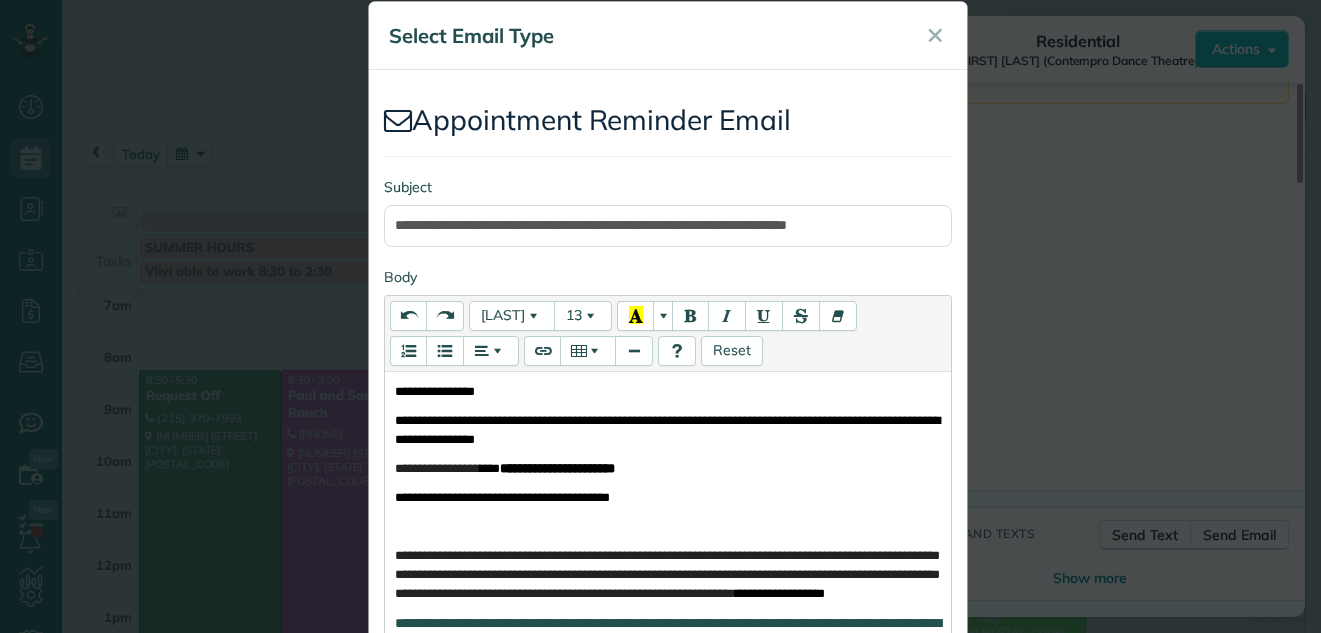 scroll, scrollTop: 7, scrollLeft: 0, axis: vertical 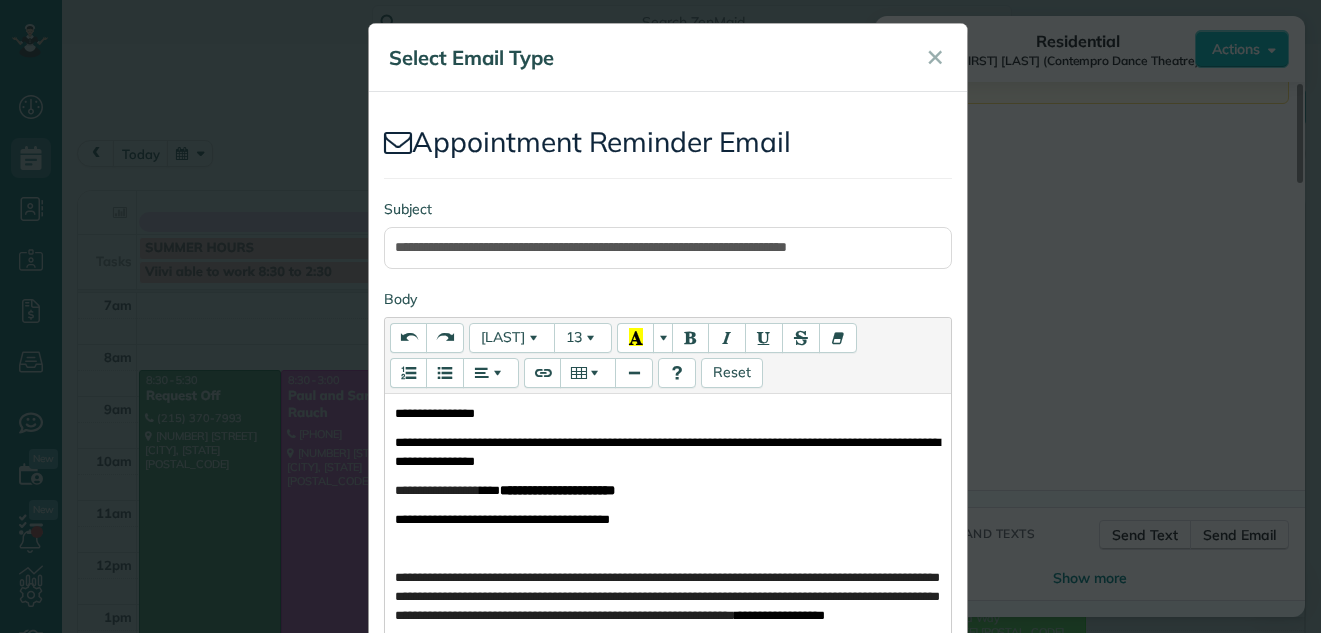 drag, startPoint x: 1302, startPoint y: 158, endPoint x: 977, endPoint y: 135, distance: 325.81284 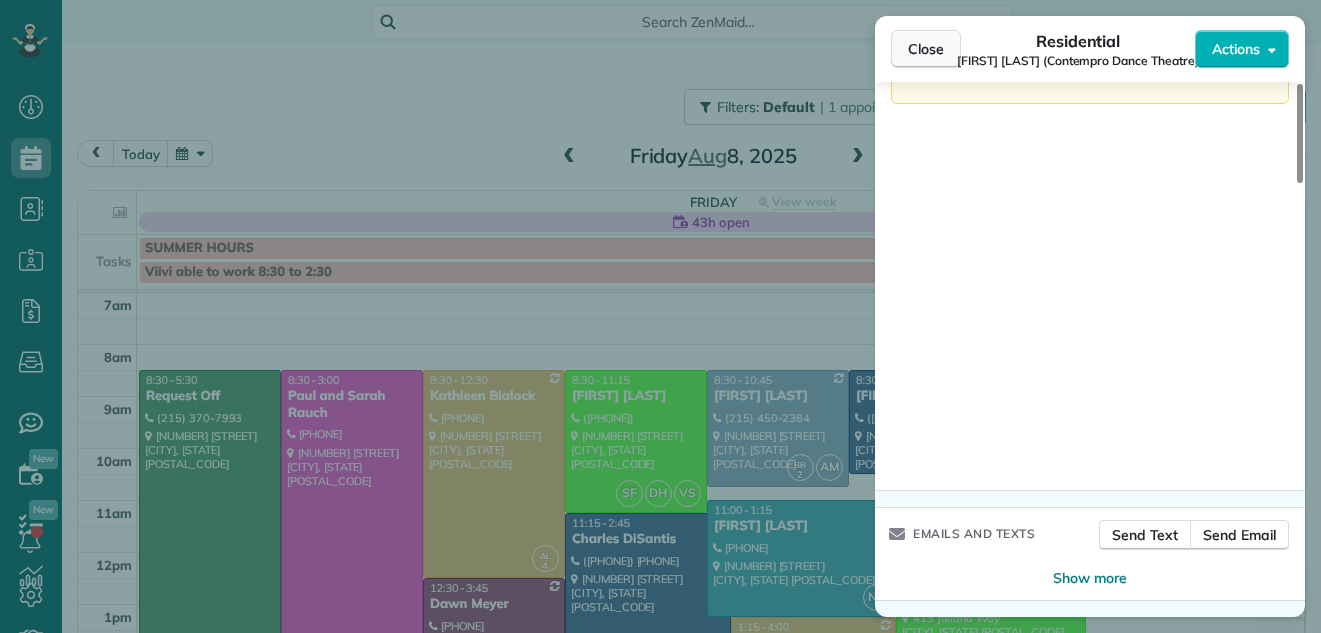 click on "Close" at bounding box center [926, 49] 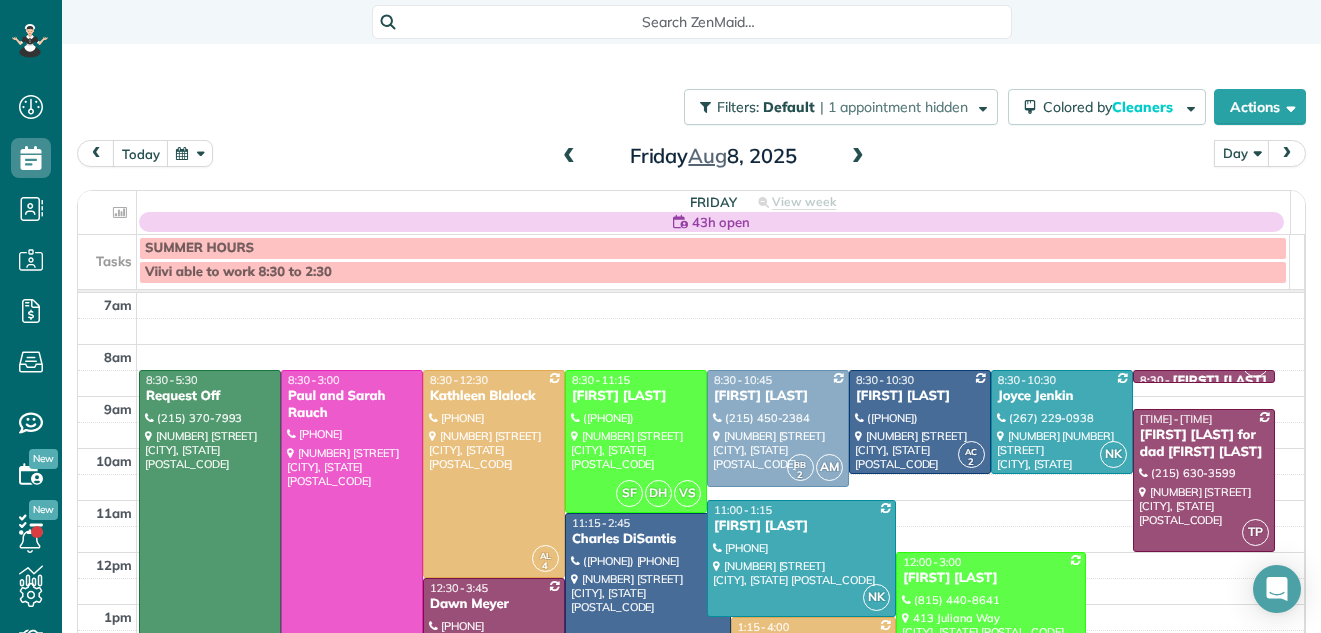 click at bounding box center (1204, 376) 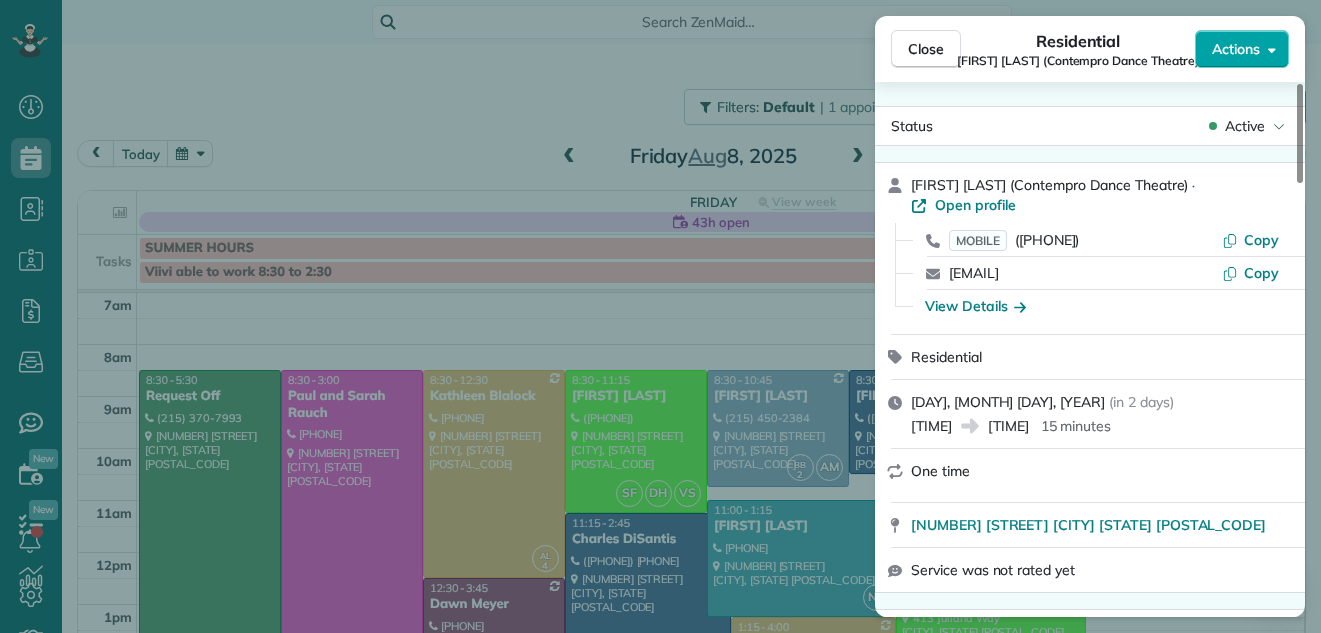 click on "Actions" at bounding box center [1236, 49] 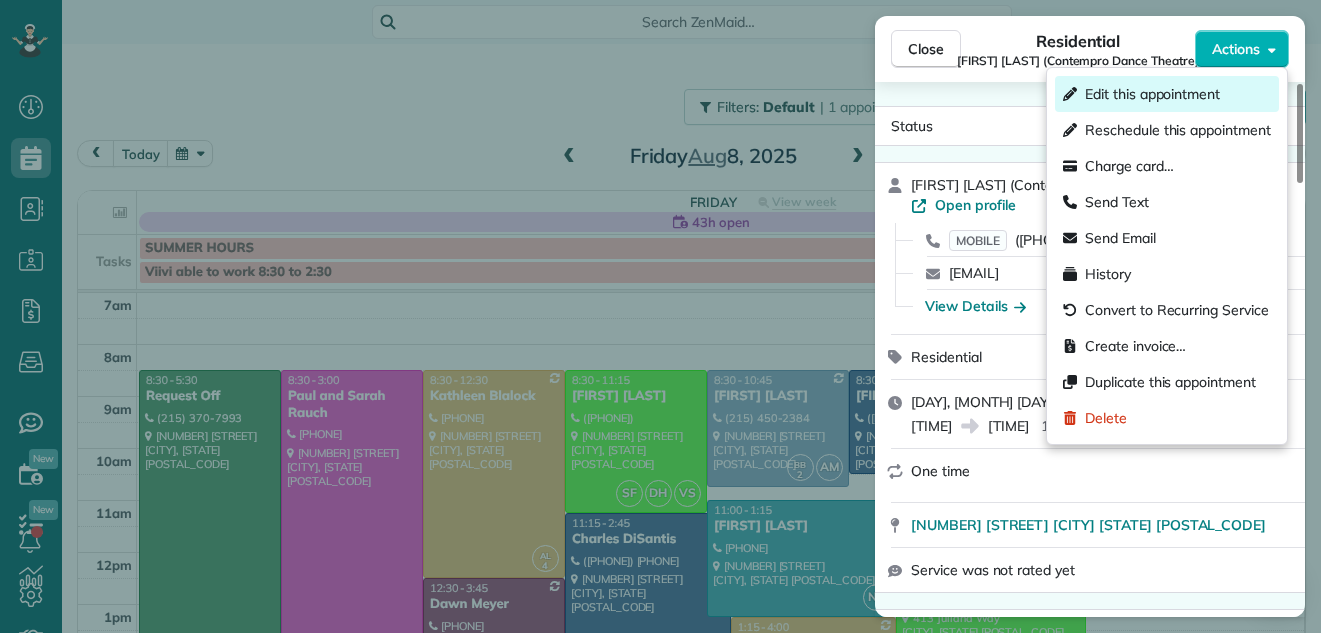 click on "Edit this appointment" at bounding box center (1152, 94) 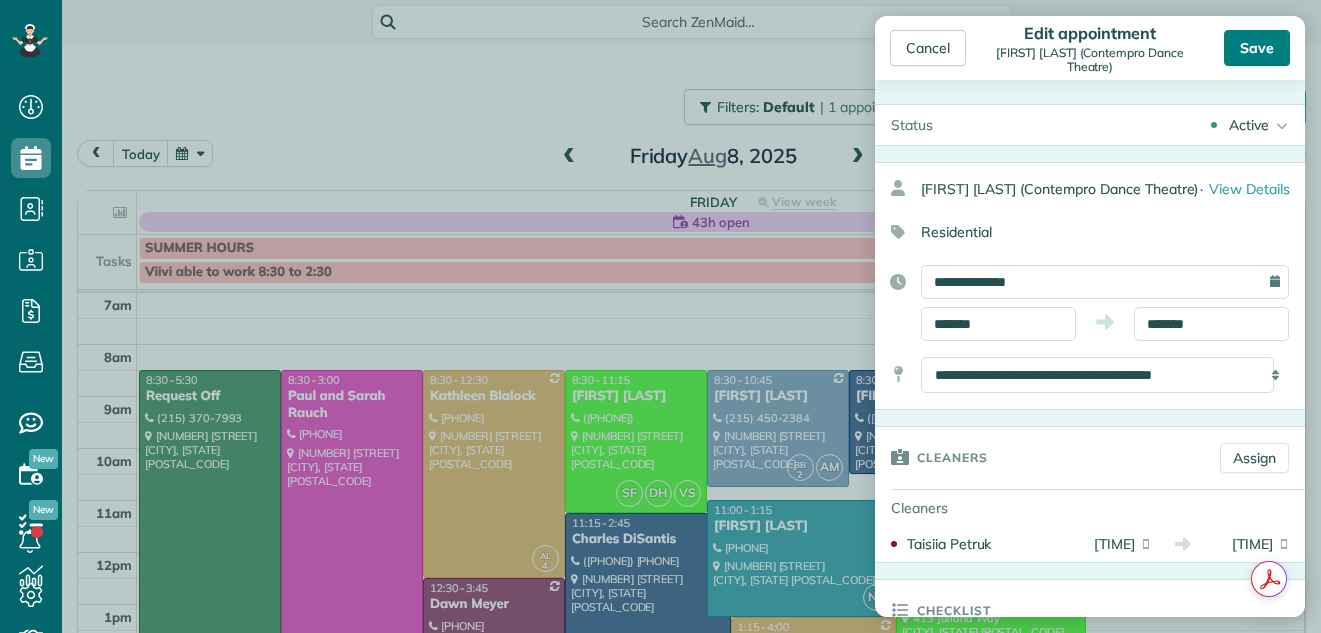 click on "Save" at bounding box center (1257, 48) 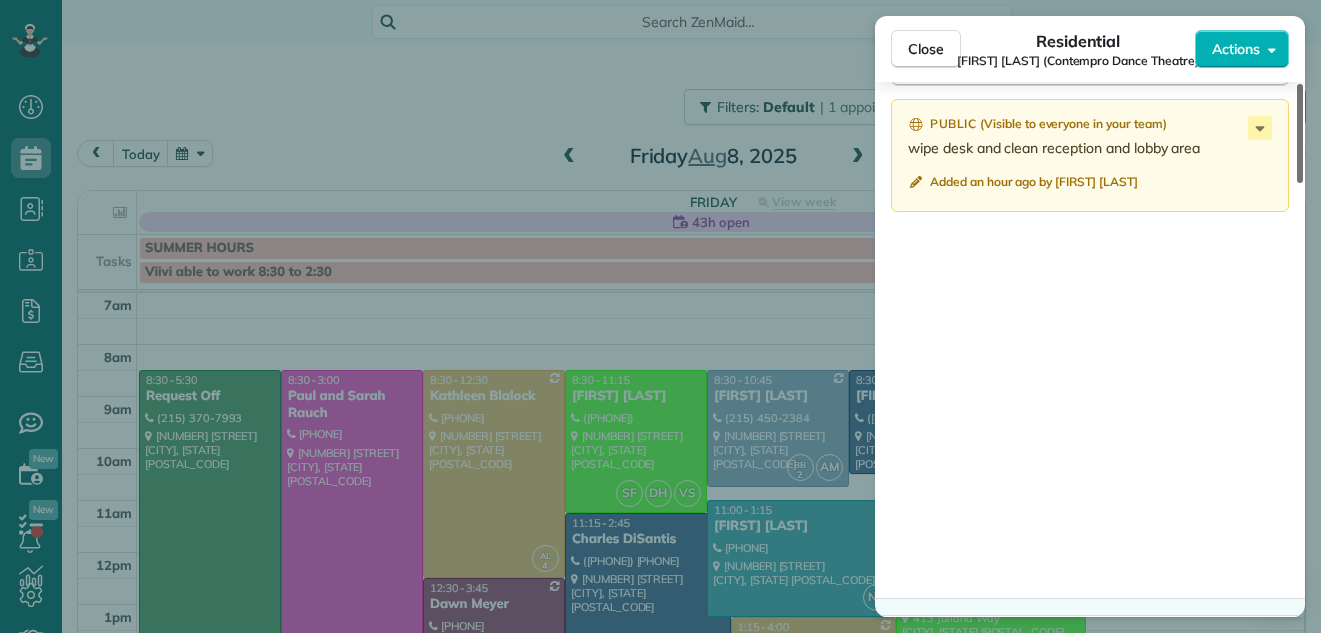 scroll, scrollTop: 2336, scrollLeft: 0, axis: vertical 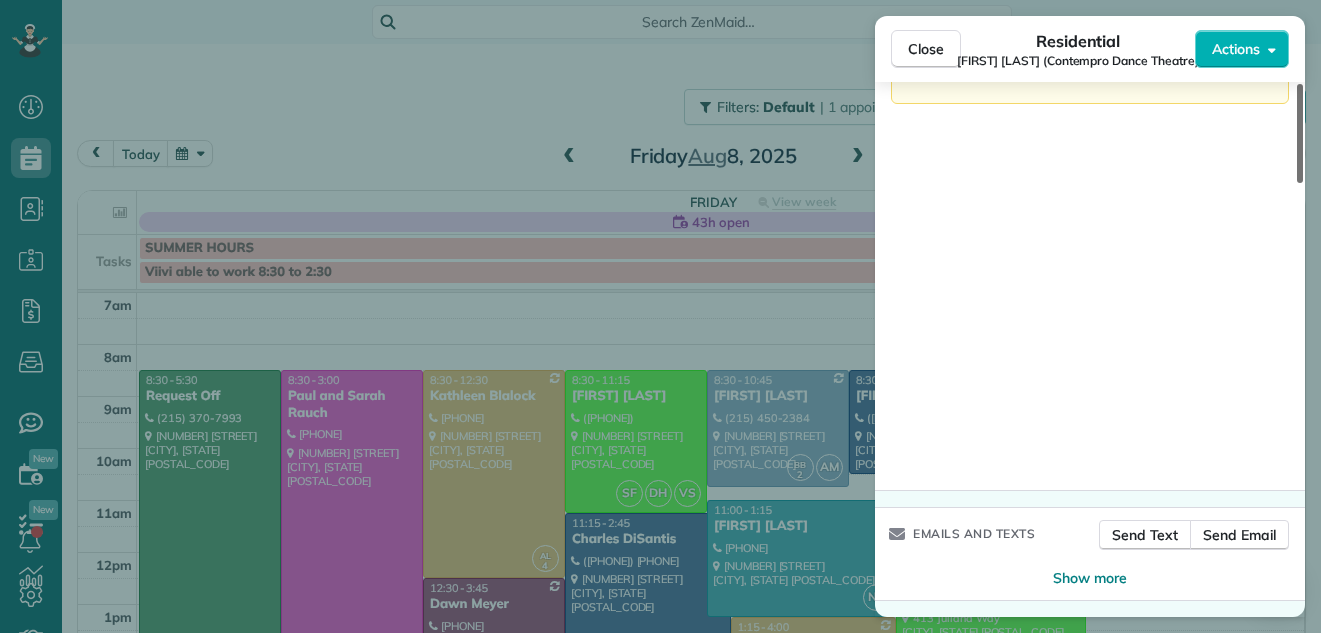 drag, startPoint x: 1299, startPoint y: 137, endPoint x: 1289, endPoint y: 577, distance: 440.11362 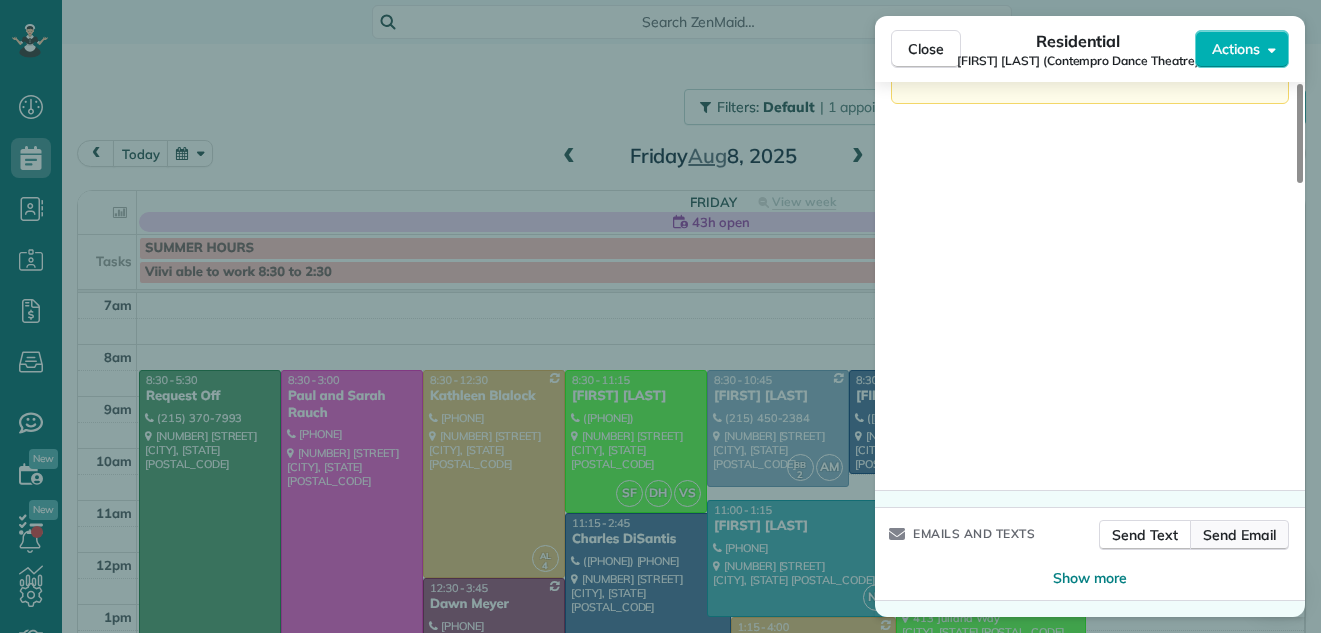click on "Send Email" at bounding box center (1239, 535) 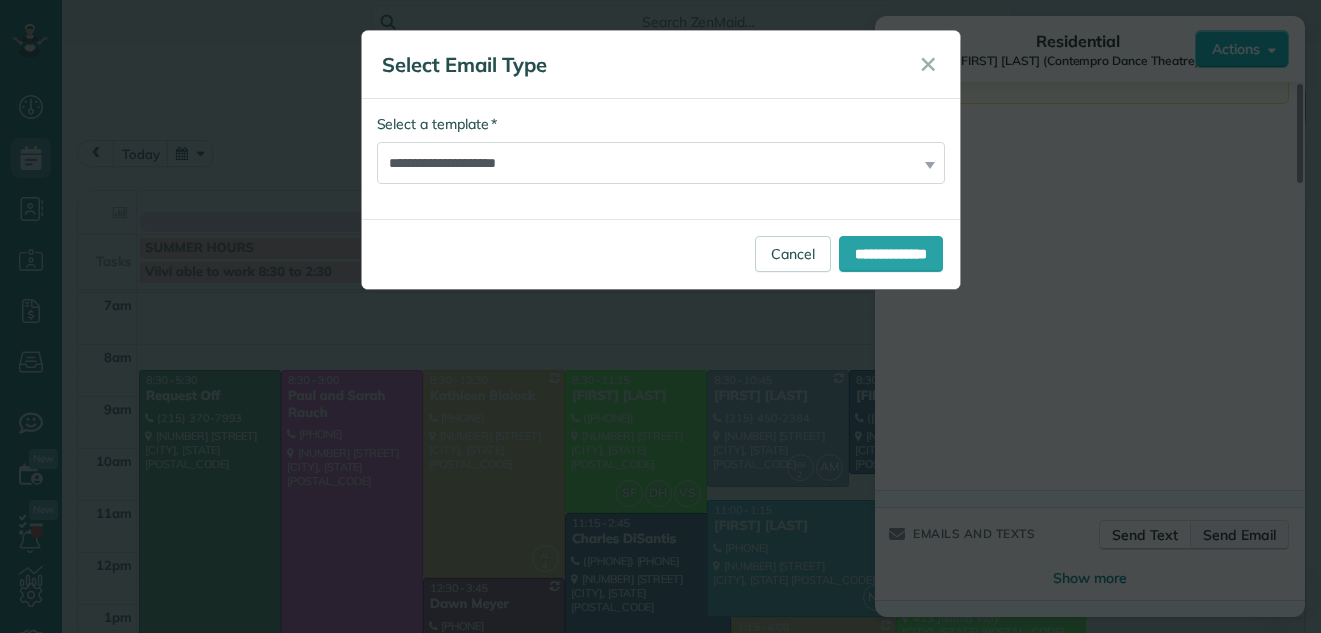 scroll, scrollTop: 0, scrollLeft: 0, axis: both 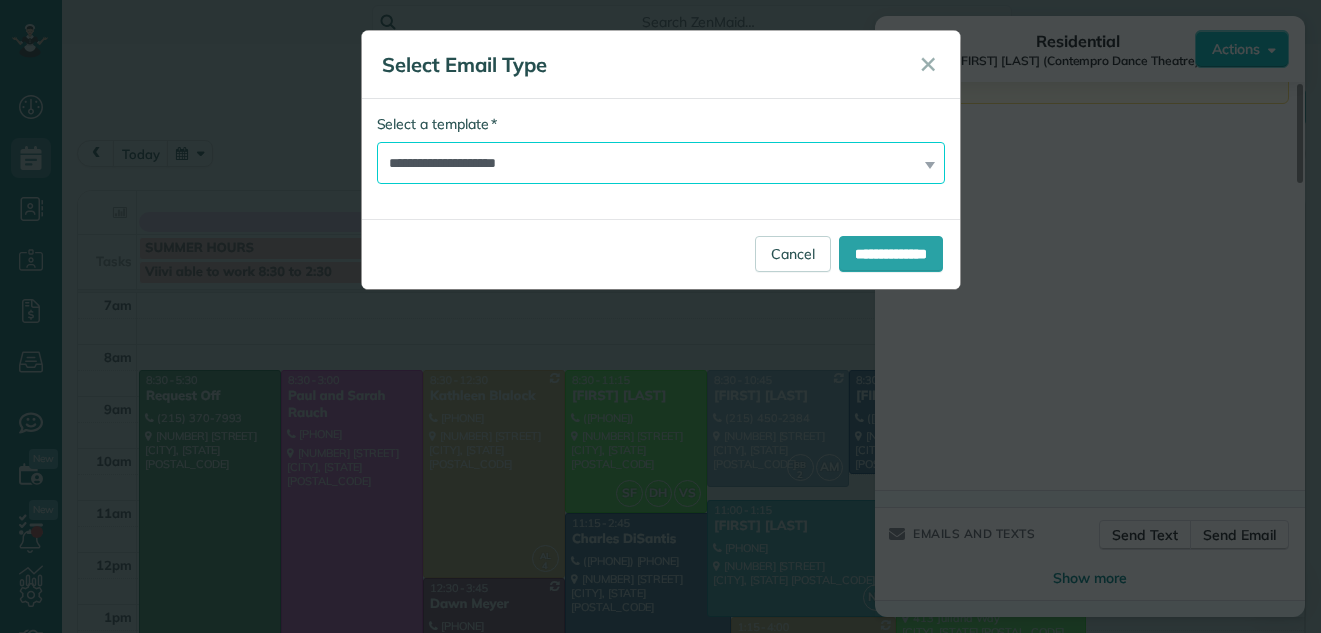 click on "**********" at bounding box center [661, 163] 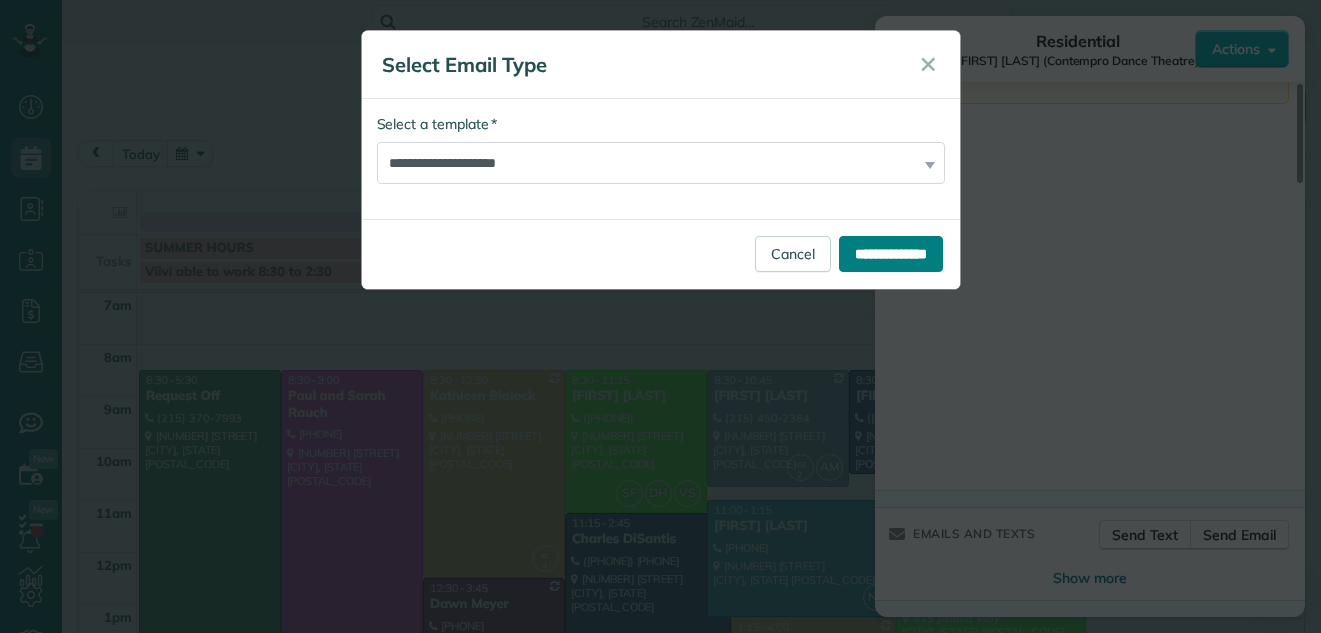 click on "**********" at bounding box center [891, 254] 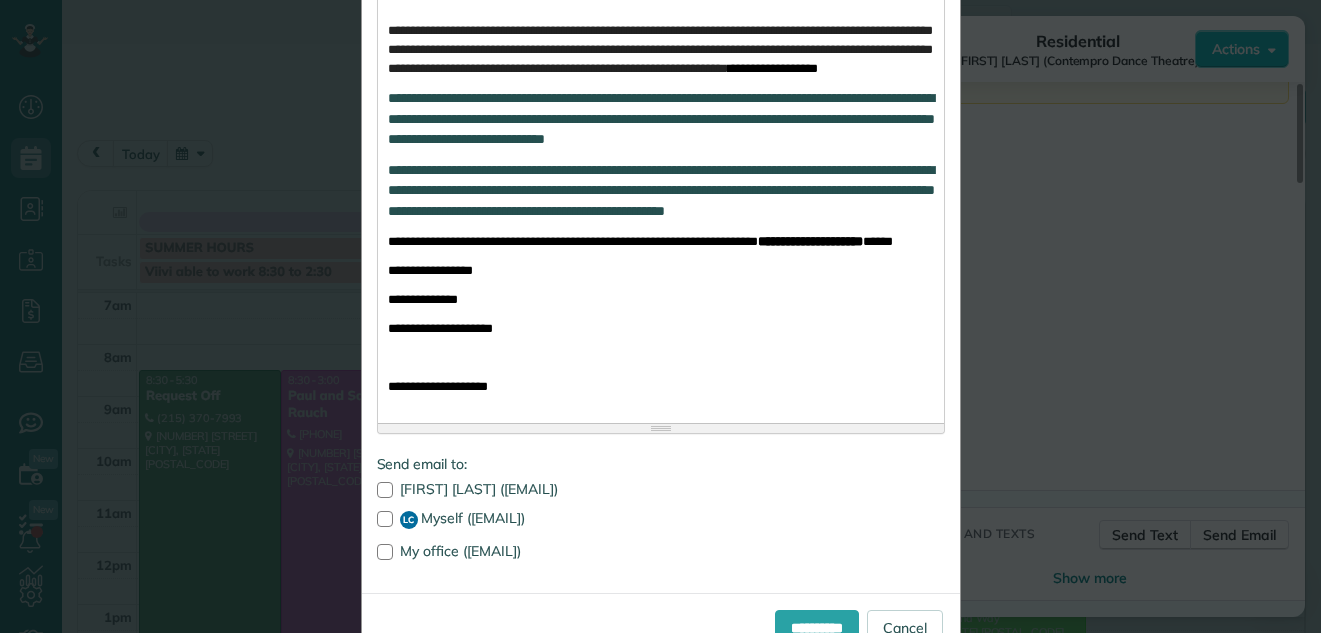 scroll, scrollTop: 694, scrollLeft: 0, axis: vertical 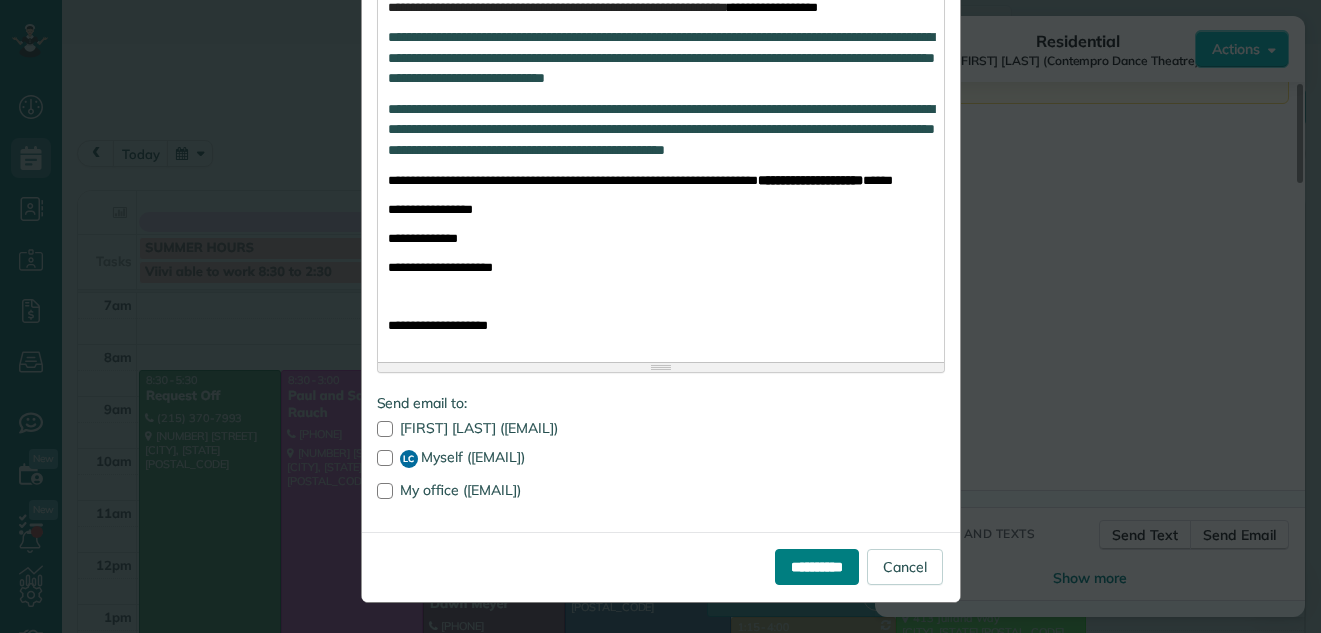 click on "**********" at bounding box center [817, 567] 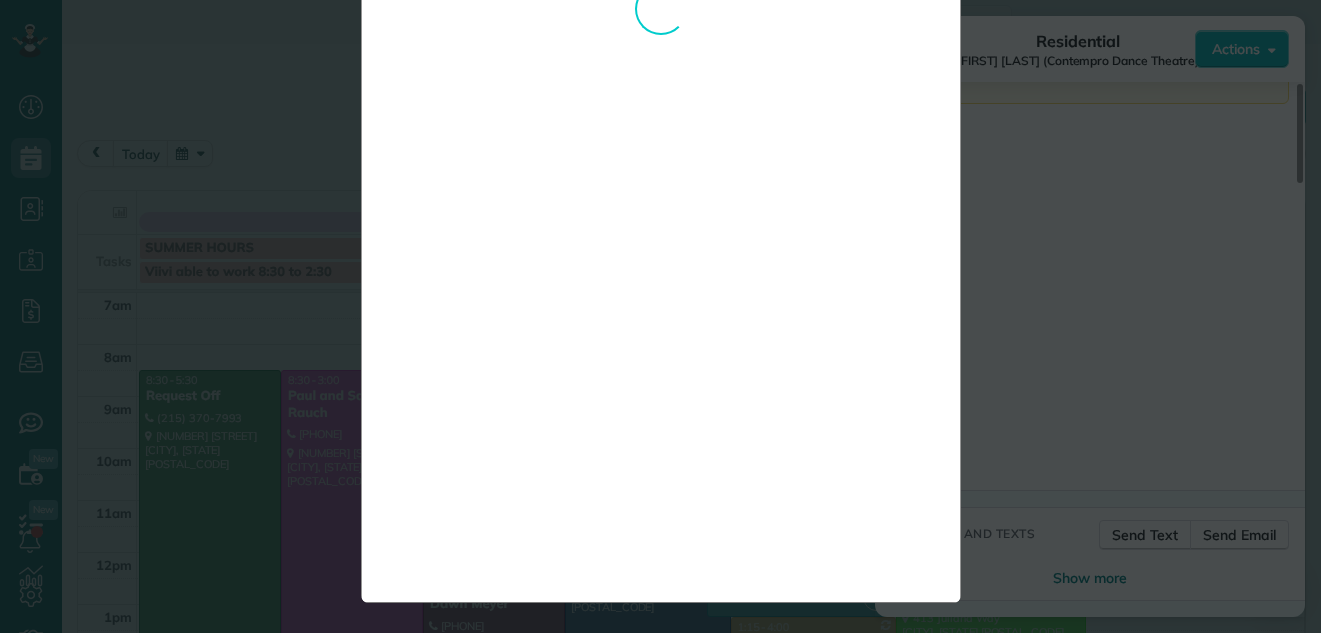 scroll, scrollTop: 0, scrollLeft: 0, axis: both 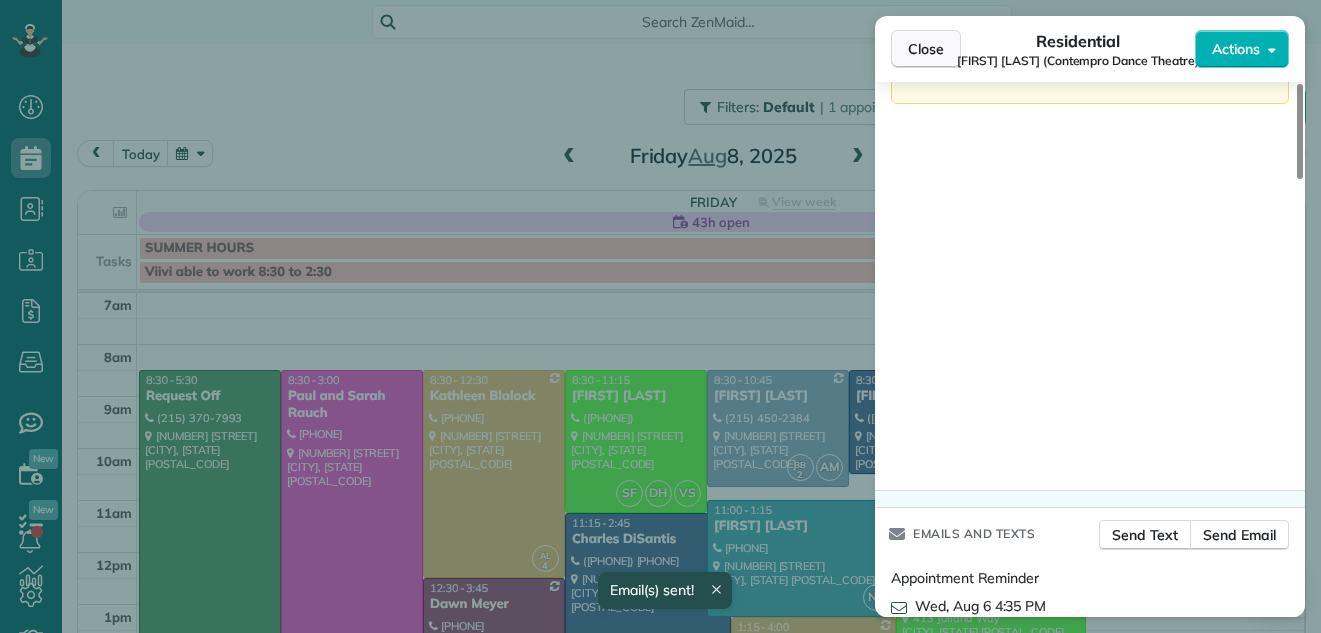 click on "Close" at bounding box center [926, 49] 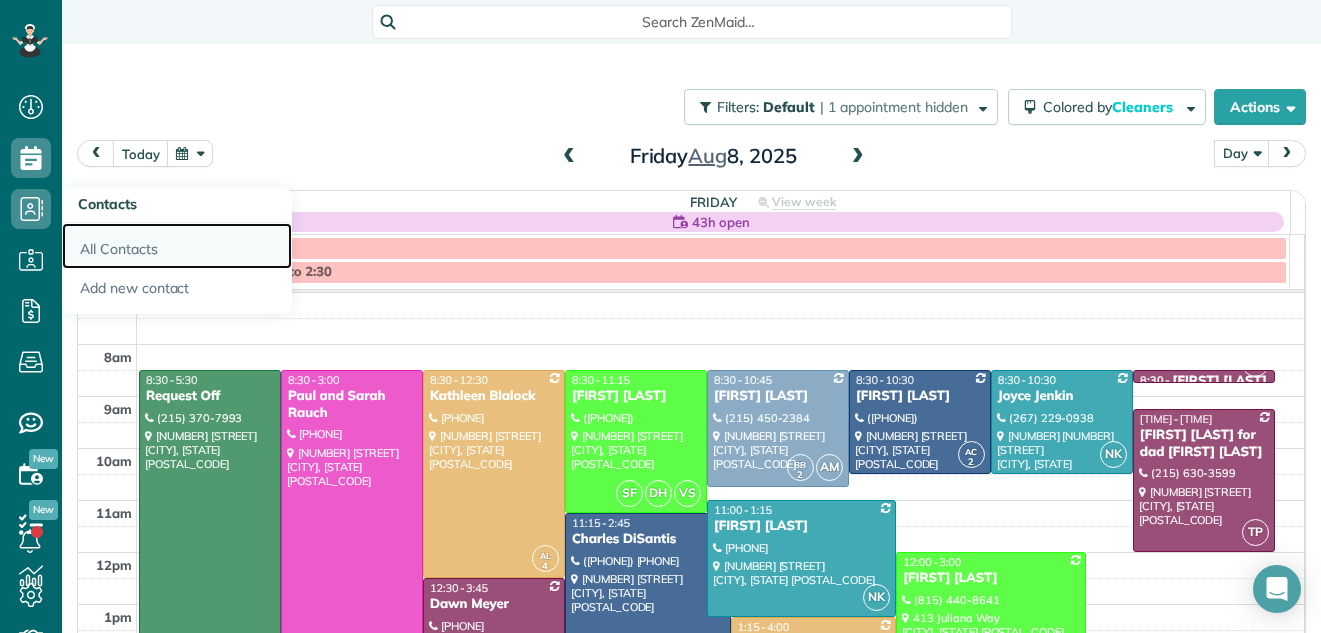 click on "All Contacts" at bounding box center [177, 246] 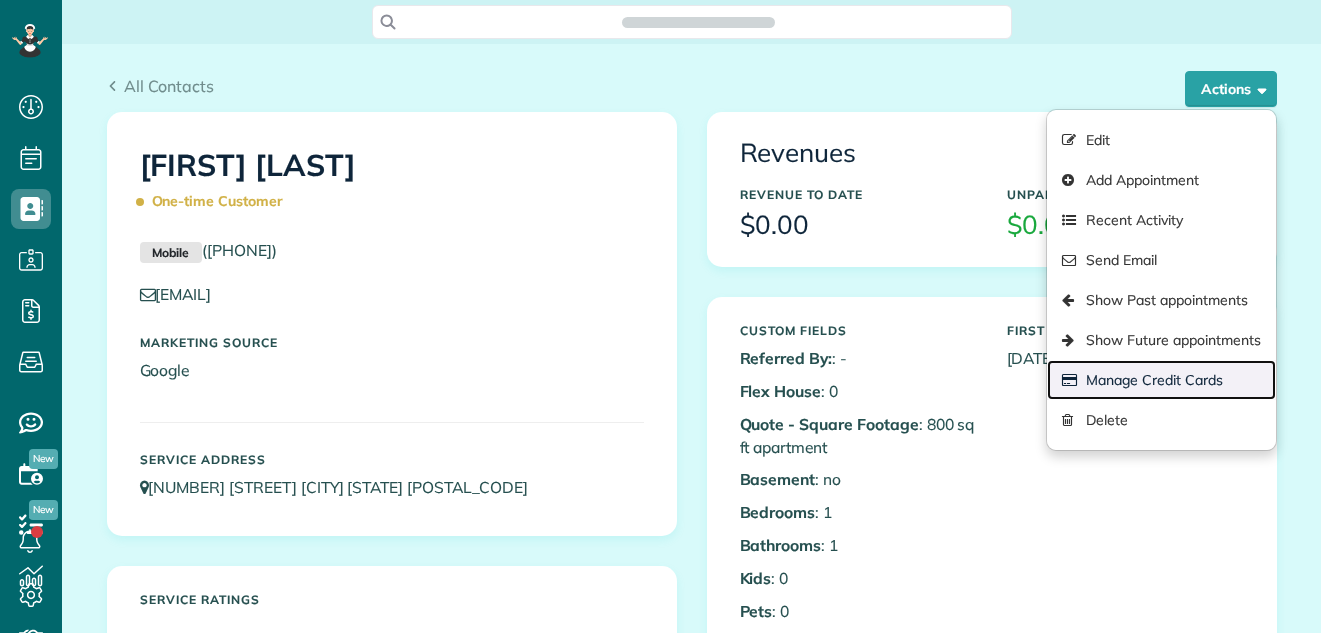 click on "Manage Credit Cards" at bounding box center [1161, 380] 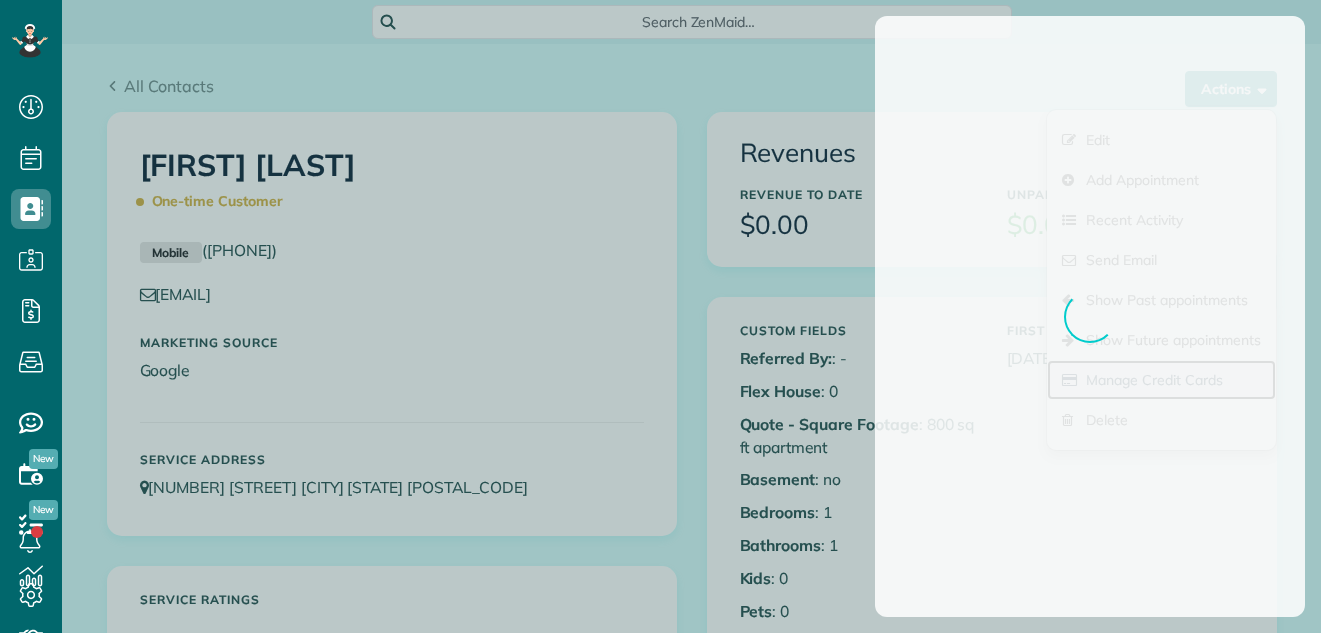 scroll, scrollTop: 633, scrollLeft: 62, axis: both 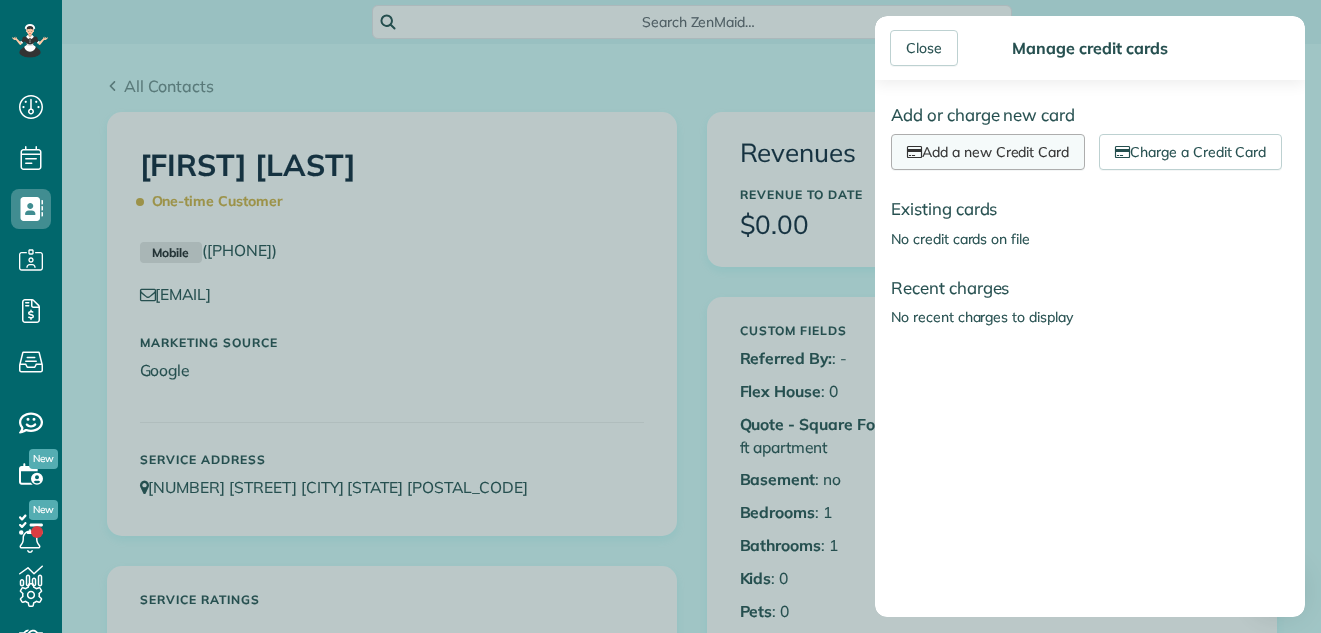 click on "Add a new Credit Card" at bounding box center (988, 152) 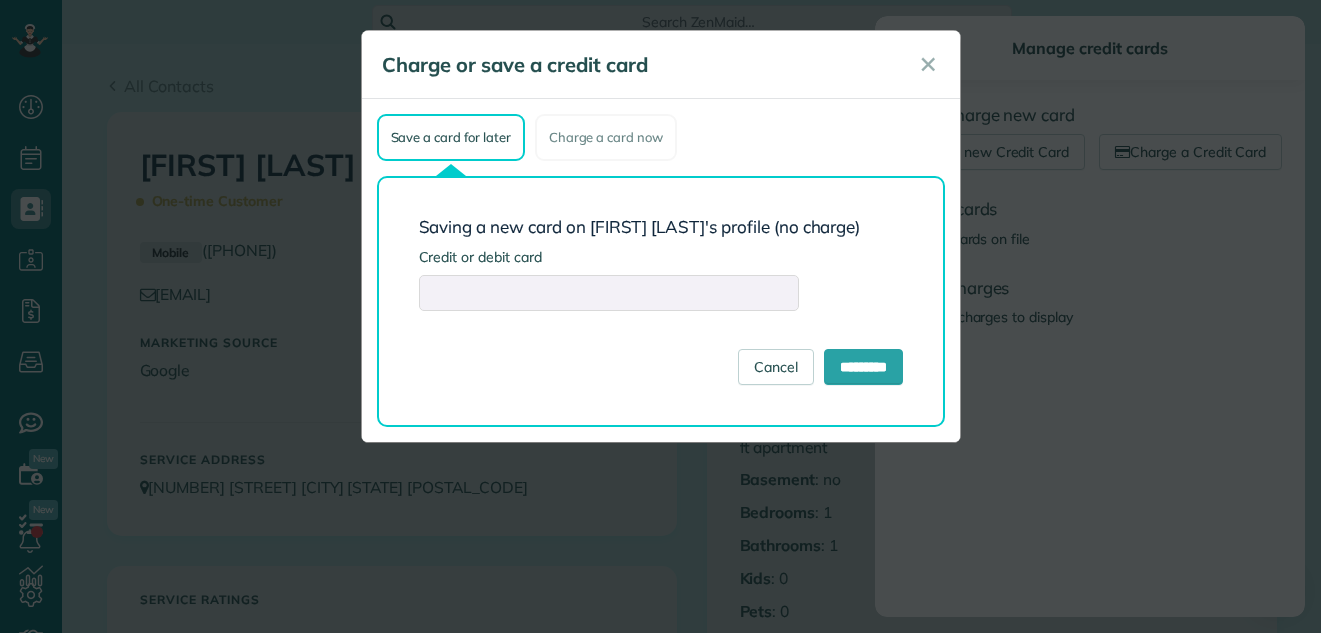 click on "Charge or save a credit card
✕
Save a card for later
Charge a card now
Saving a new card on [FIRST] [LAST]'s profile (no charge)
Credit or debit card
Cancel
*********
add a new one
NEW CARD
Exp: [DATE]
•••• •••• •••• XXXX
Charging a new card for [FIRST] [LAST]
Credit or debit card" at bounding box center (660, 316) 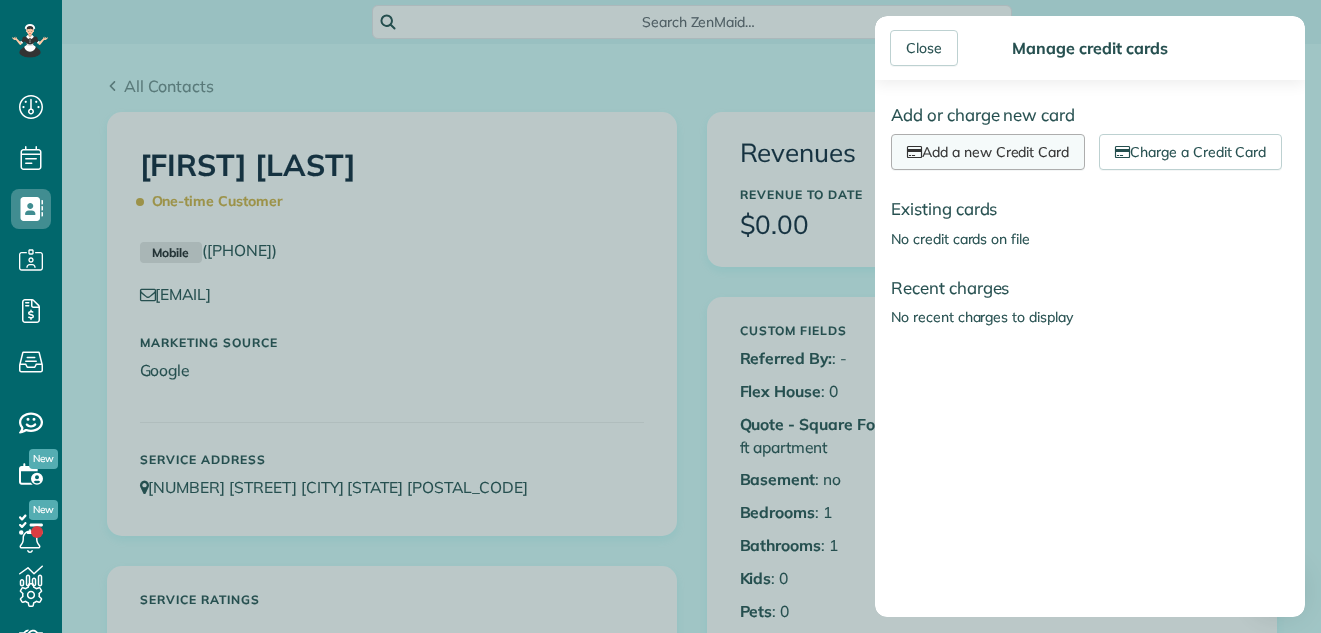click on "Add a new Credit Card" at bounding box center (988, 152) 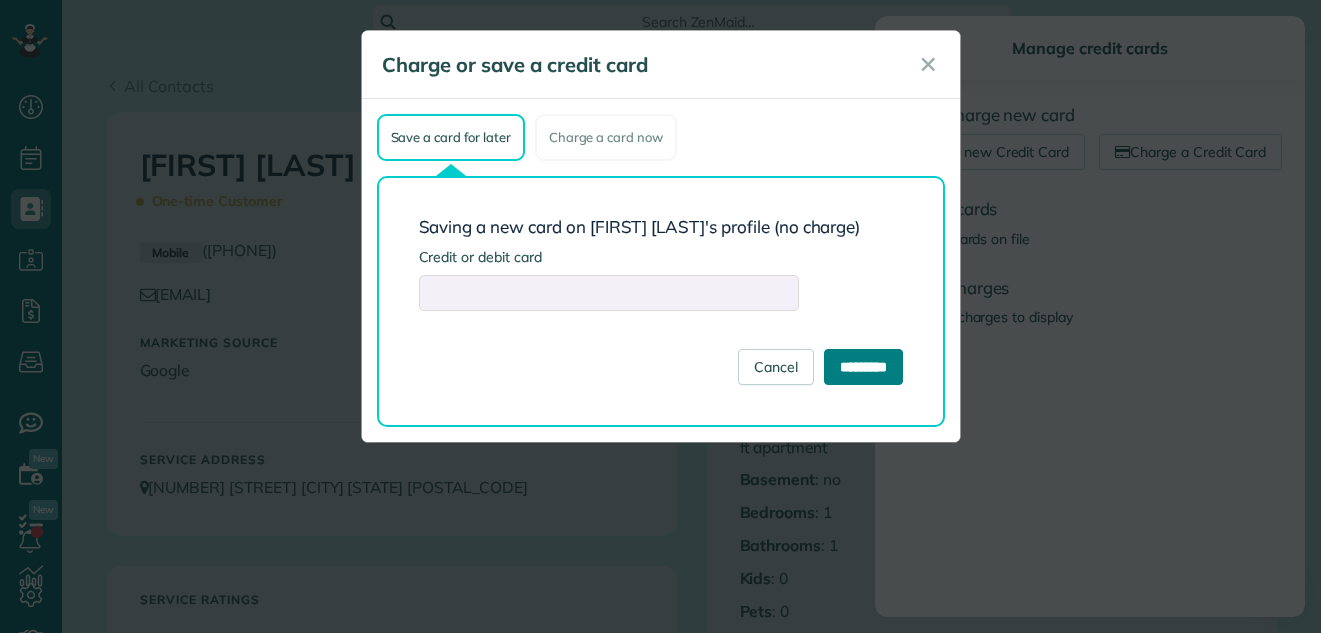 click on "*********" at bounding box center [863, 367] 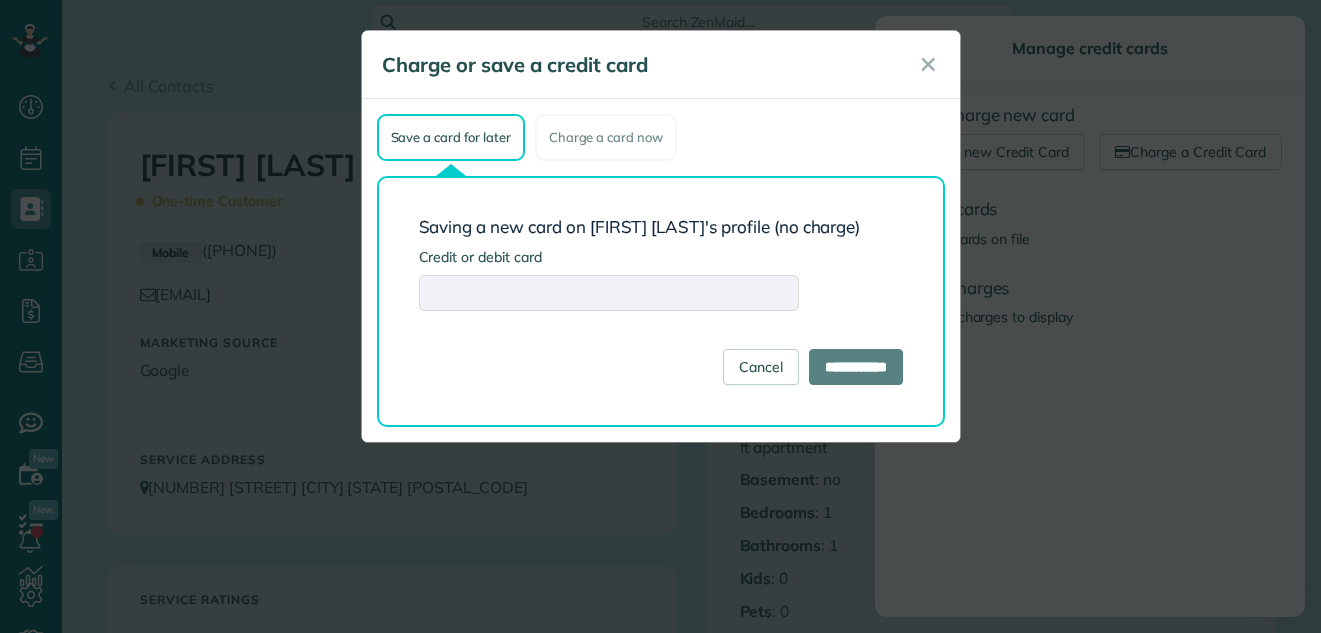 type on "**********" 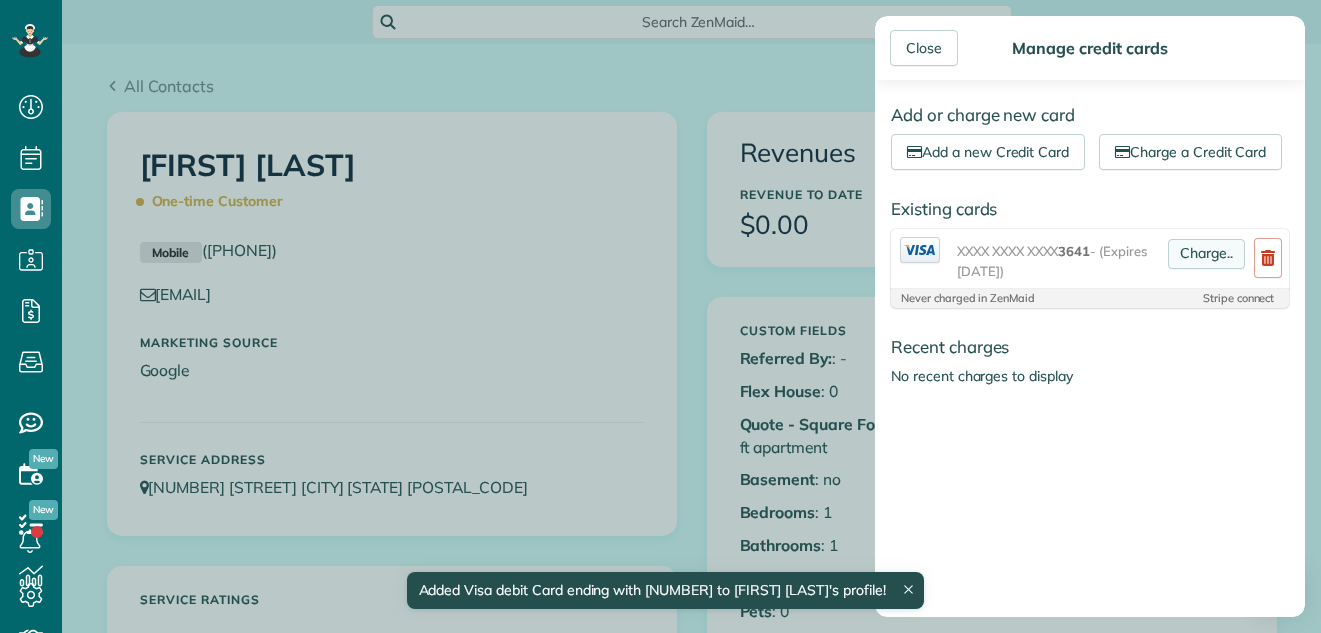 click on "Charge.." at bounding box center (1206, 254) 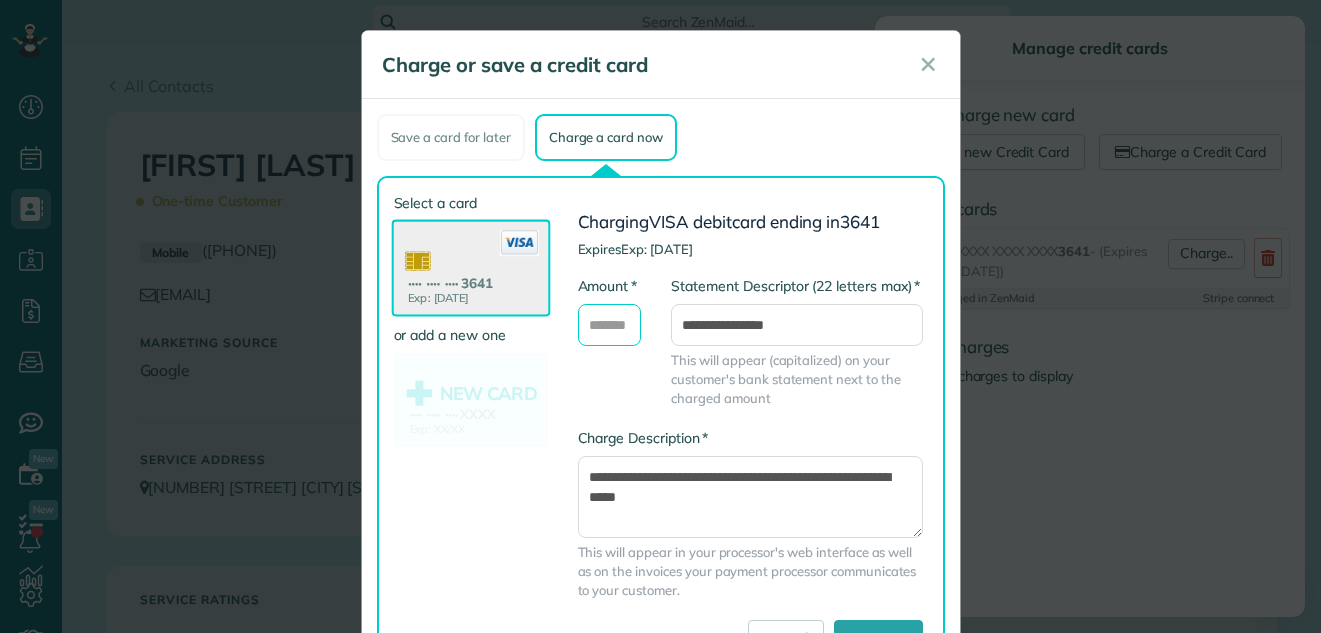 click on "*  Amount" at bounding box center (610, 325) 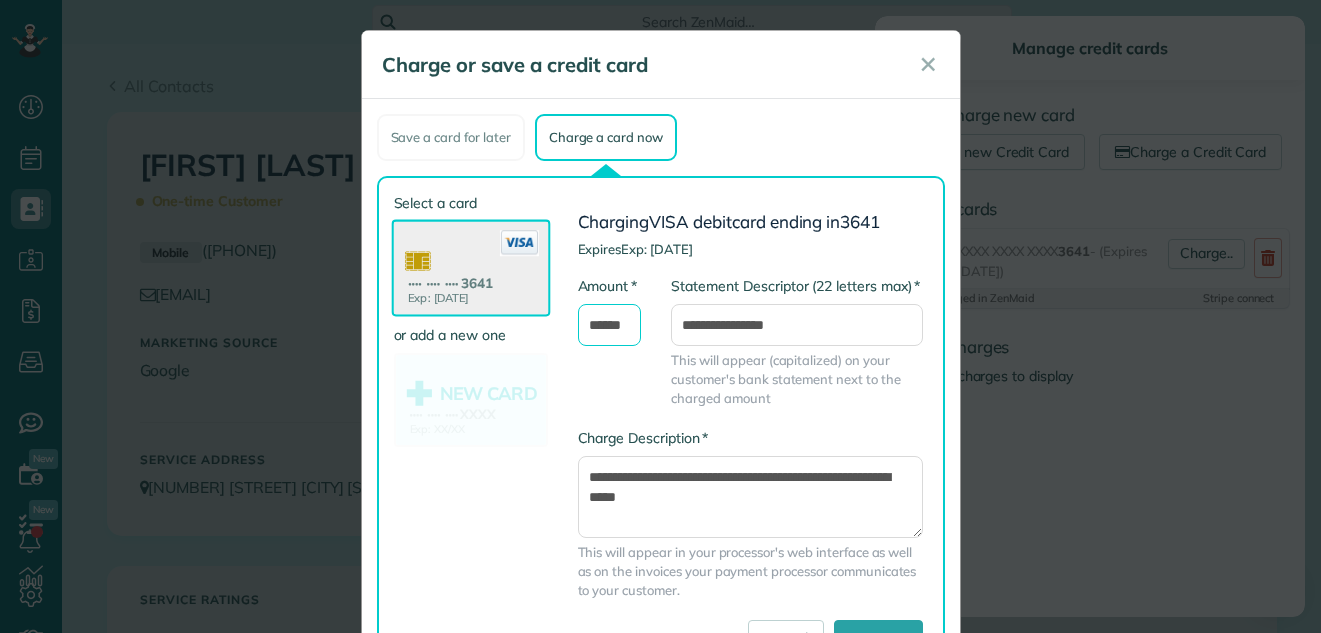scroll, scrollTop: 0, scrollLeft: 11, axis: horizontal 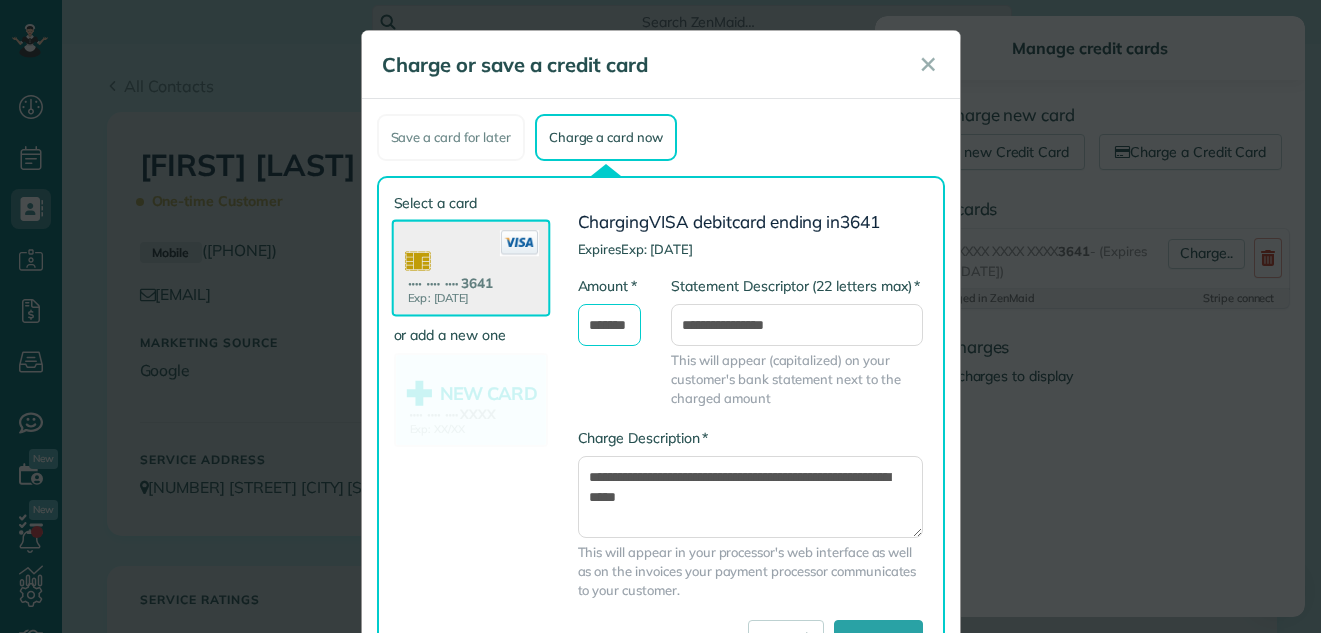 type on "*******" 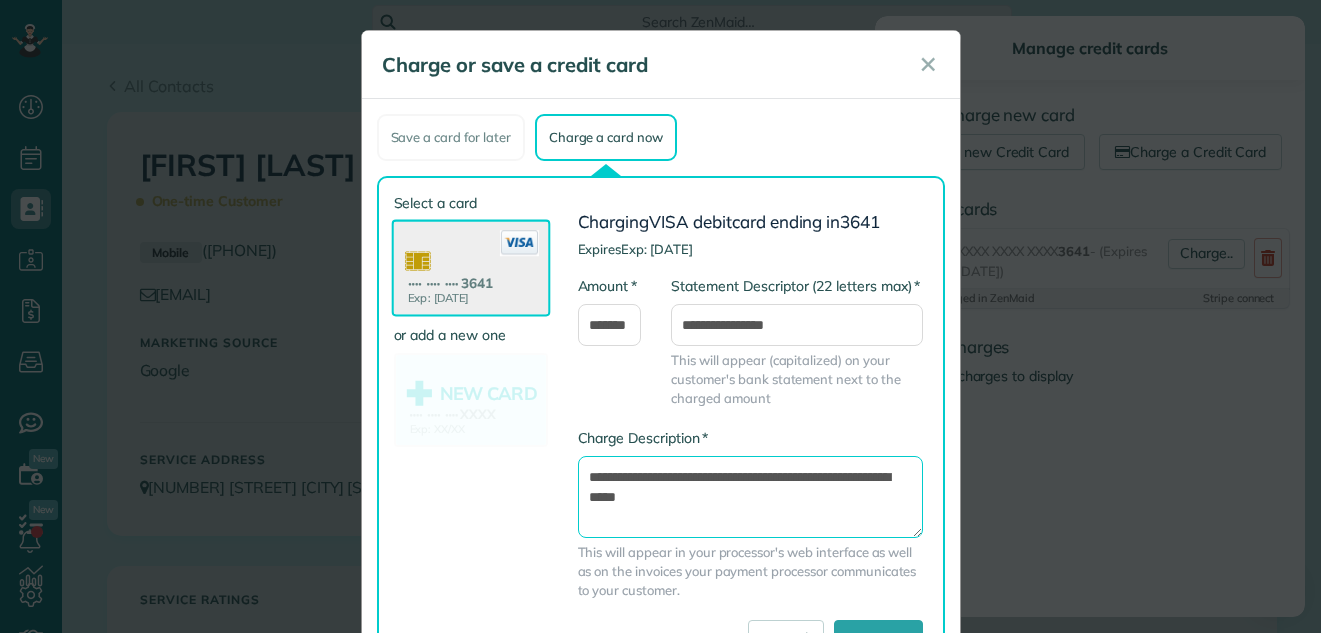 click on "**********" at bounding box center (750, 497) 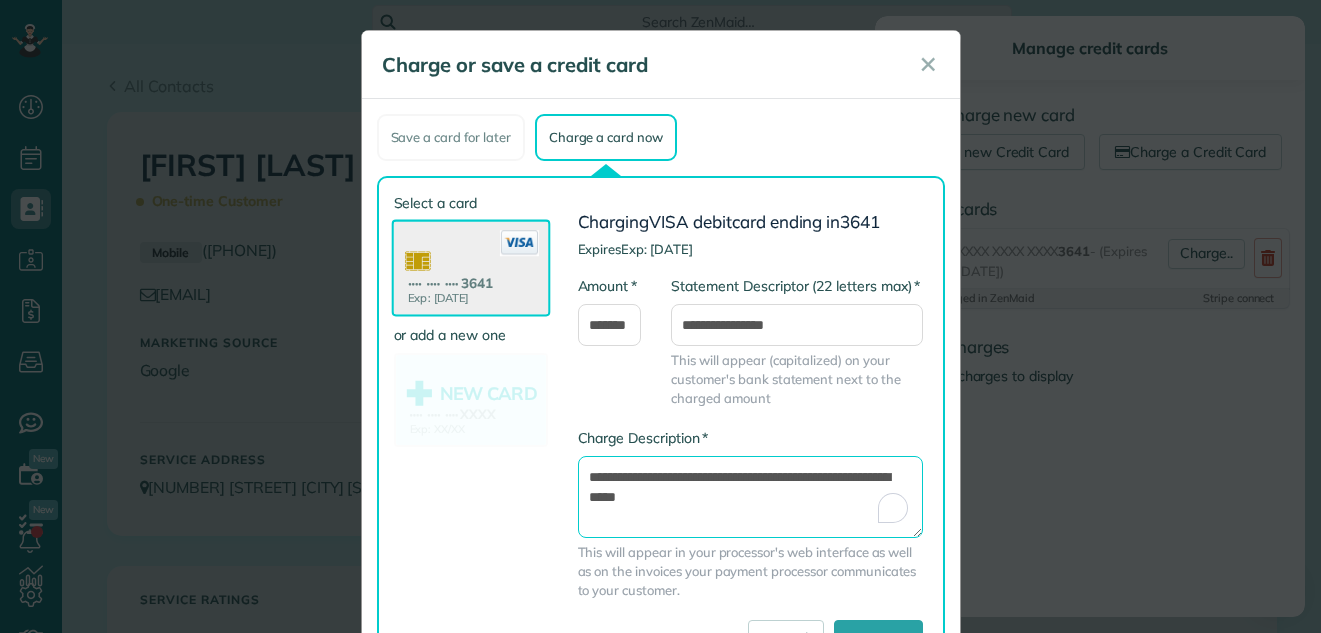 scroll, scrollTop: 0, scrollLeft: 0, axis: both 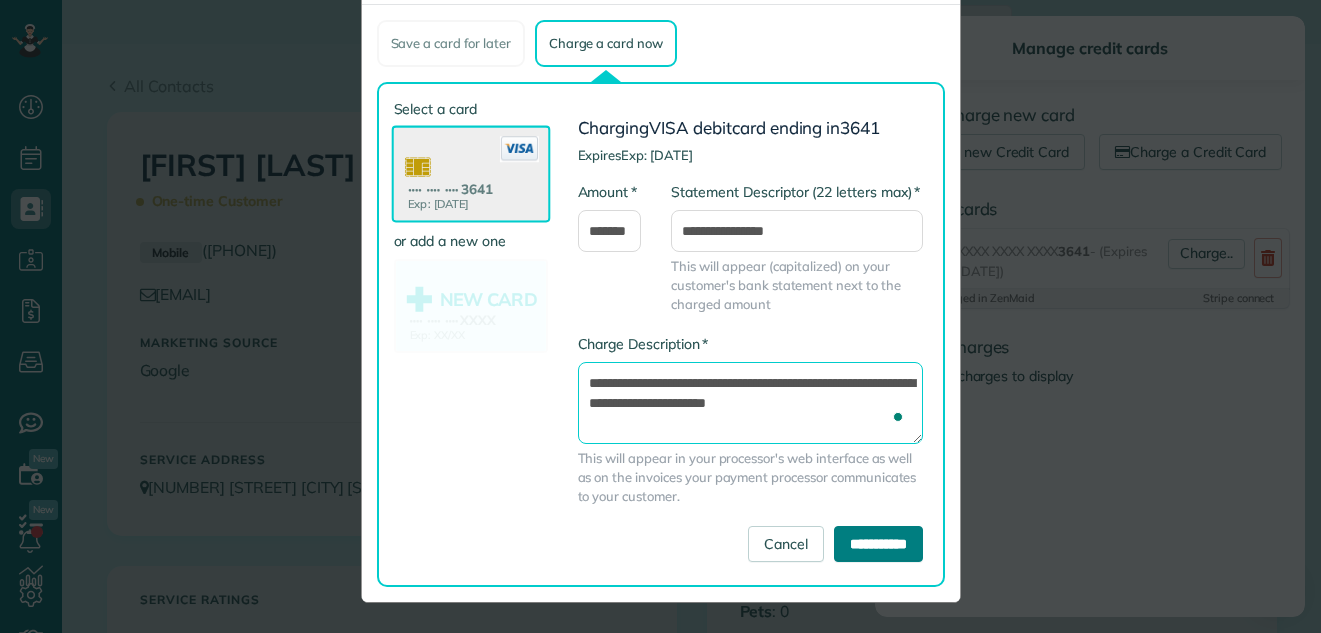 type on "**********" 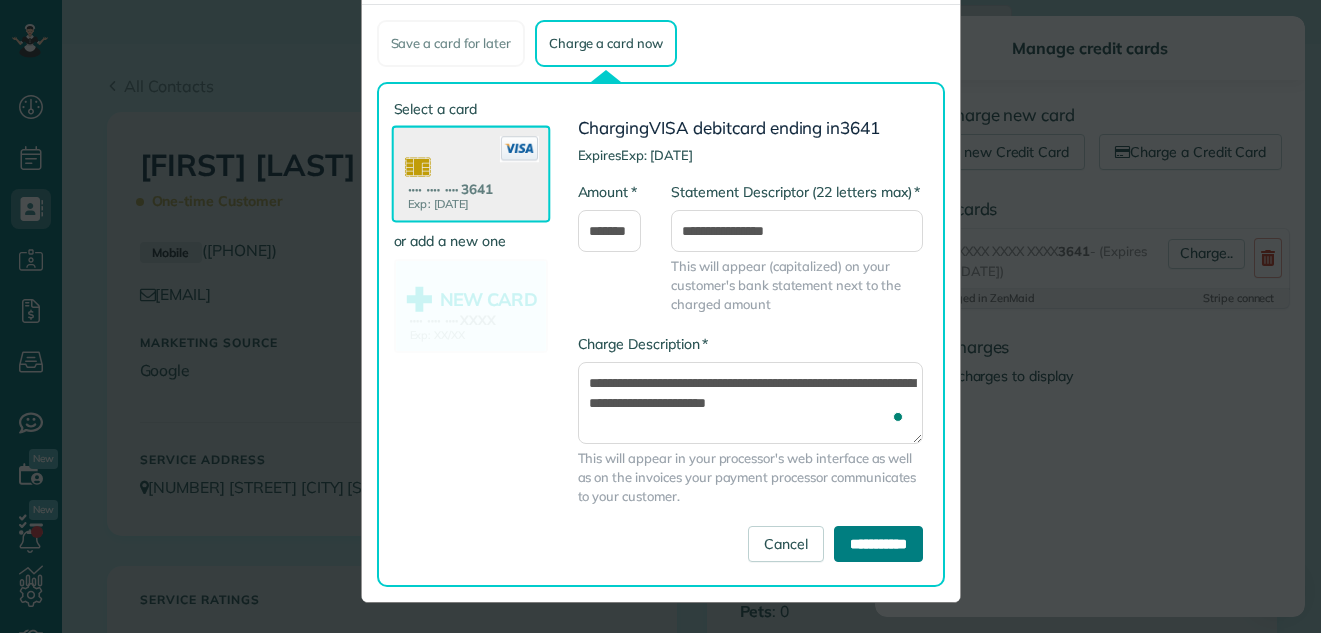 click on "**********" at bounding box center (878, 544) 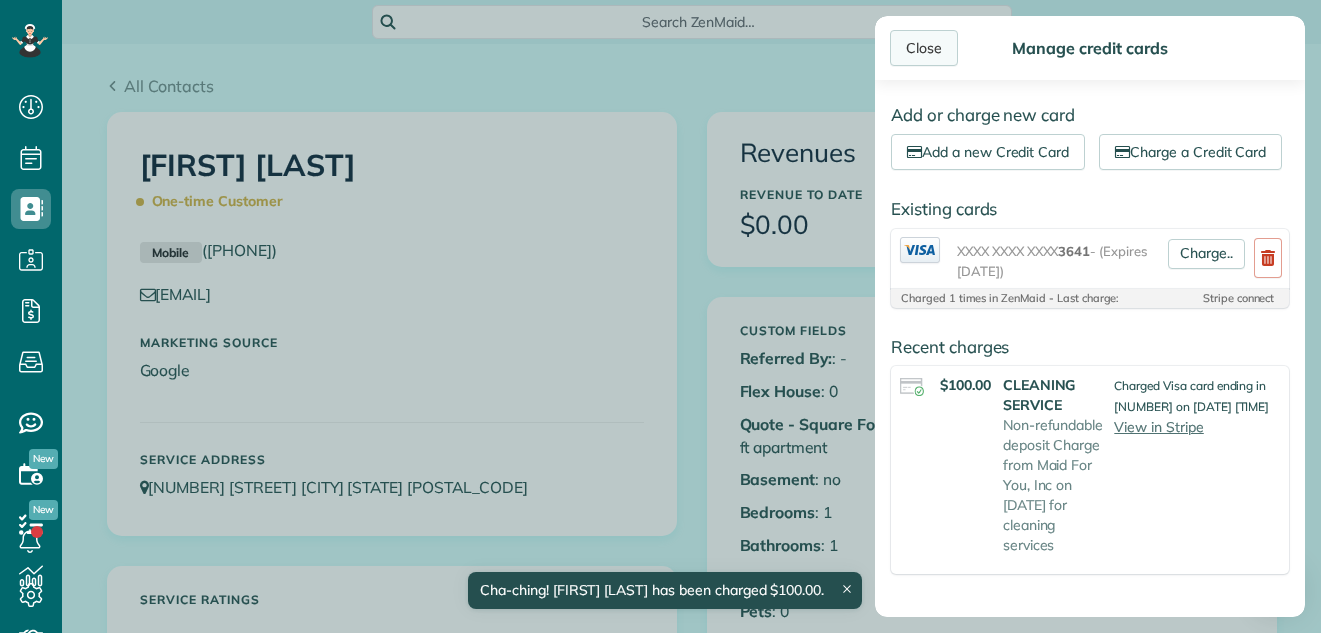 click on "Close" at bounding box center [924, 48] 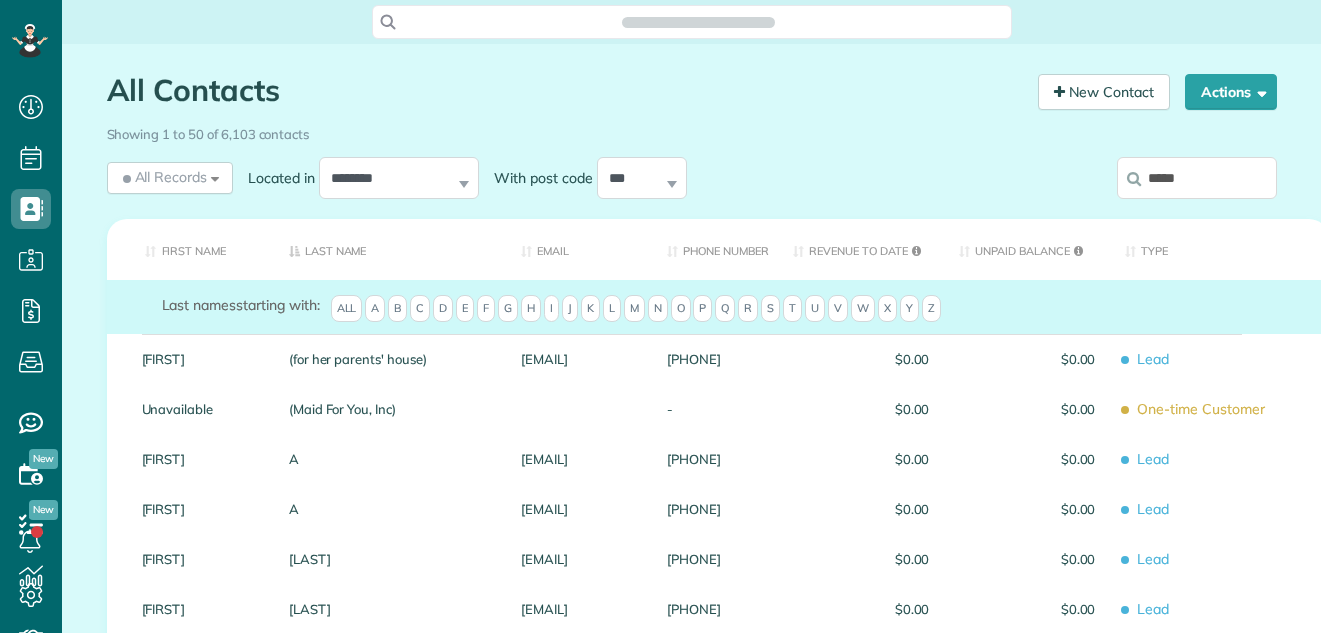 type on "**********" 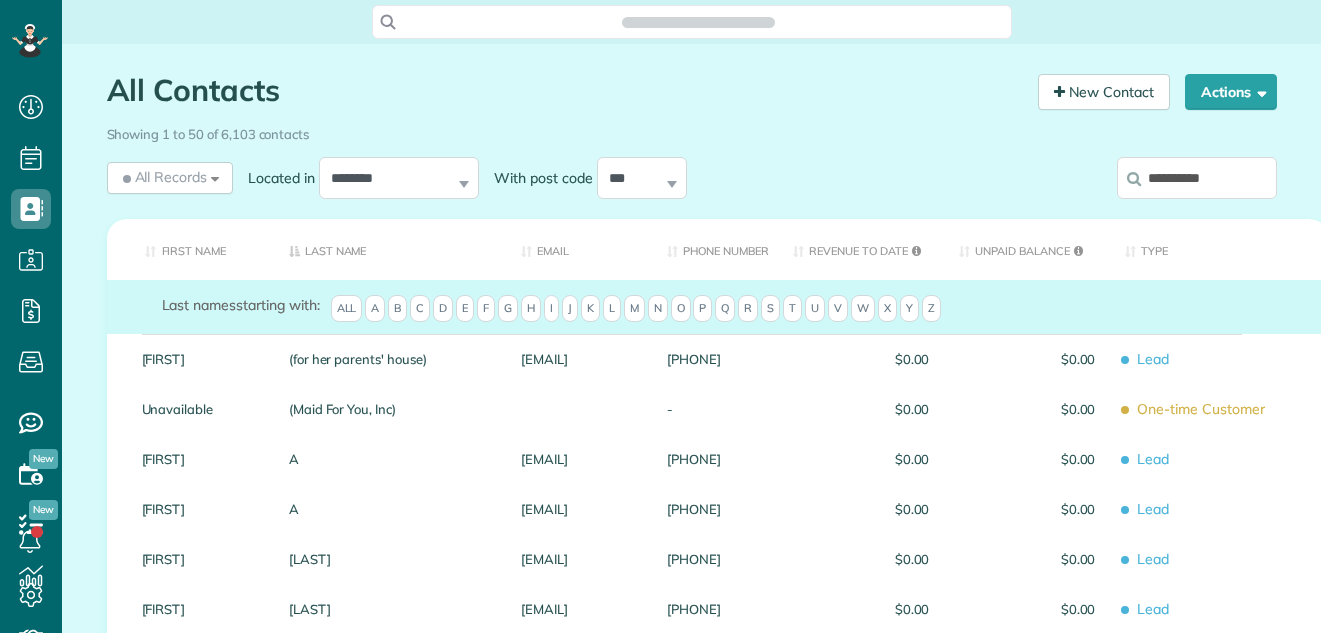 scroll, scrollTop: 0, scrollLeft: 0, axis: both 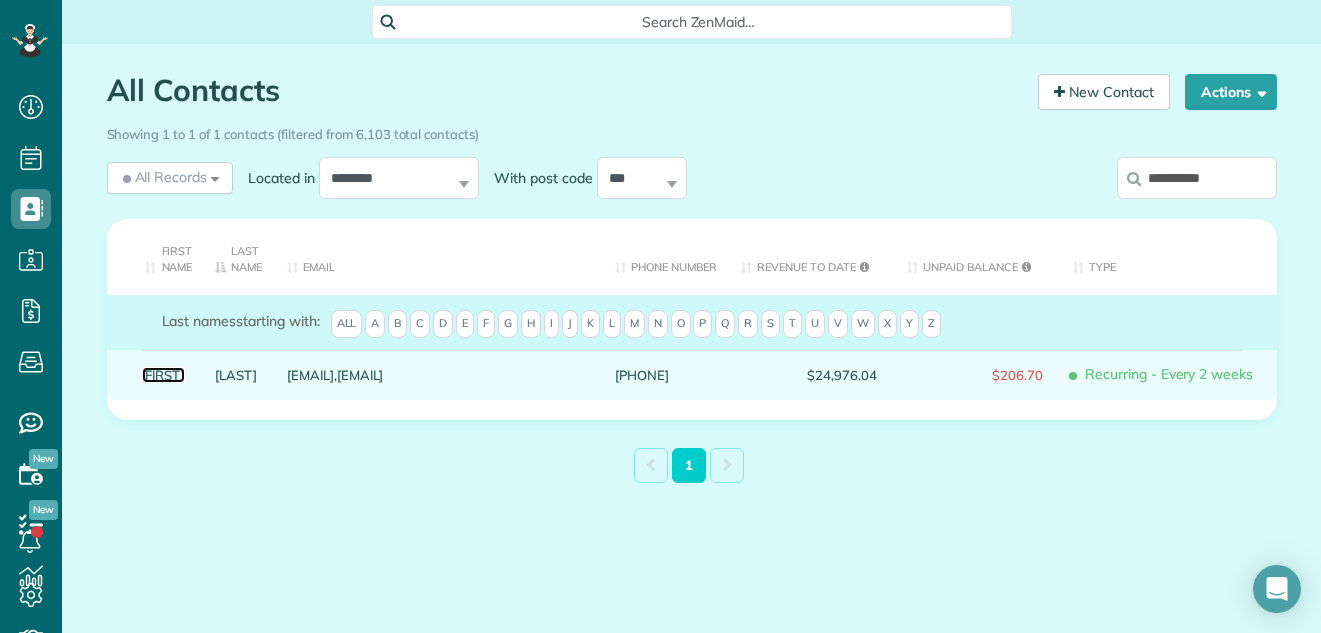 click on "Dawn" at bounding box center (164, 375) 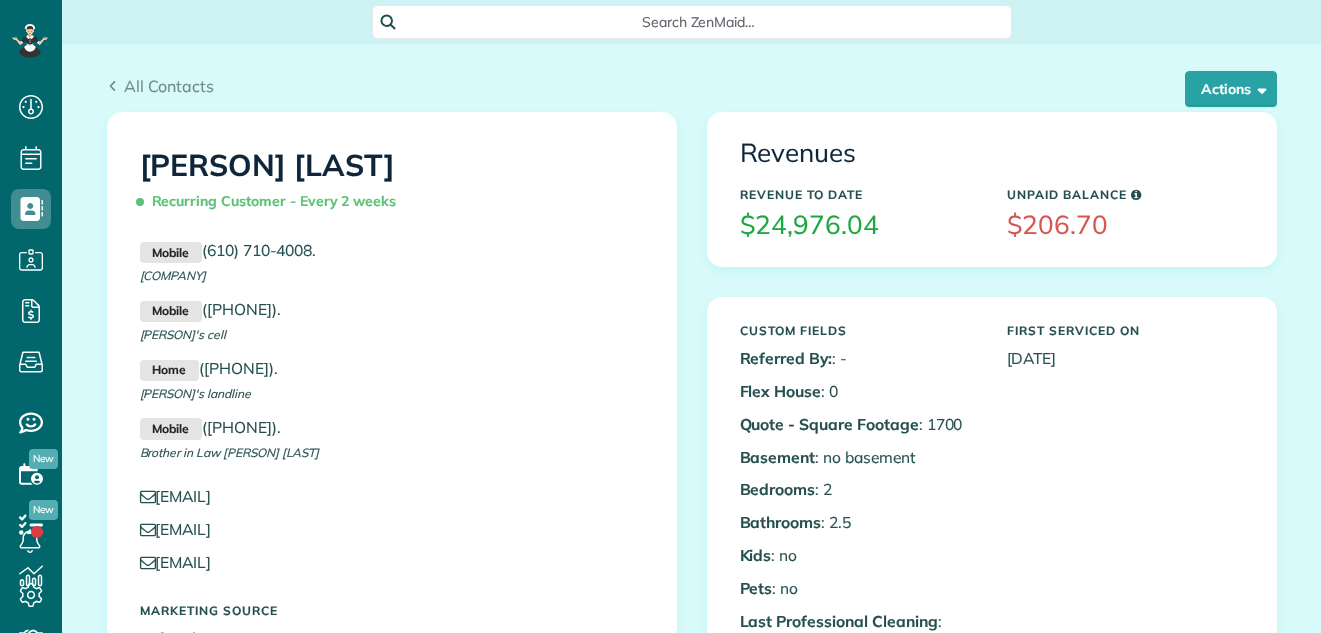 scroll, scrollTop: 0, scrollLeft: 0, axis: both 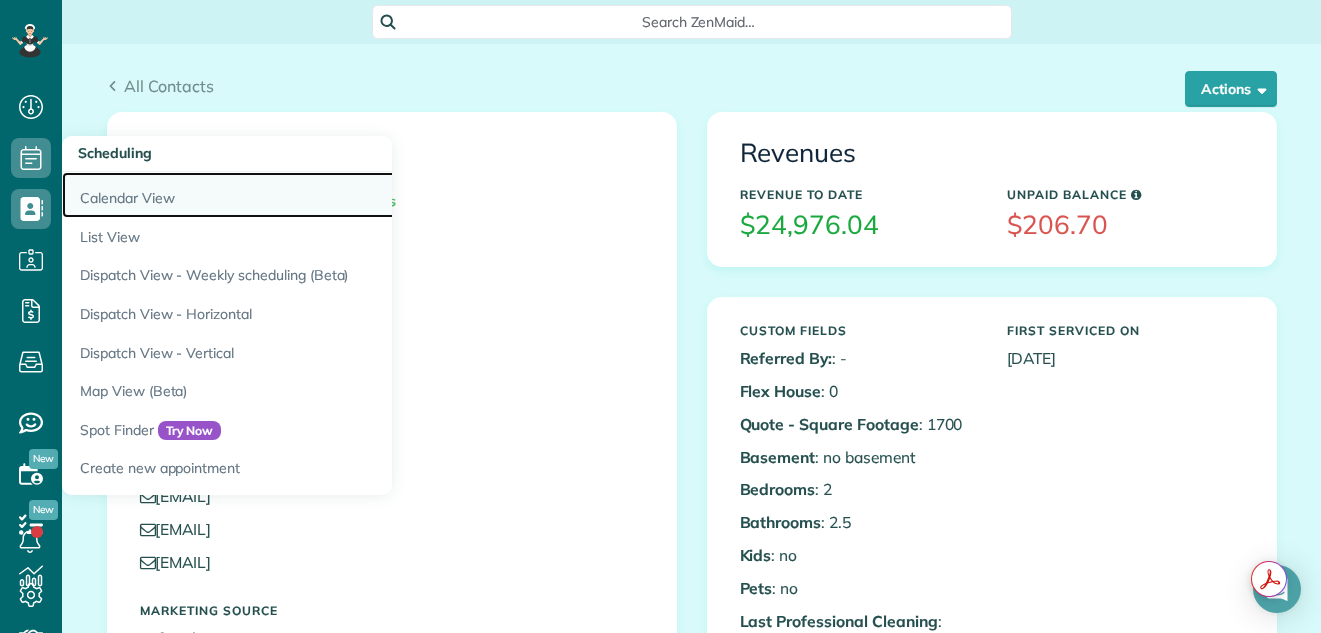 click on "Calendar View" at bounding box center [312, 195] 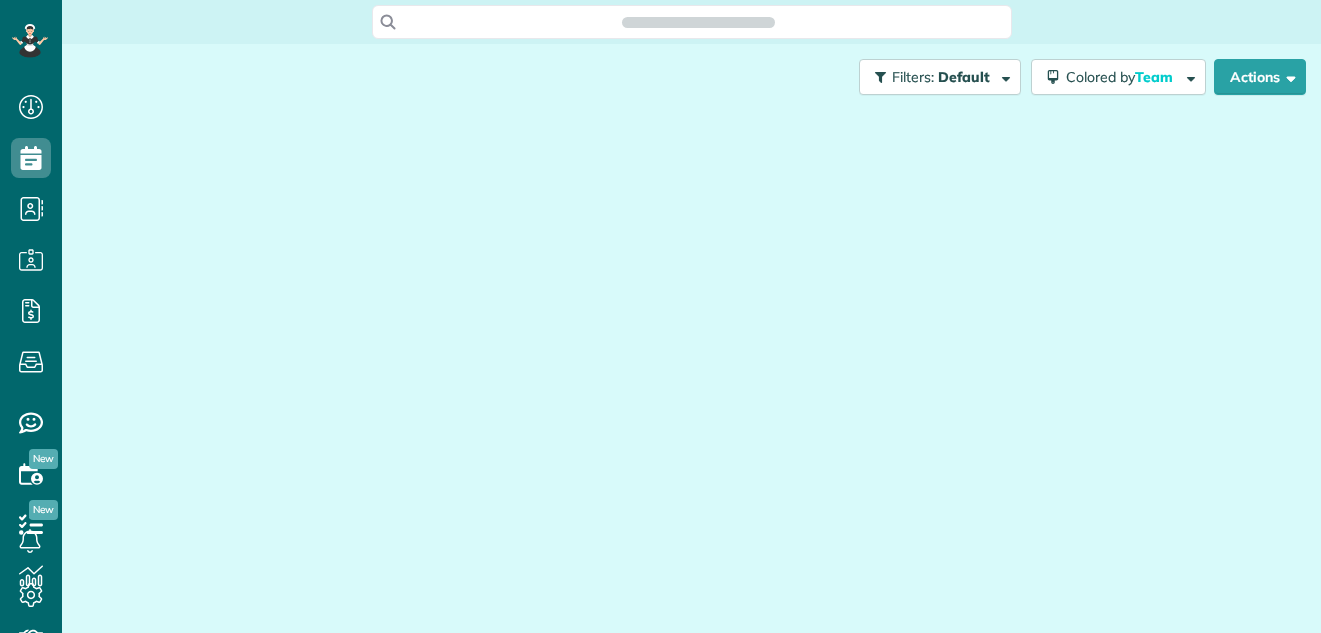 scroll, scrollTop: 0, scrollLeft: 0, axis: both 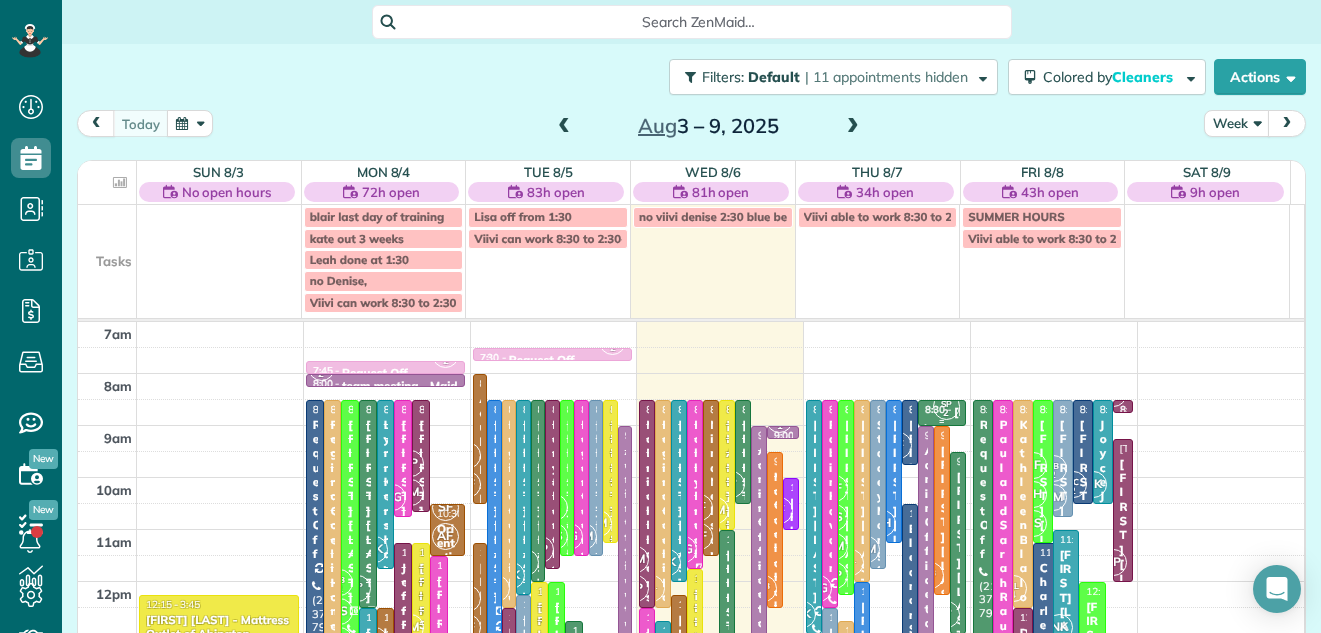 click on "8:30 - 9:00" at bounding box center (939, 409) 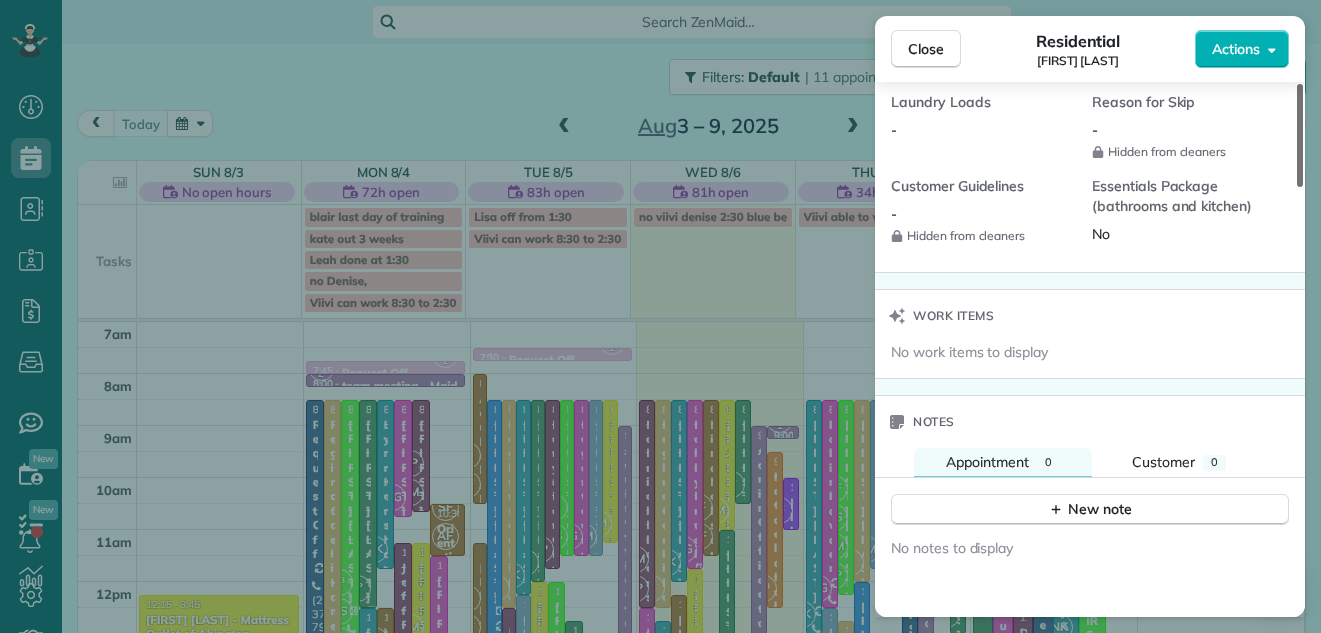 scroll, scrollTop: 1778, scrollLeft: 0, axis: vertical 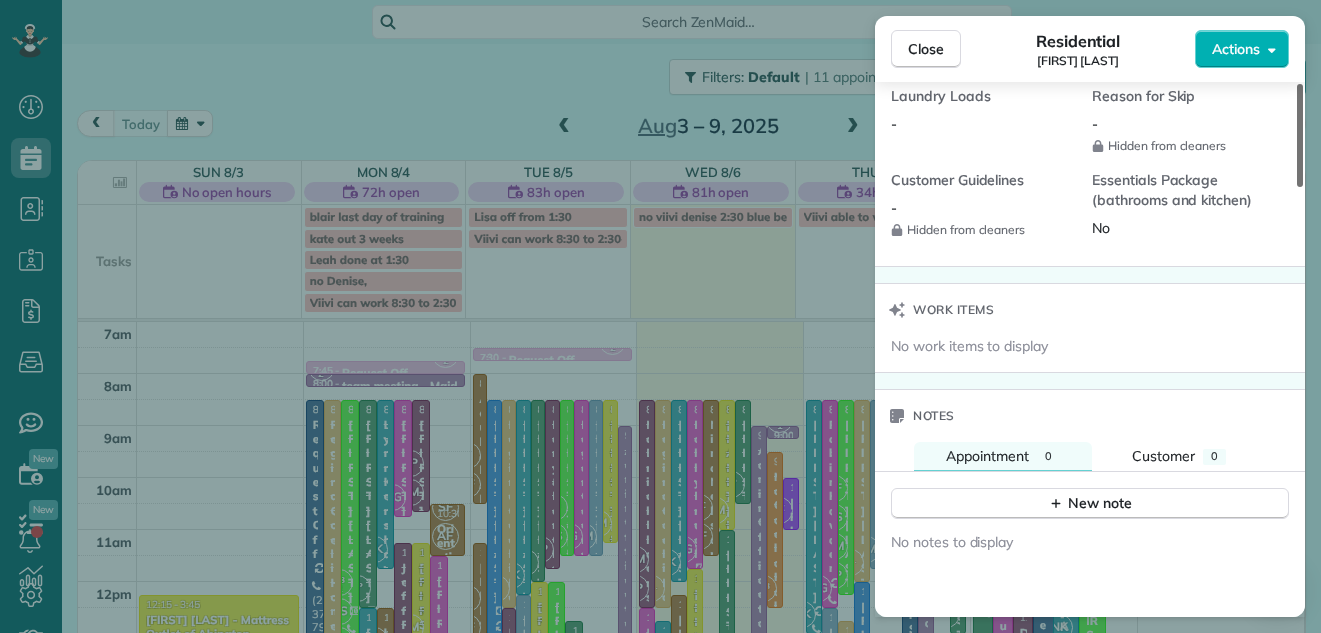 drag, startPoint x: 1297, startPoint y: 102, endPoint x: 1274, endPoint y: 443, distance: 341.77478 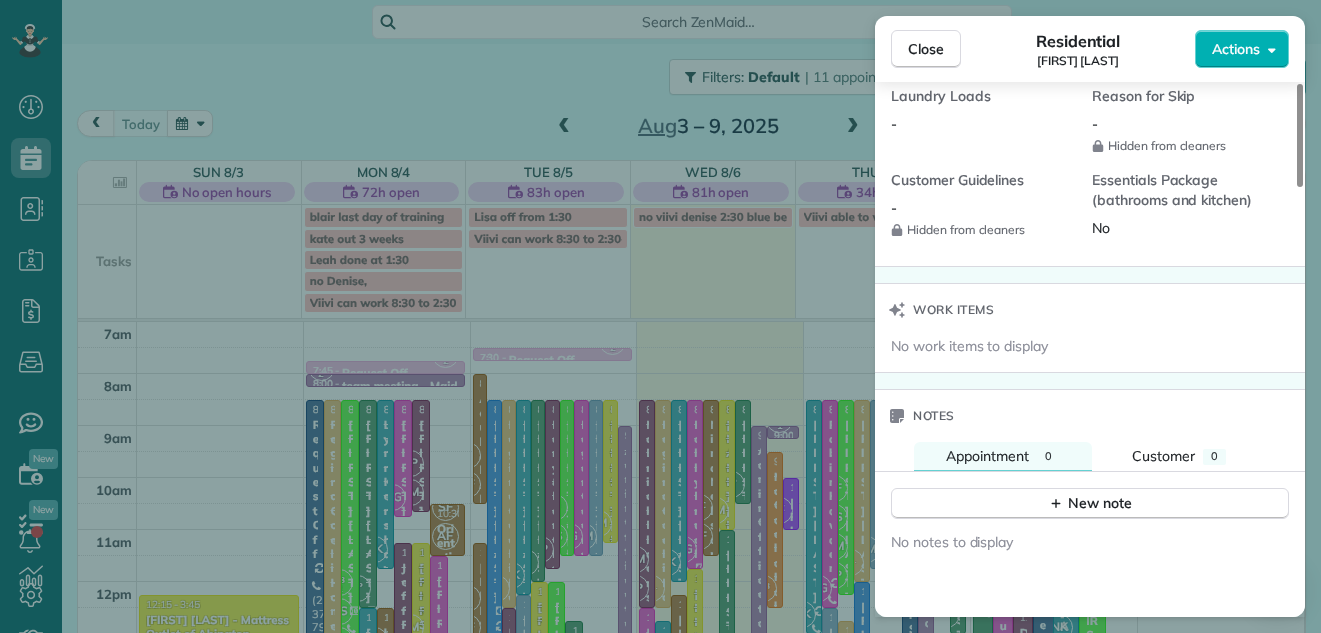 click on "Appointment 0 Customer 0" at bounding box center [1090, 457] 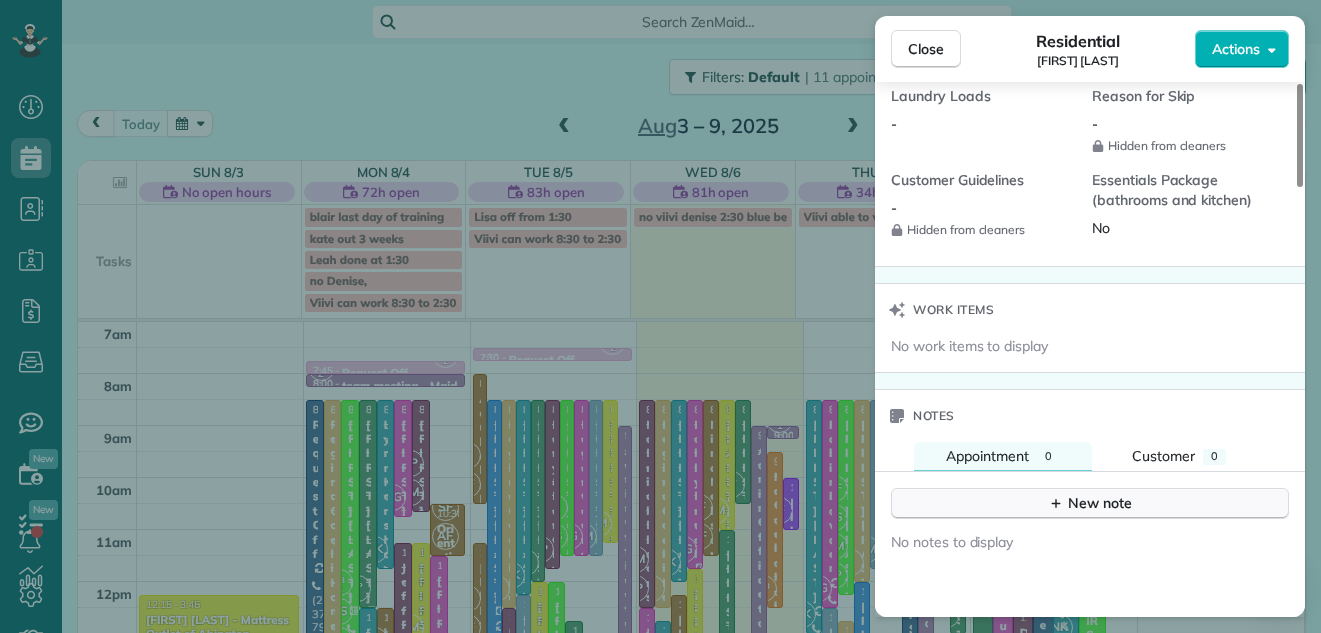 click on "New note" at bounding box center (1090, 503) 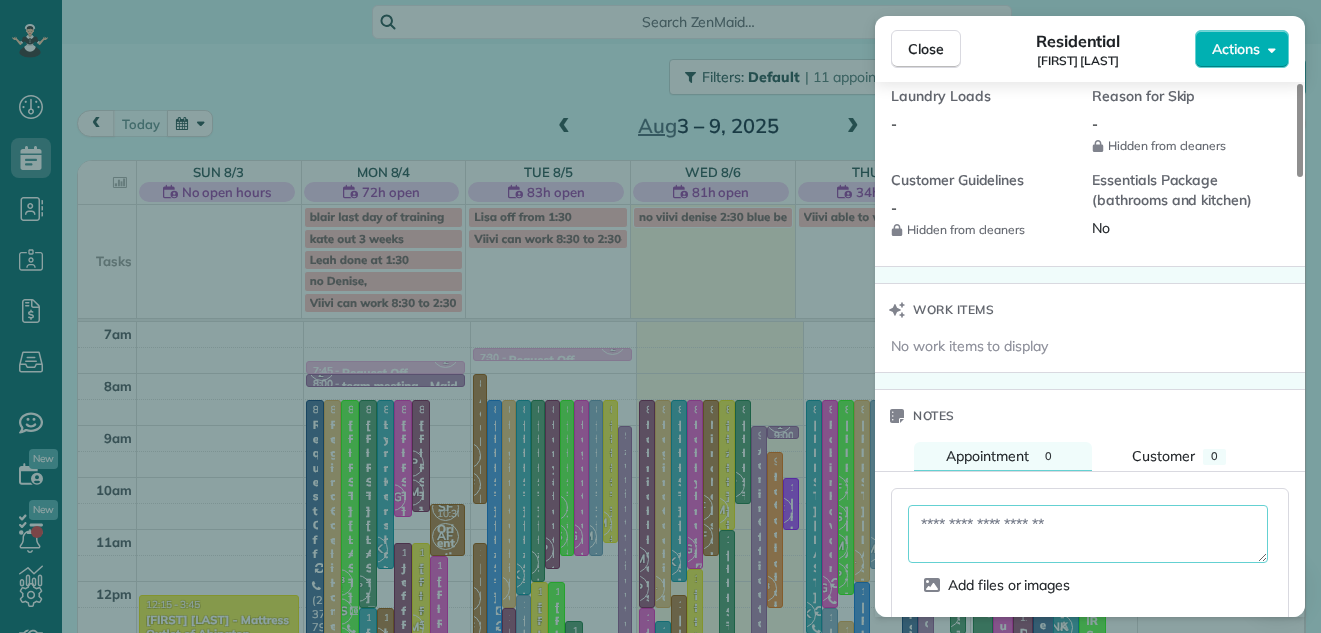 click at bounding box center [1088, 534] 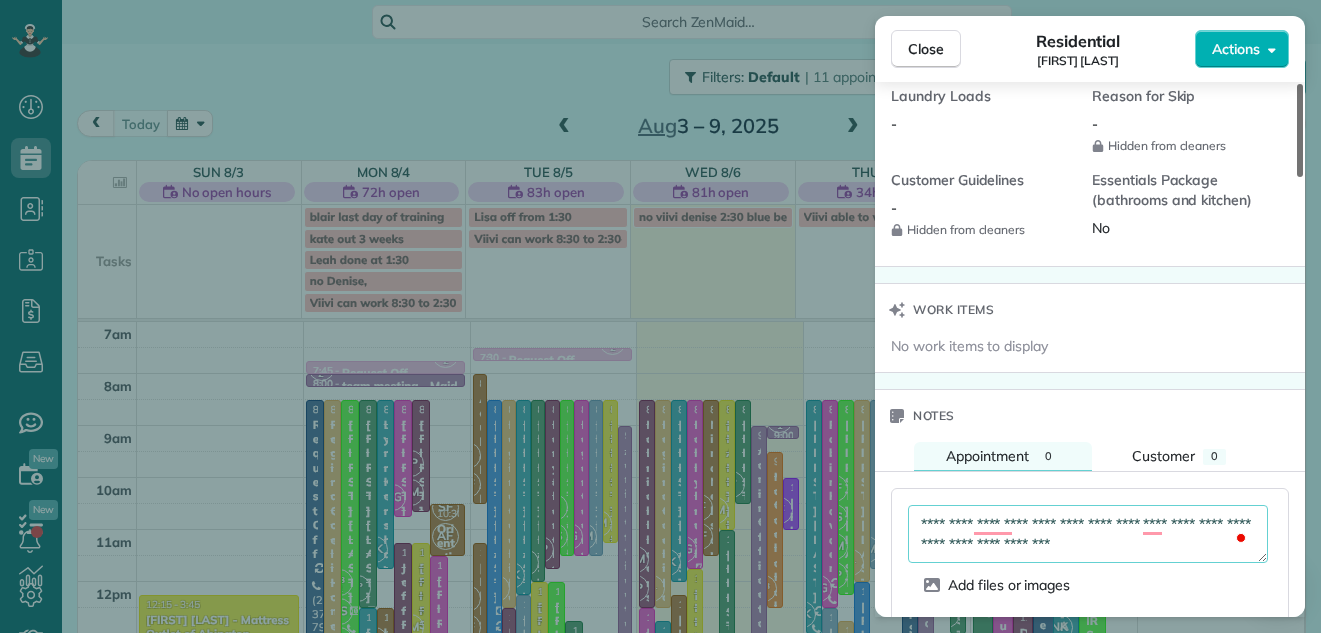 type on "**********" 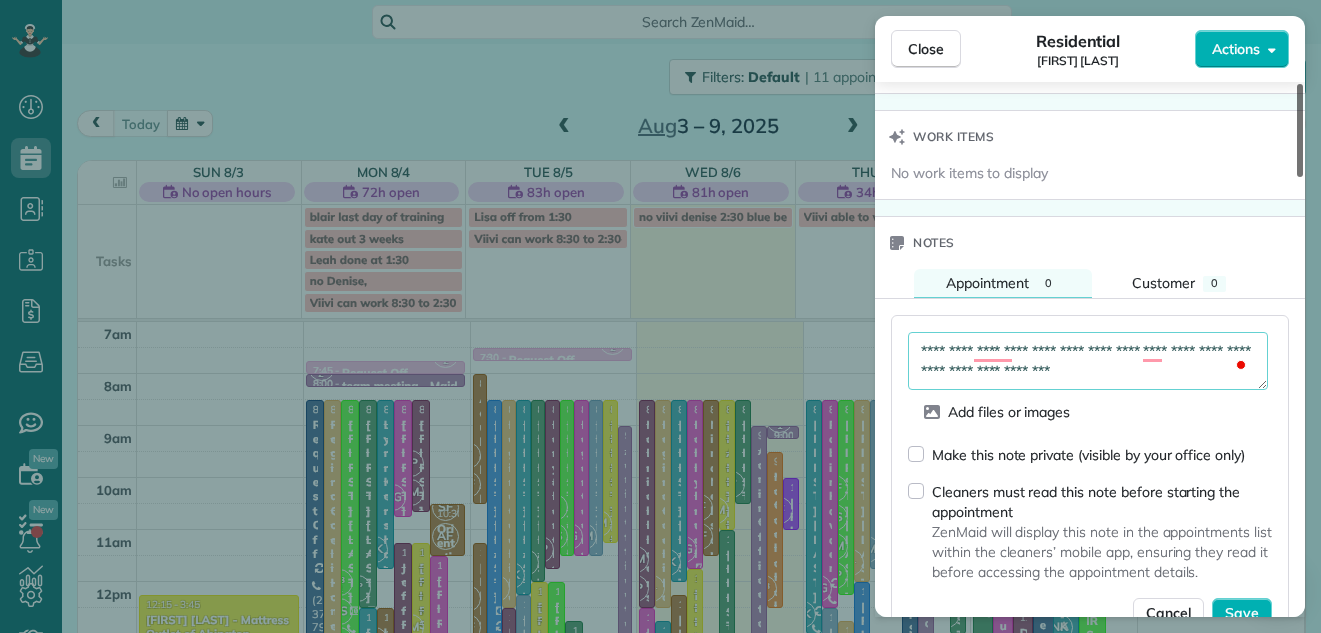 scroll, scrollTop: 2176, scrollLeft: 0, axis: vertical 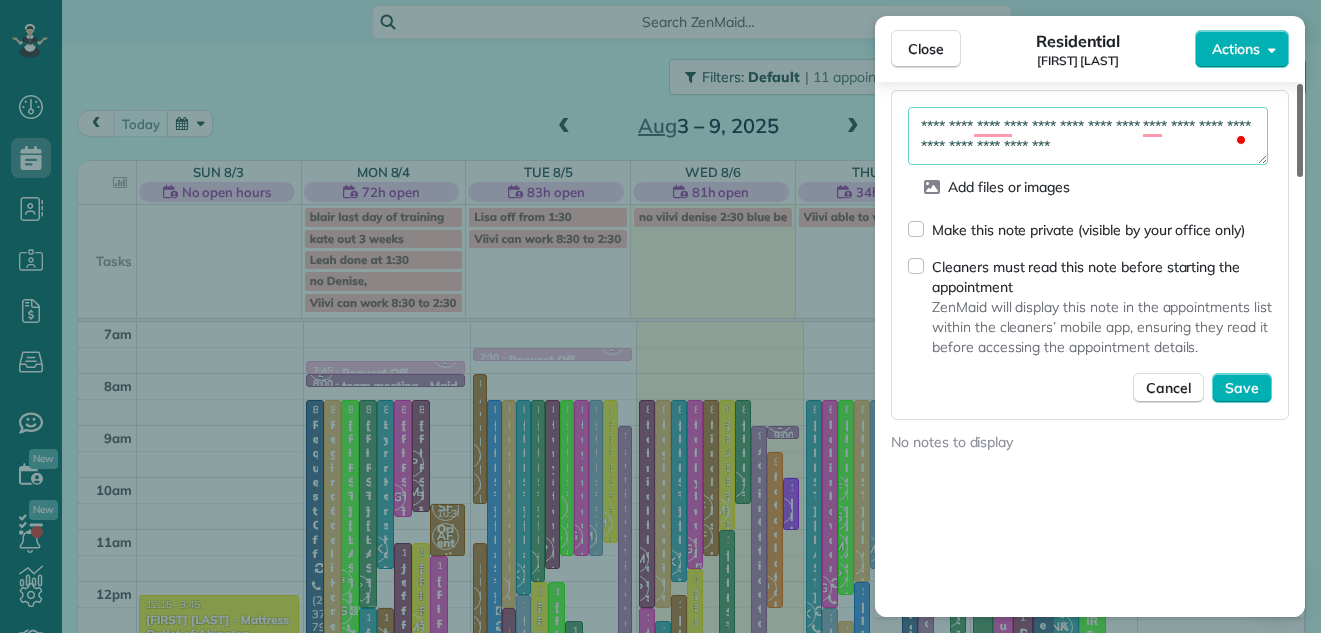 drag, startPoint x: 1300, startPoint y: 403, endPoint x: 1292, endPoint y: 472, distance: 69.46222 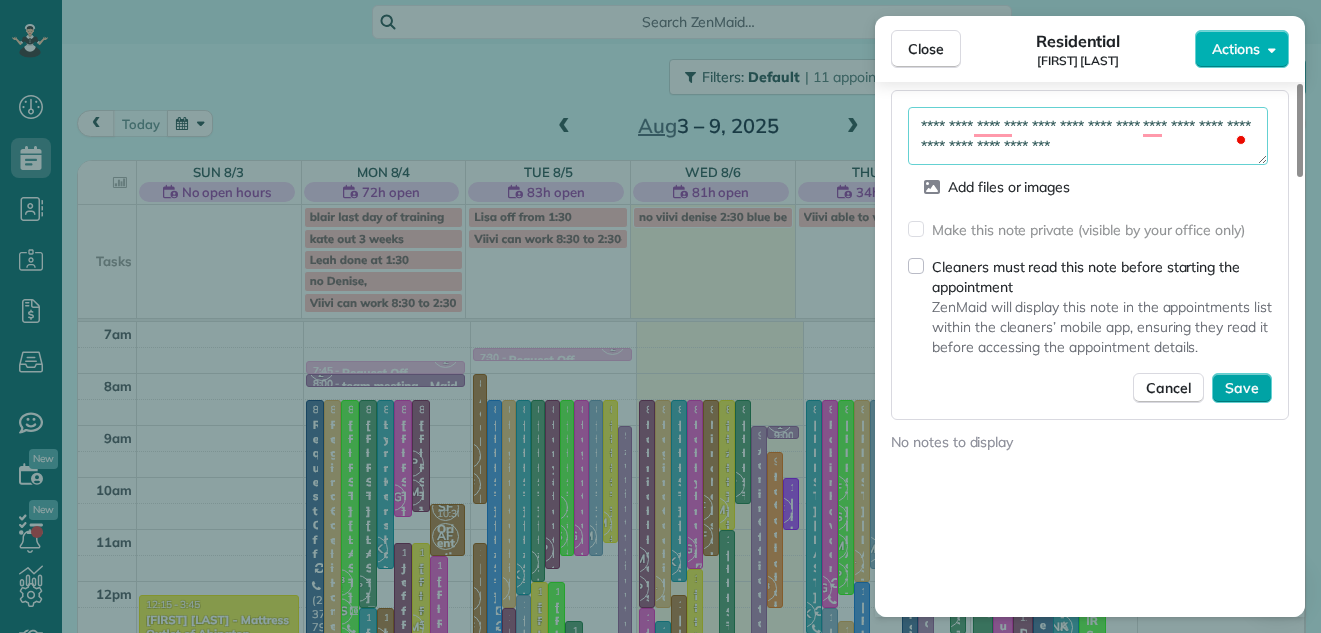 click on "Save" at bounding box center (1242, 388) 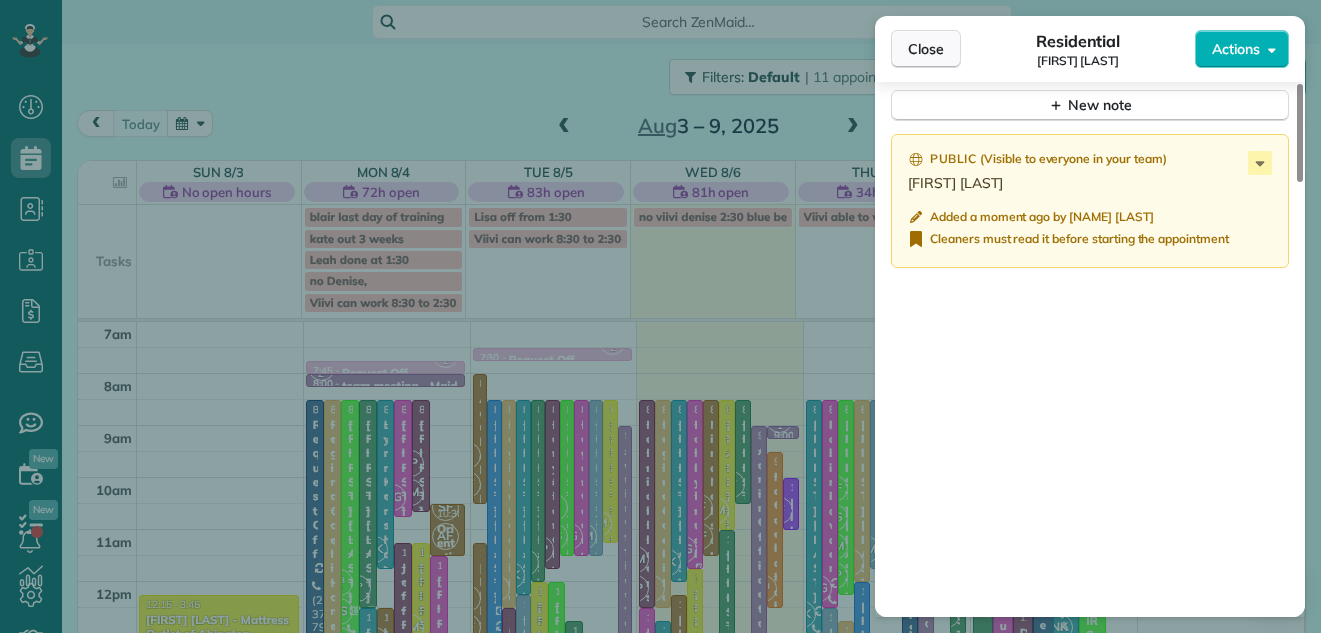click on "Close" at bounding box center [926, 49] 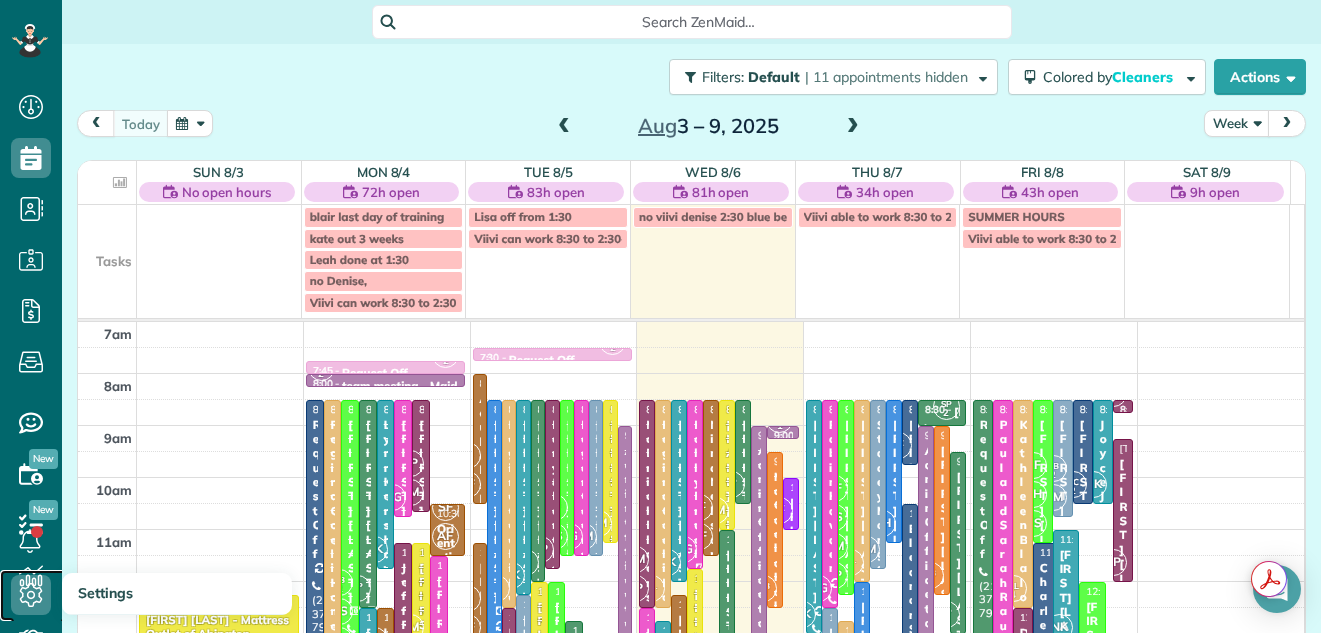 click on "Settings" at bounding box center [37, 595] 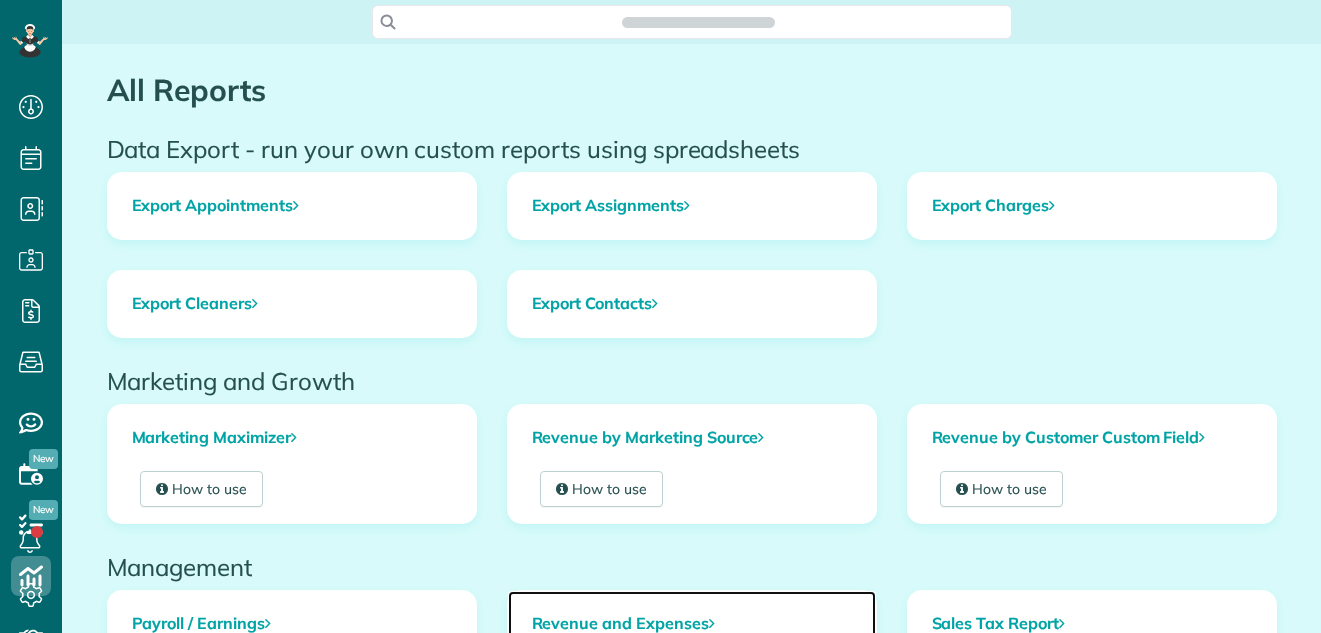 scroll, scrollTop: 0, scrollLeft: 0, axis: both 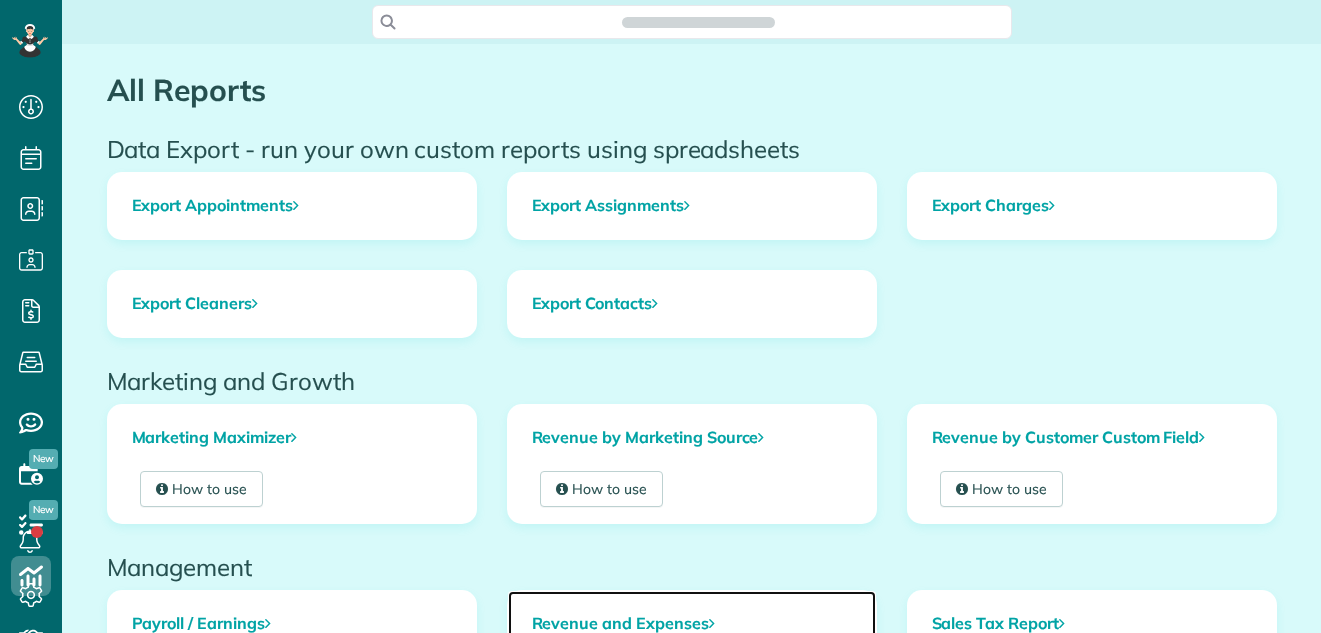 click on "Revenue and Expenses" at bounding box center (692, 624) 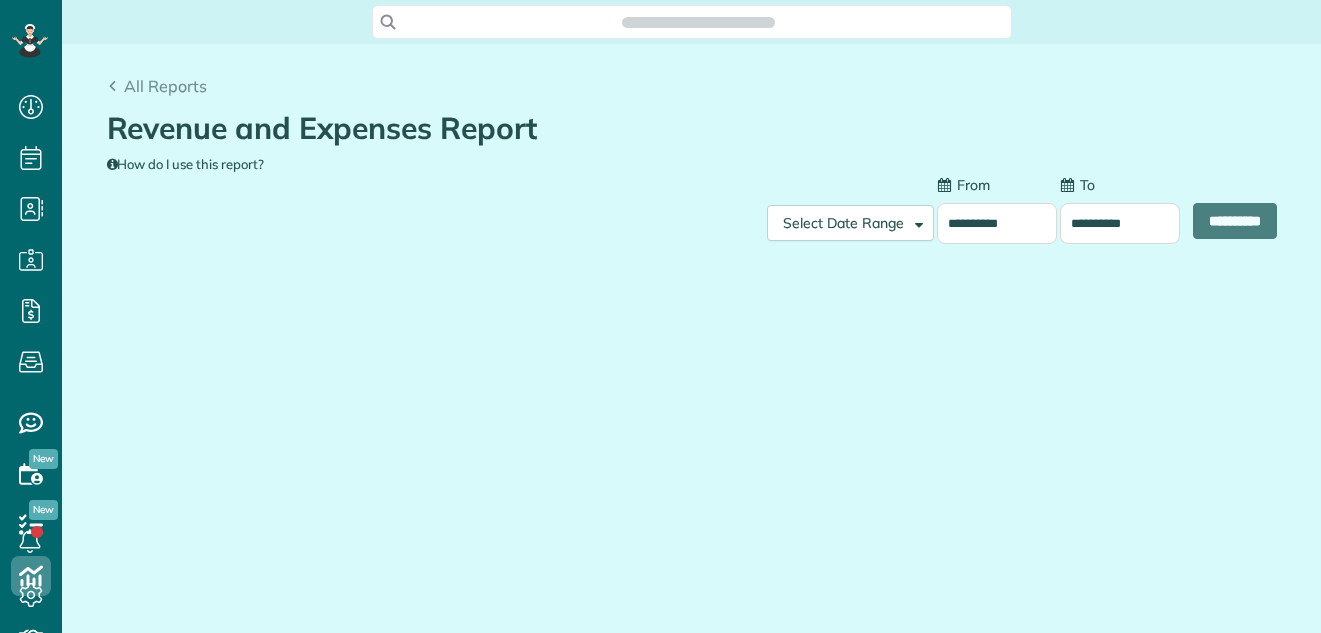 type on "**********" 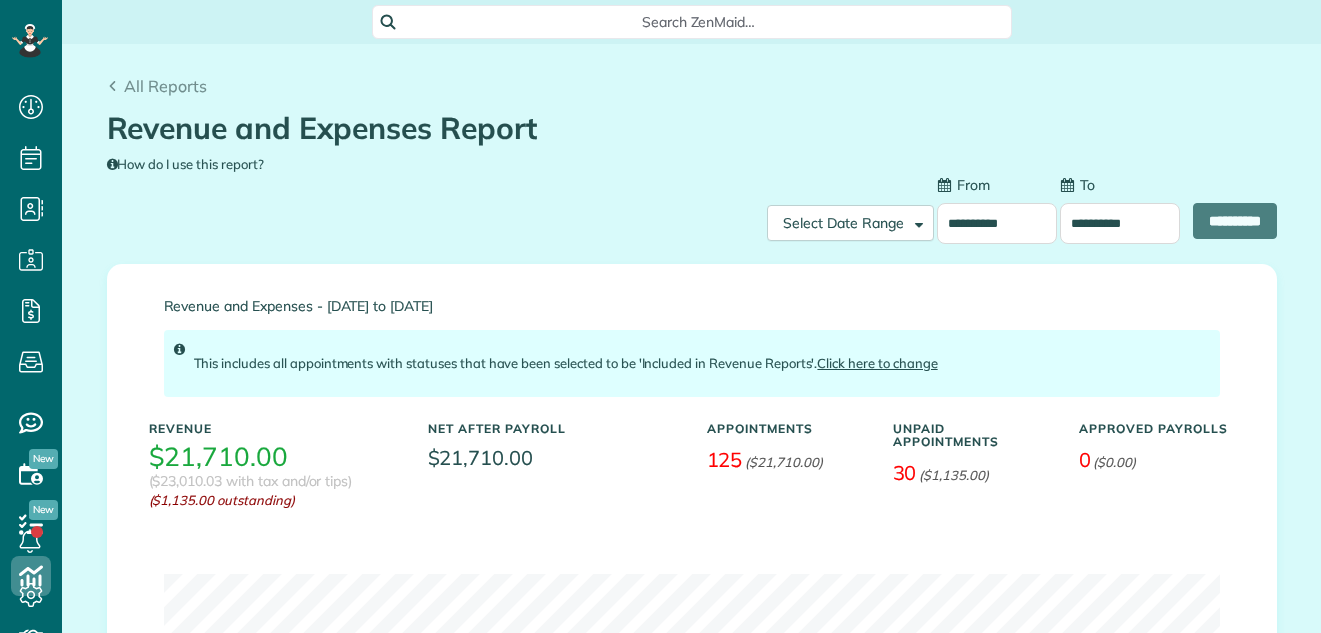 scroll, scrollTop: 633, scrollLeft: 62, axis: both 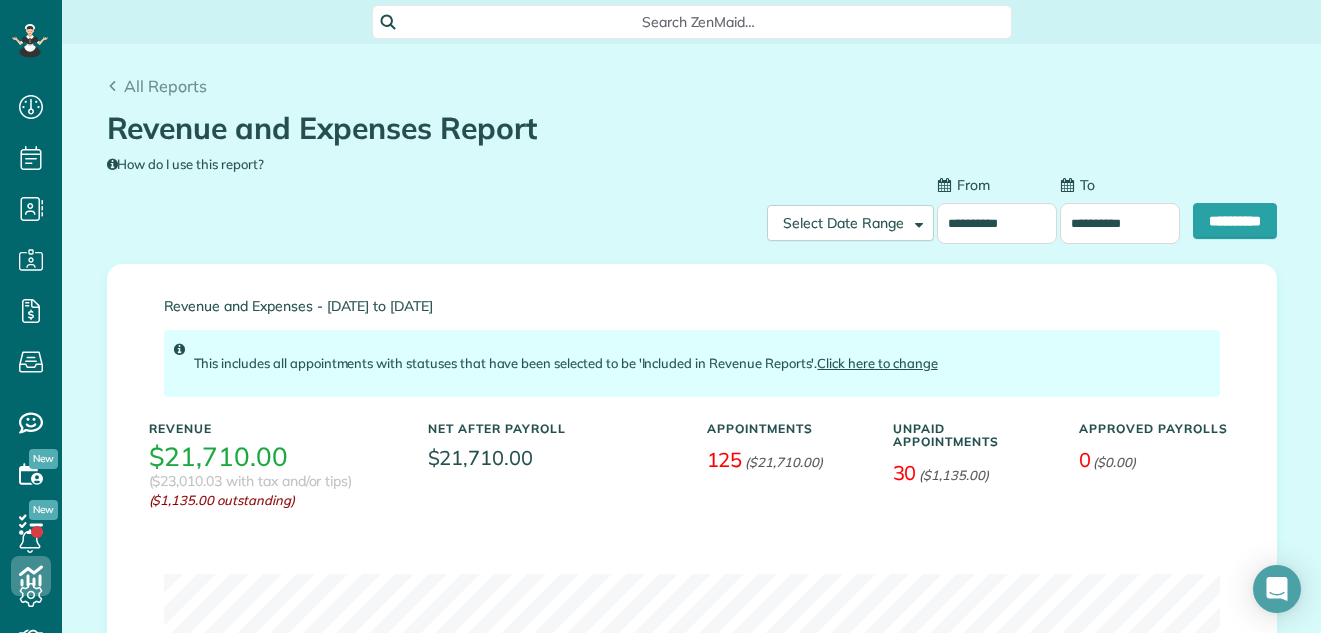 click on "**********" at bounding box center (997, 223) 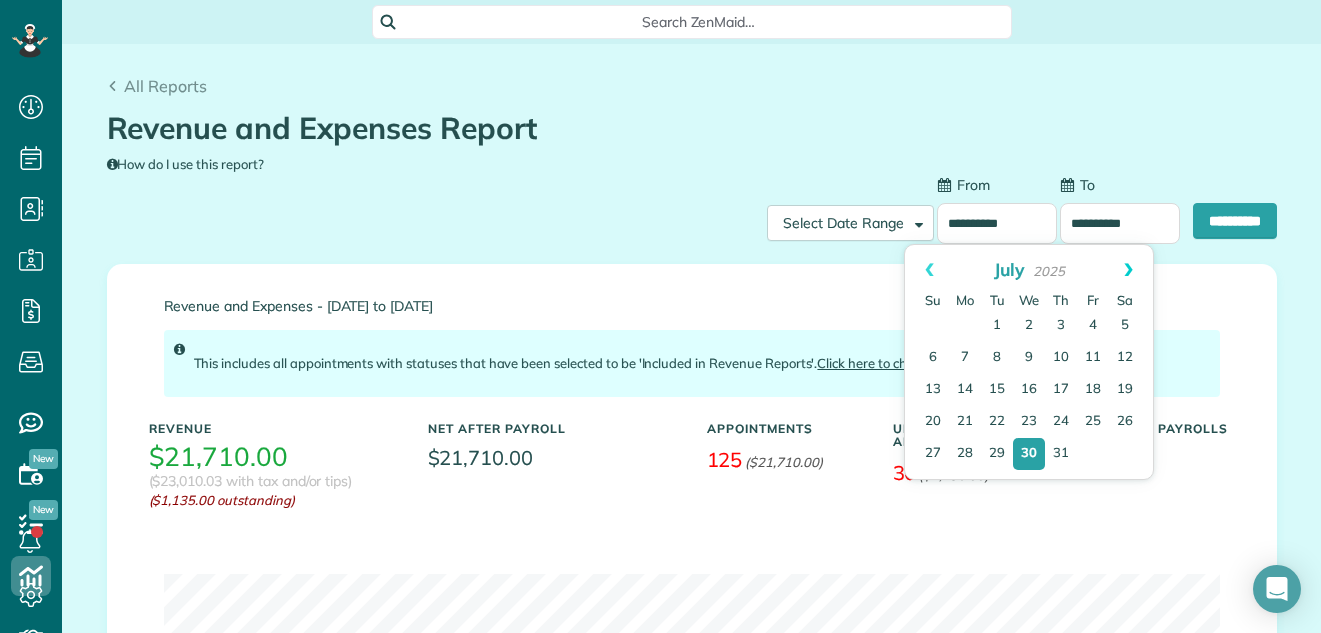 click on "Next" at bounding box center [1128, 270] 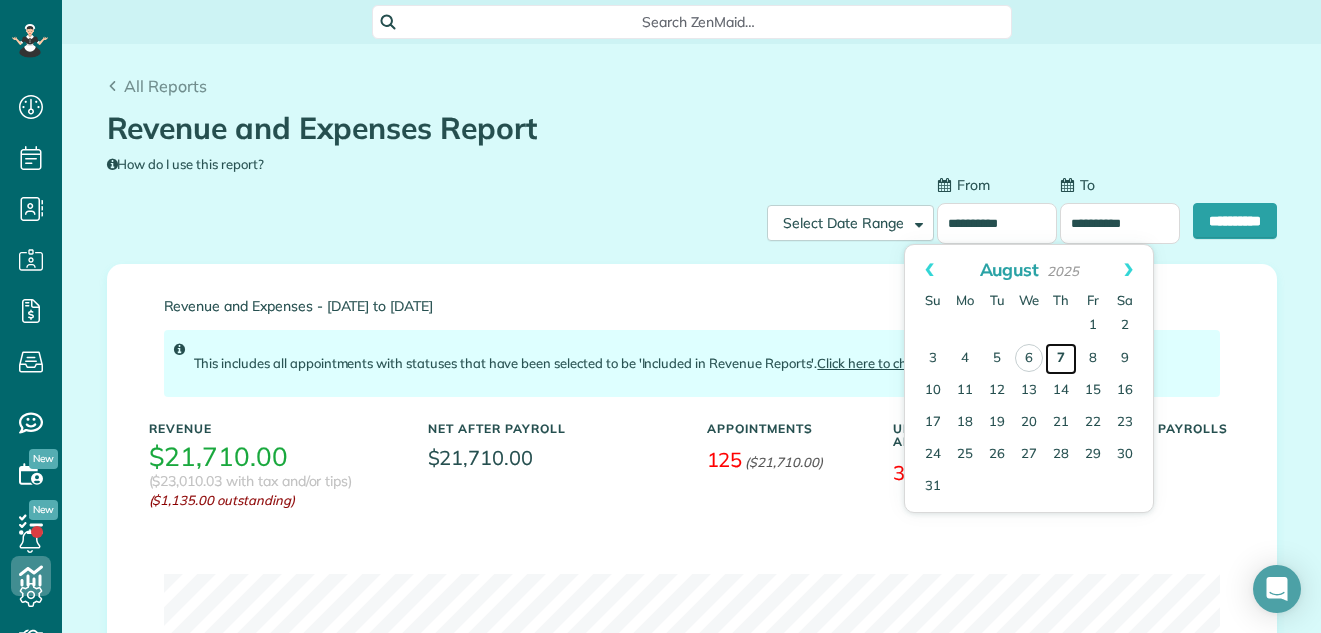 click on "7" at bounding box center [1061, 359] 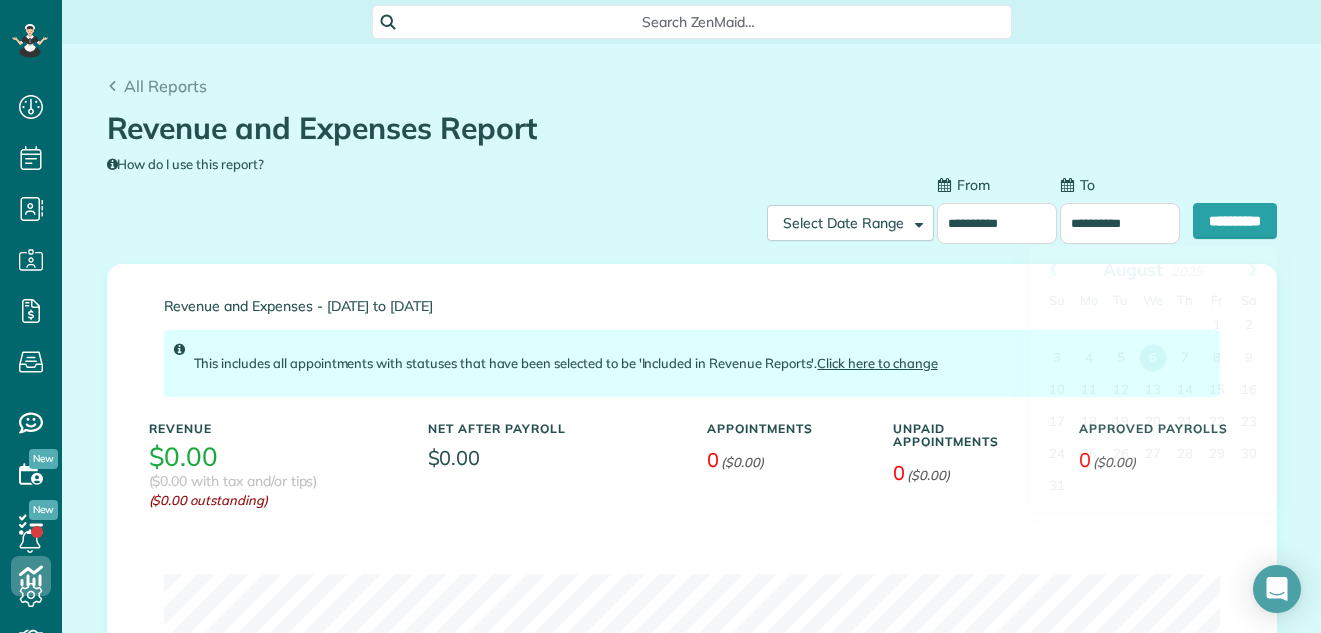click on "**********" at bounding box center [1120, 223] 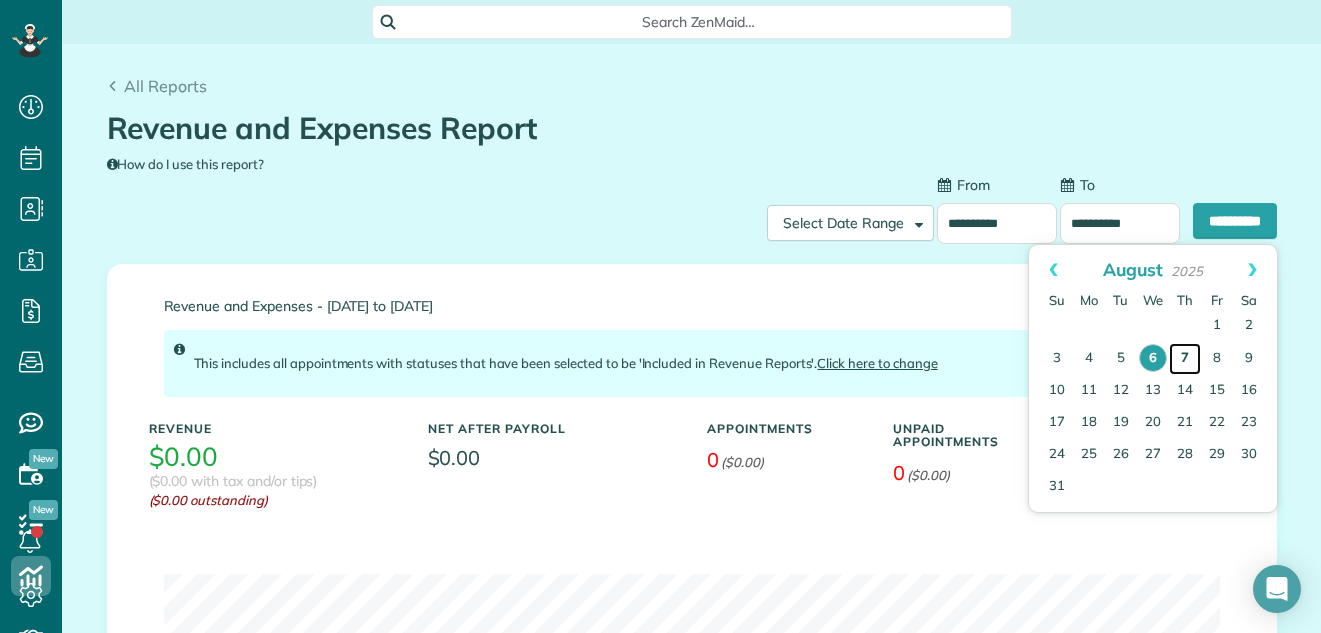 click on "7" at bounding box center [1185, 359] 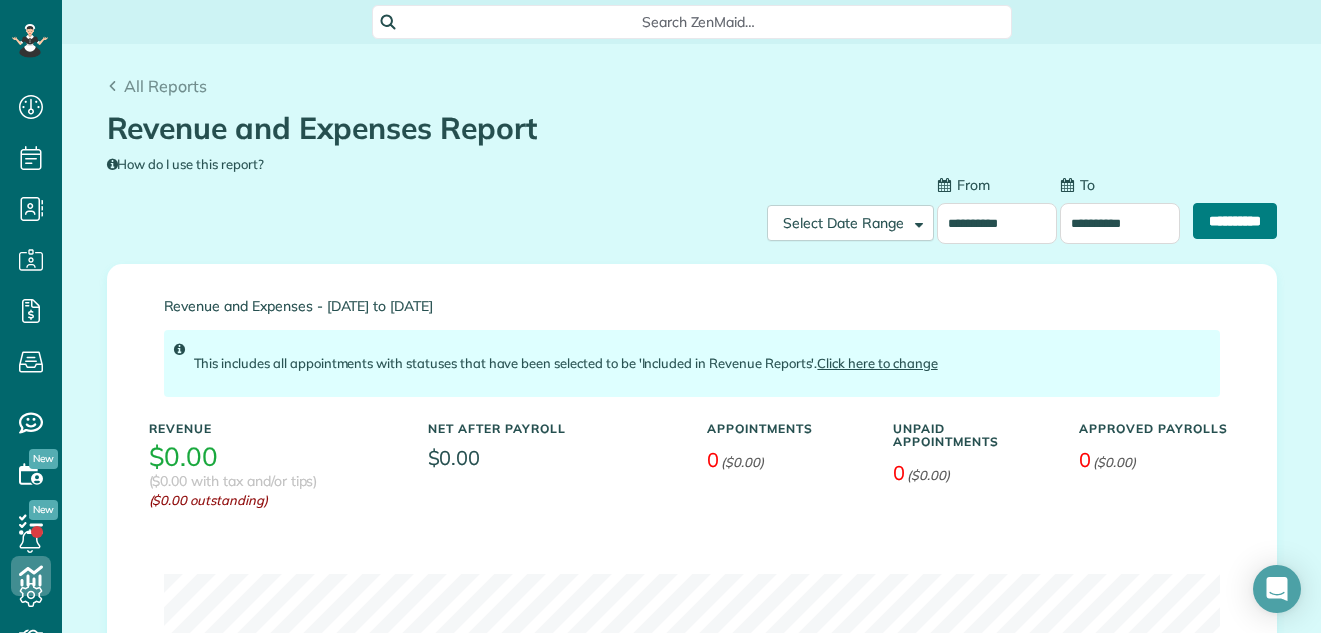 click on "**********" at bounding box center [1235, 221] 